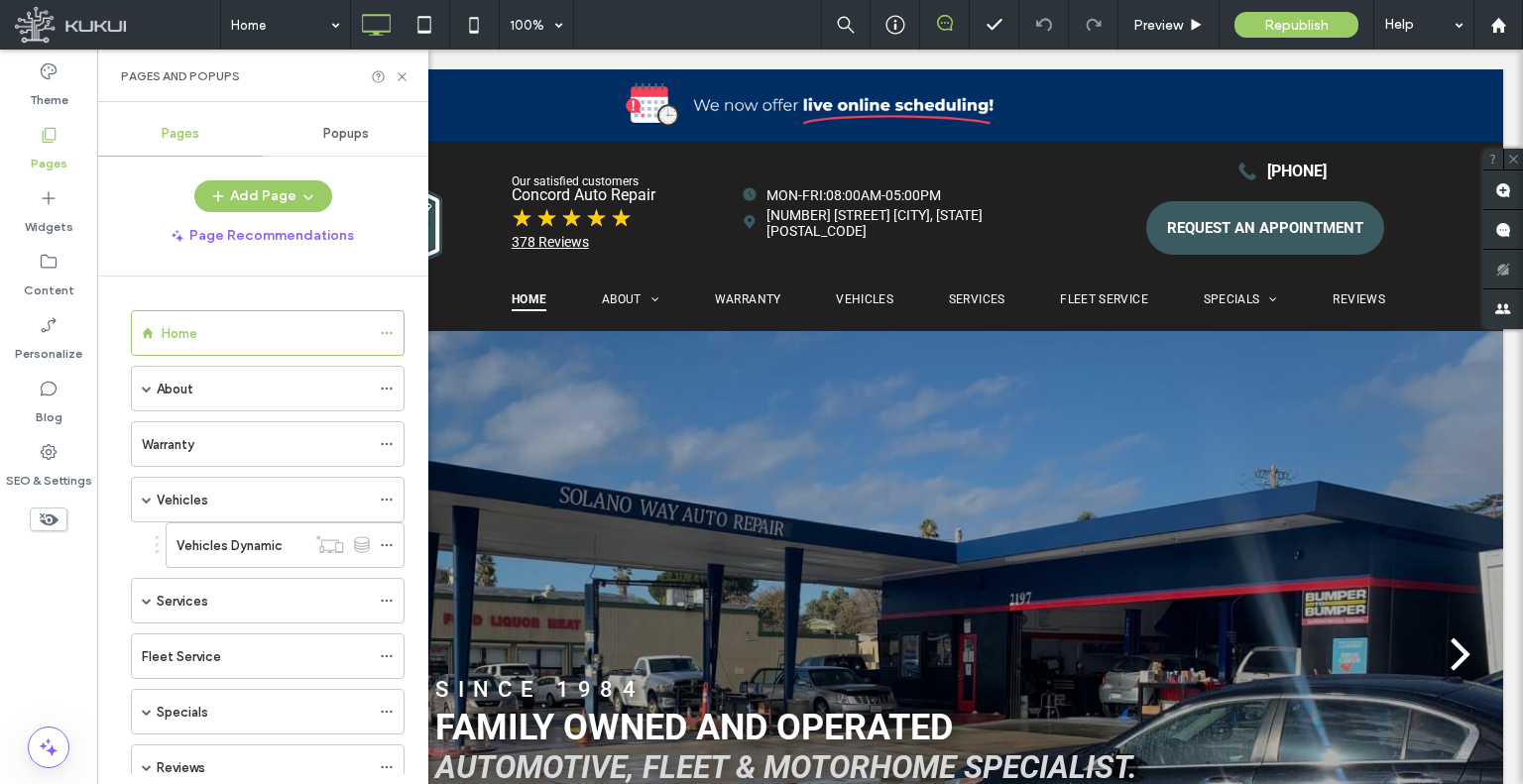 scroll, scrollTop: 0, scrollLeft: 0, axis: both 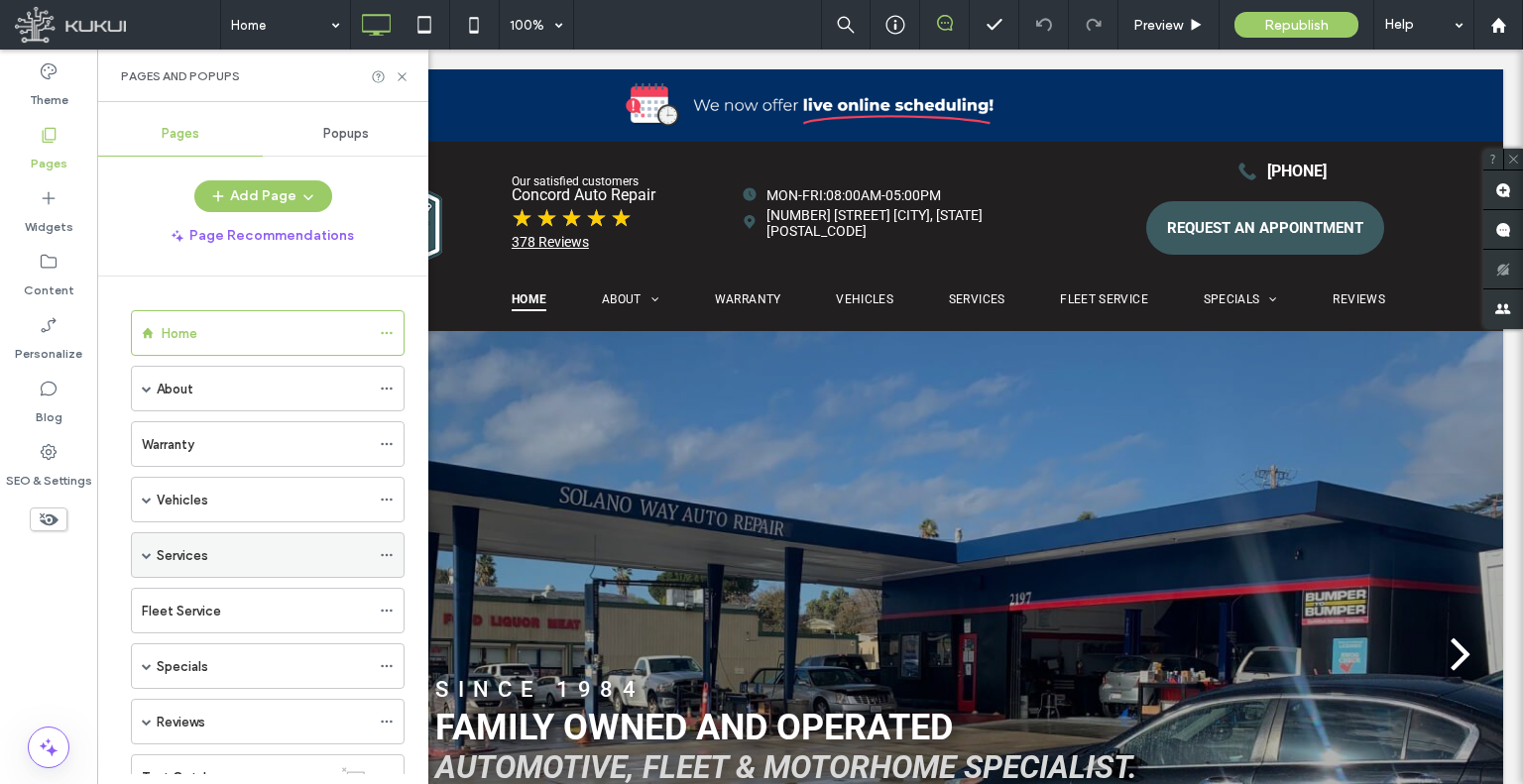 click at bounding box center (147, 555) 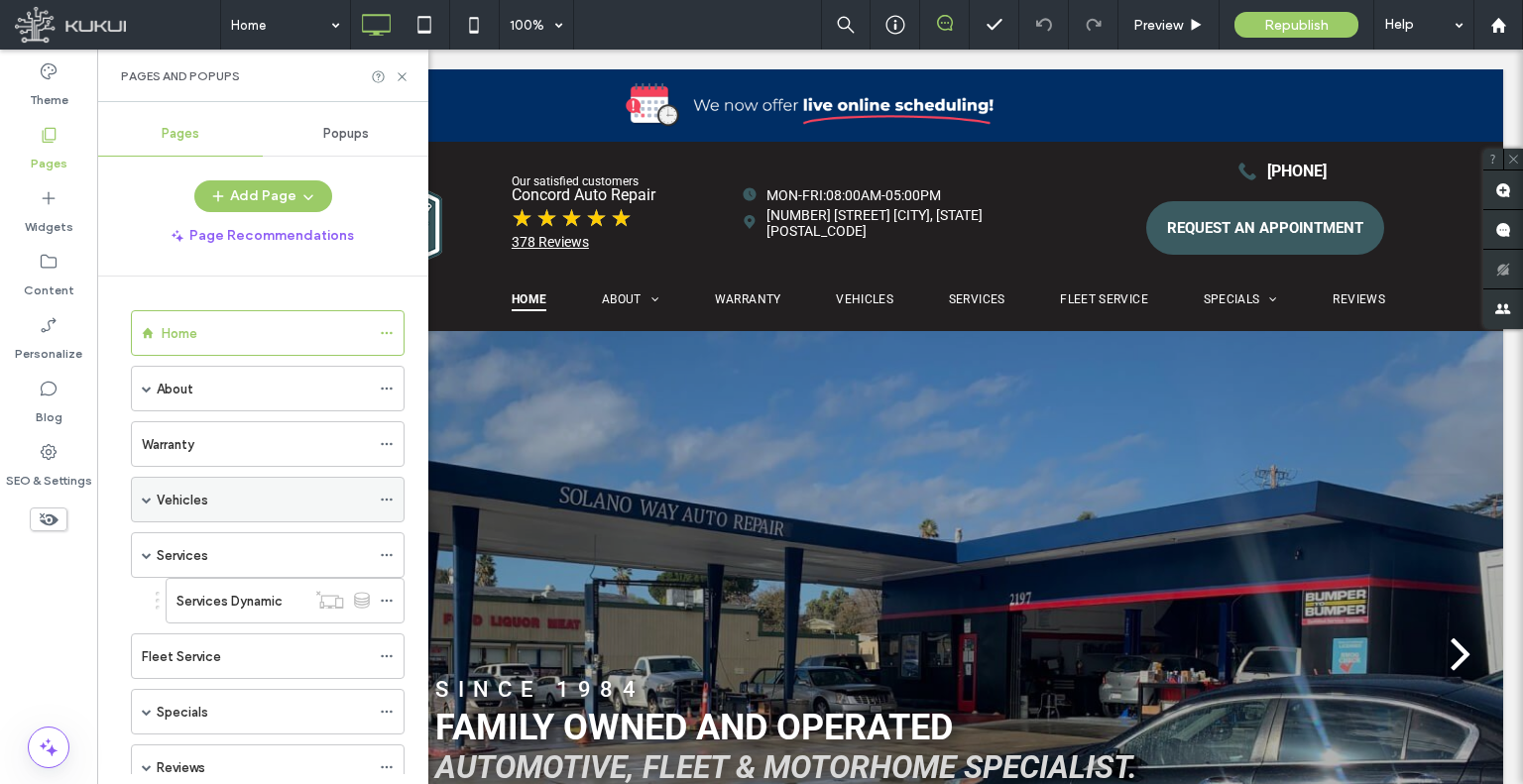 click at bounding box center (147, 500) 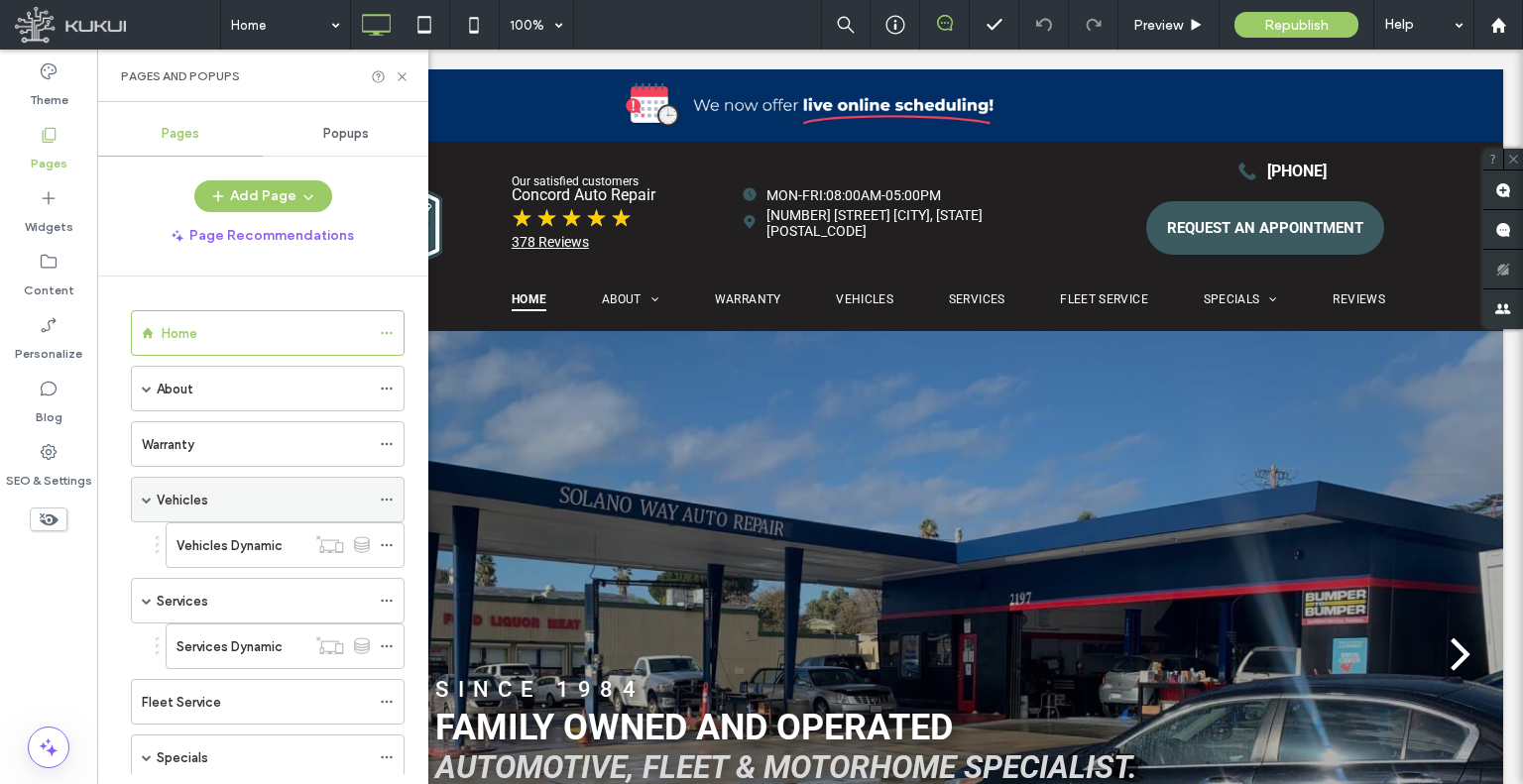click 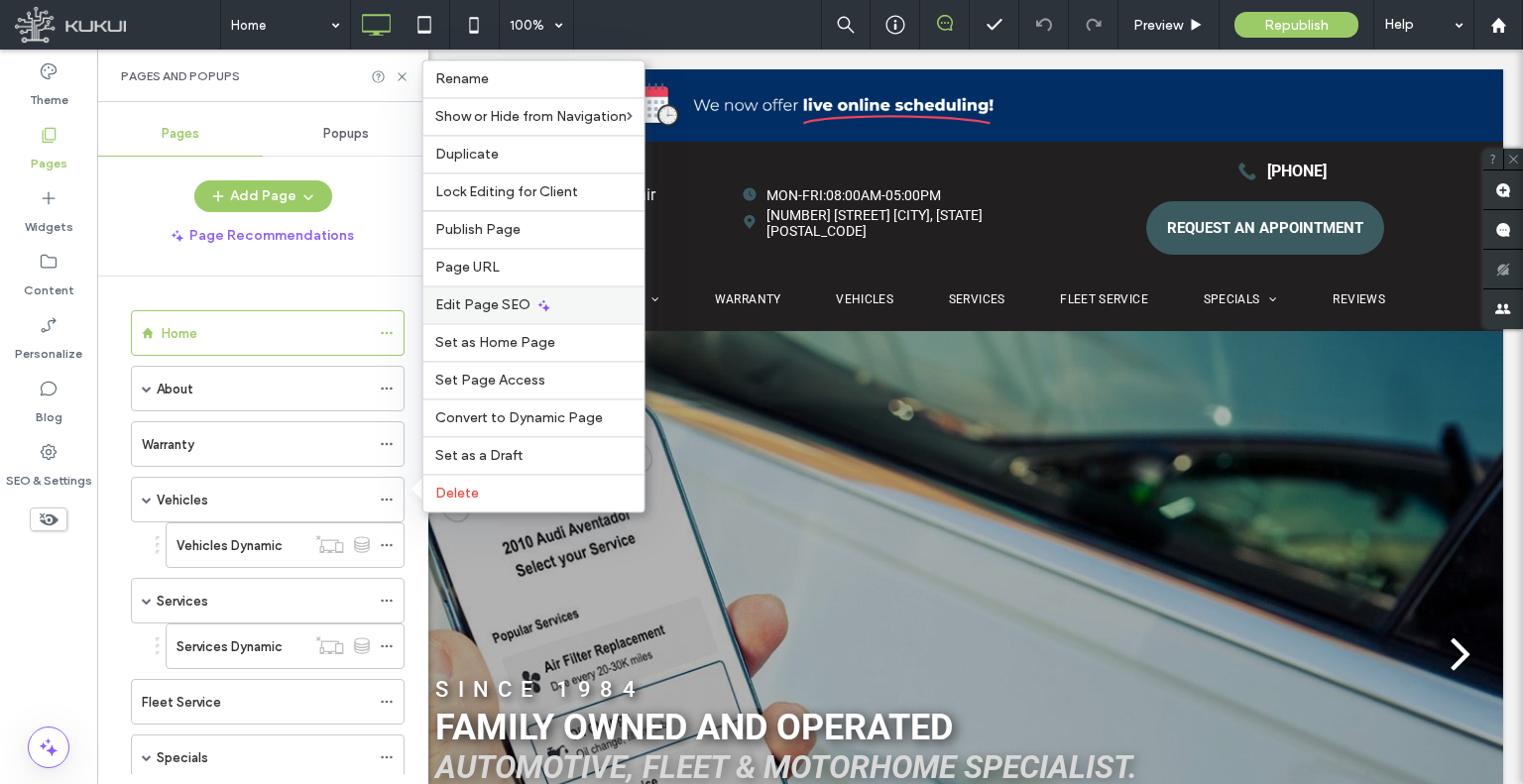 click on "Edit Page SEO" at bounding box center (483, 304) 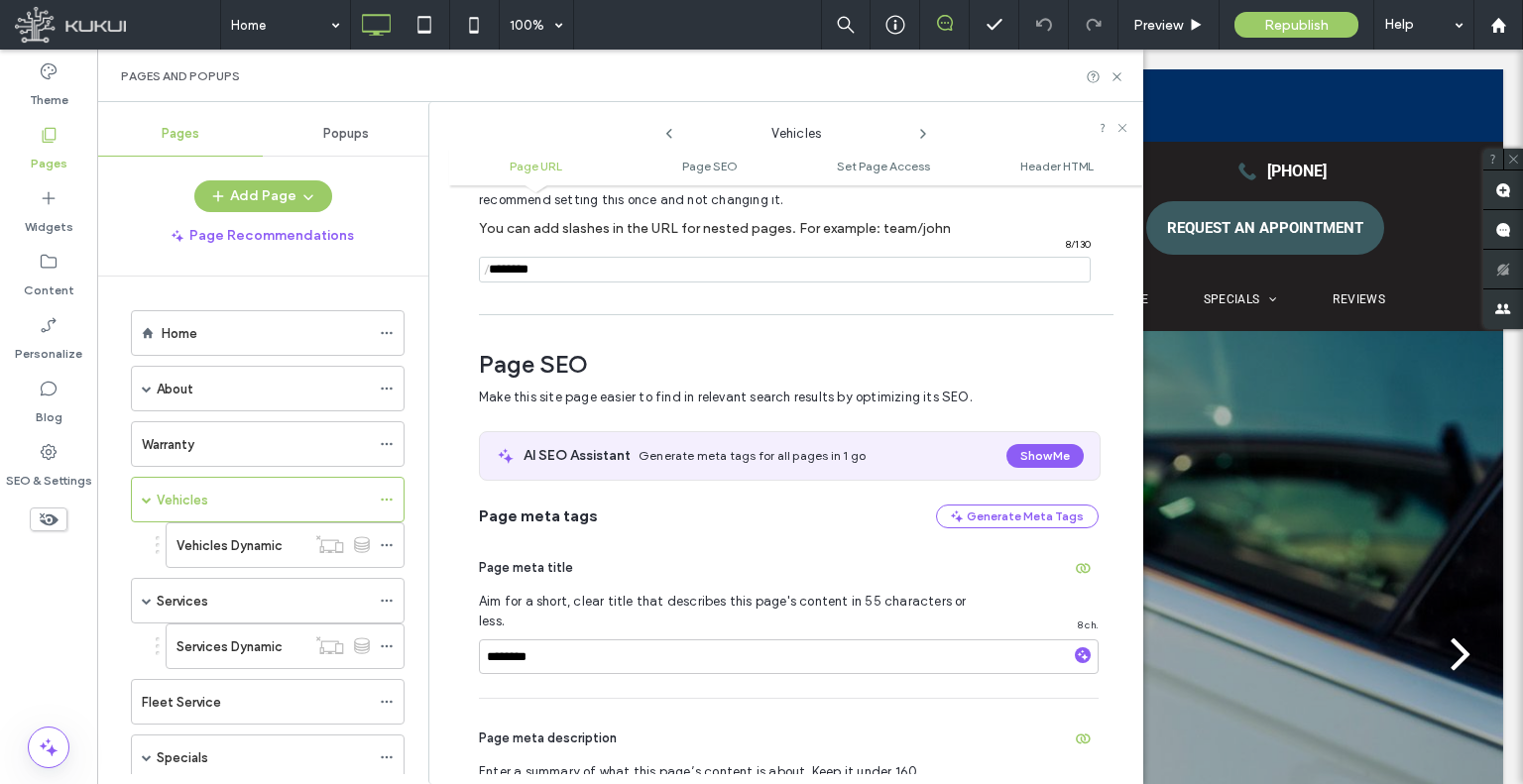 scroll, scrollTop: 0, scrollLeft: 0, axis: both 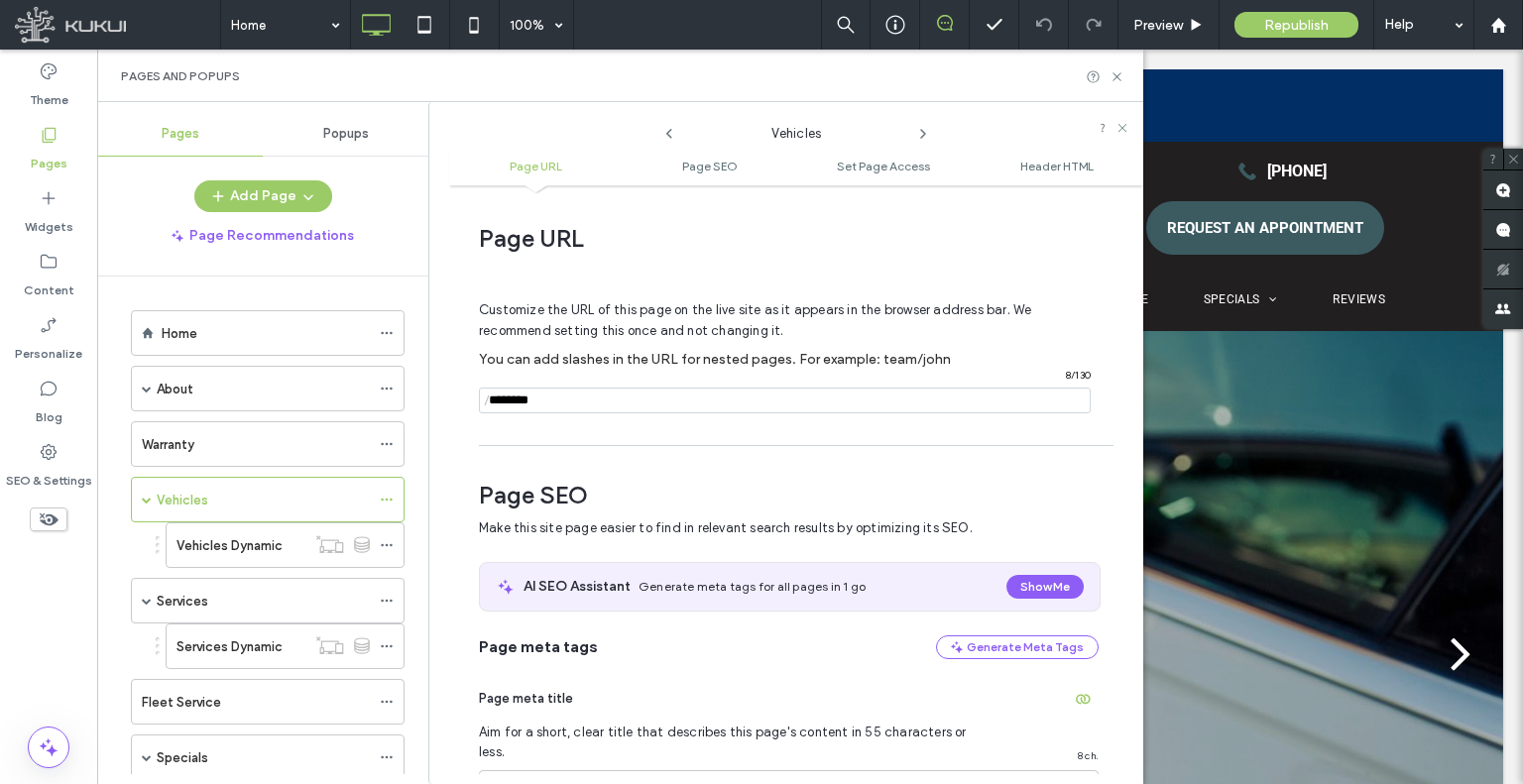 click 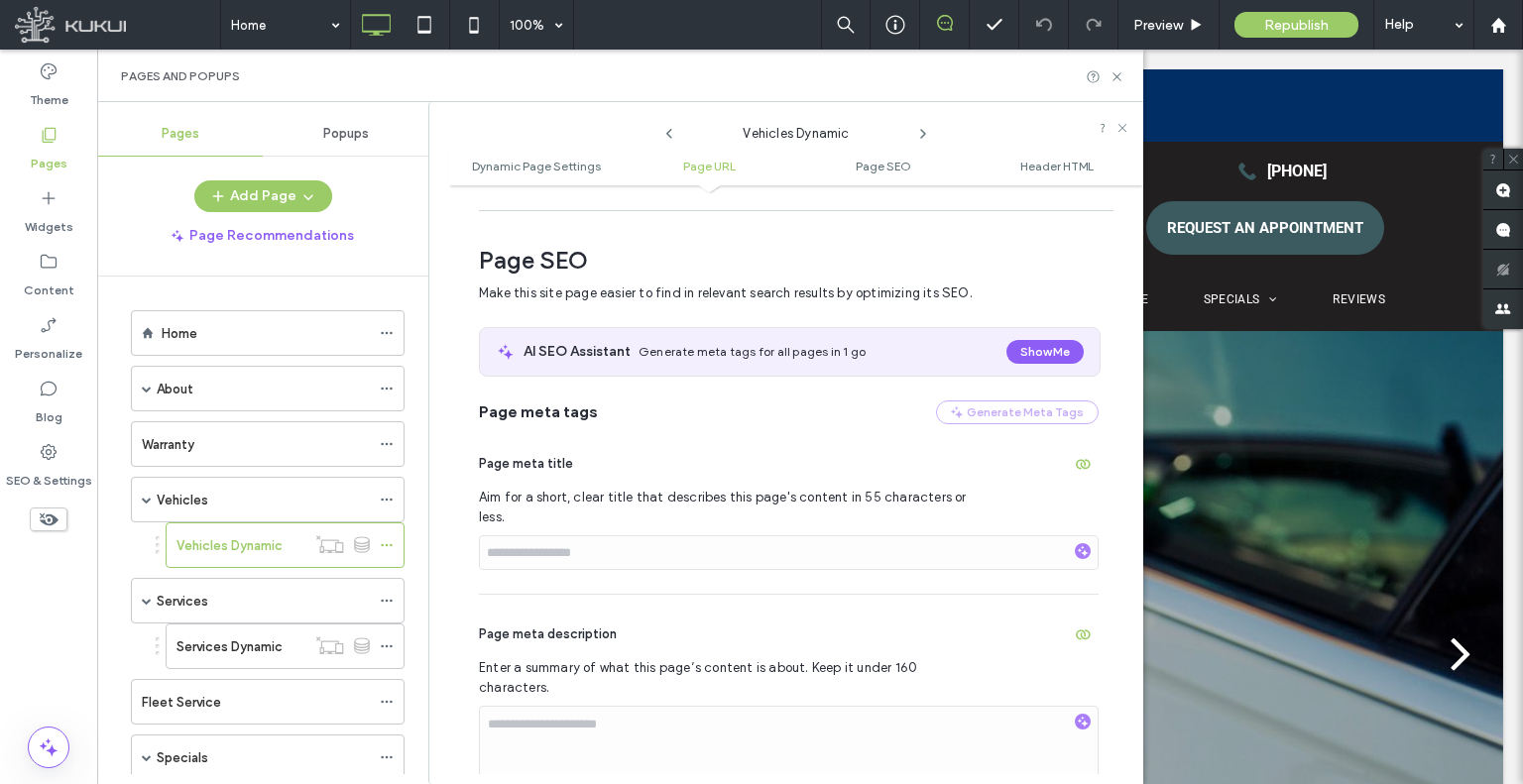scroll, scrollTop: 655, scrollLeft: 0, axis: vertical 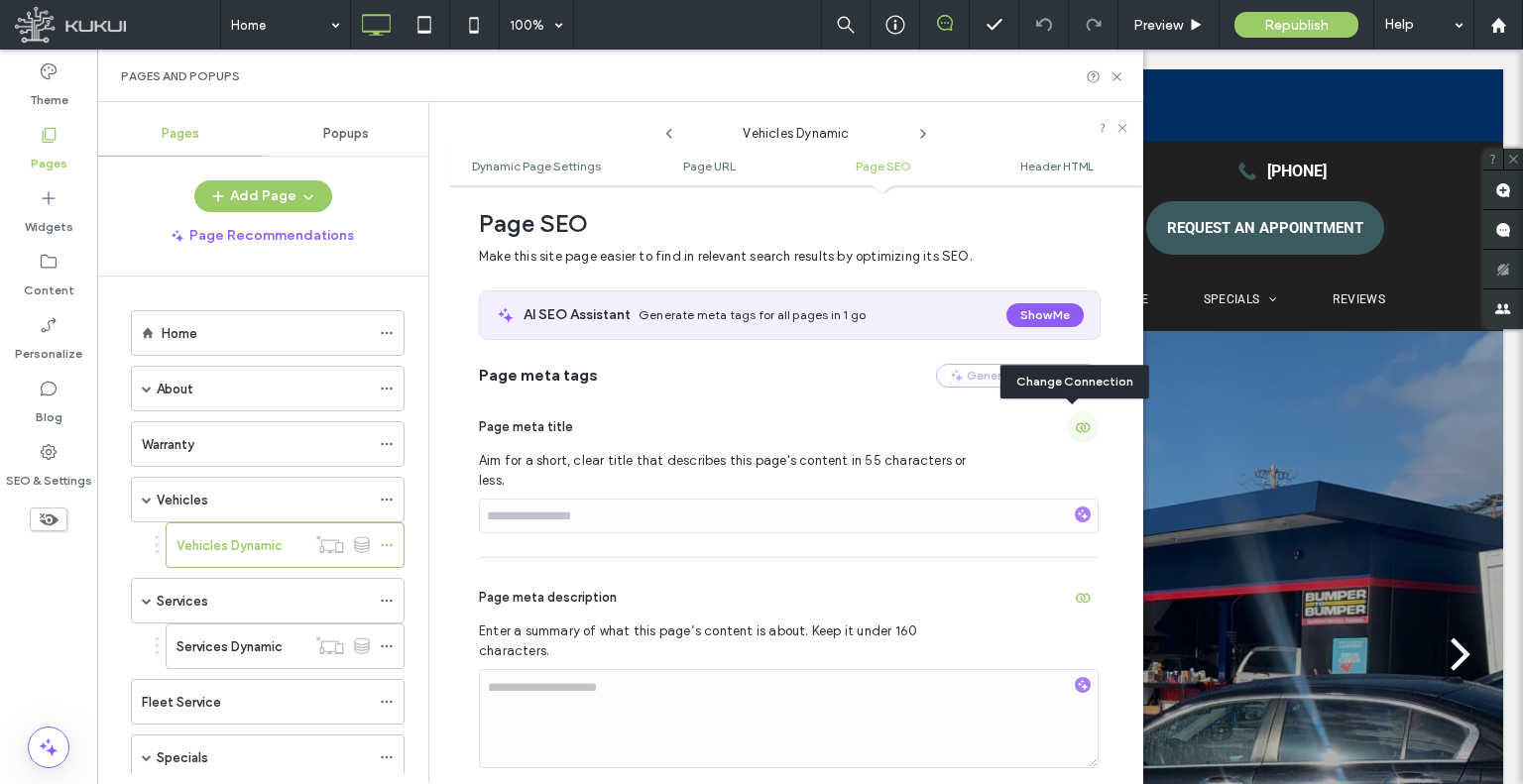 click 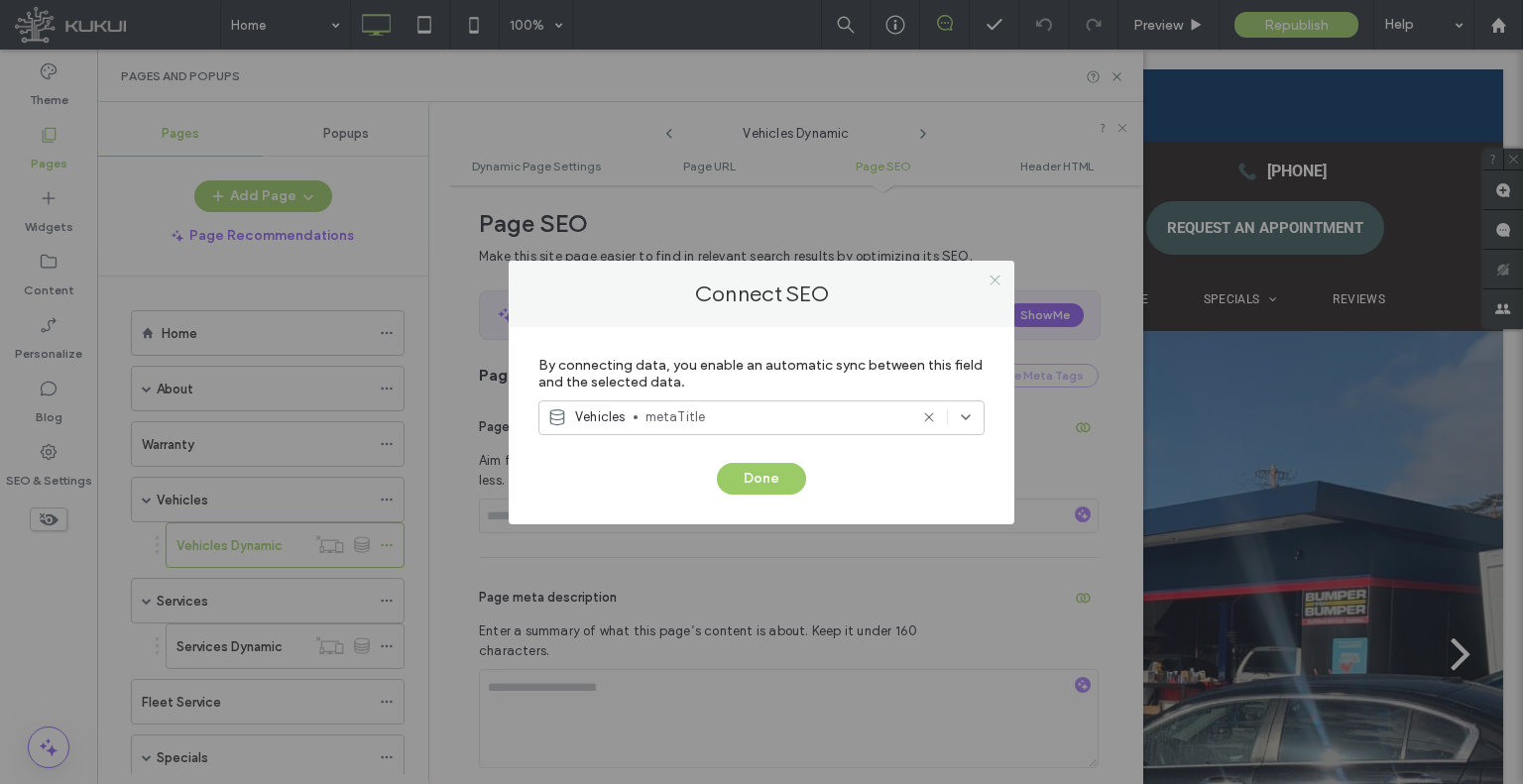click 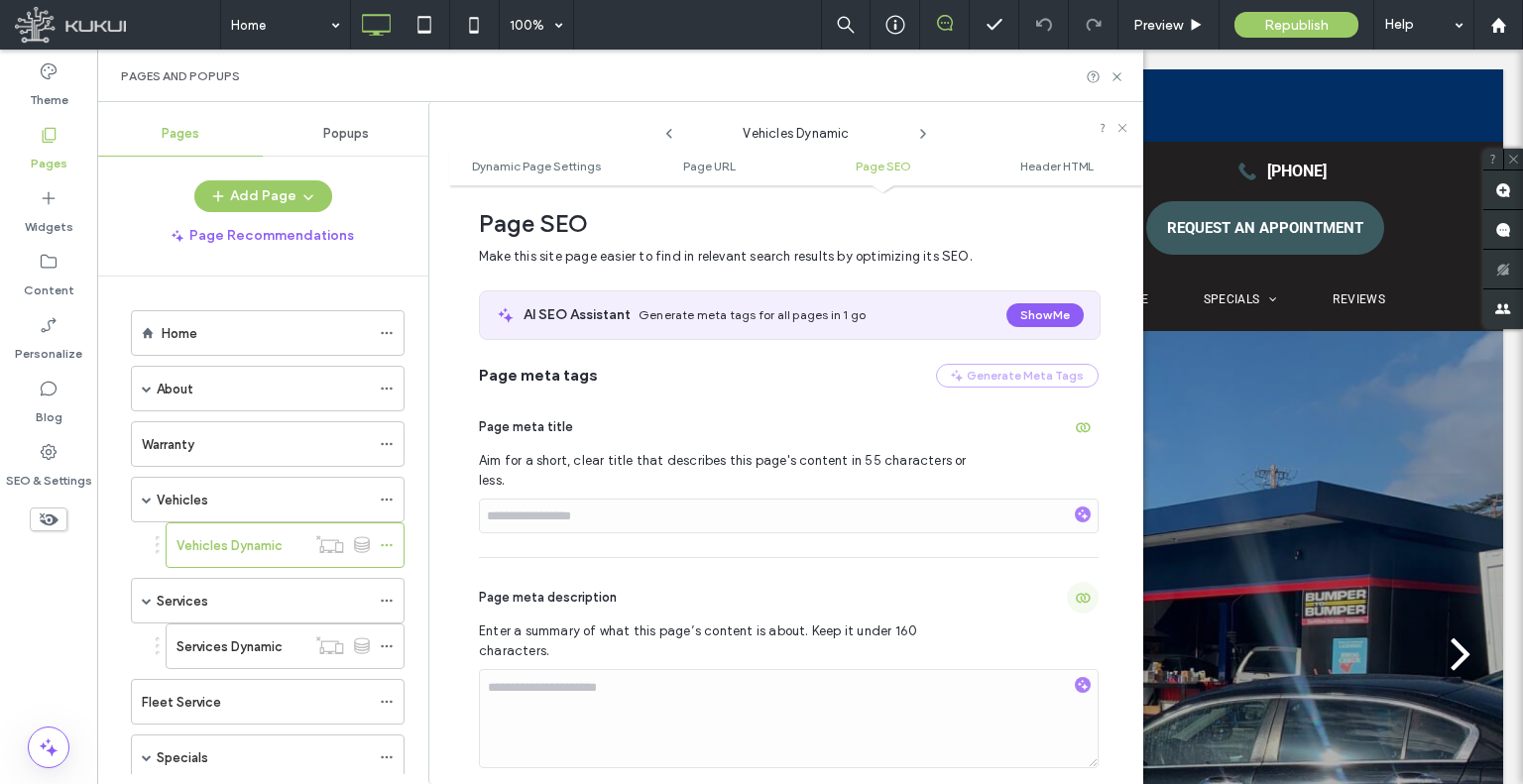 click at bounding box center [1083, 598] 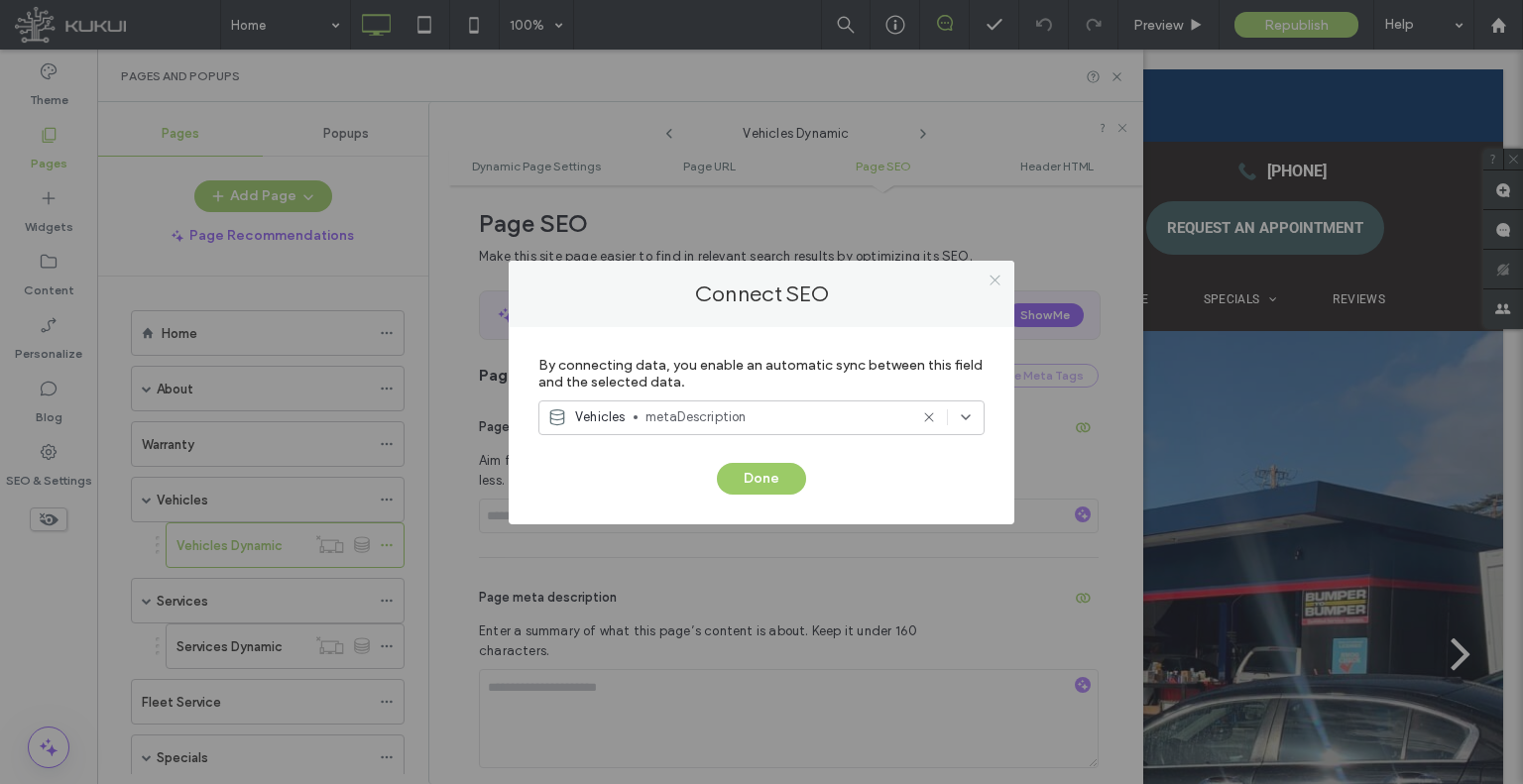 click 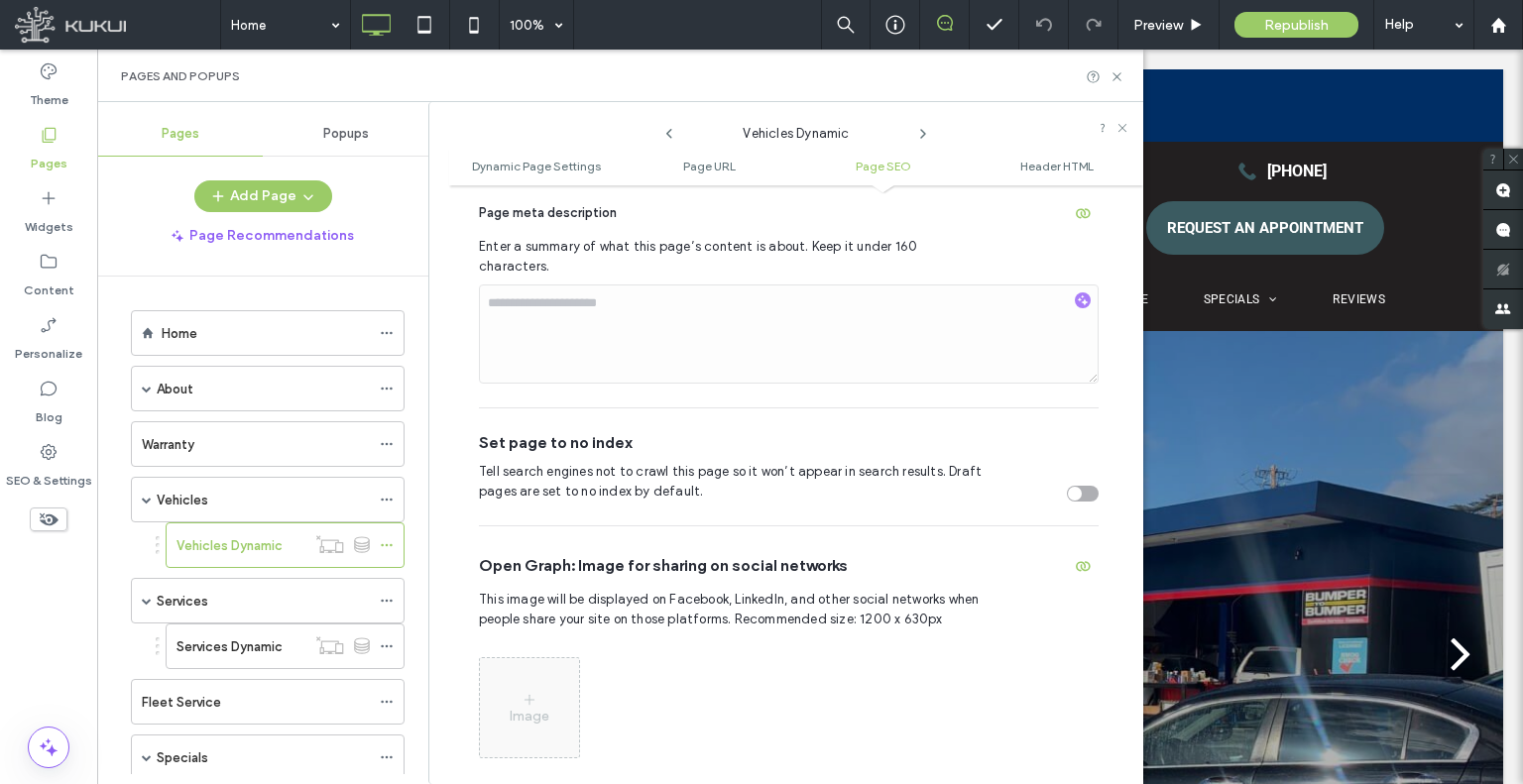 scroll, scrollTop: 1151, scrollLeft: 0, axis: vertical 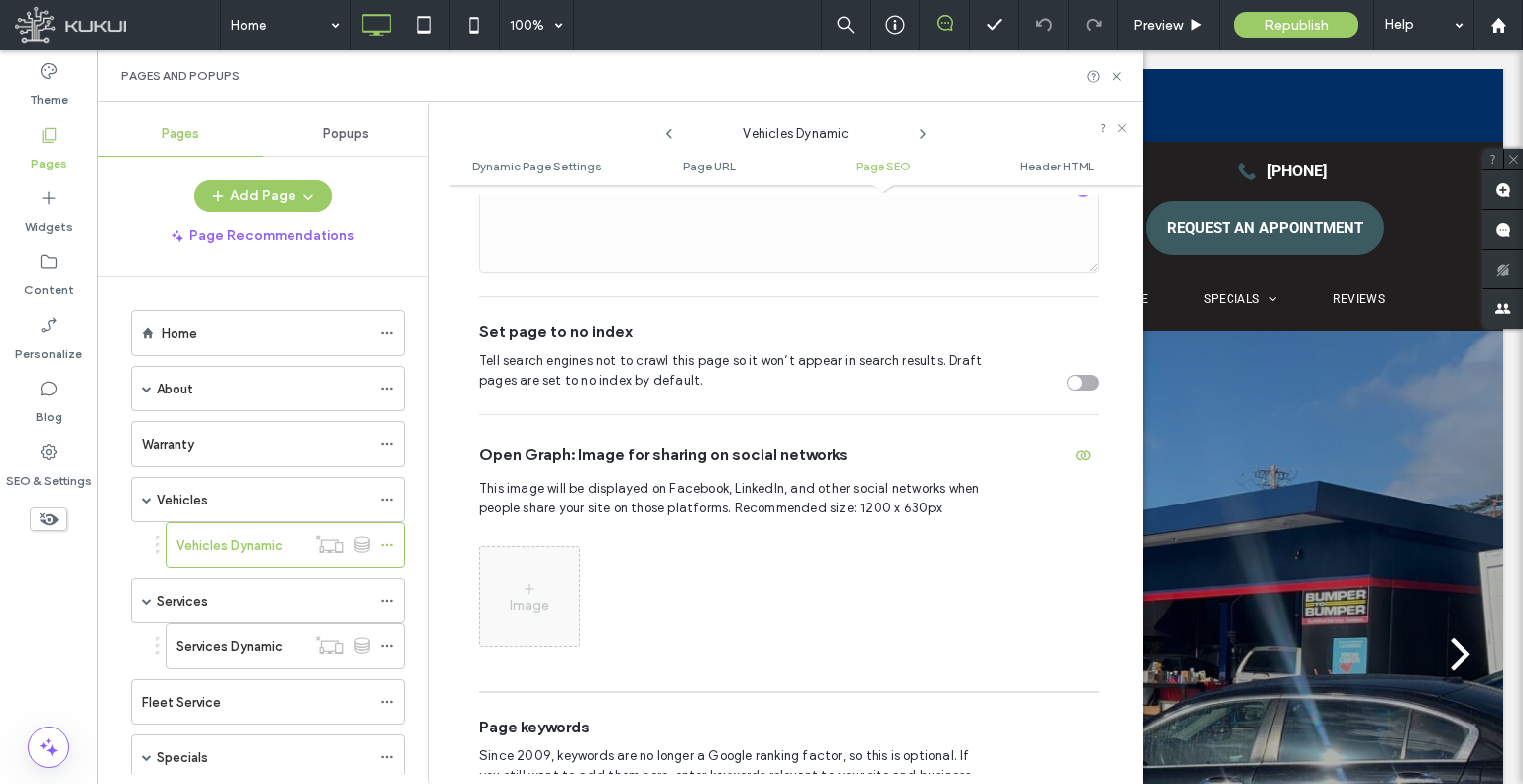 click on "Open Graph: Image for sharing on social networks" at bounding box center (788, 455) 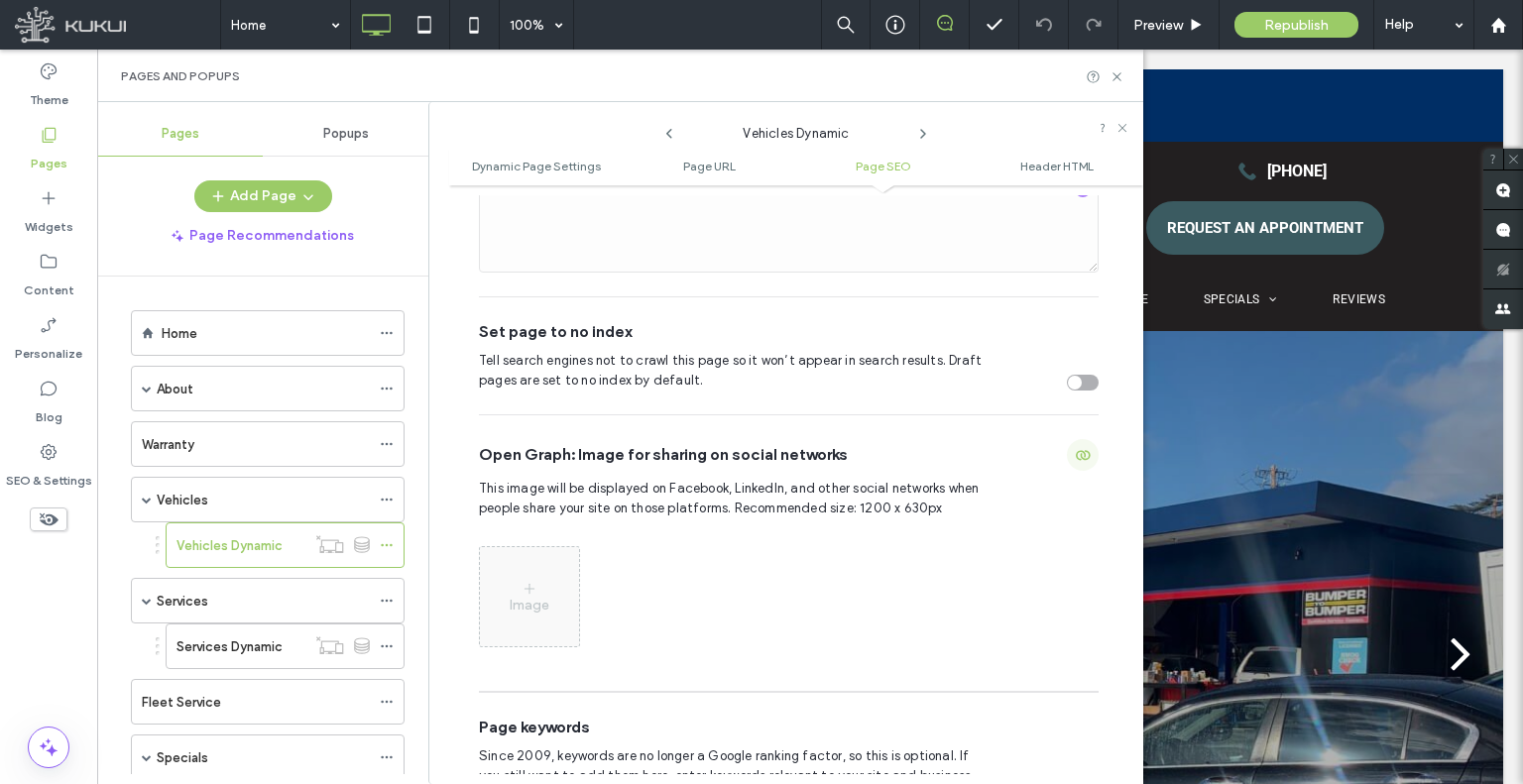 click 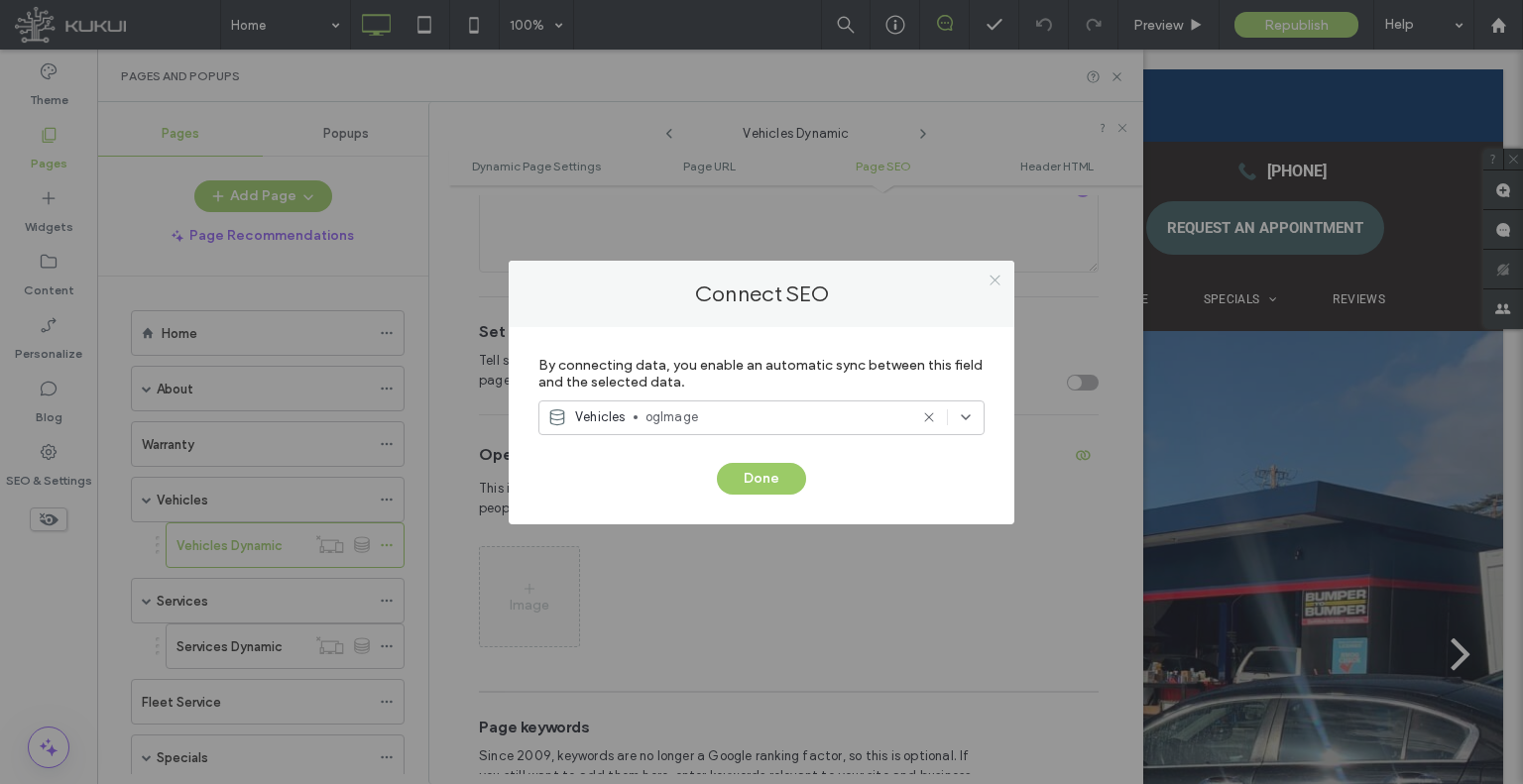 click 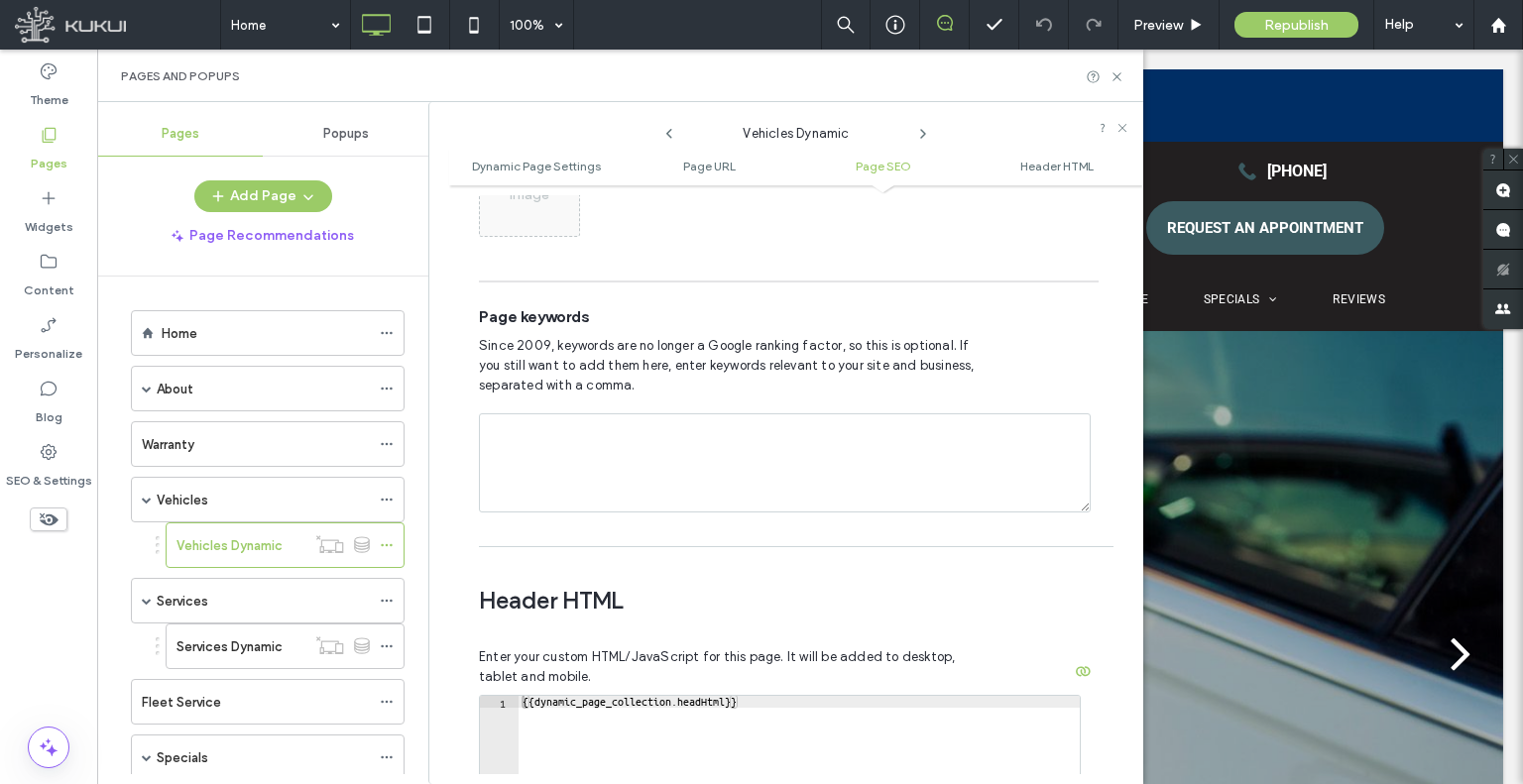 scroll, scrollTop: 1646, scrollLeft: 0, axis: vertical 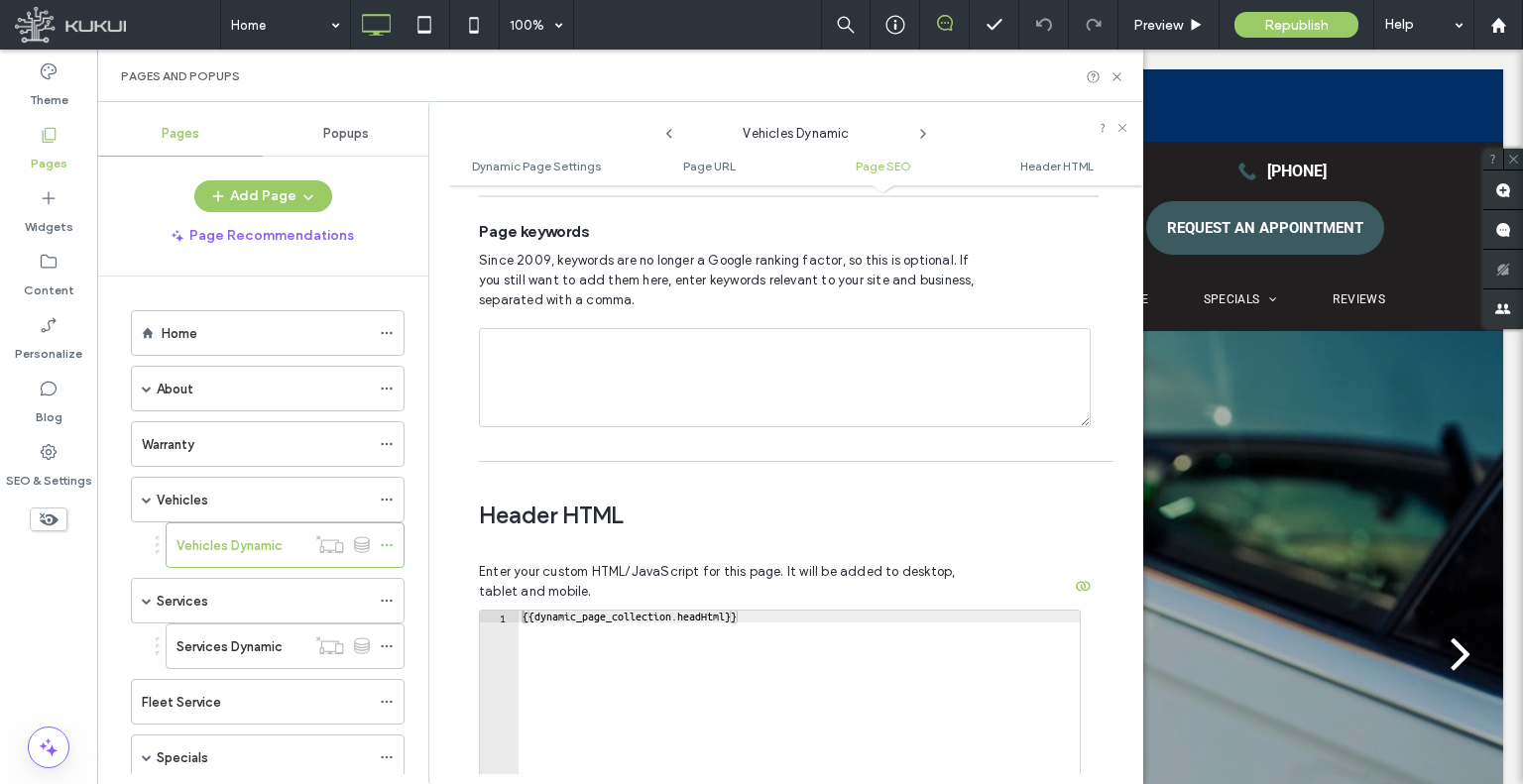 click 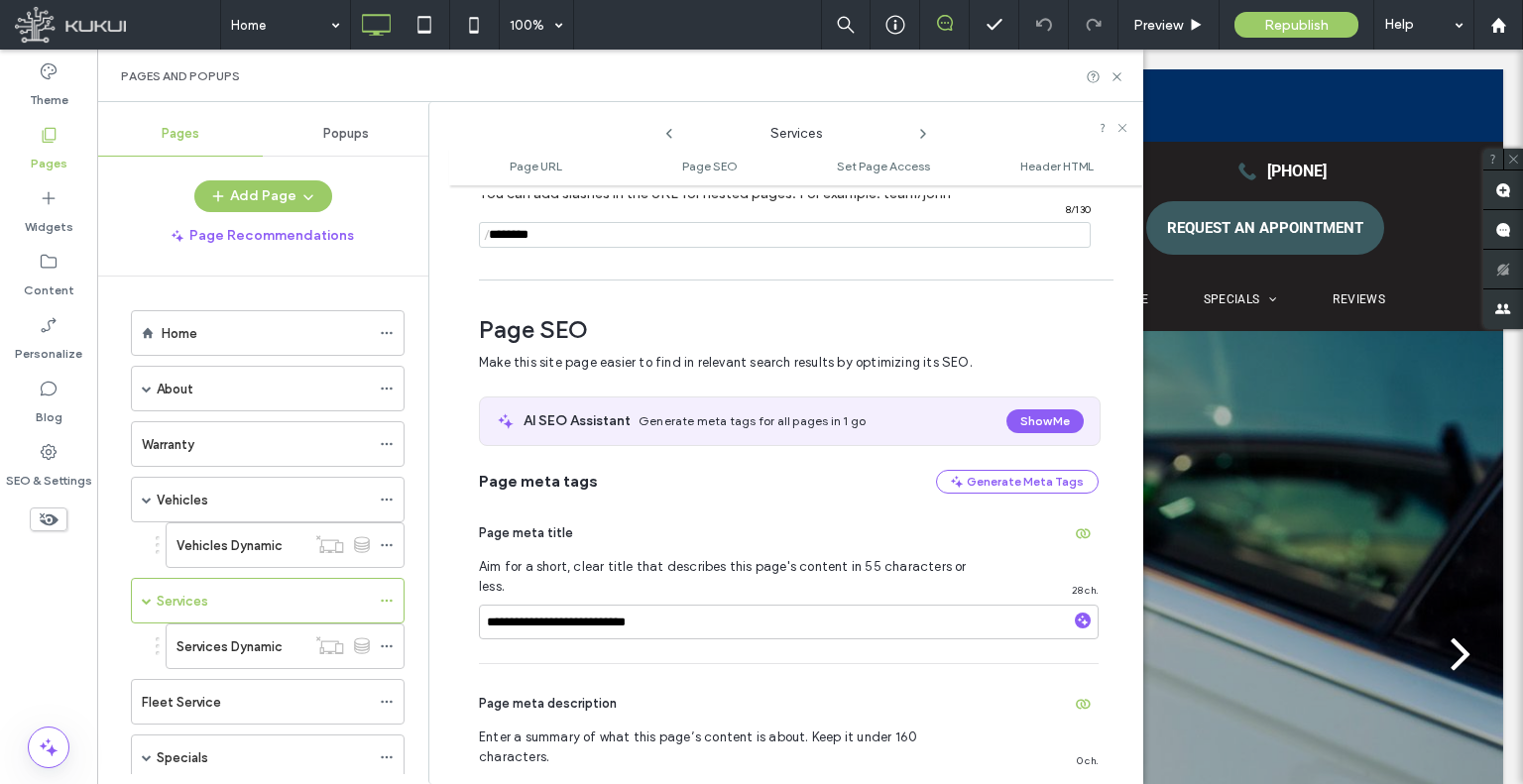 scroll, scrollTop: 0, scrollLeft: 0, axis: both 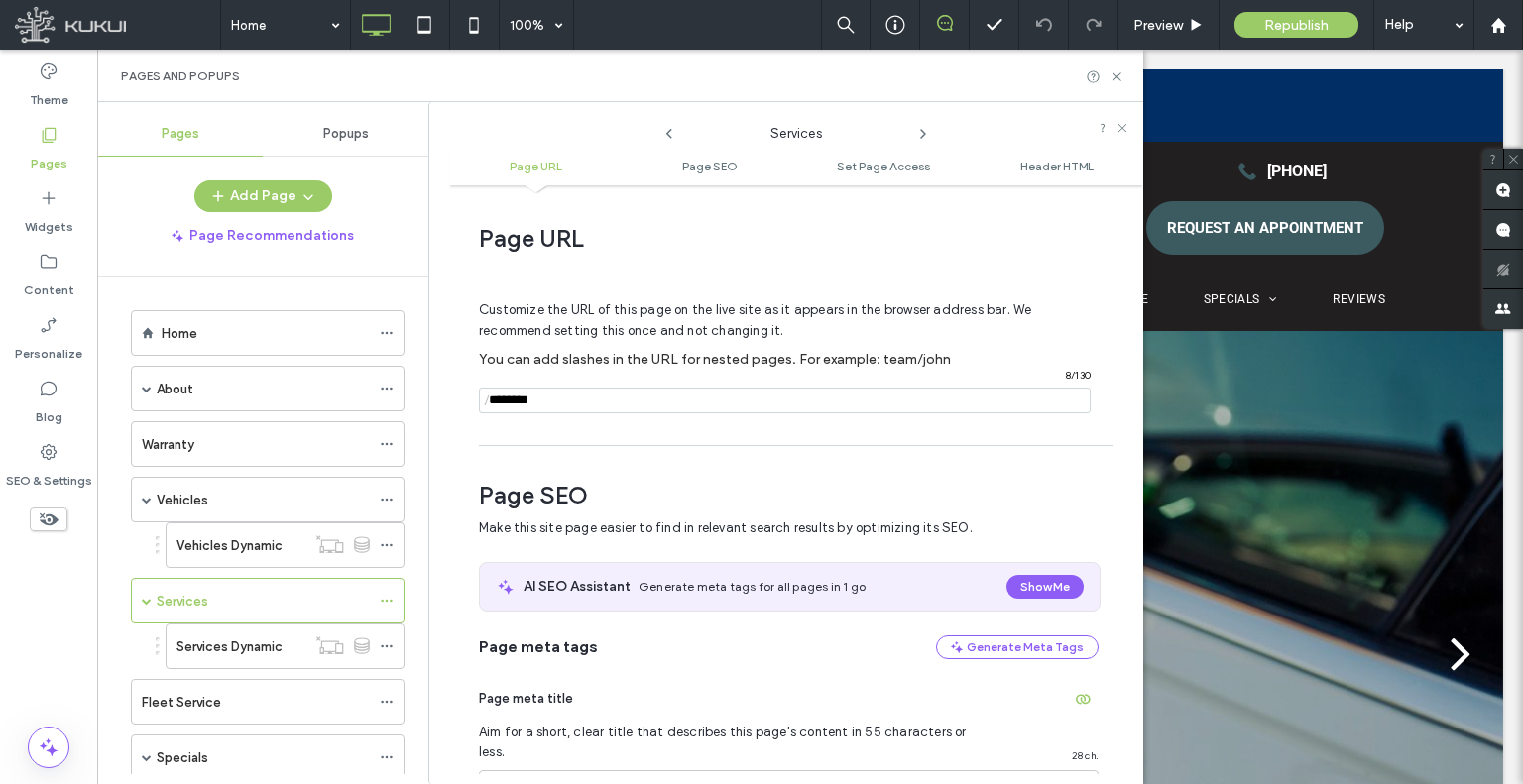click 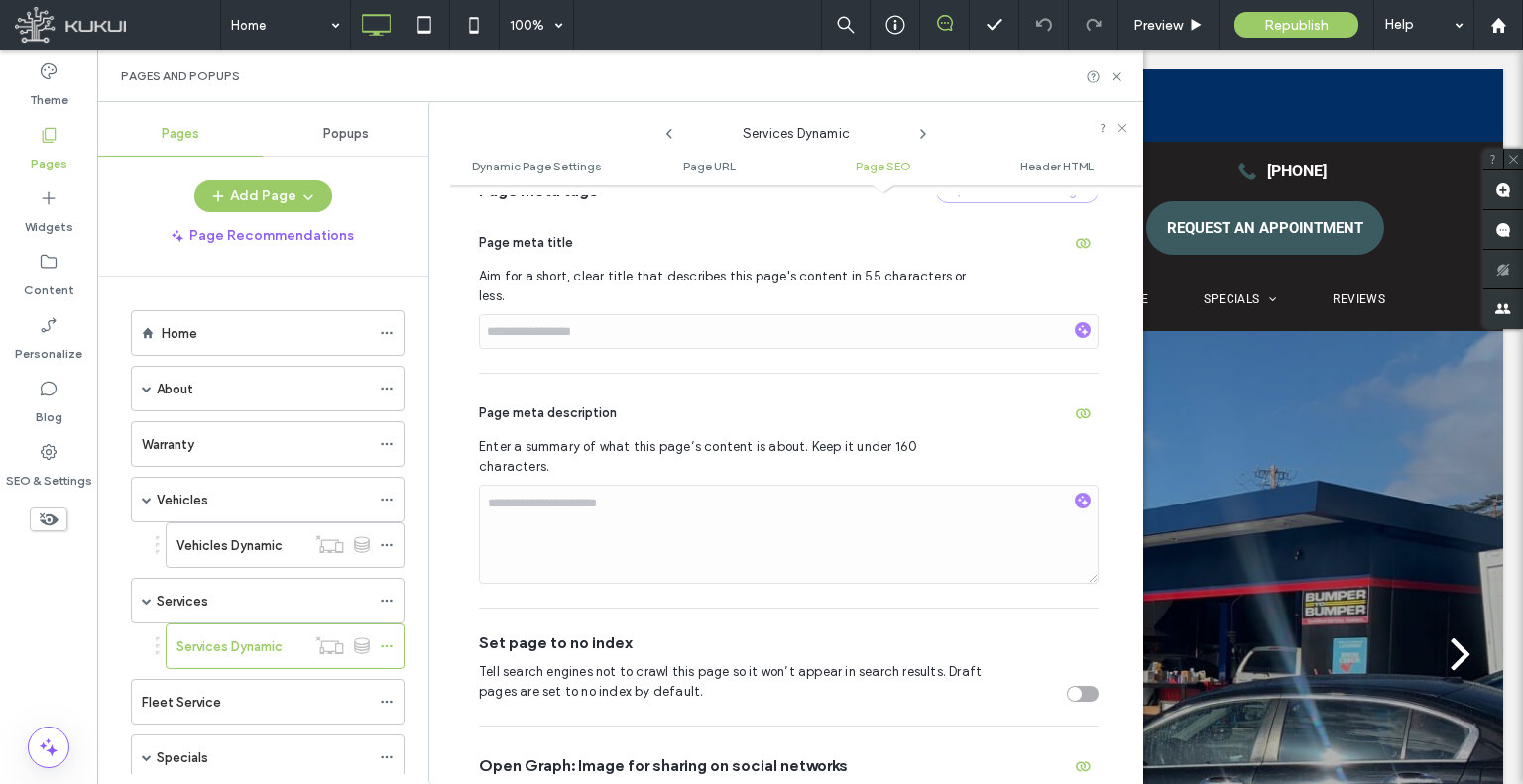 scroll, scrollTop: 852, scrollLeft: 0, axis: vertical 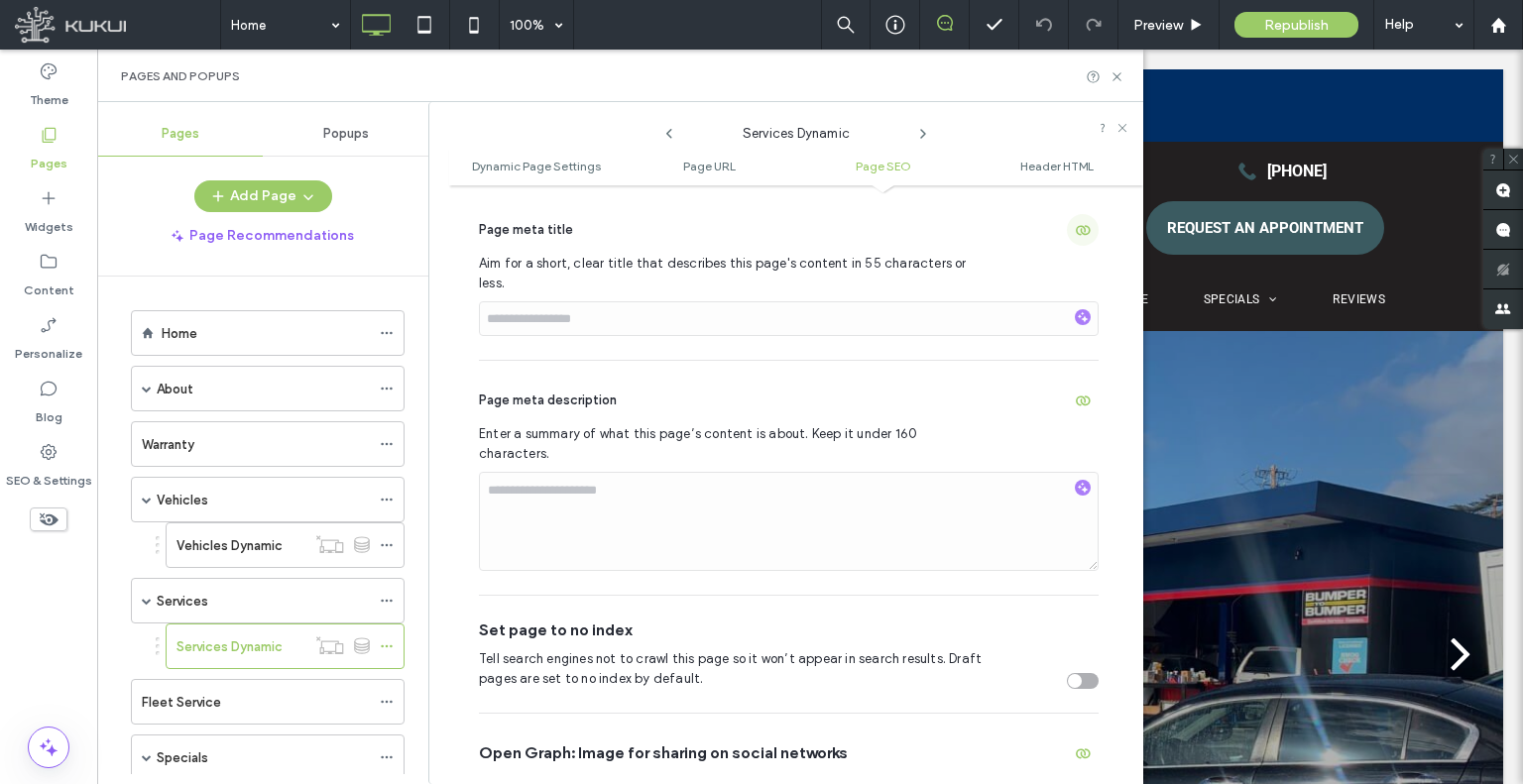 click 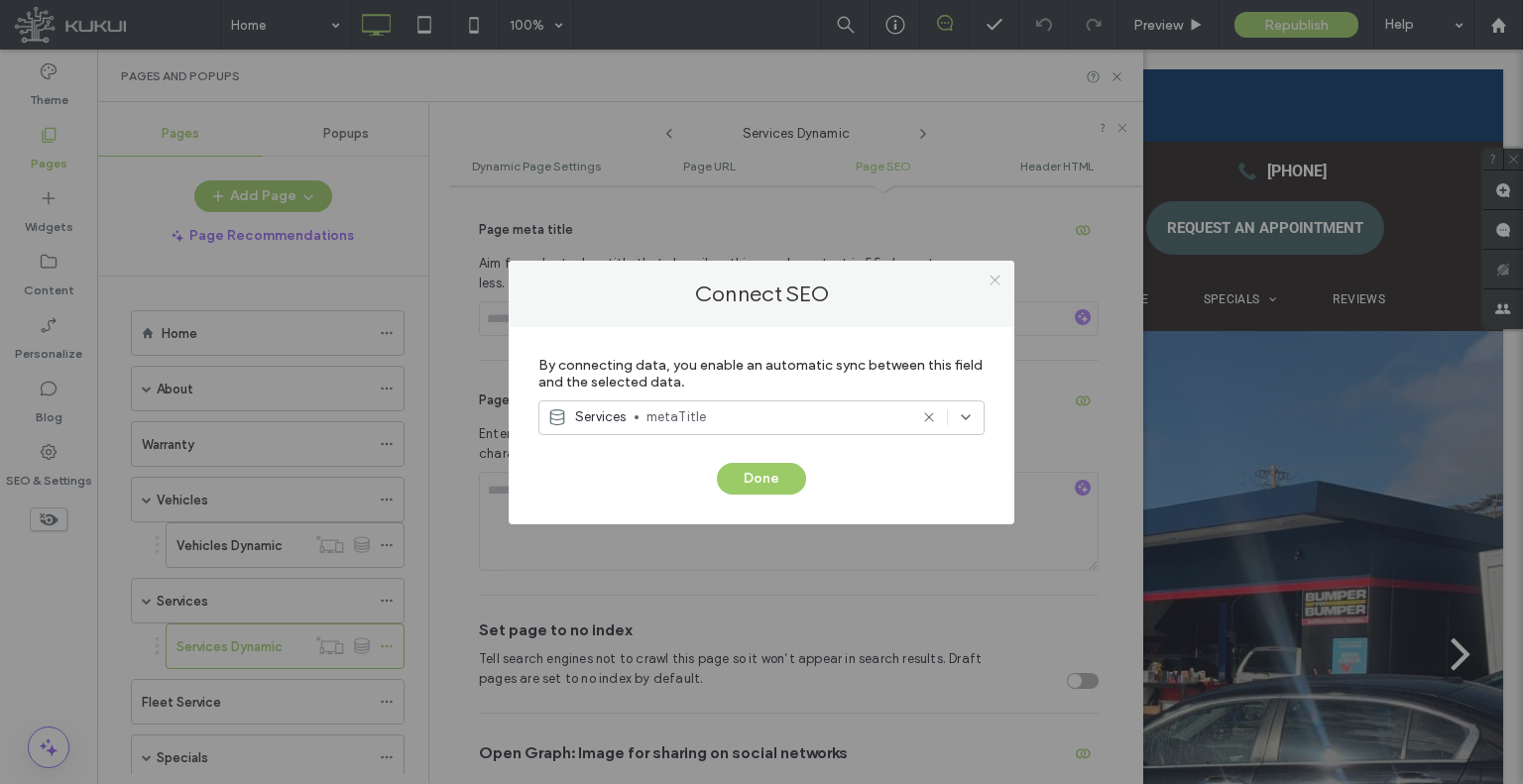 click at bounding box center (995, 280) 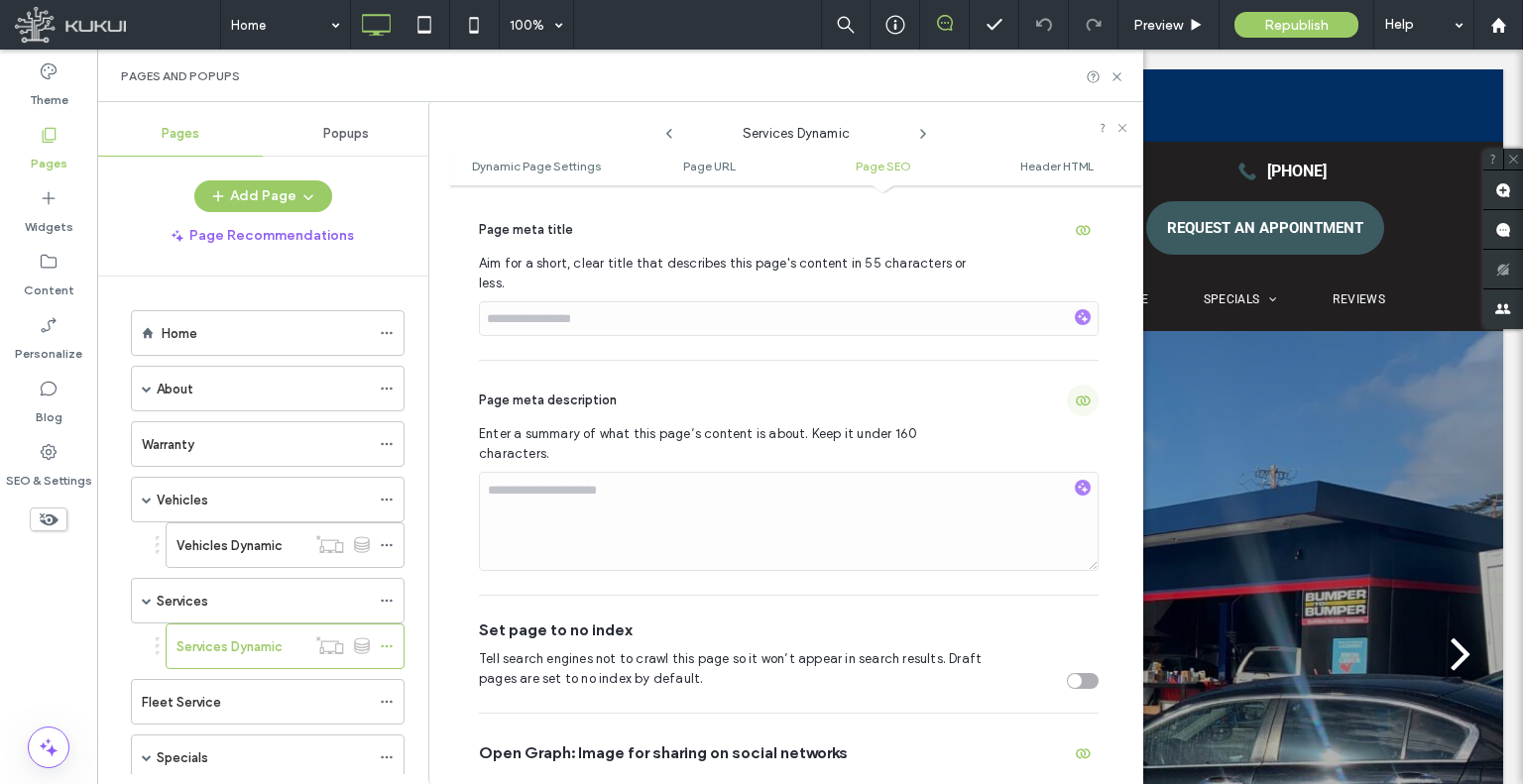 click 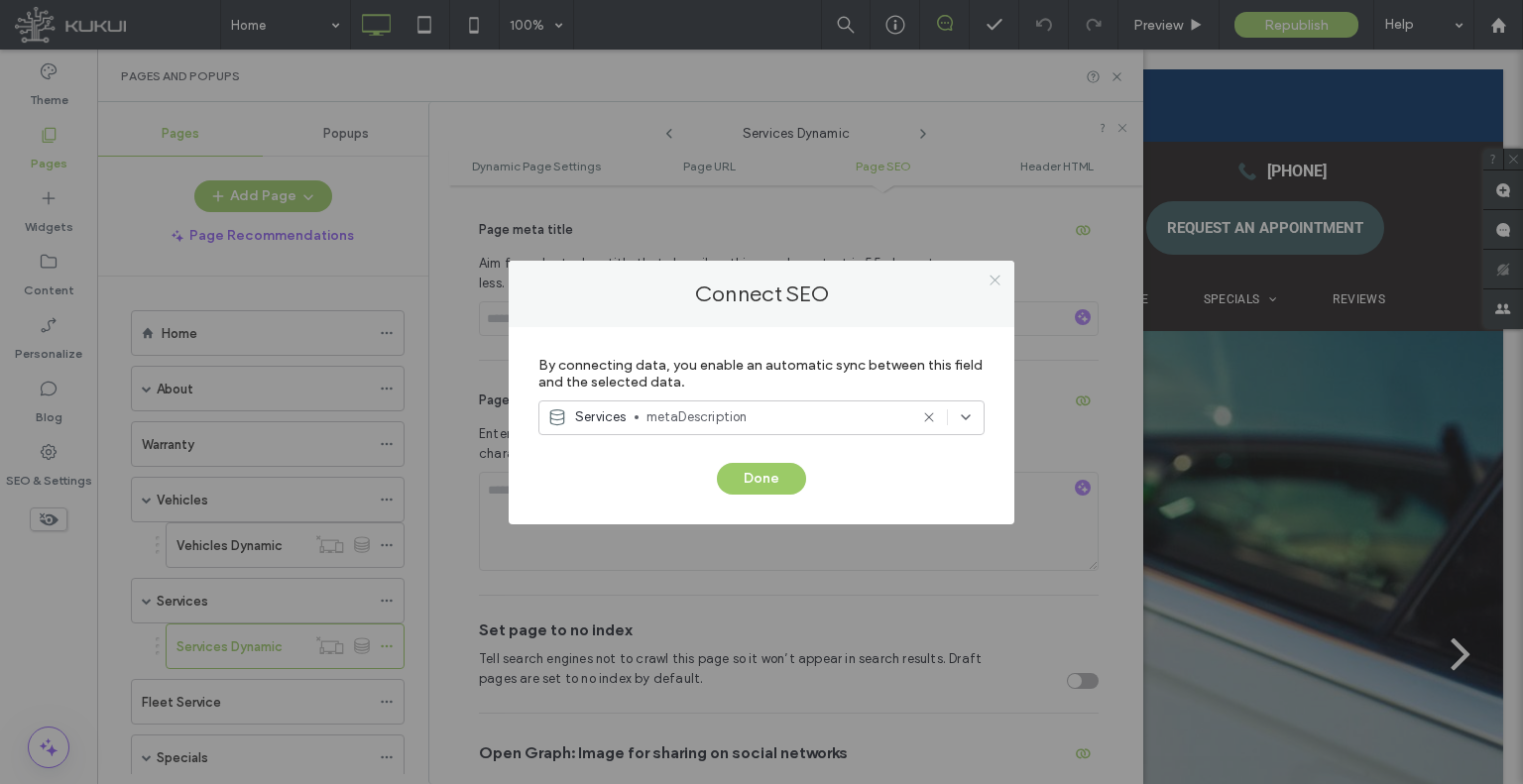 click 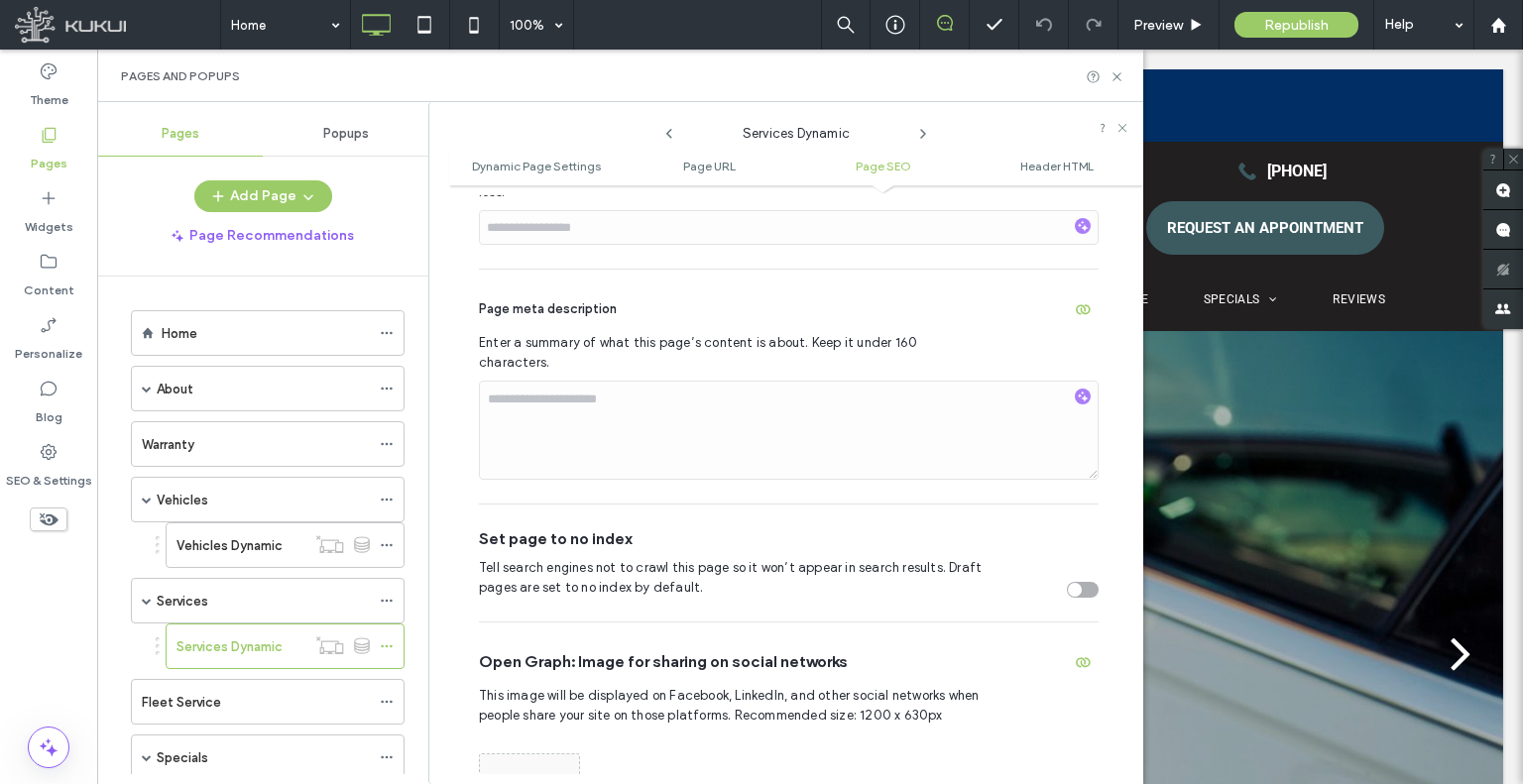 scroll, scrollTop: 1051, scrollLeft: 0, axis: vertical 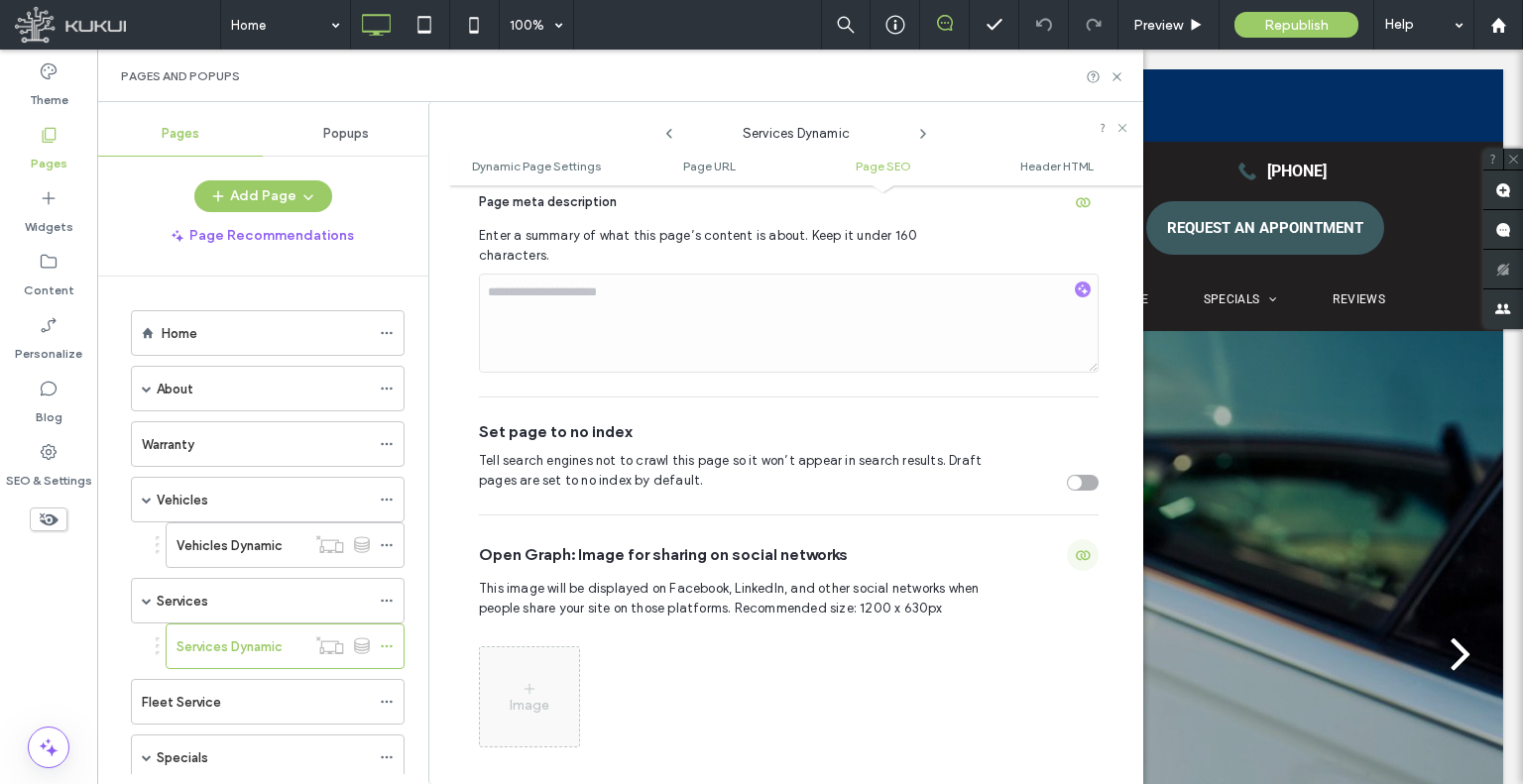 click at bounding box center (1083, 555) 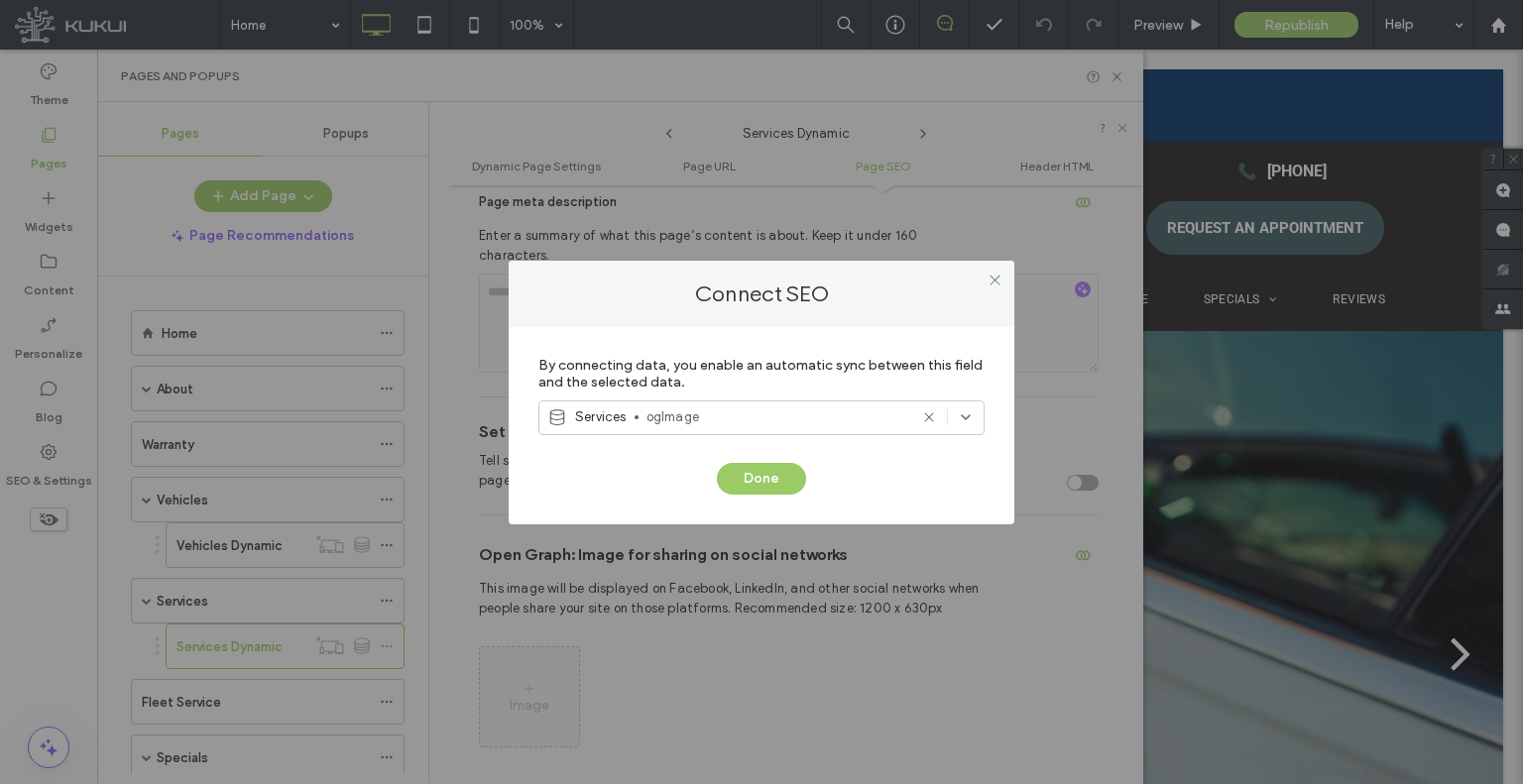 click at bounding box center (995, 280) 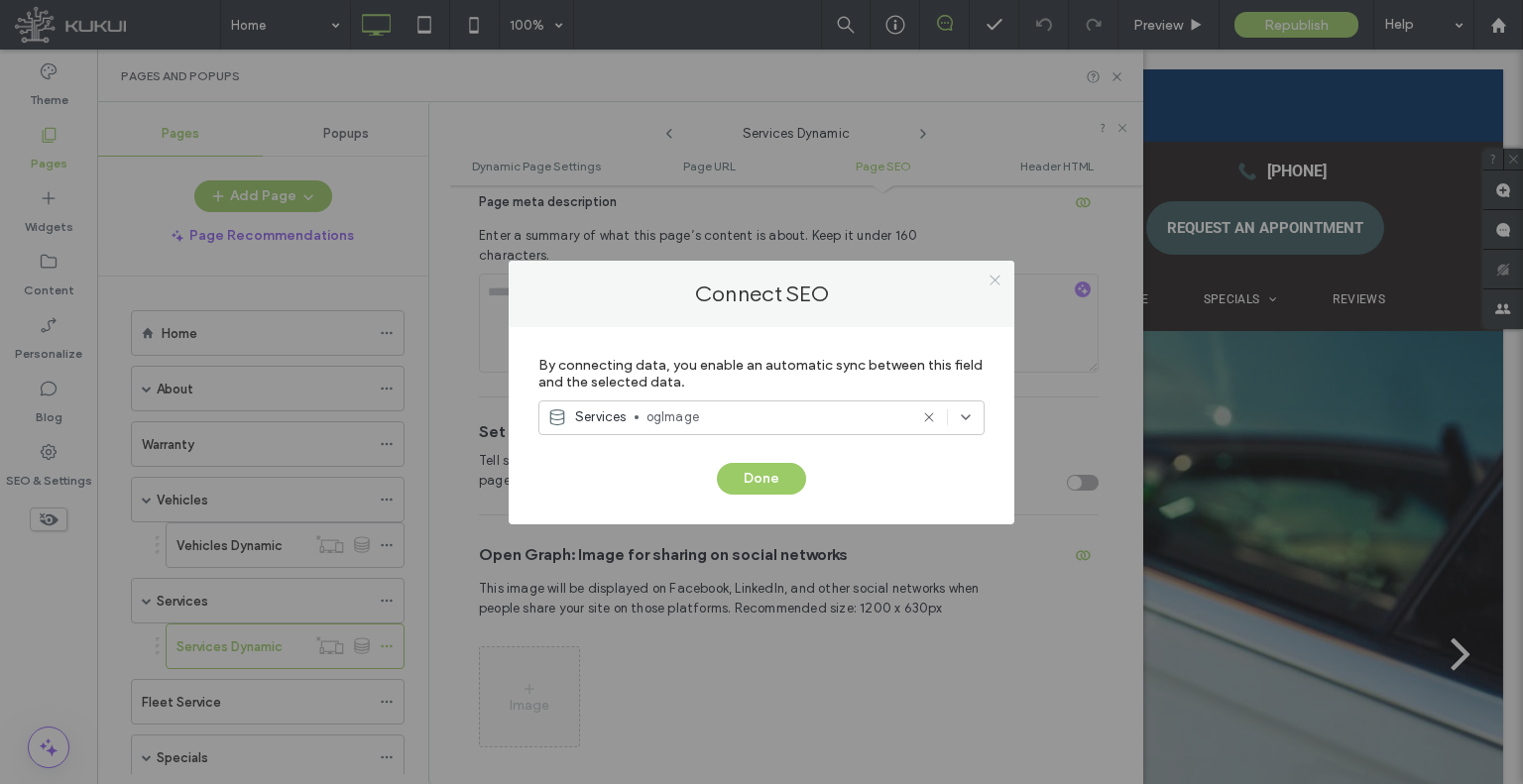 click 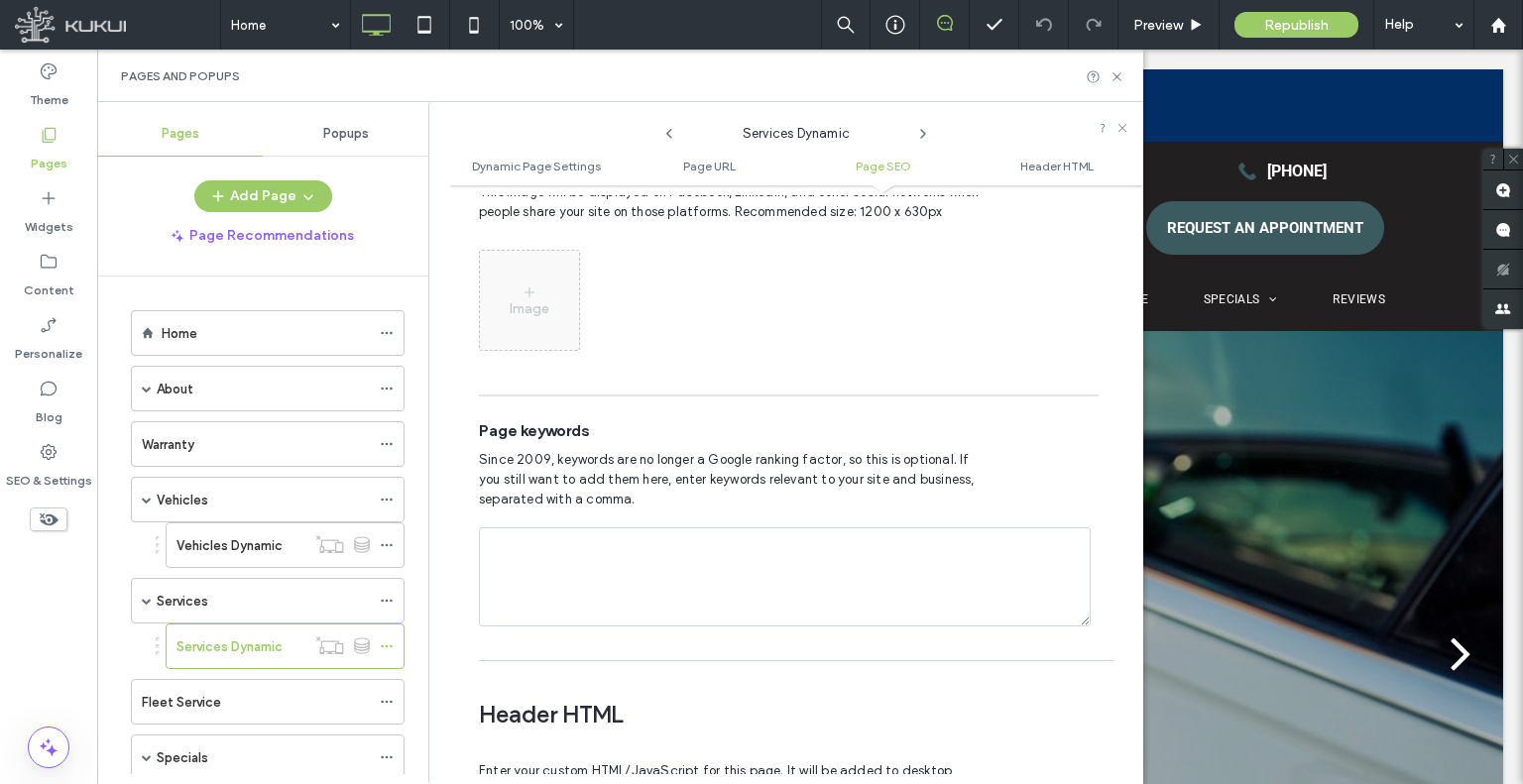scroll, scrollTop: 1744, scrollLeft: 0, axis: vertical 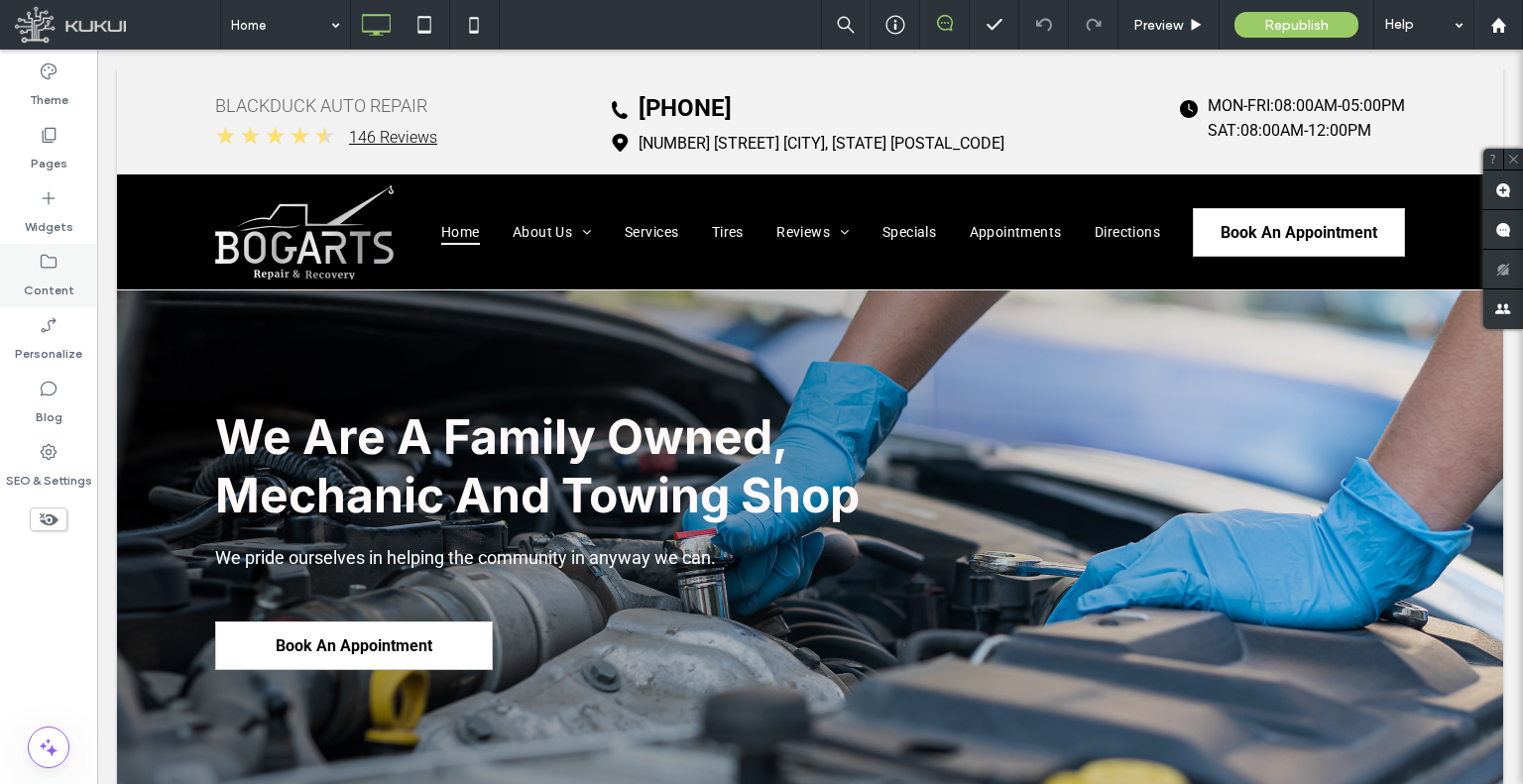 click 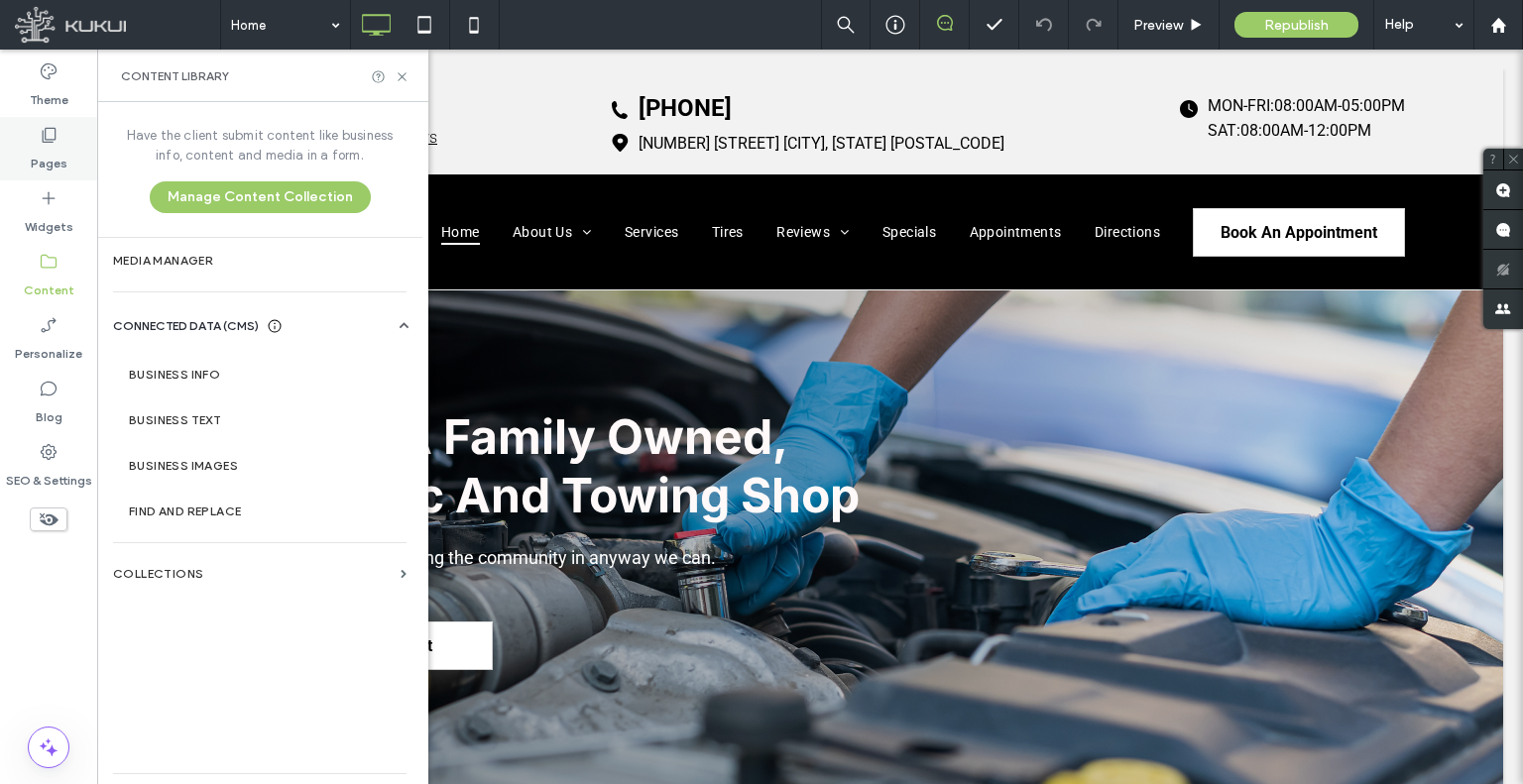 click on "Pages" at bounding box center [49, 159] 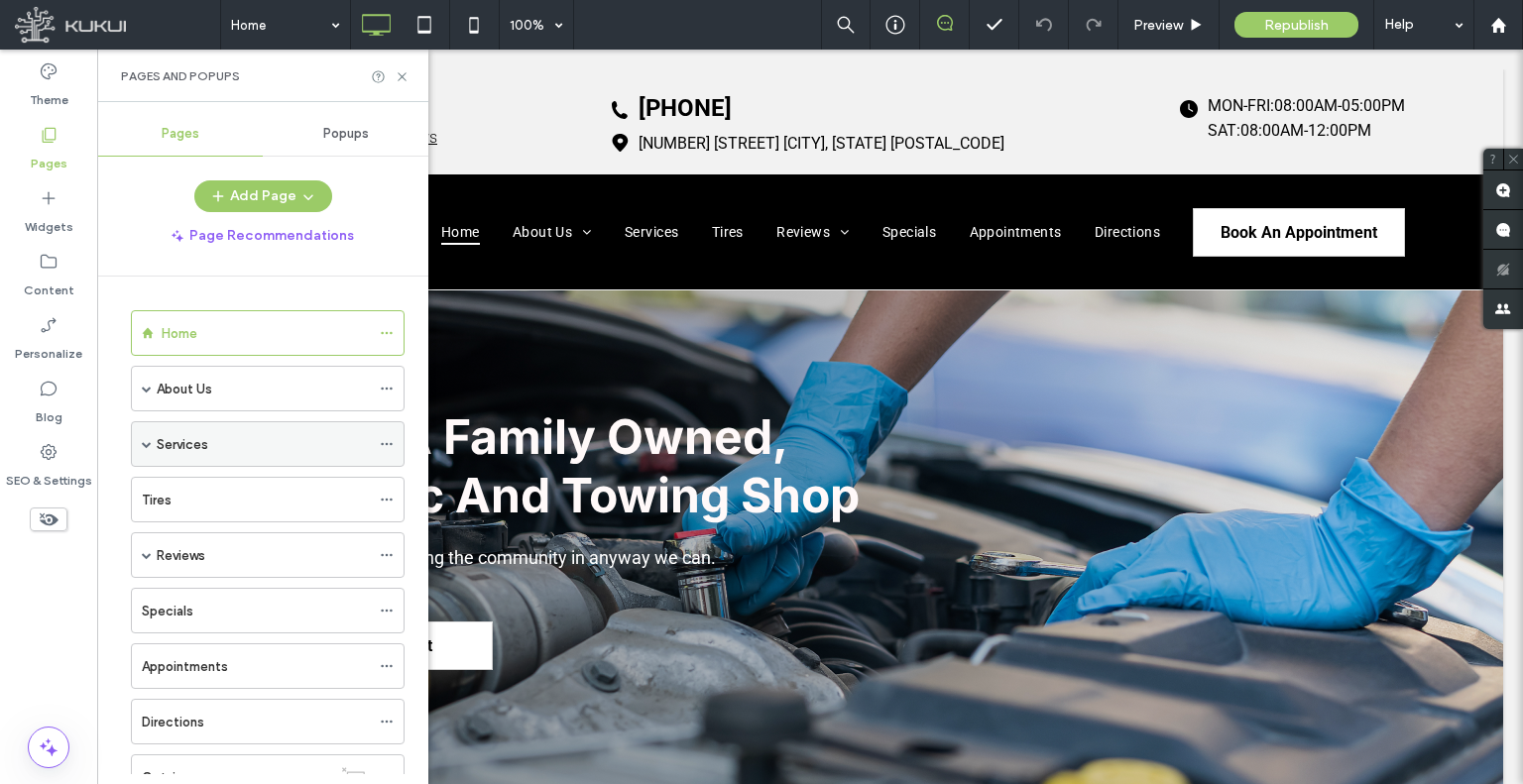 click at bounding box center [147, 444] 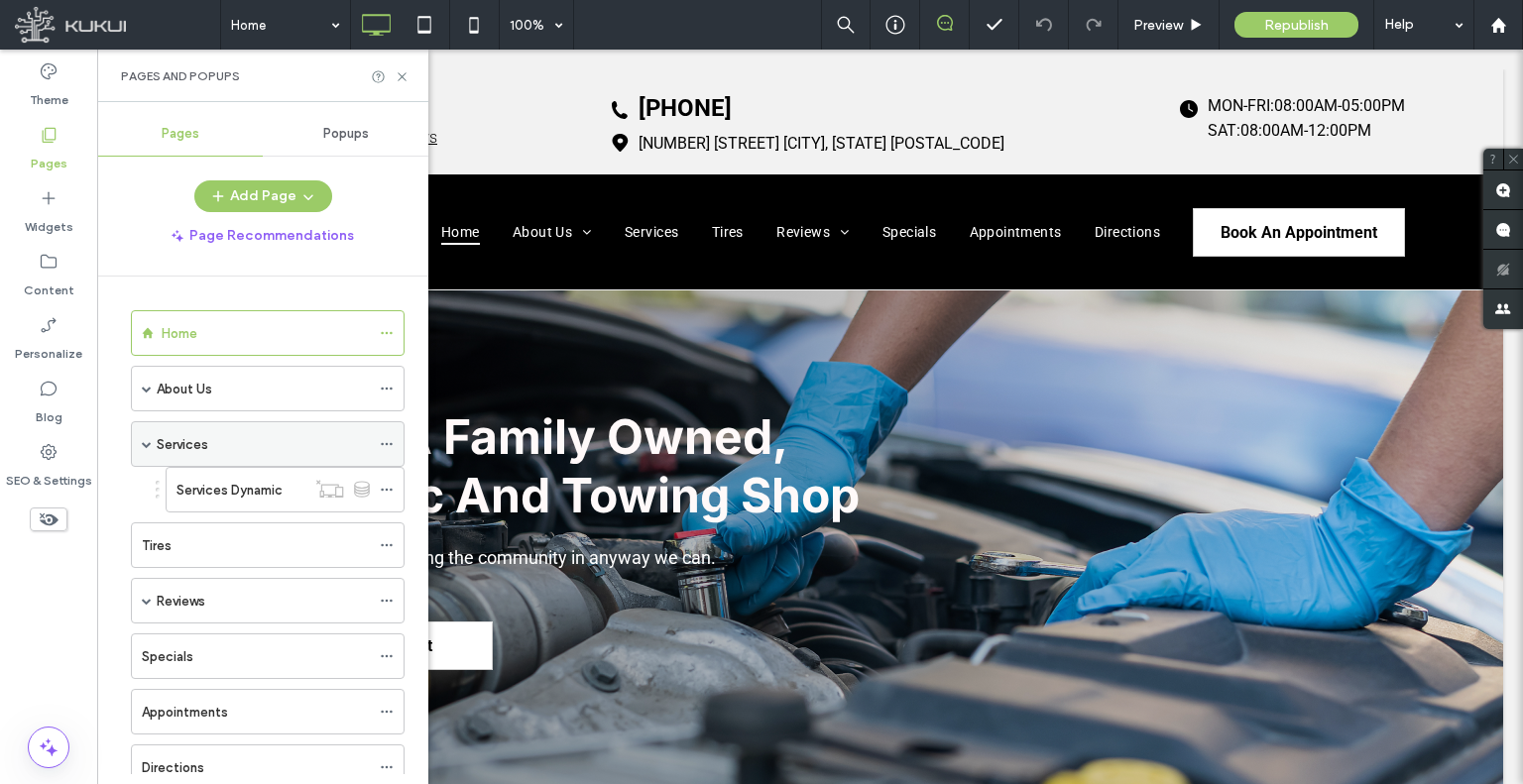 click 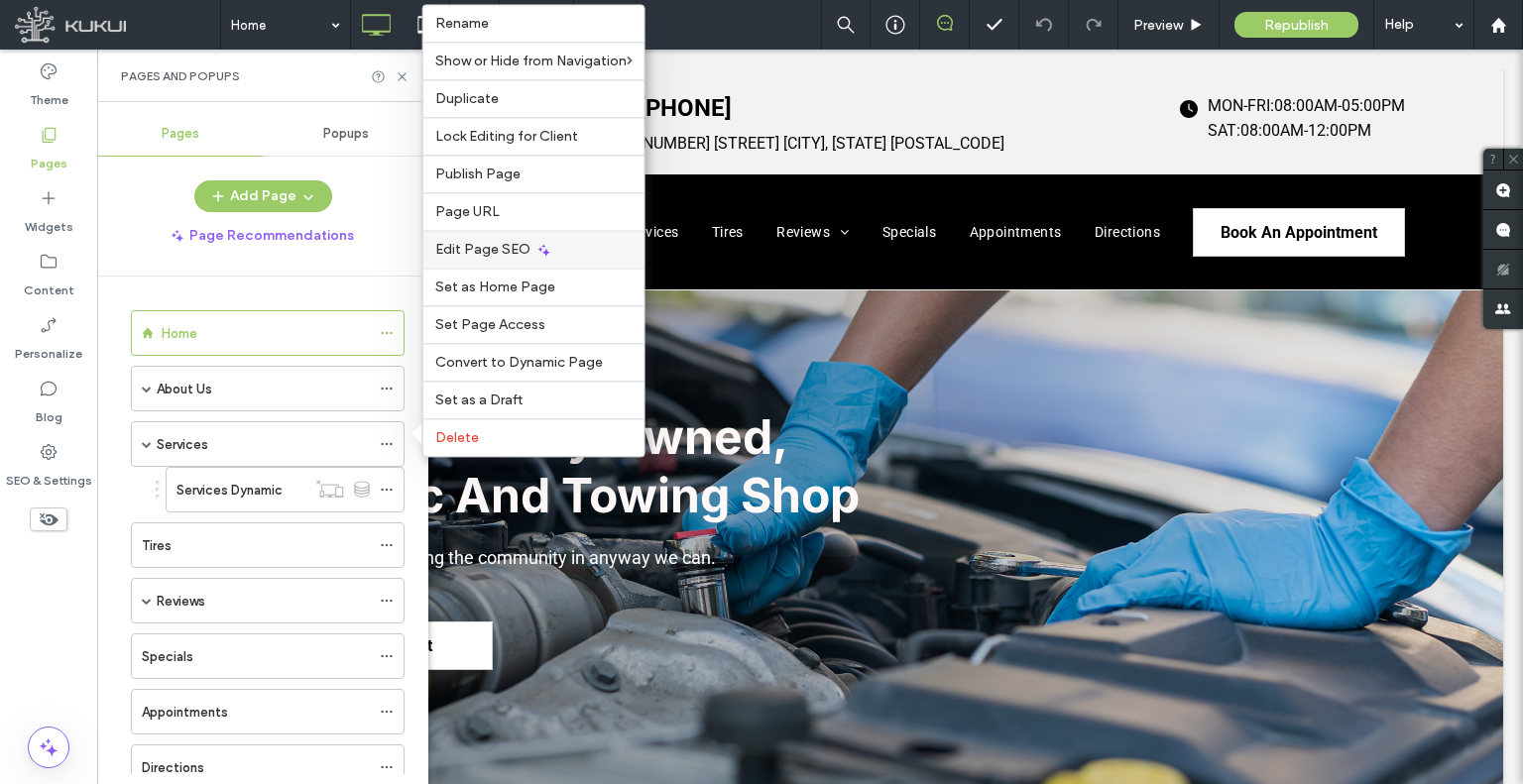 click on "Edit Page SEO" at bounding box center (533, 249) 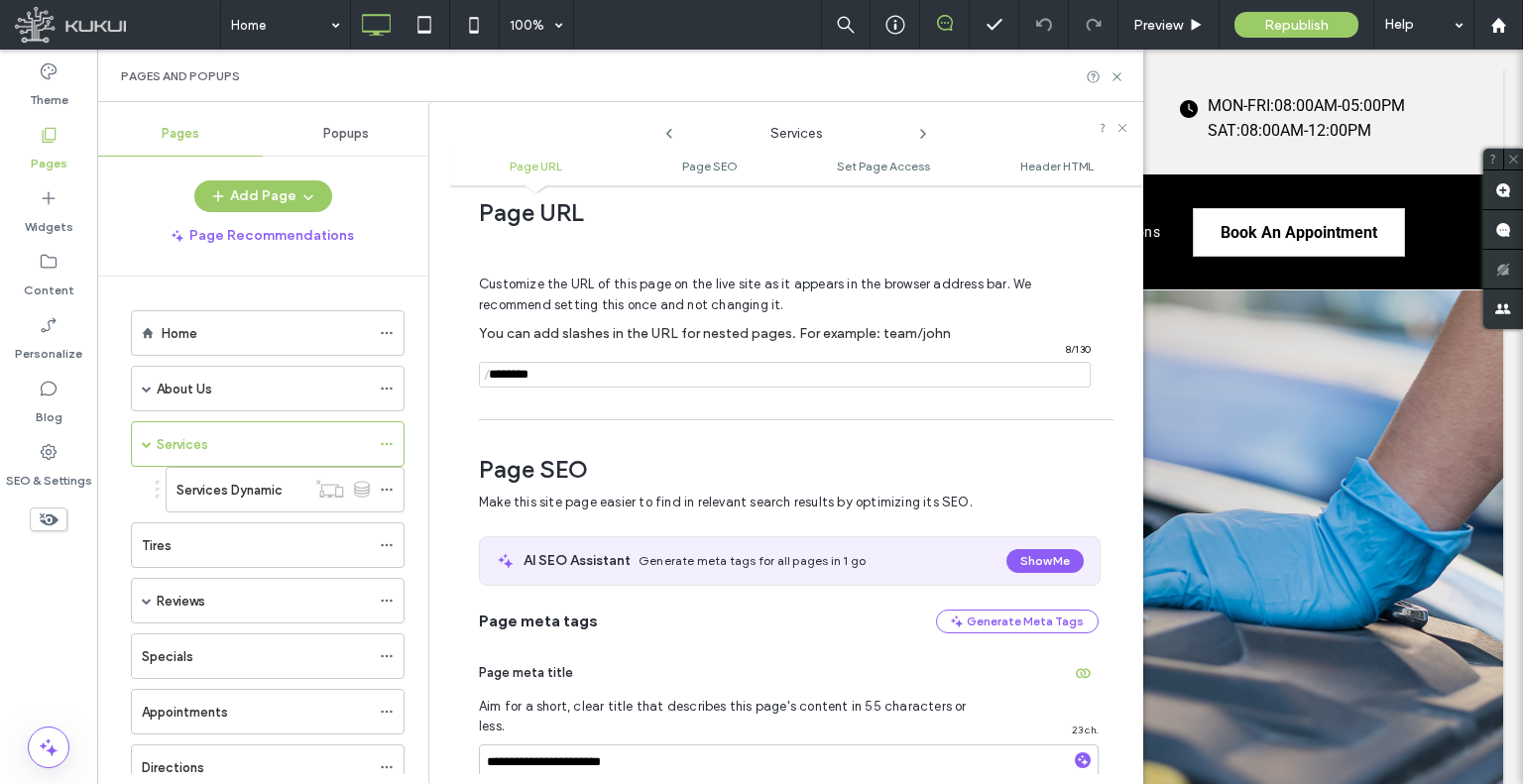 scroll, scrollTop: 0, scrollLeft: 0, axis: both 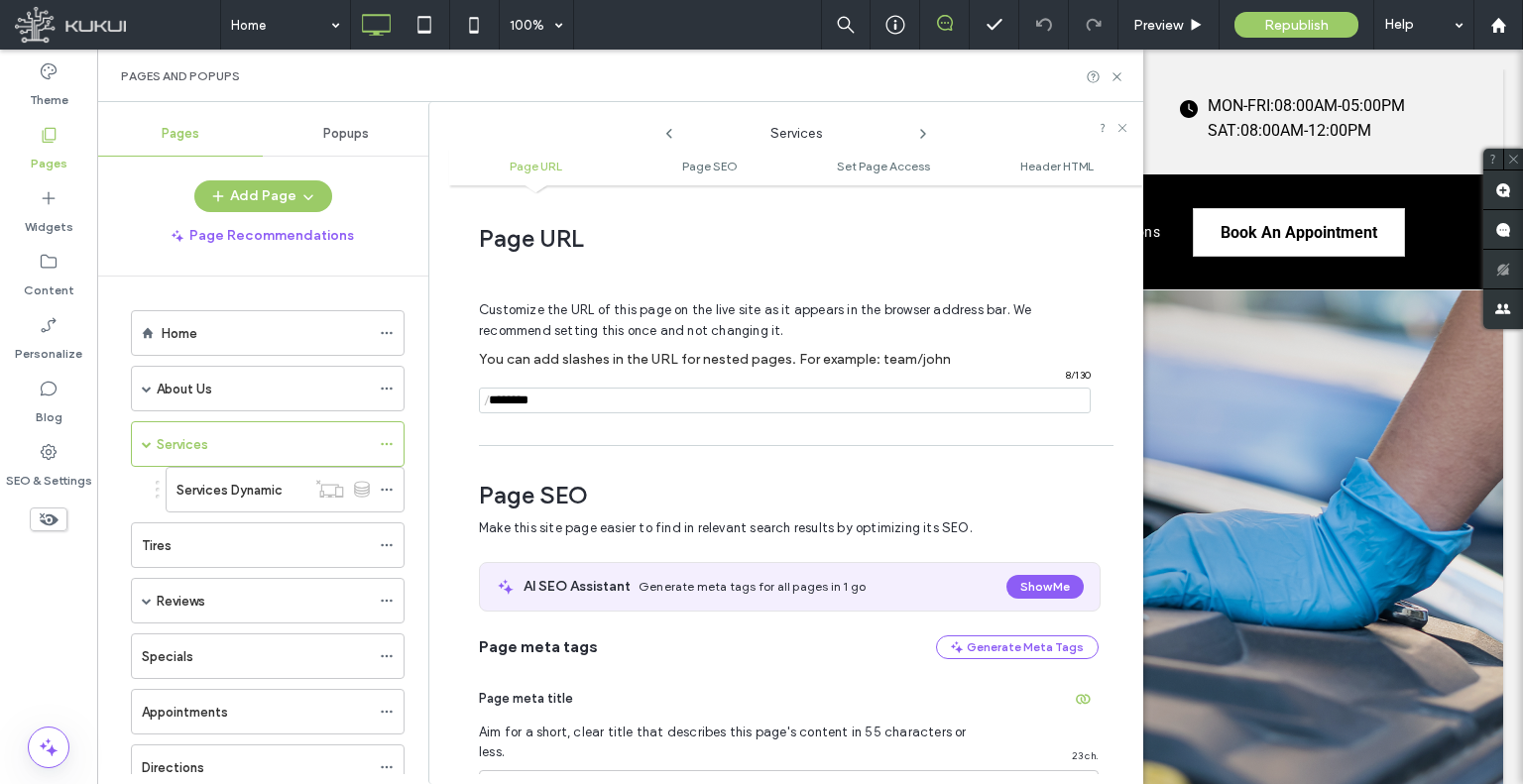 click 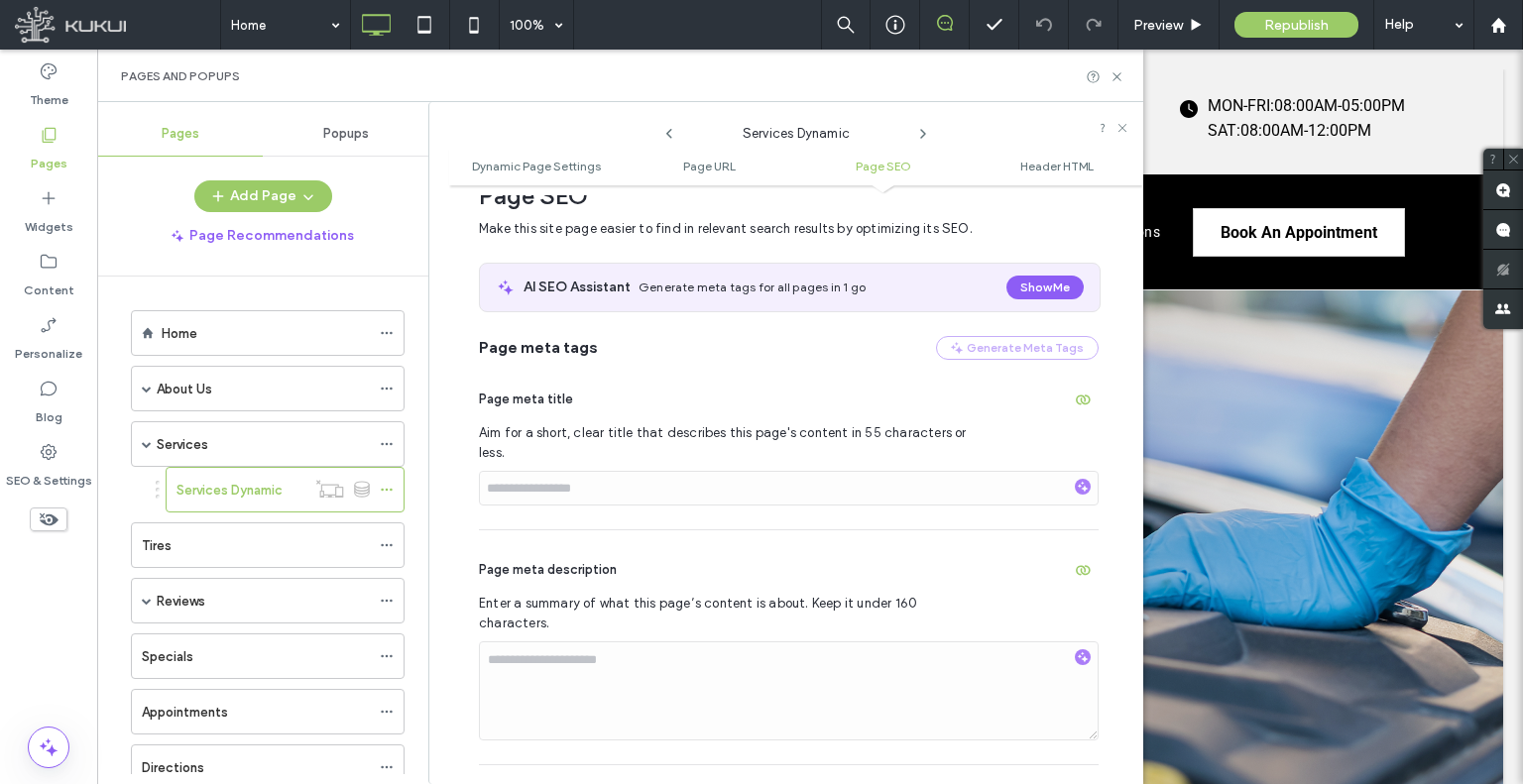 scroll, scrollTop: 694, scrollLeft: 0, axis: vertical 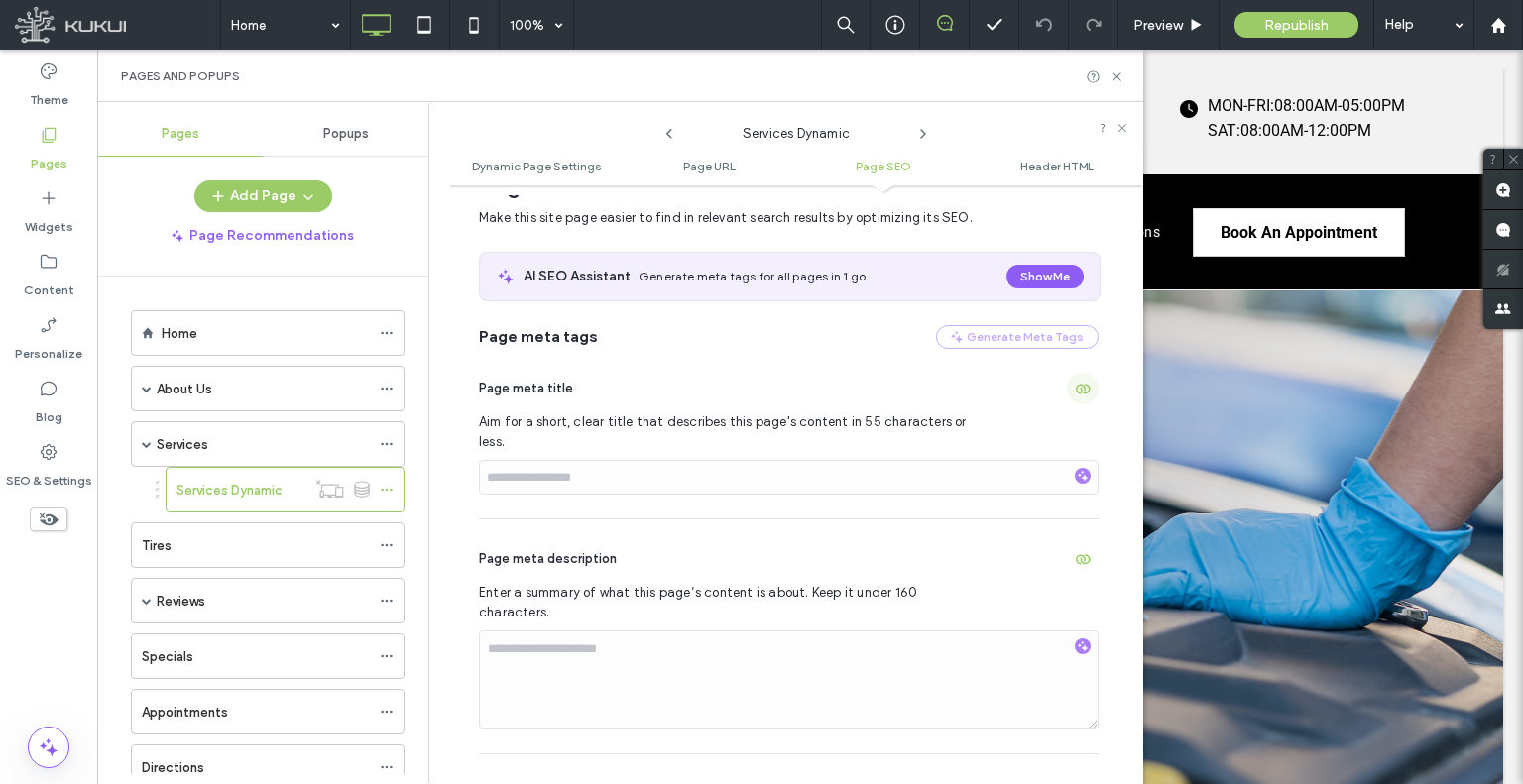 click 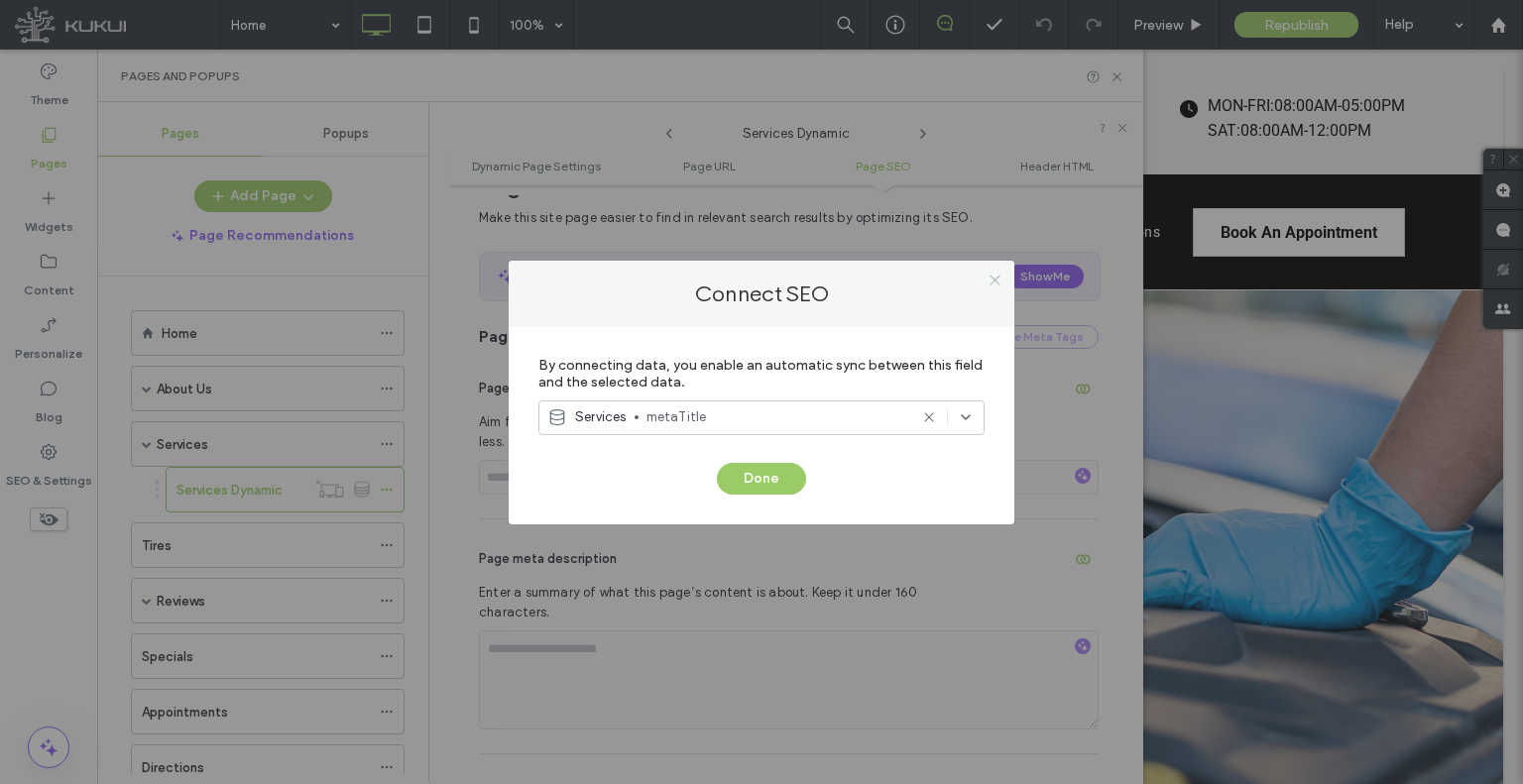 click 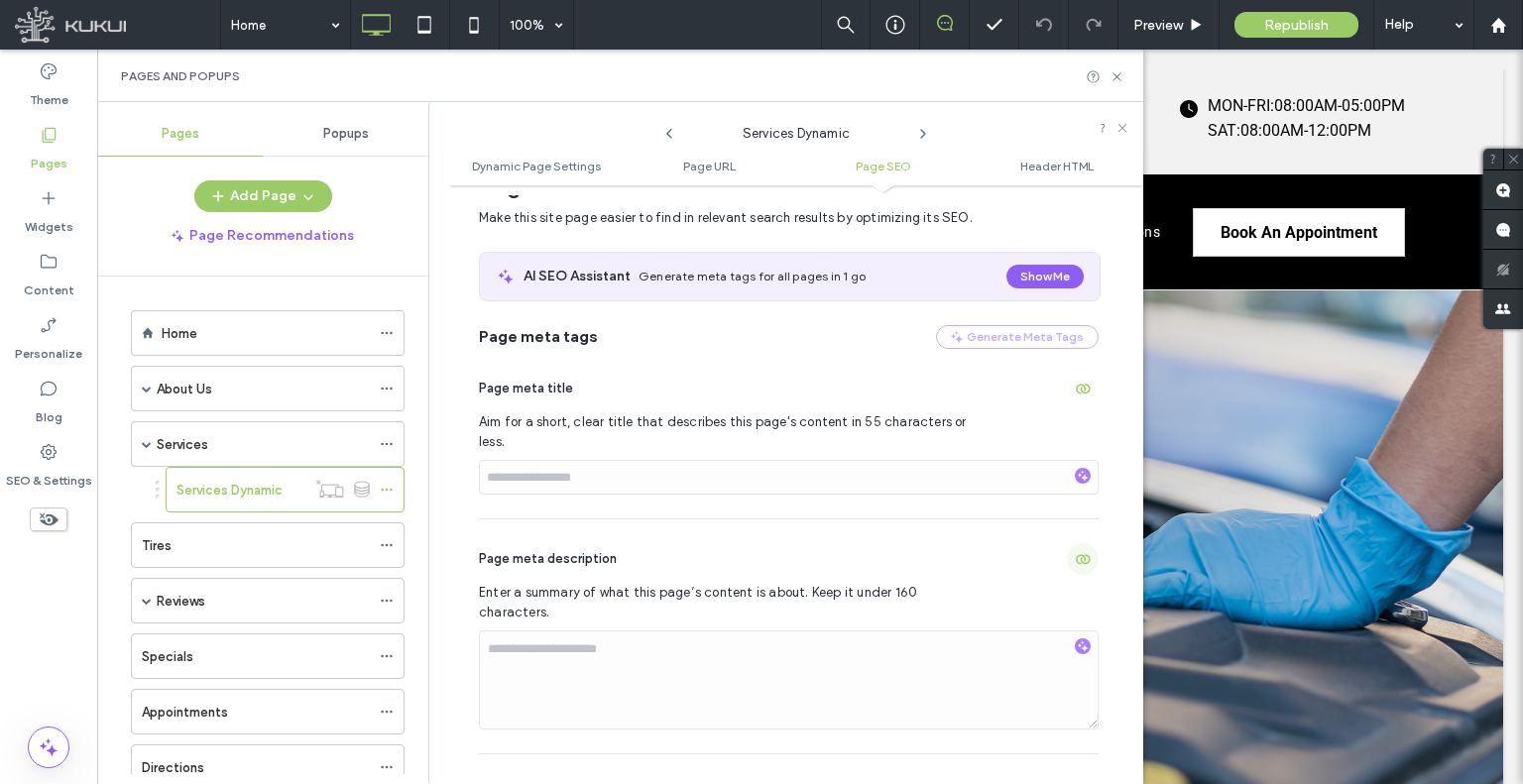 click at bounding box center [1083, 559] 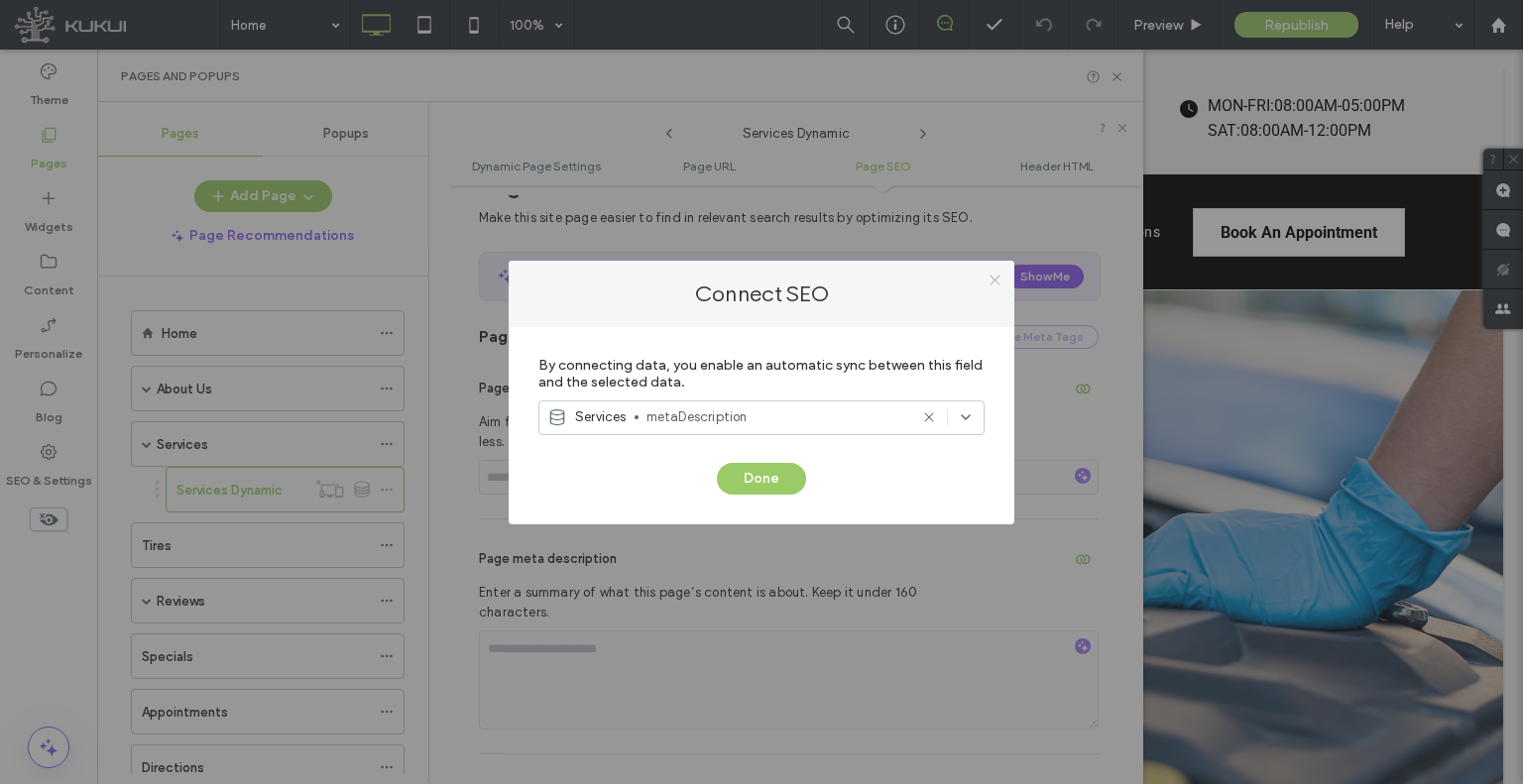 click 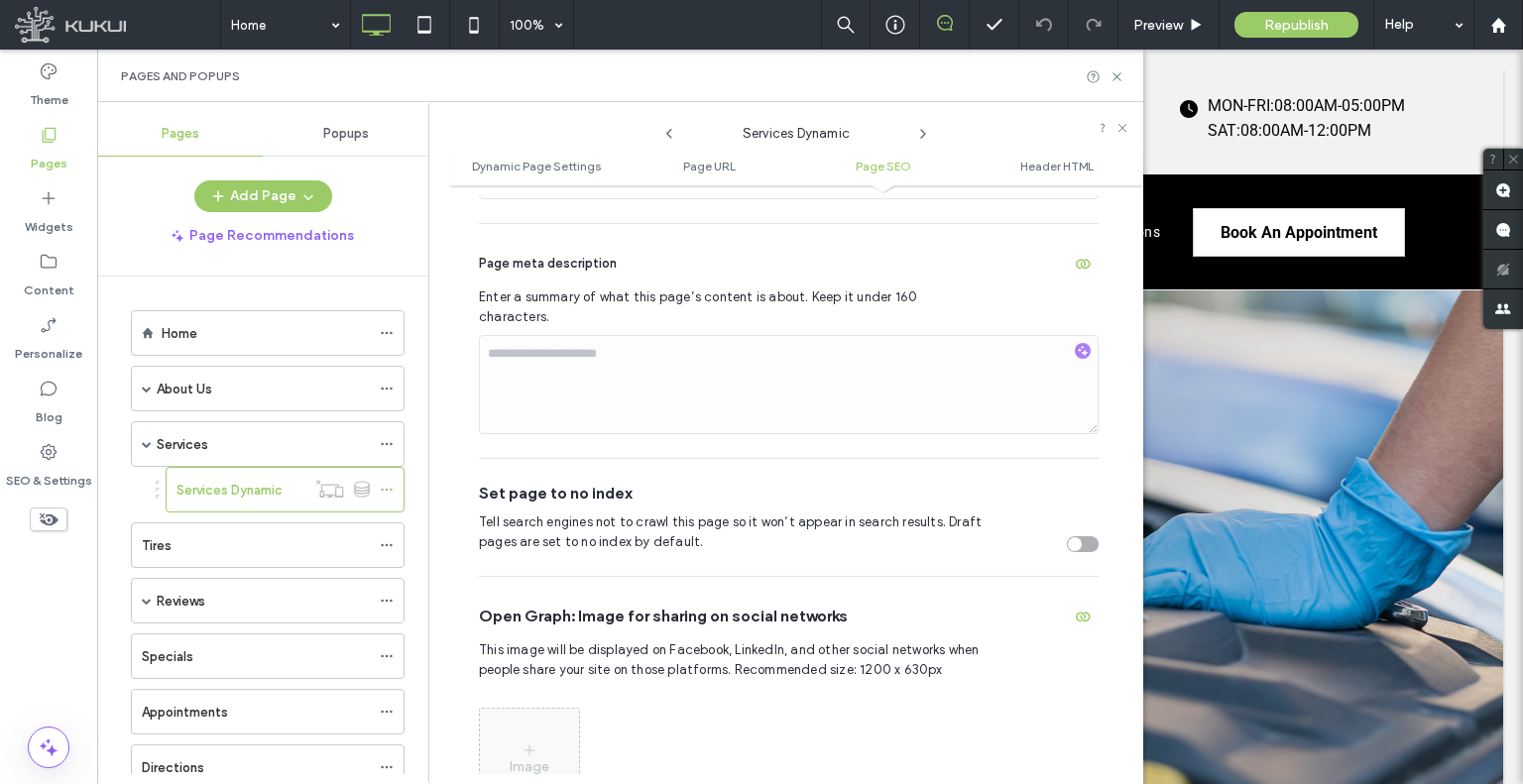 scroll, scrollTop: 991, scrollLeft: 0, axis: vertical 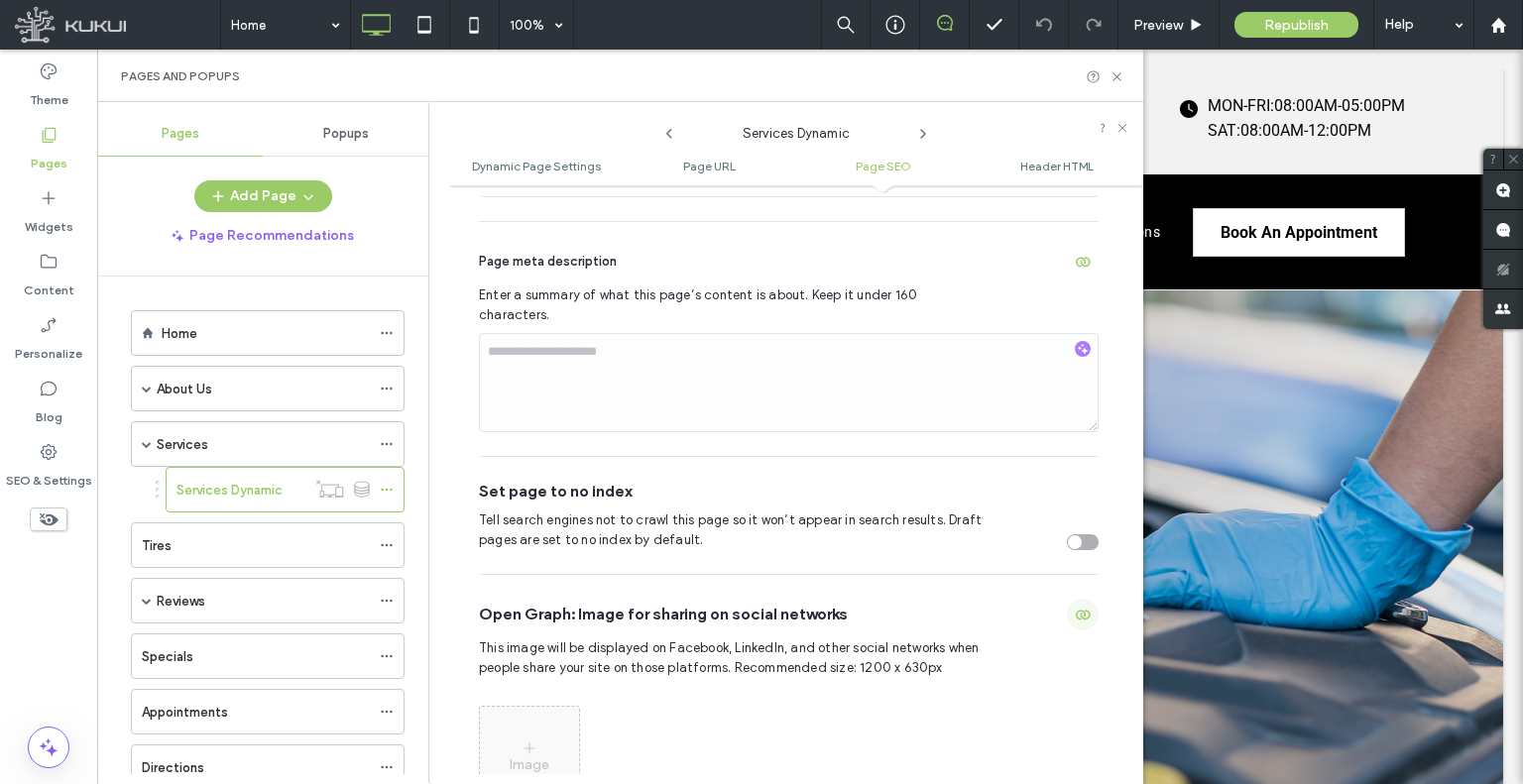 click 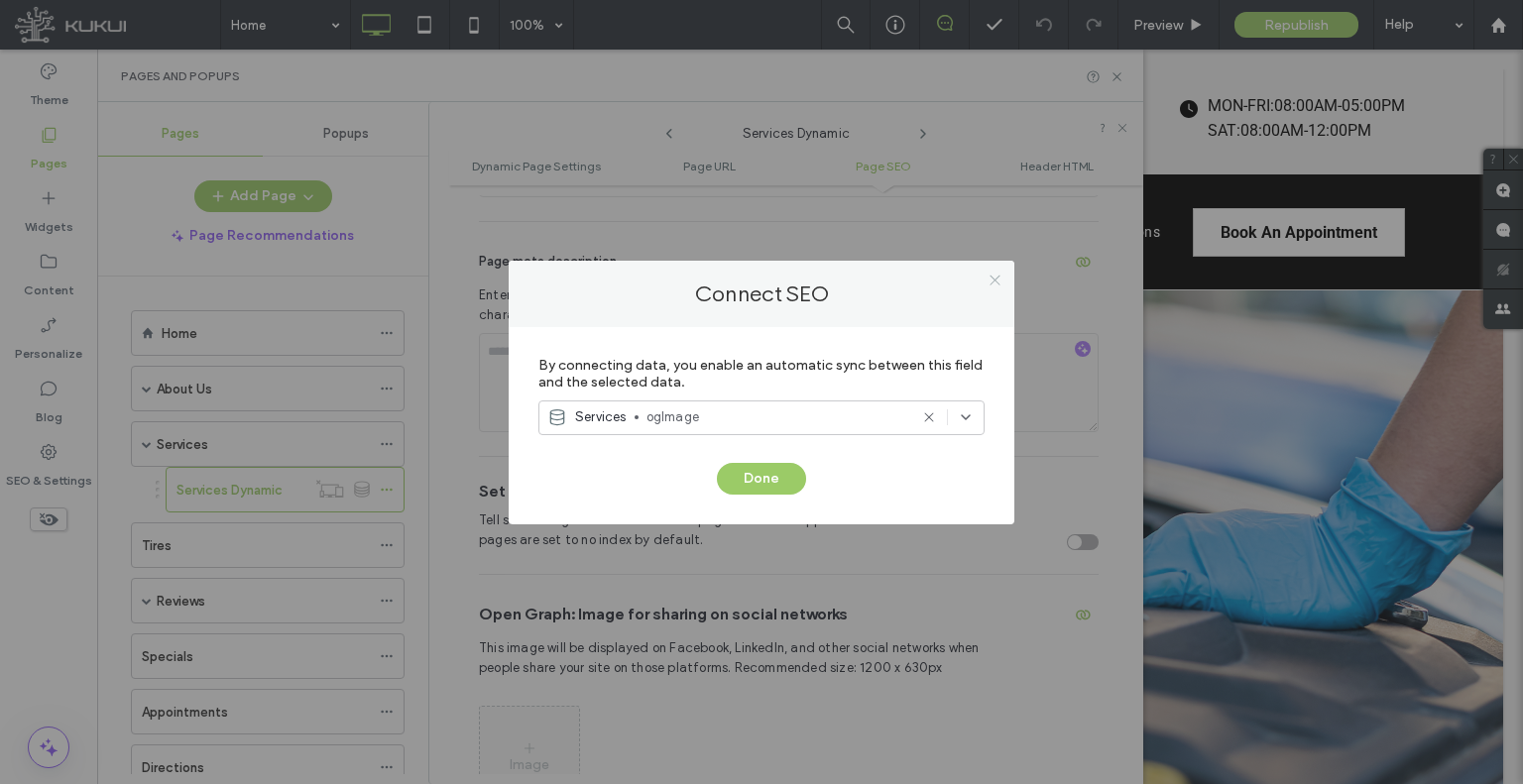 click 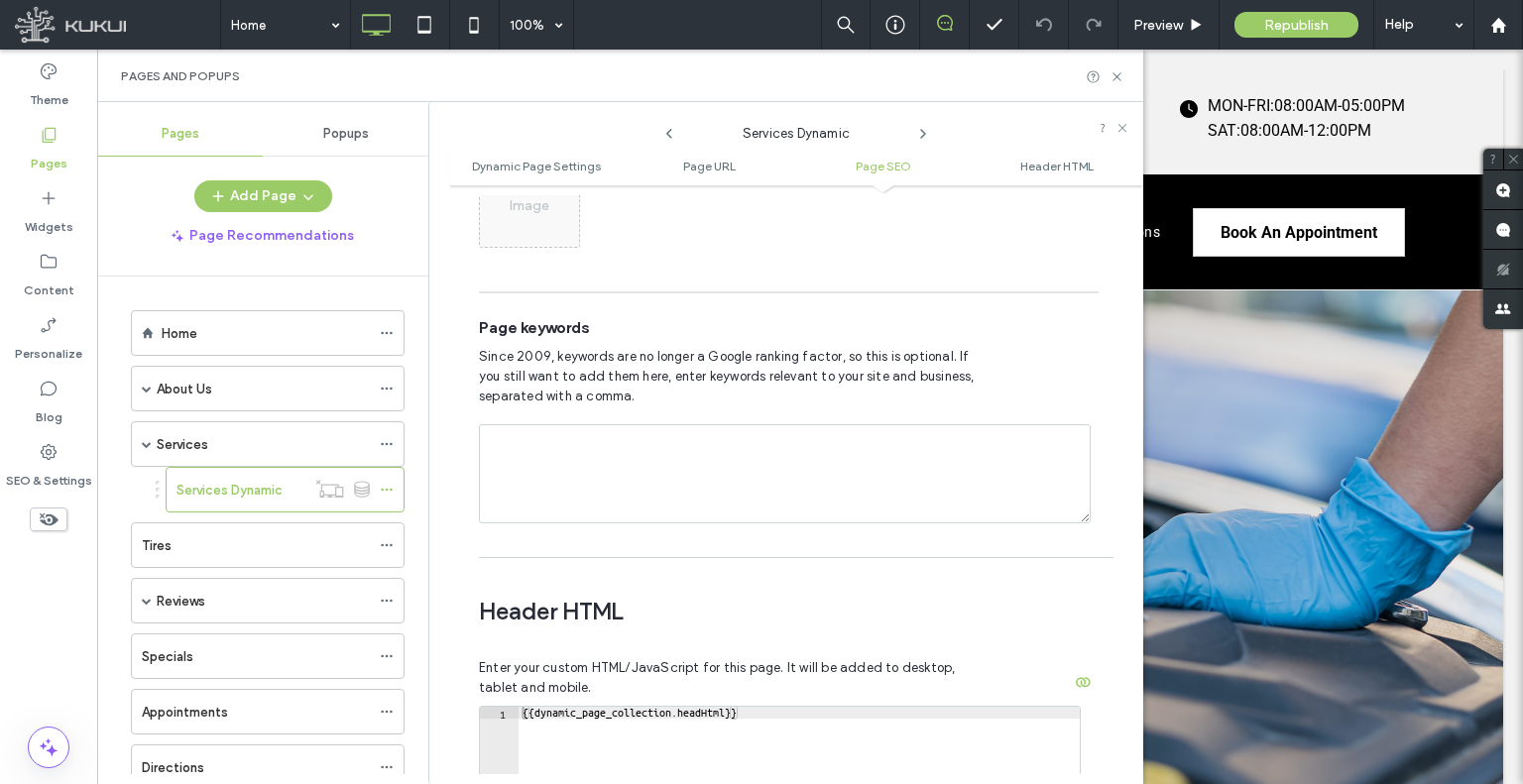 scroll, scrollTop: 1586, scrollLeft: 0, axis: vertical 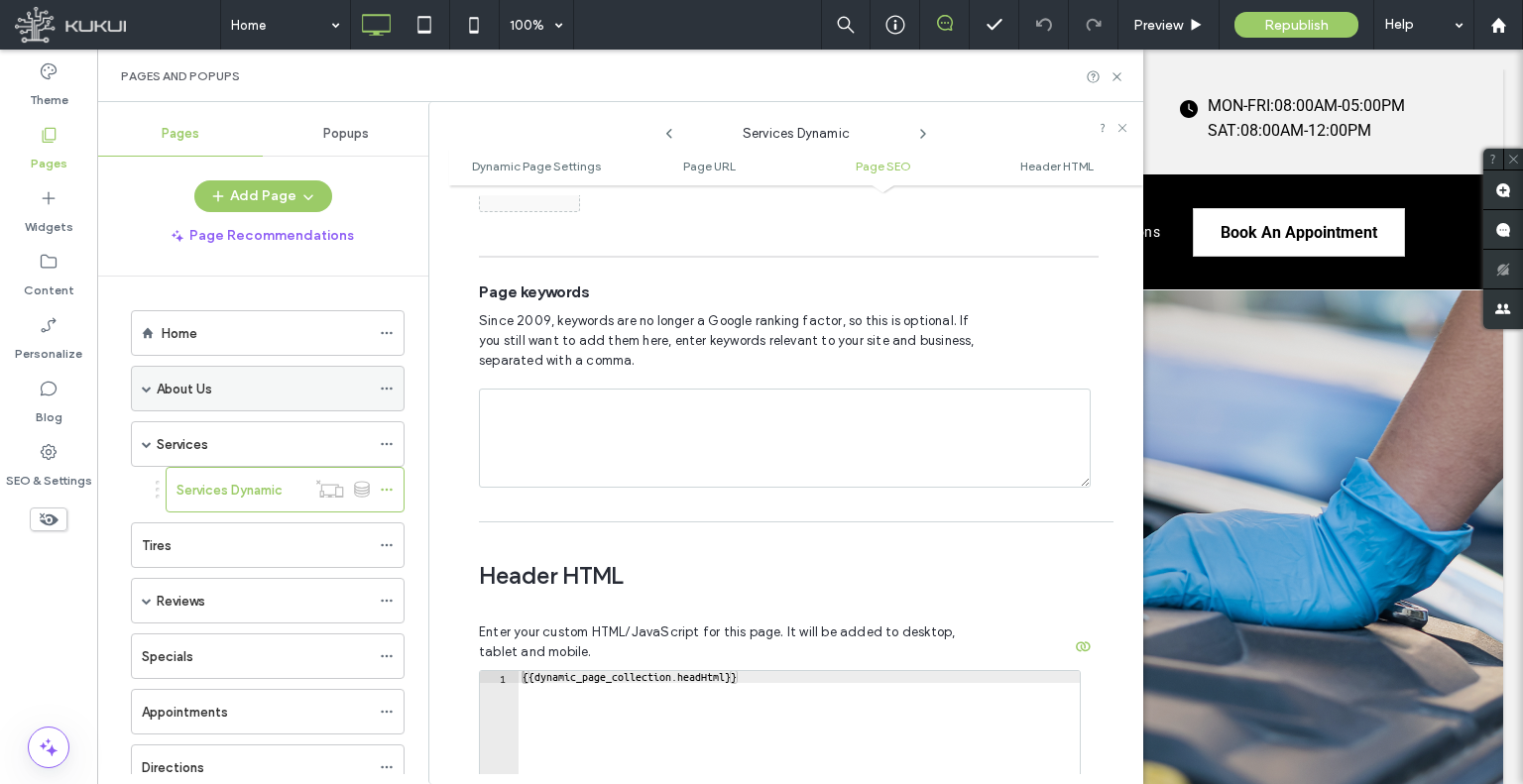 click at bounding box center [147, 389] 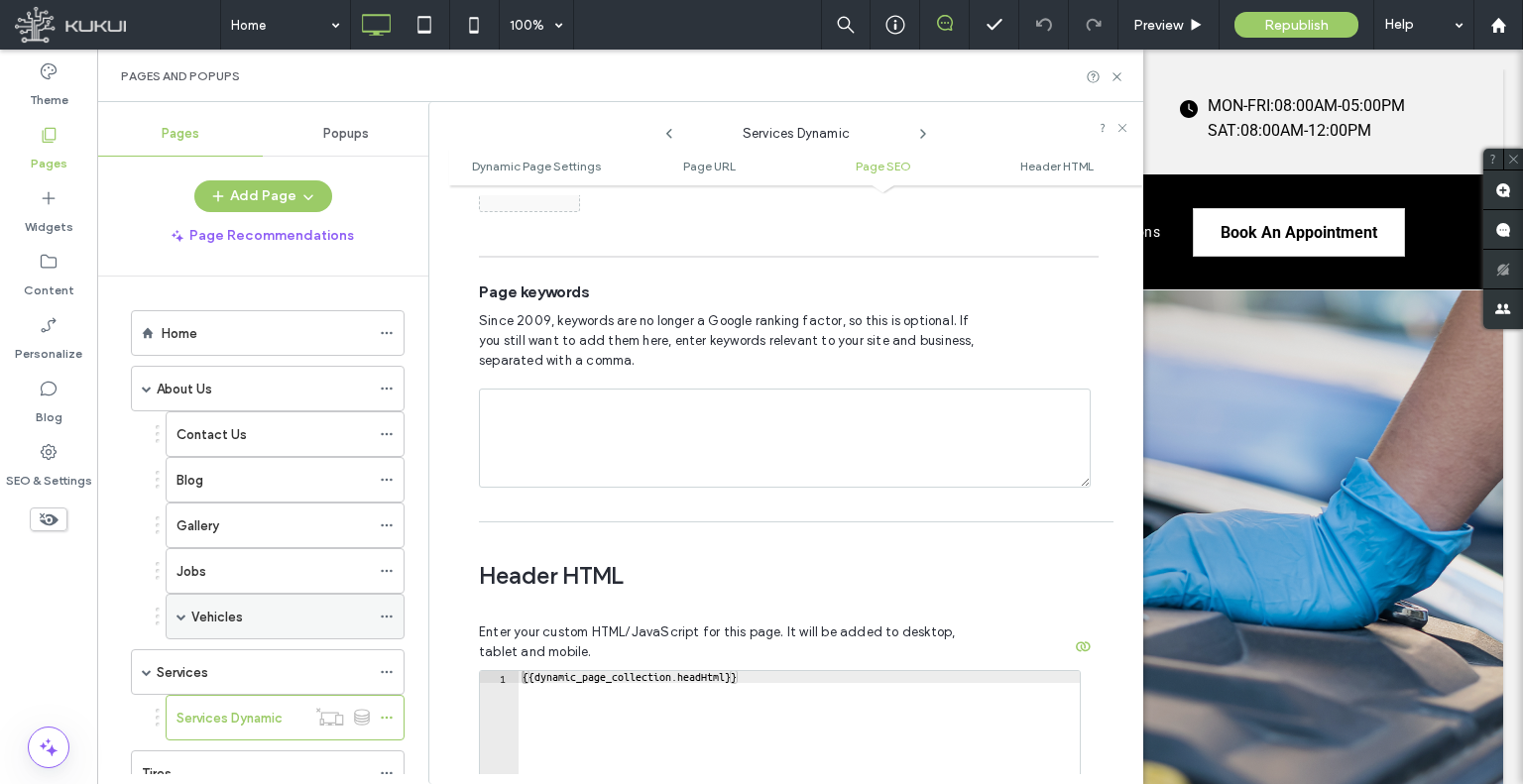 click 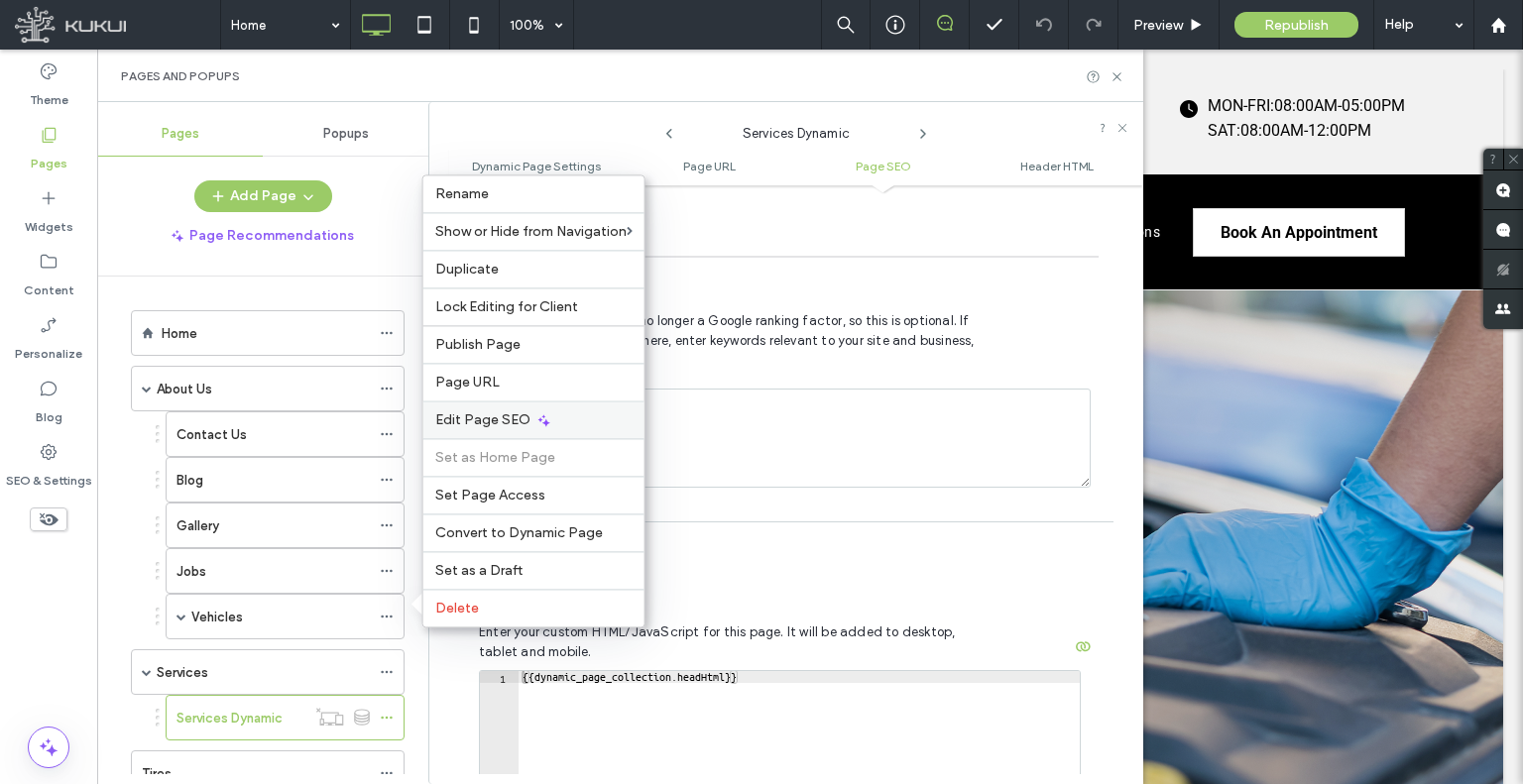 click on "Edit Page SEO" at bounding box center (483, 419) 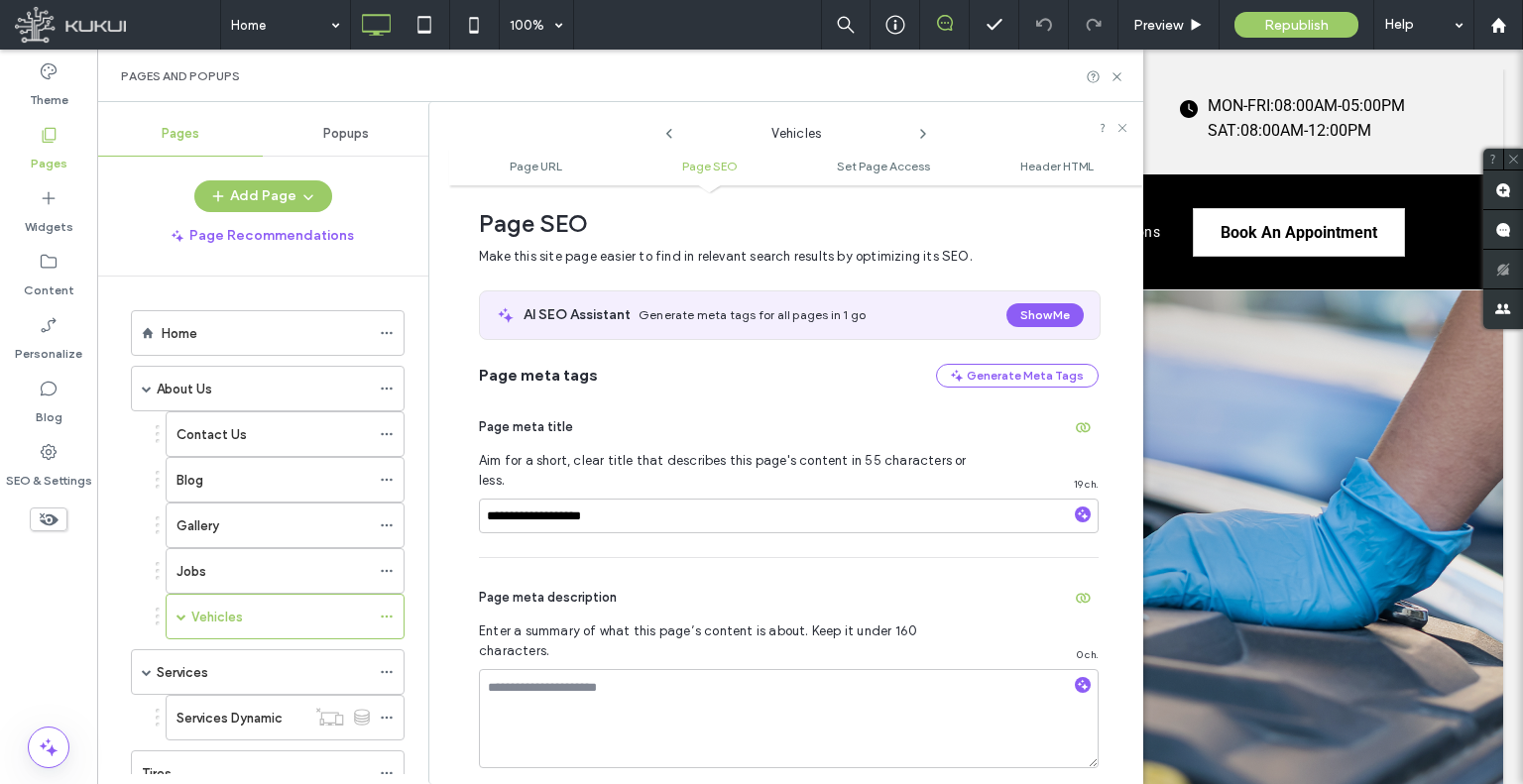 scroll, scrollTop: 0, scrollLeft: 0, axis: both 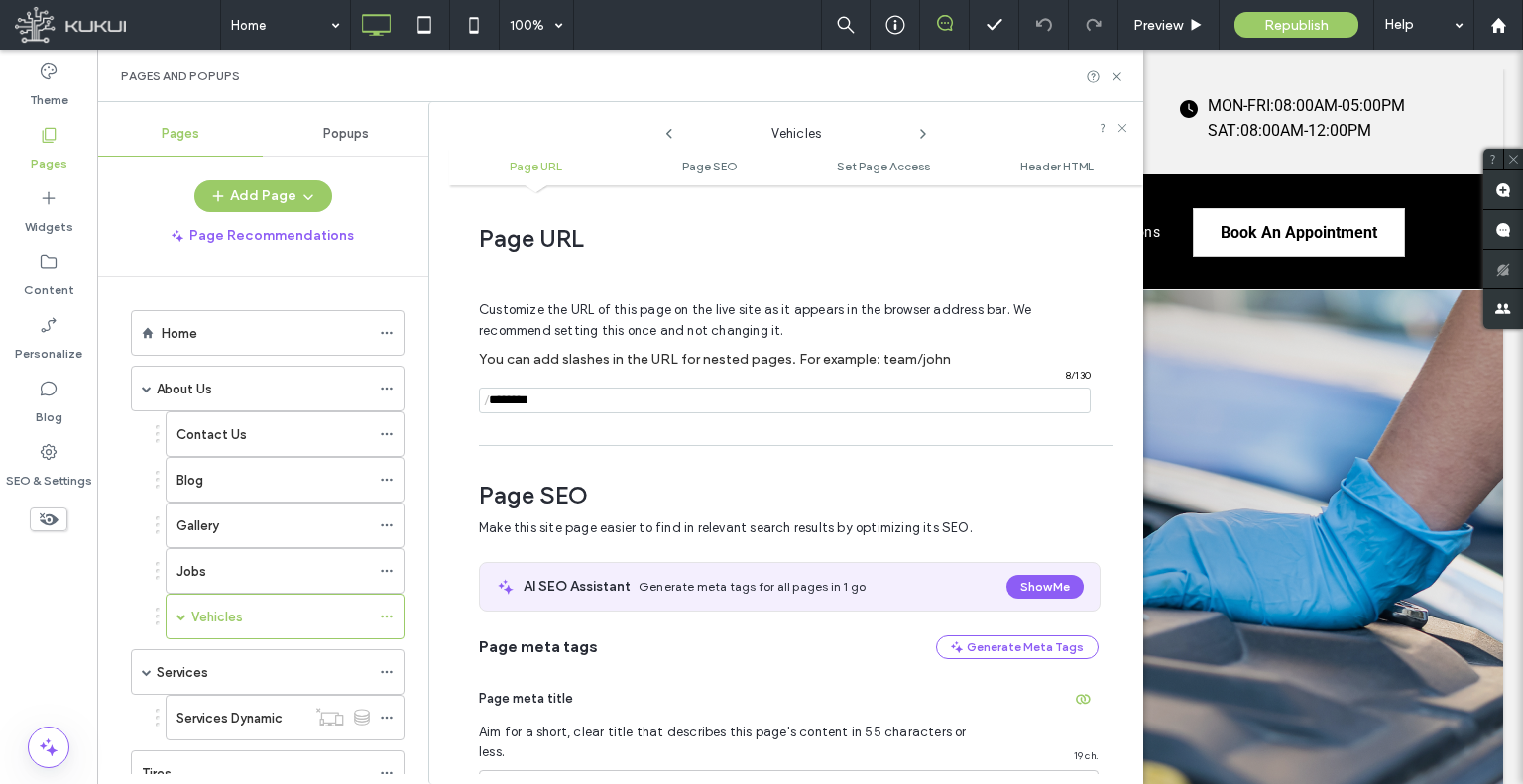 click 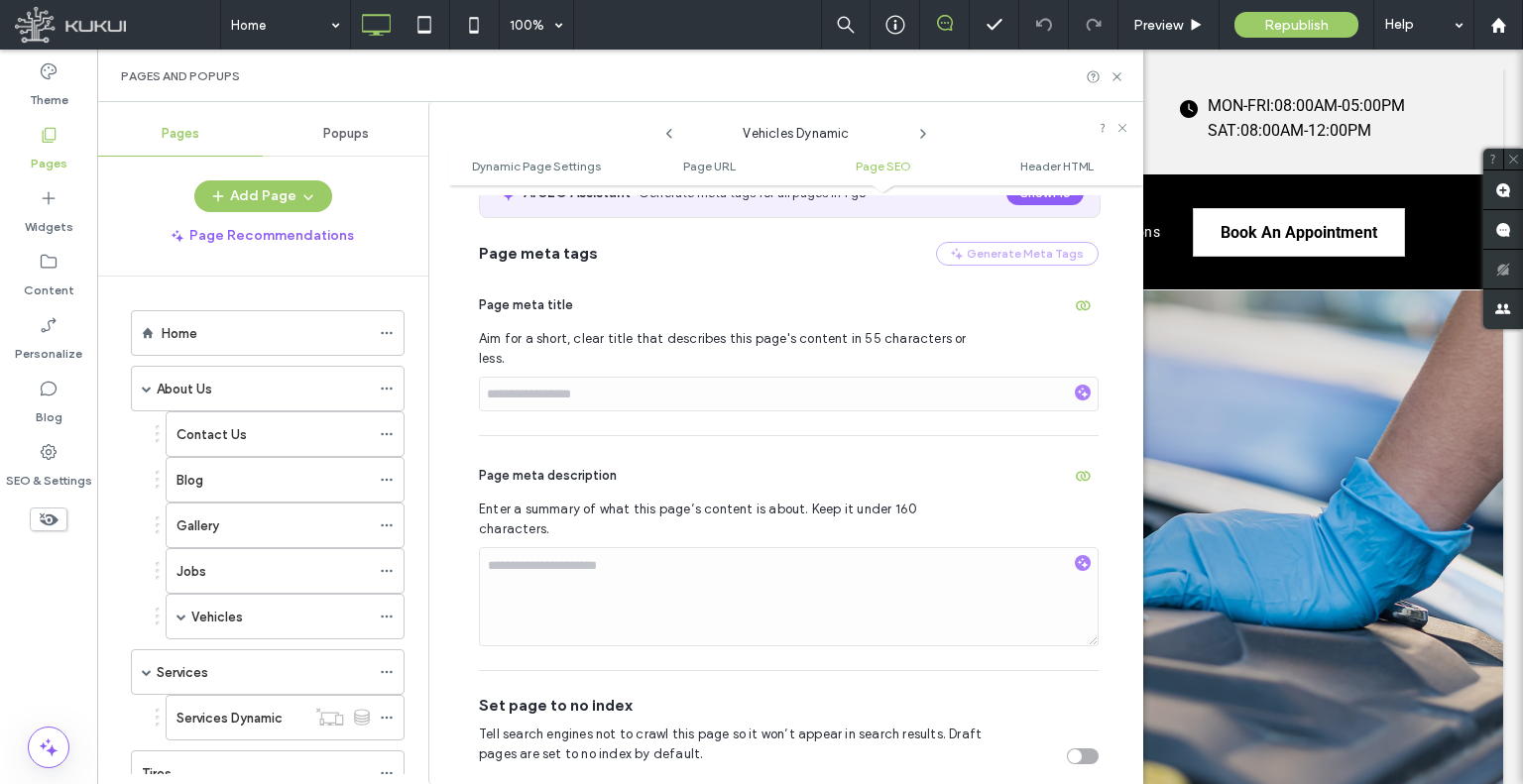 scroll, scrollTop: 655, scrollLeft: 0, axis: vertical 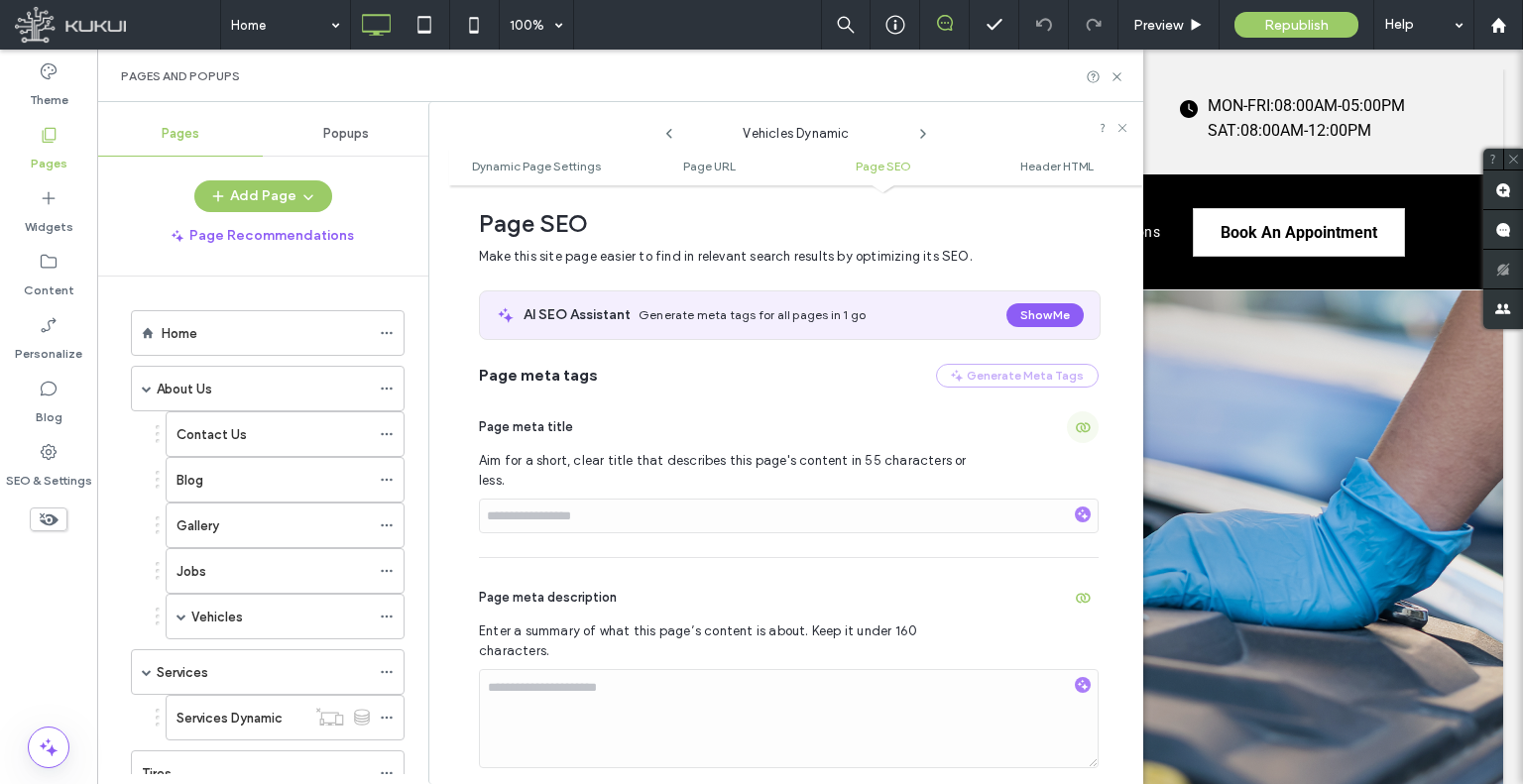 click at bounding box center (1083, 427) 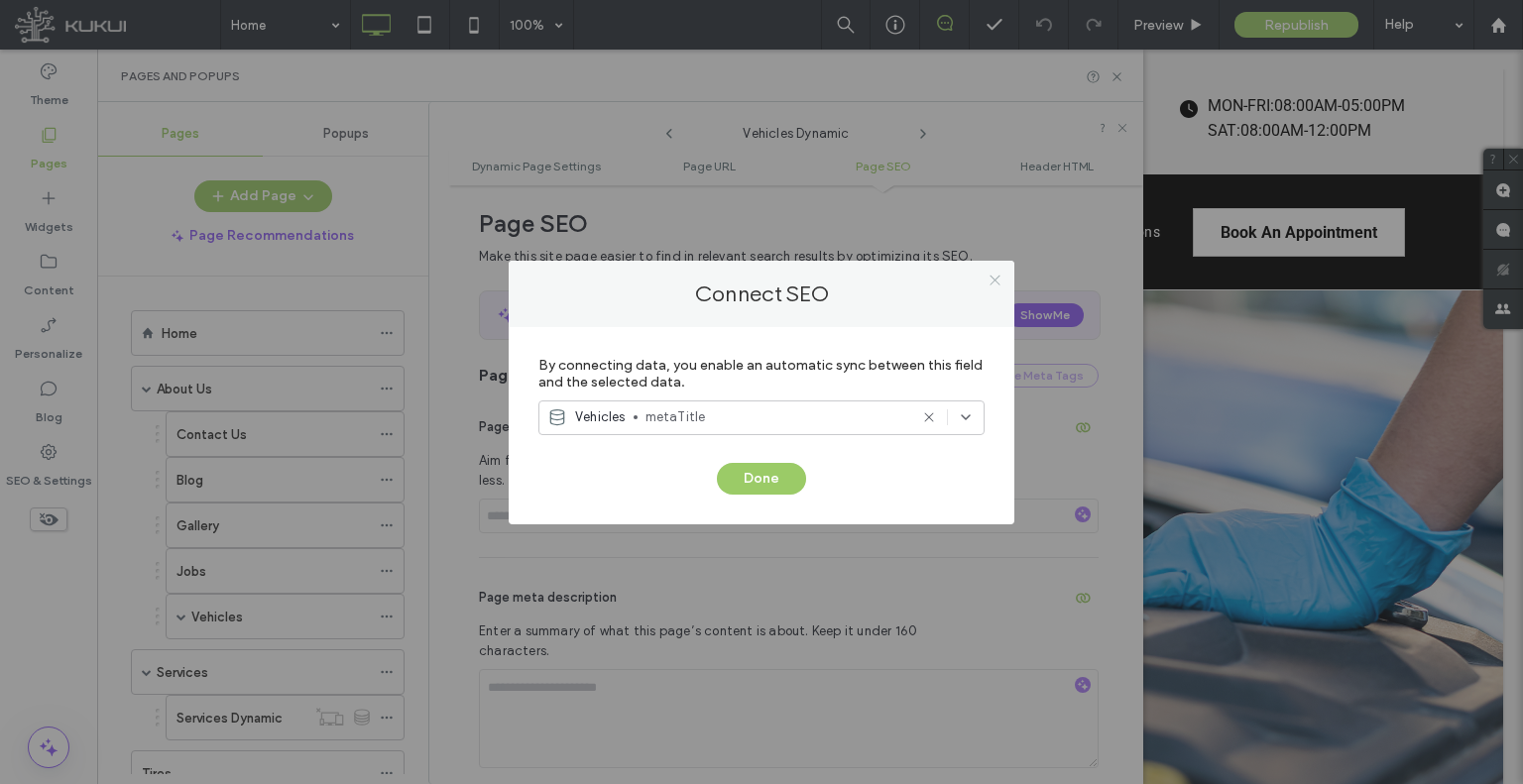 click at bounding box center (995, 280) 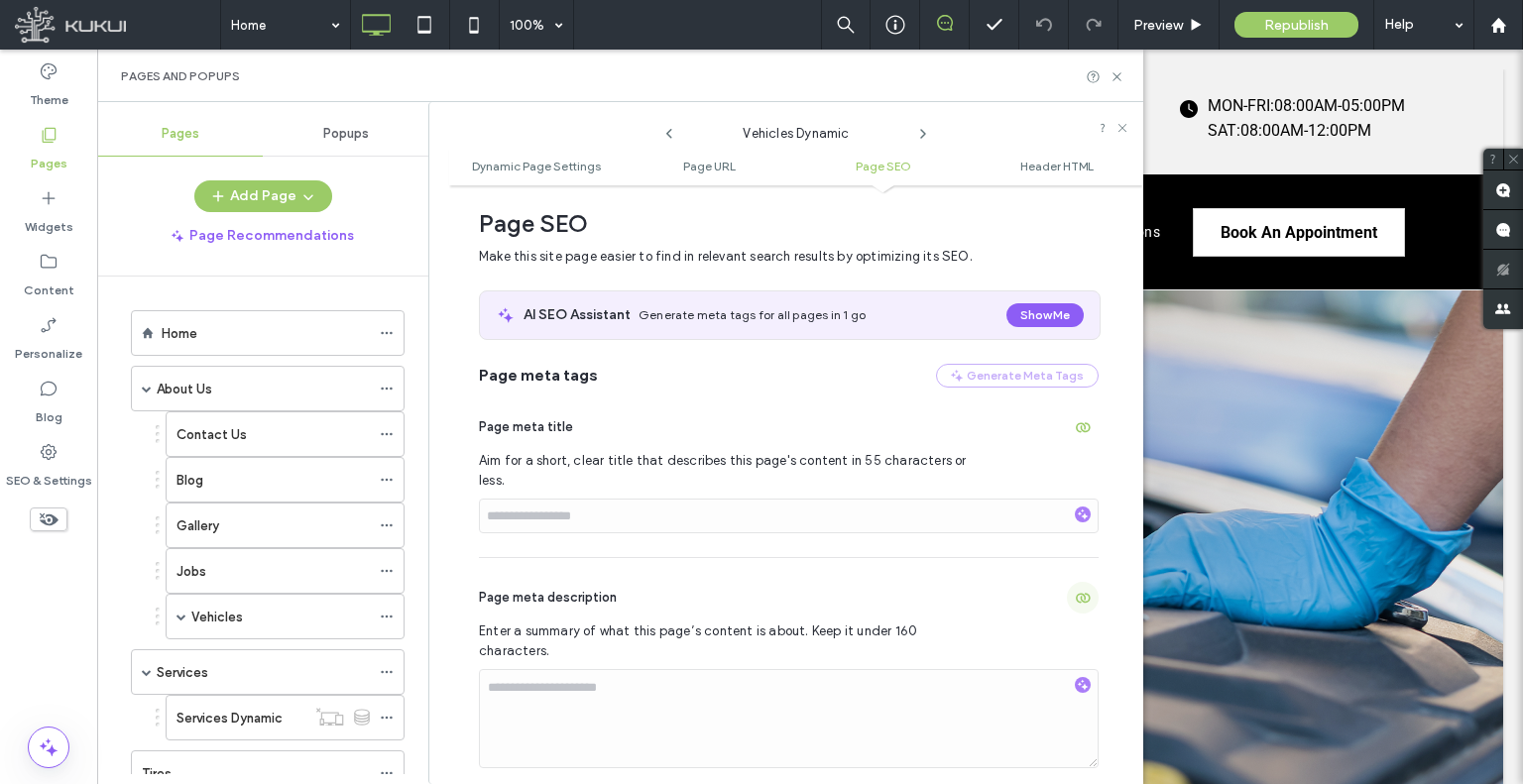 click at bounding box center [1083, 598] 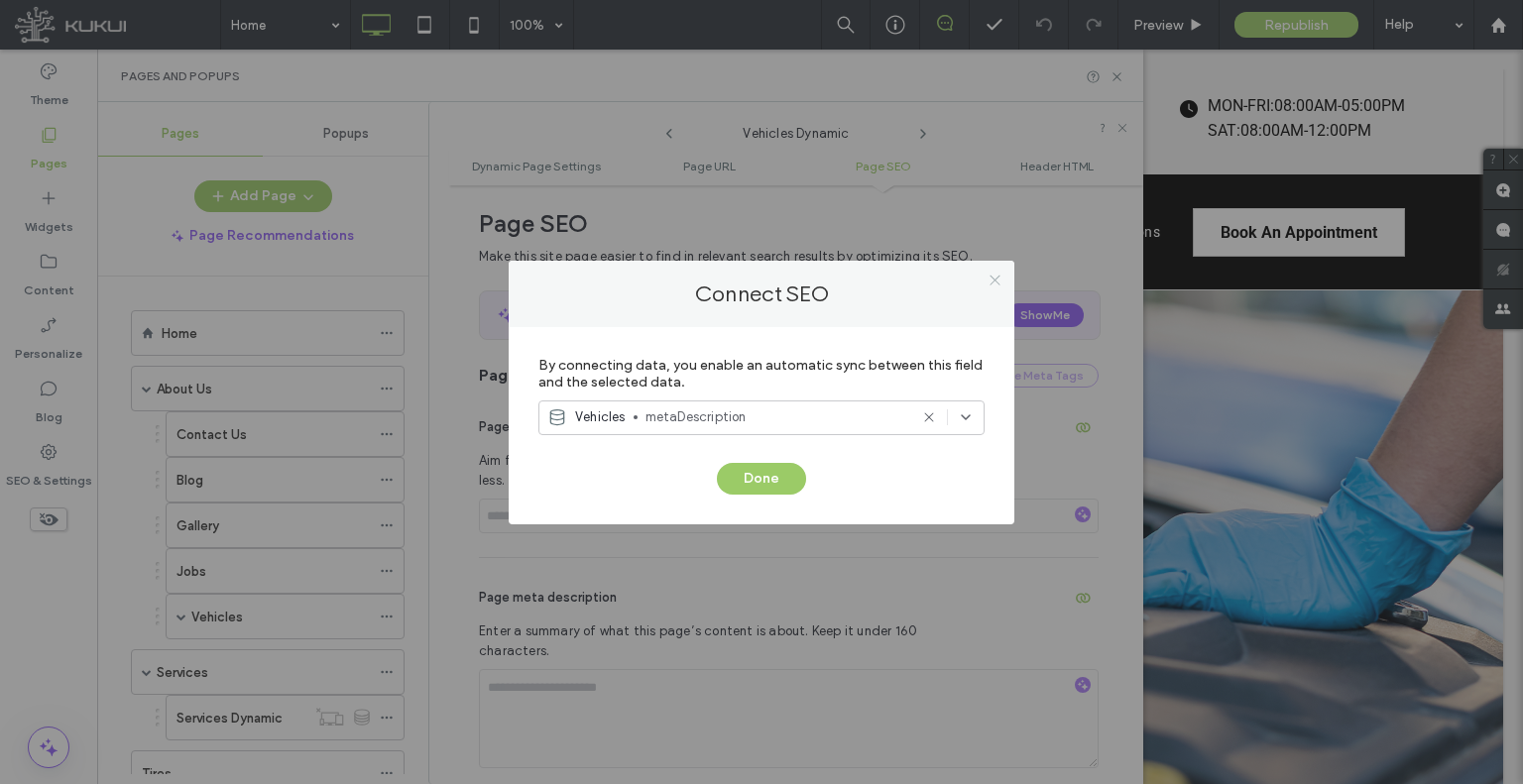 click 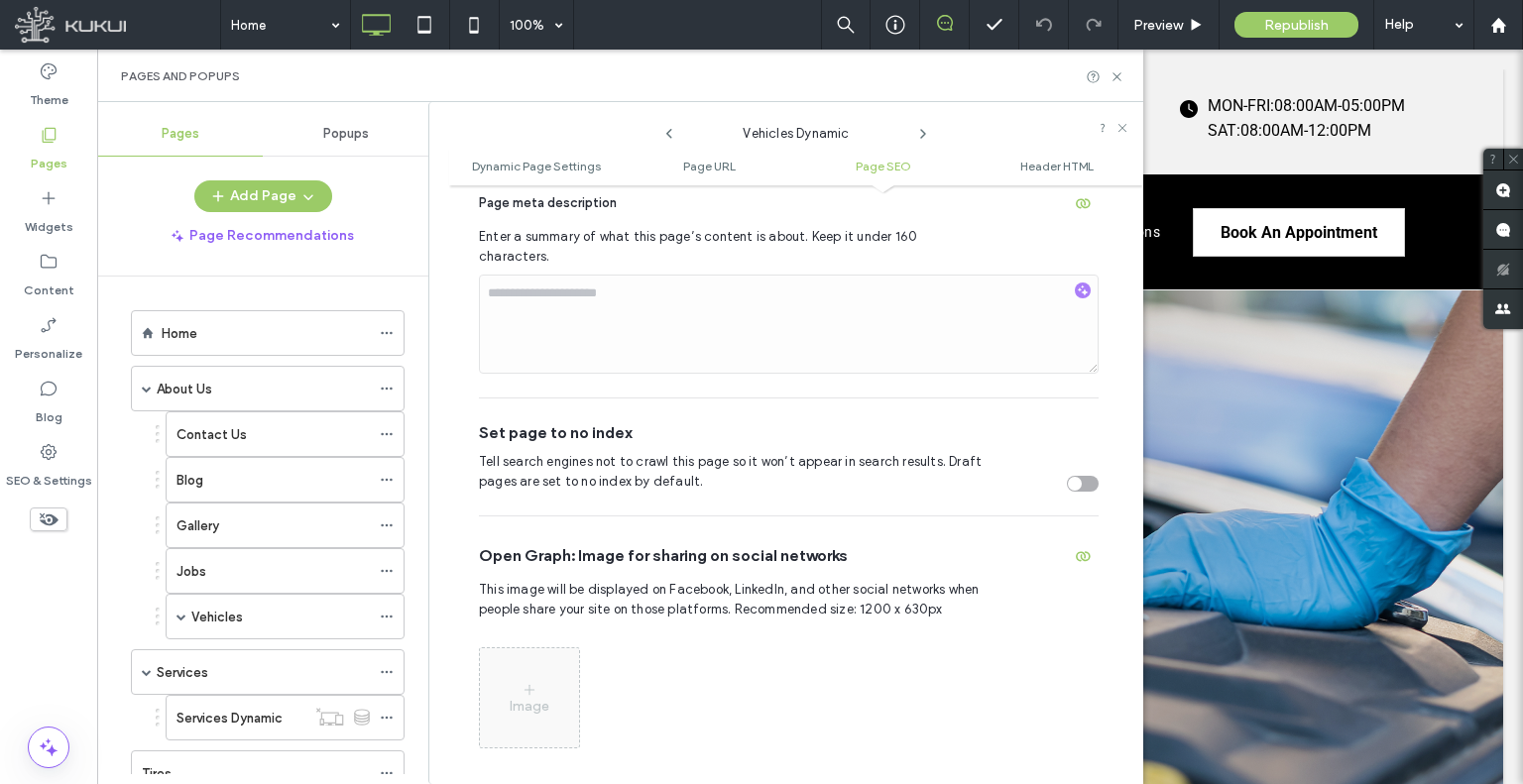 scroll, scrollTop: 1052, scrollLeft: 0, axis: vertical 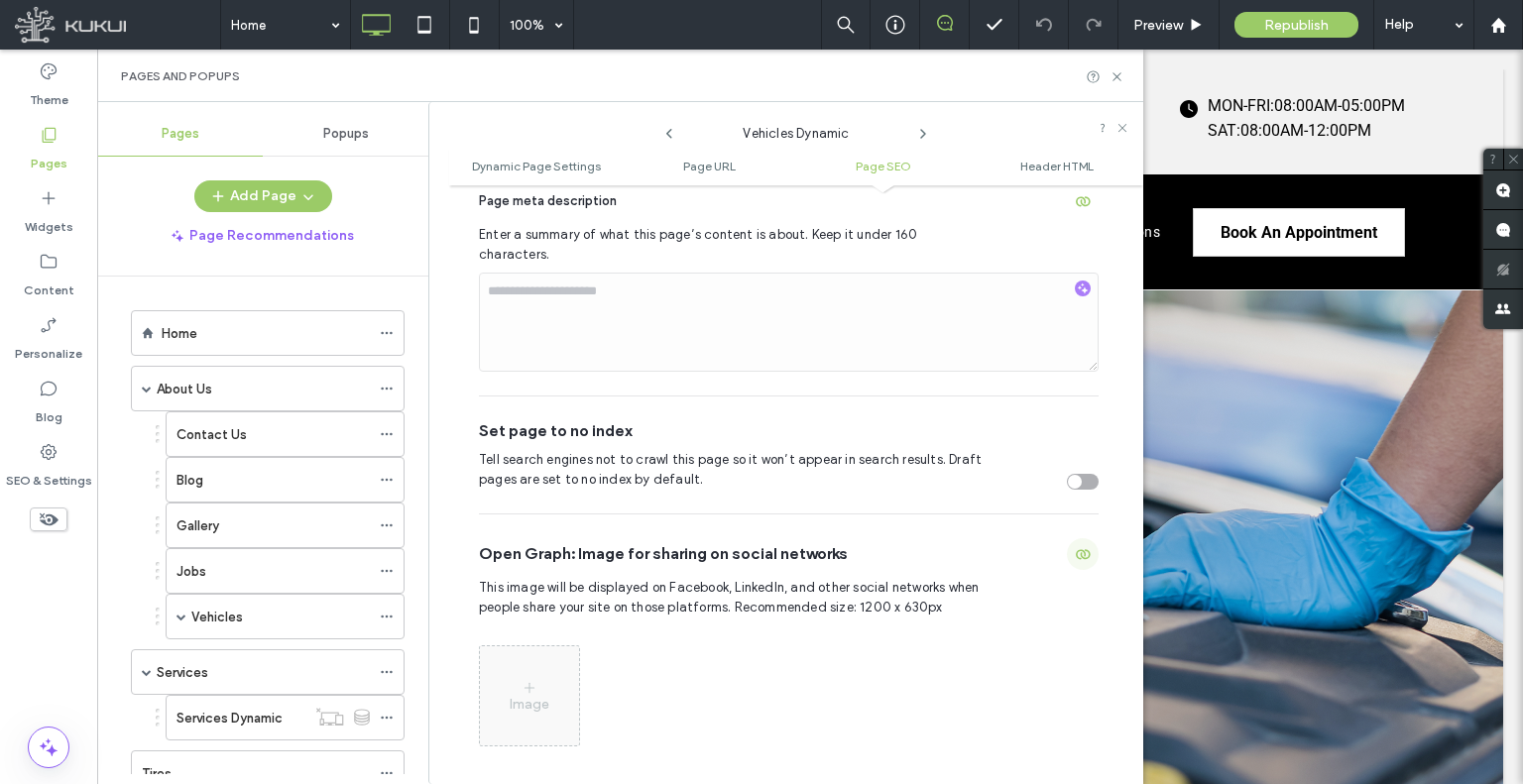 click 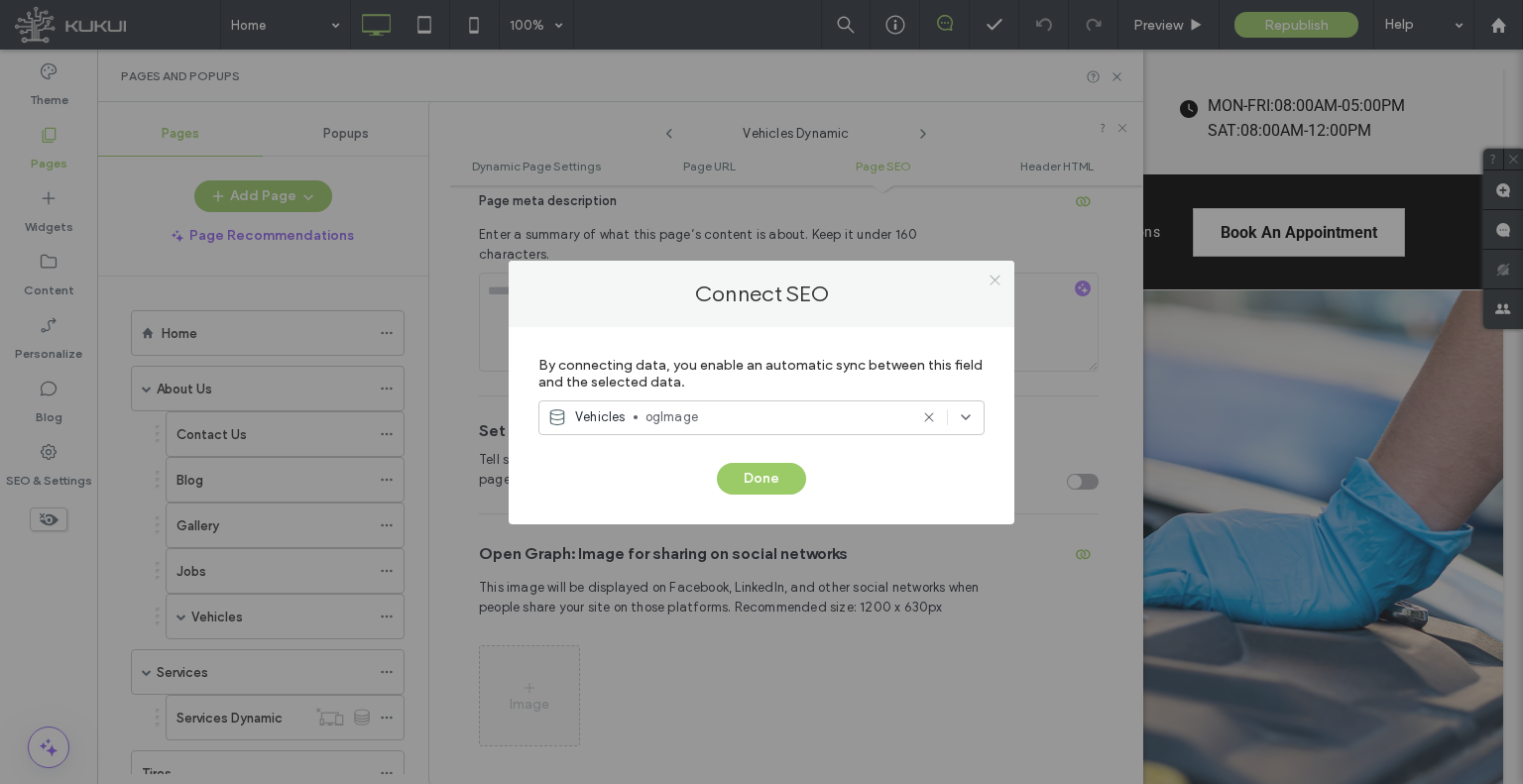 click 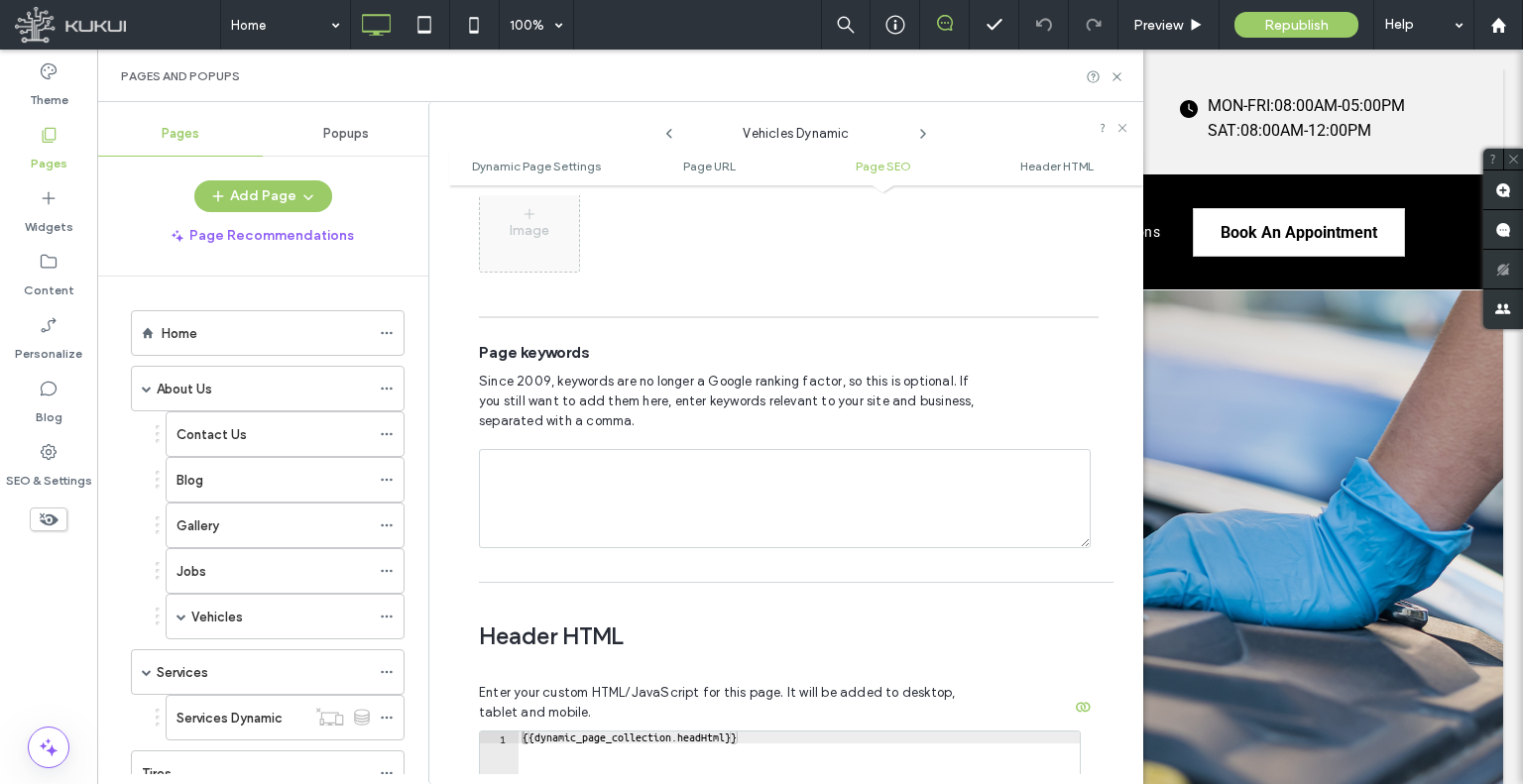 scroll, scrollTop: 1547, scrollLeft: 0, axis: vertical 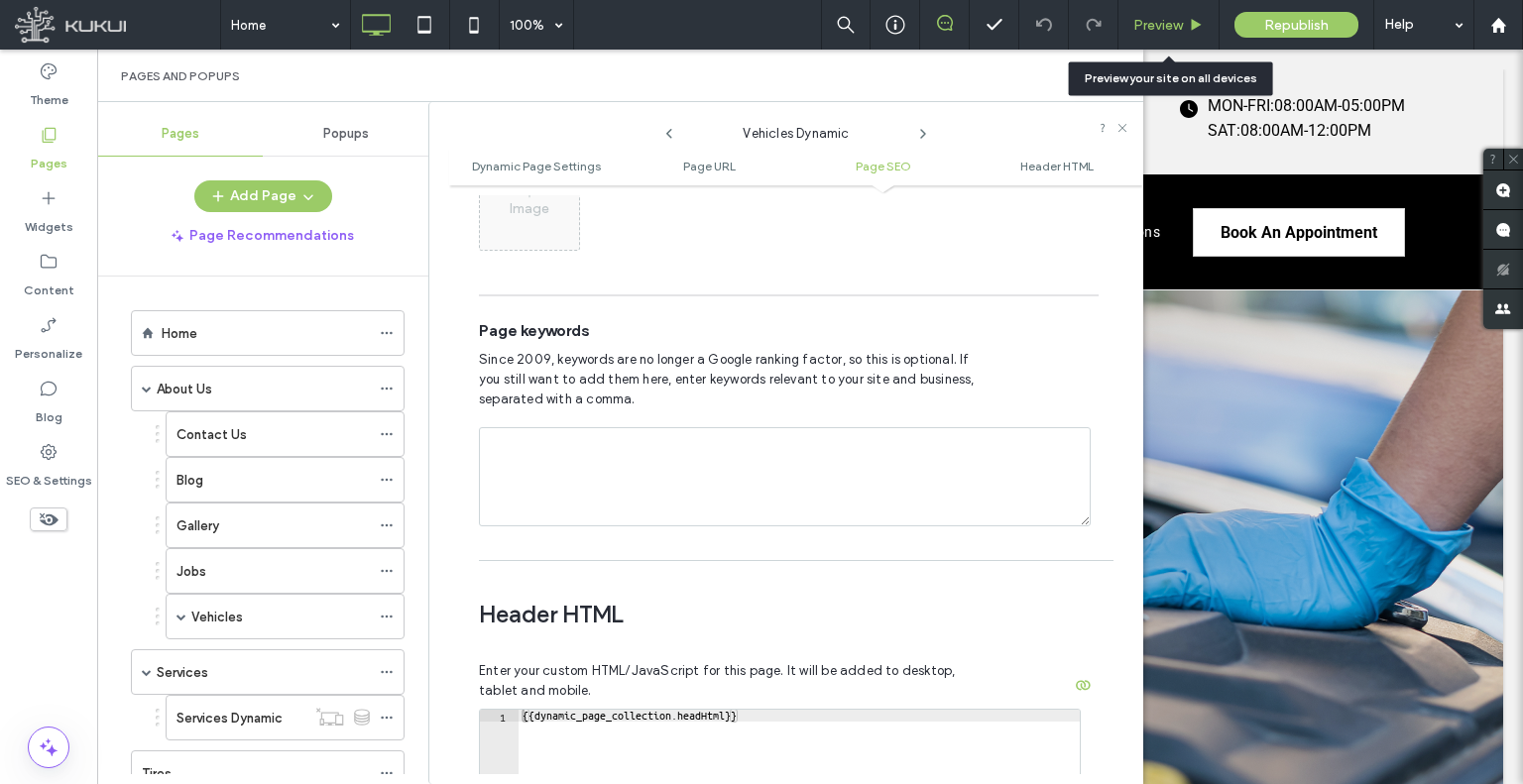 click on "Preview" at bounding box center [1158, 25] 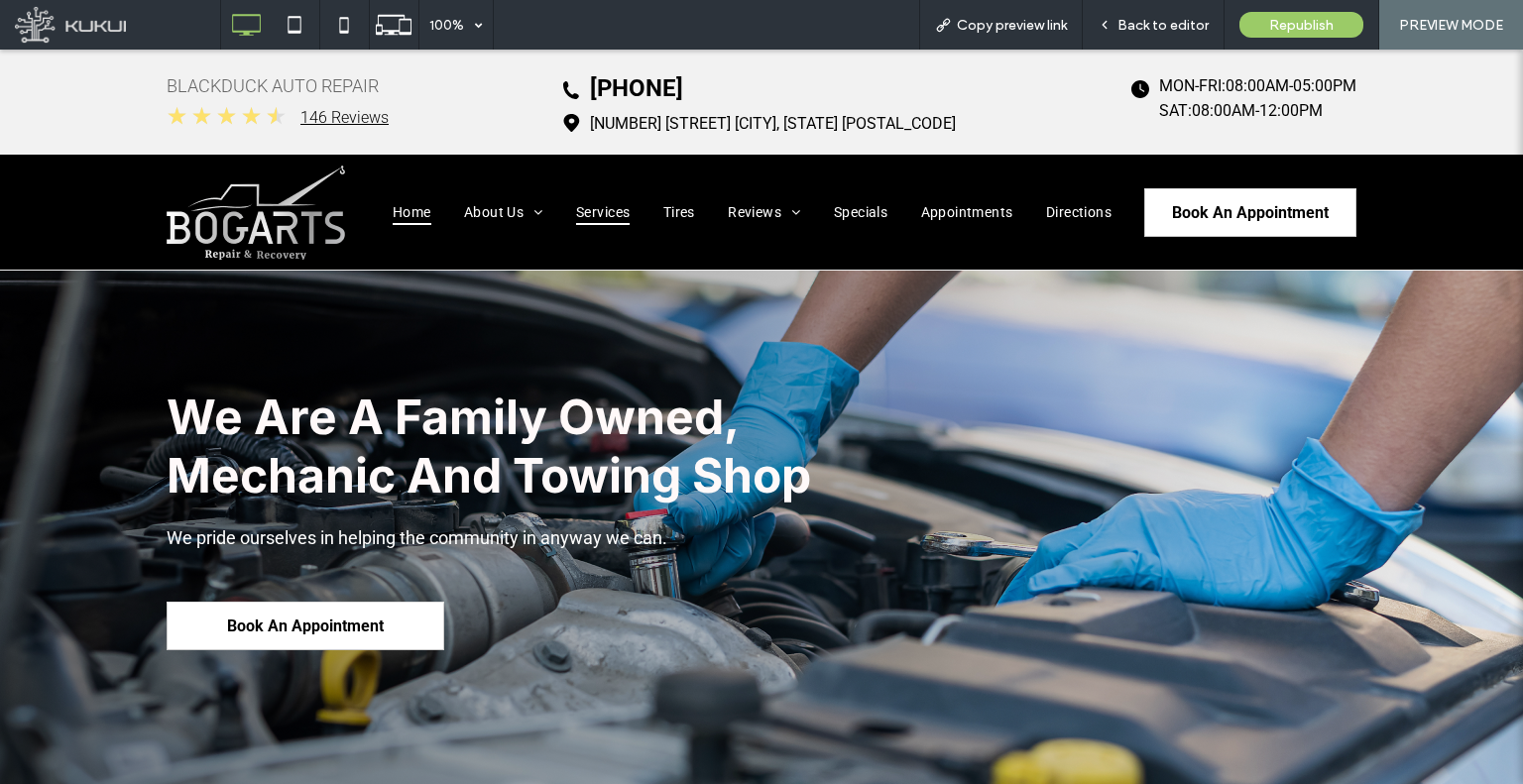 click on "Services" at bounding box center [603, 212] 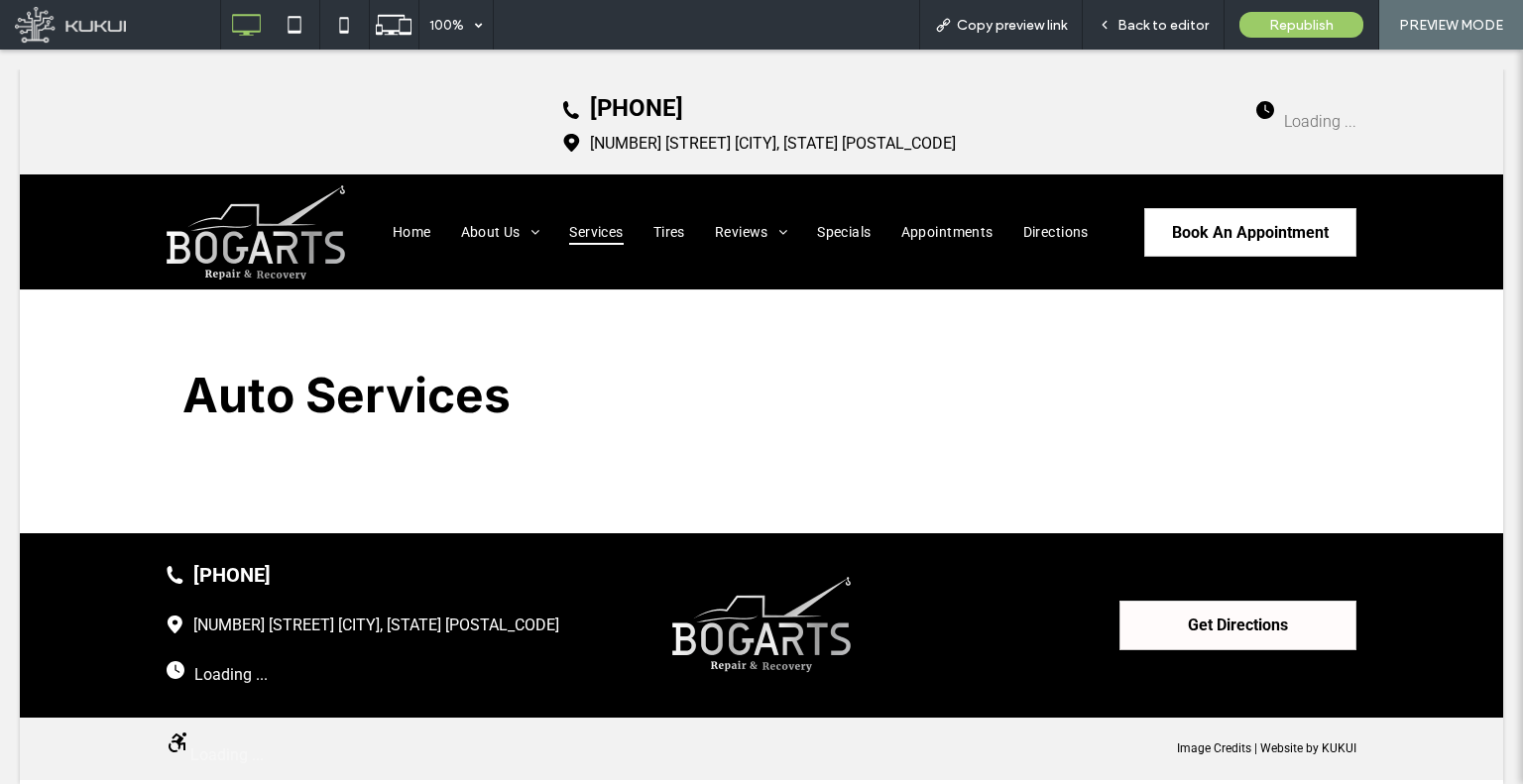 scroll, scrollTop: 0, scrollLeft: 0, axis: both 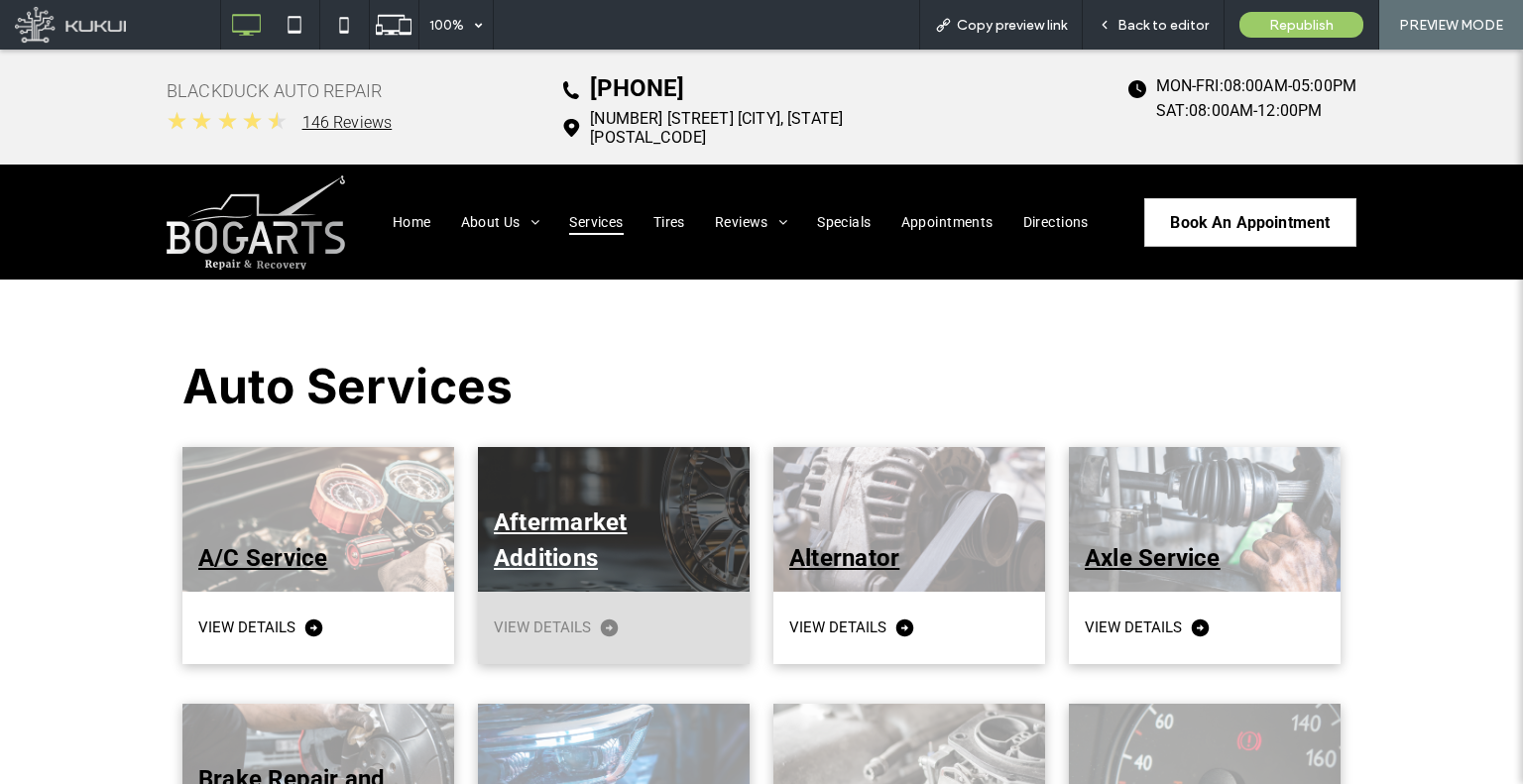 drag, startPoint x: 561, startPoint y: 517, endPoint x: 562, endPoint y: 567, distance: 50.01 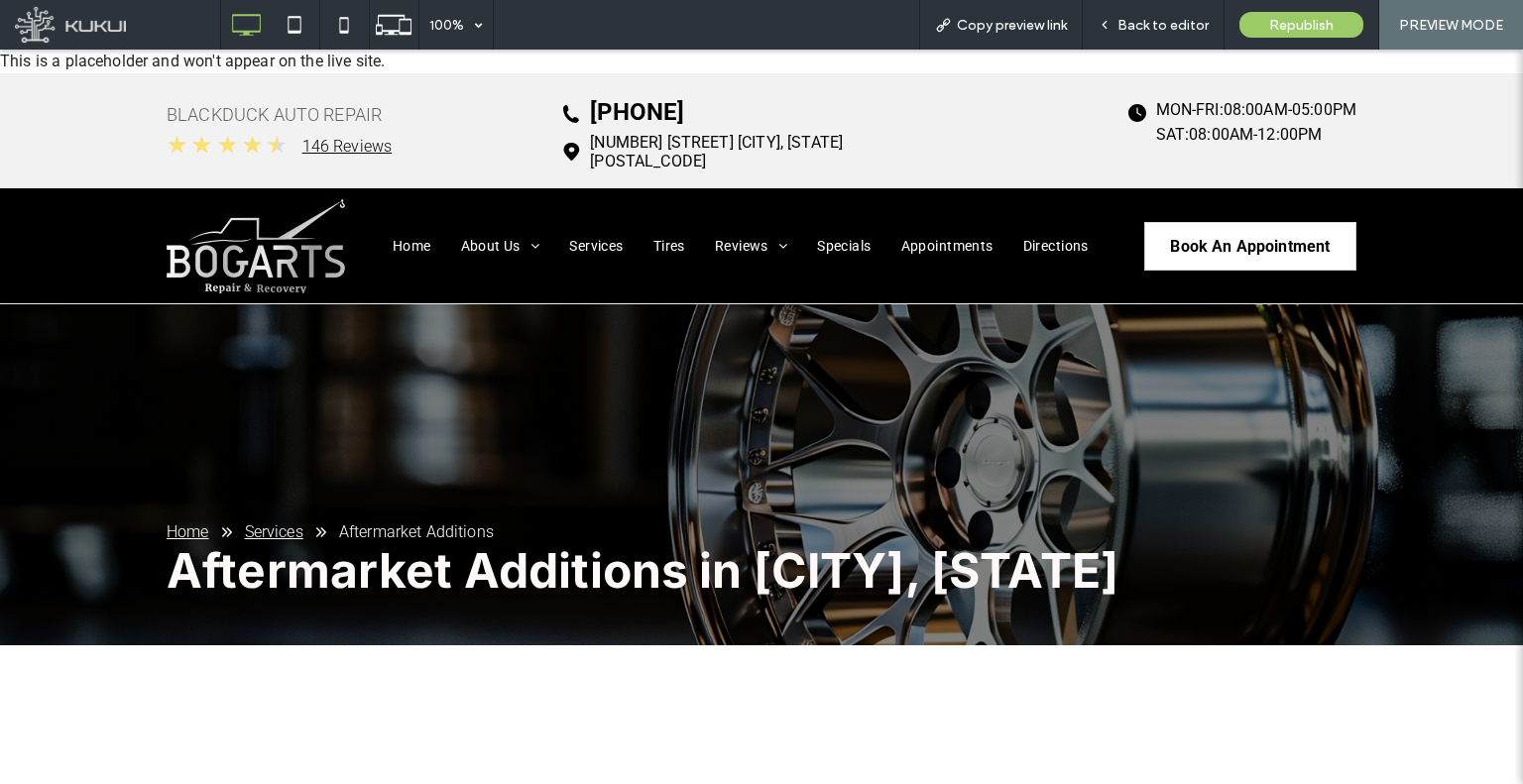 click at bounding box center (256, 246) 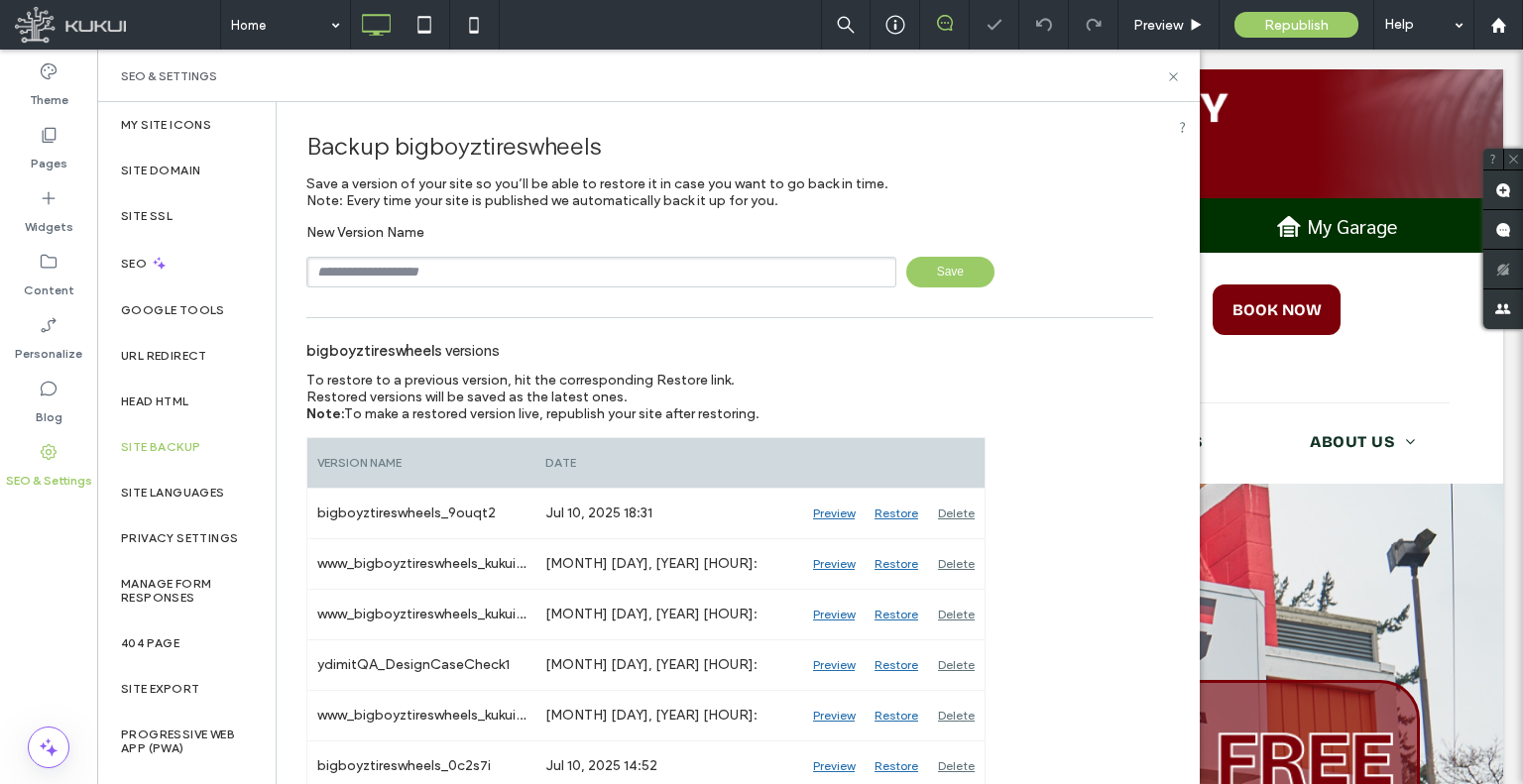scroll, scrollTop: 0, scrollLeft: 0, axis: both 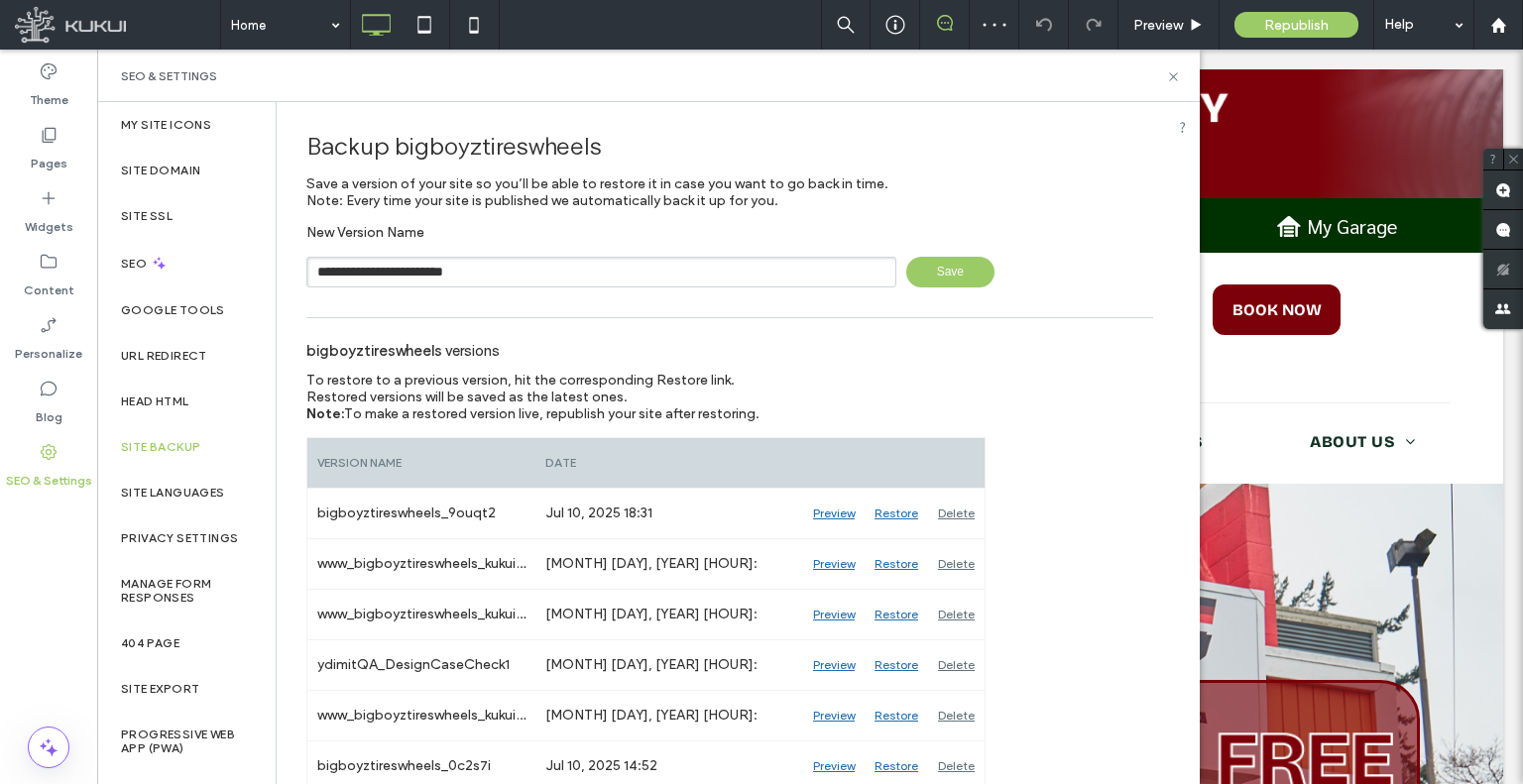 type on "**********" 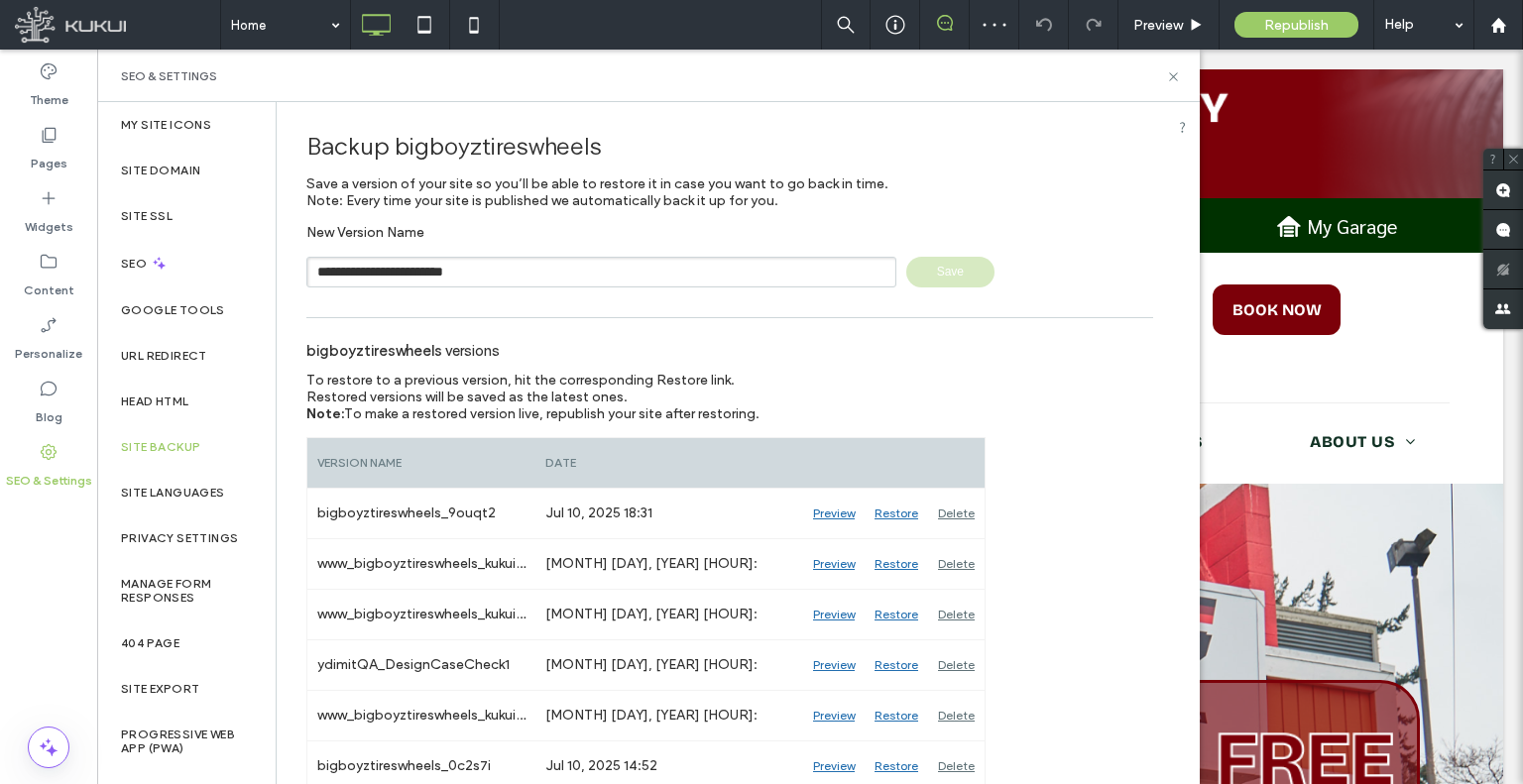 type 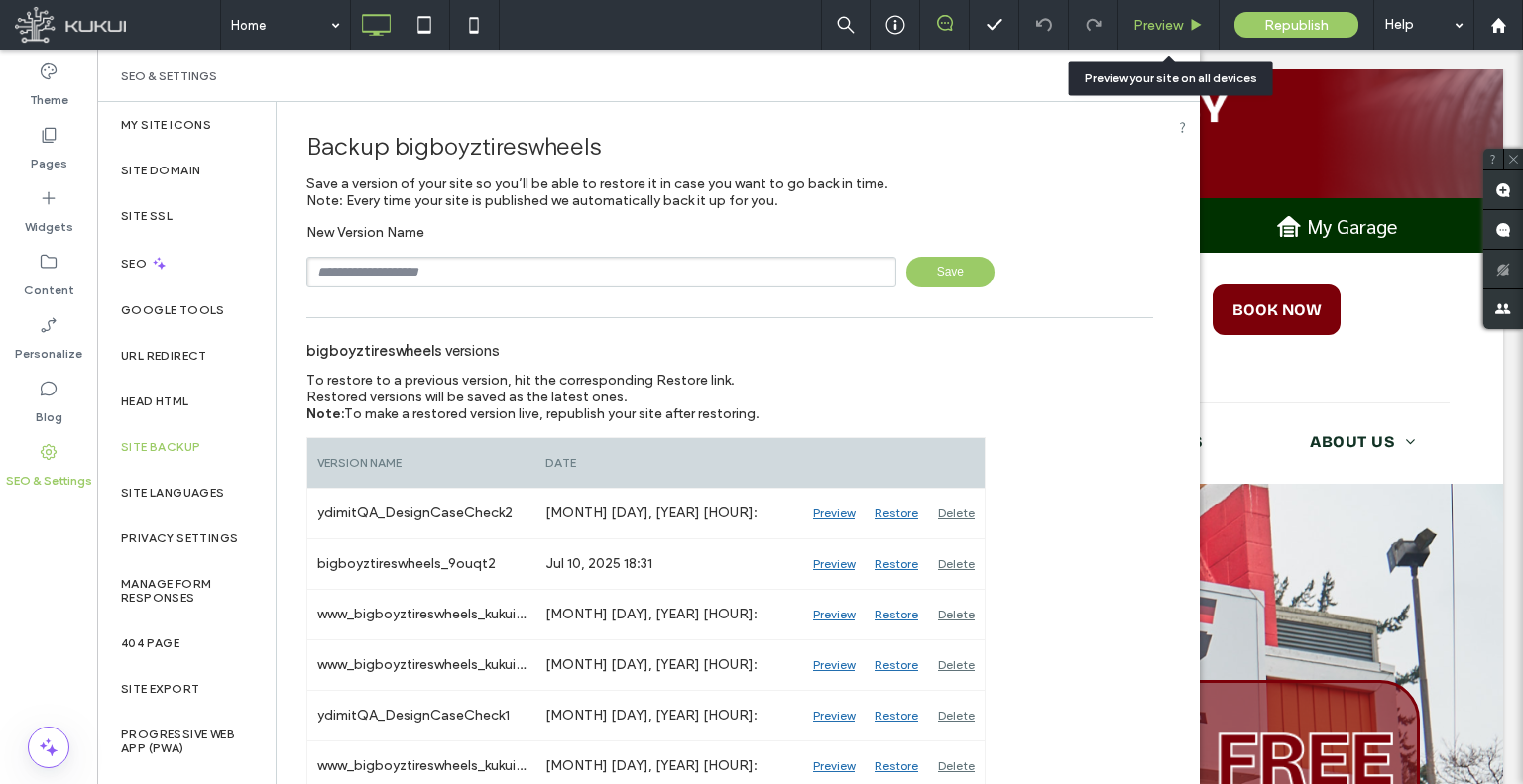 click on "Preview" at bounding box center (1169, 25) 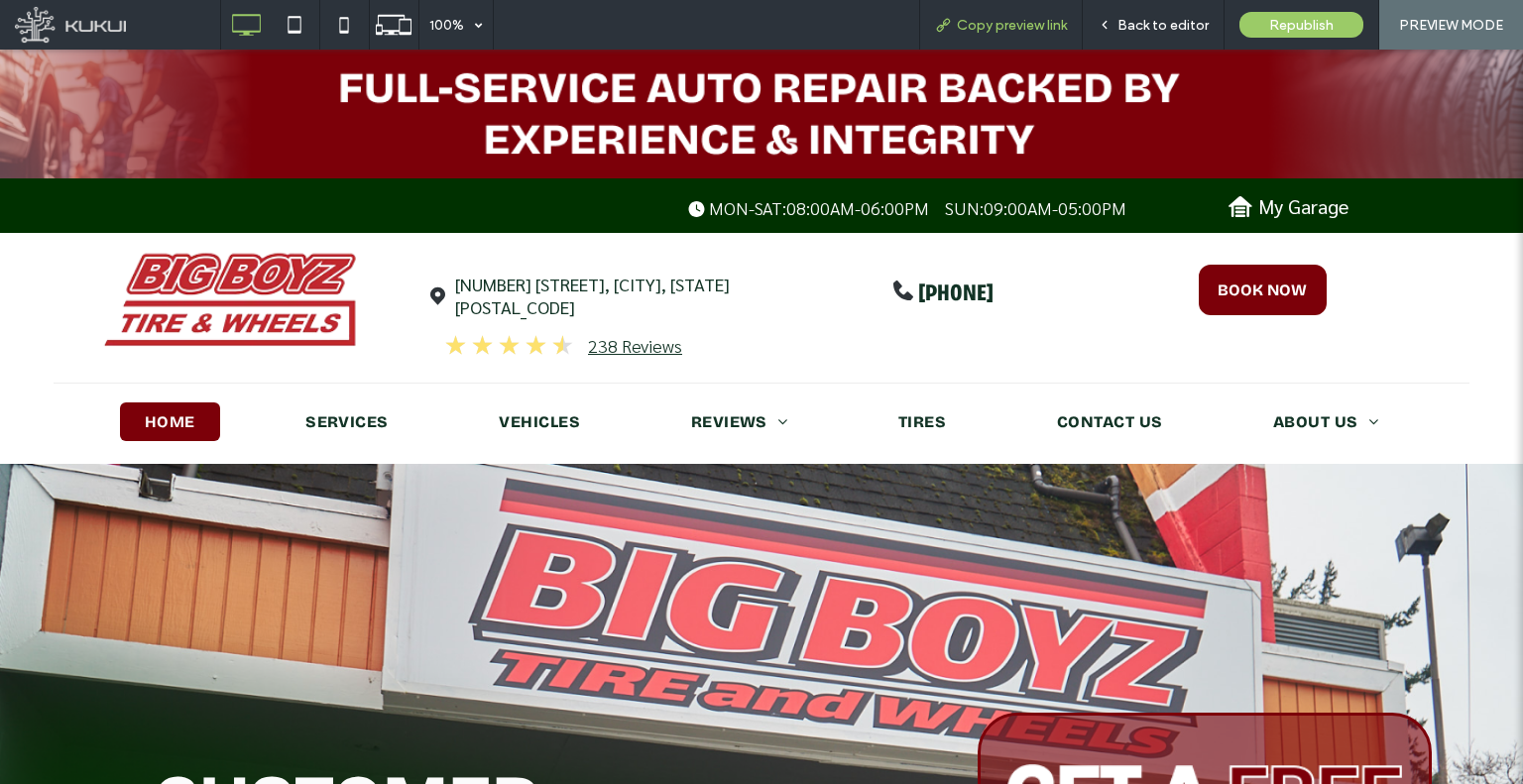 click on "Copy preview link" at bounding box center [1000, 25] 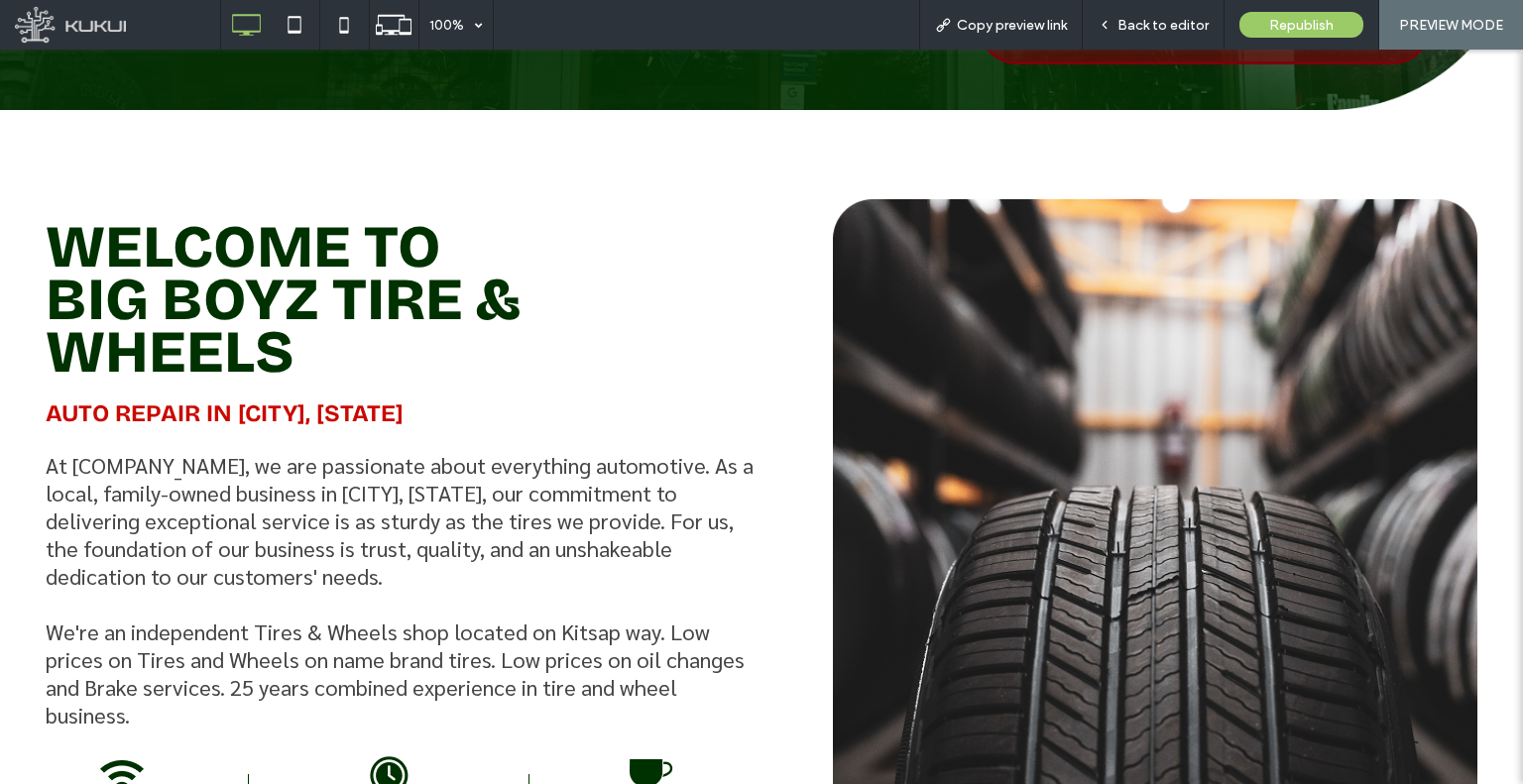 scroll, scrollTop: 892, scrollLeft: 0, axis: vertical 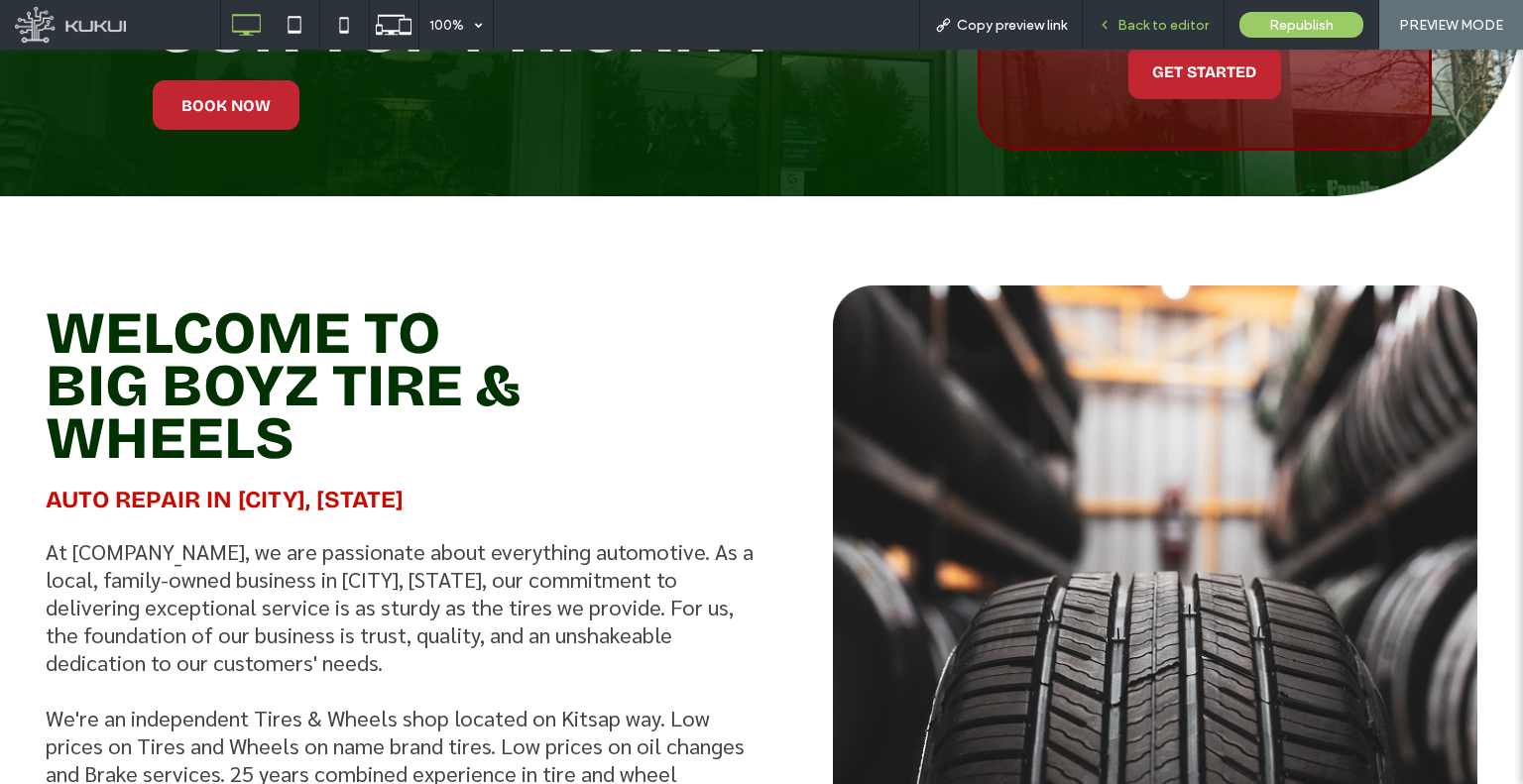 click on "Back to editor" at bounding box center [1153, 25] 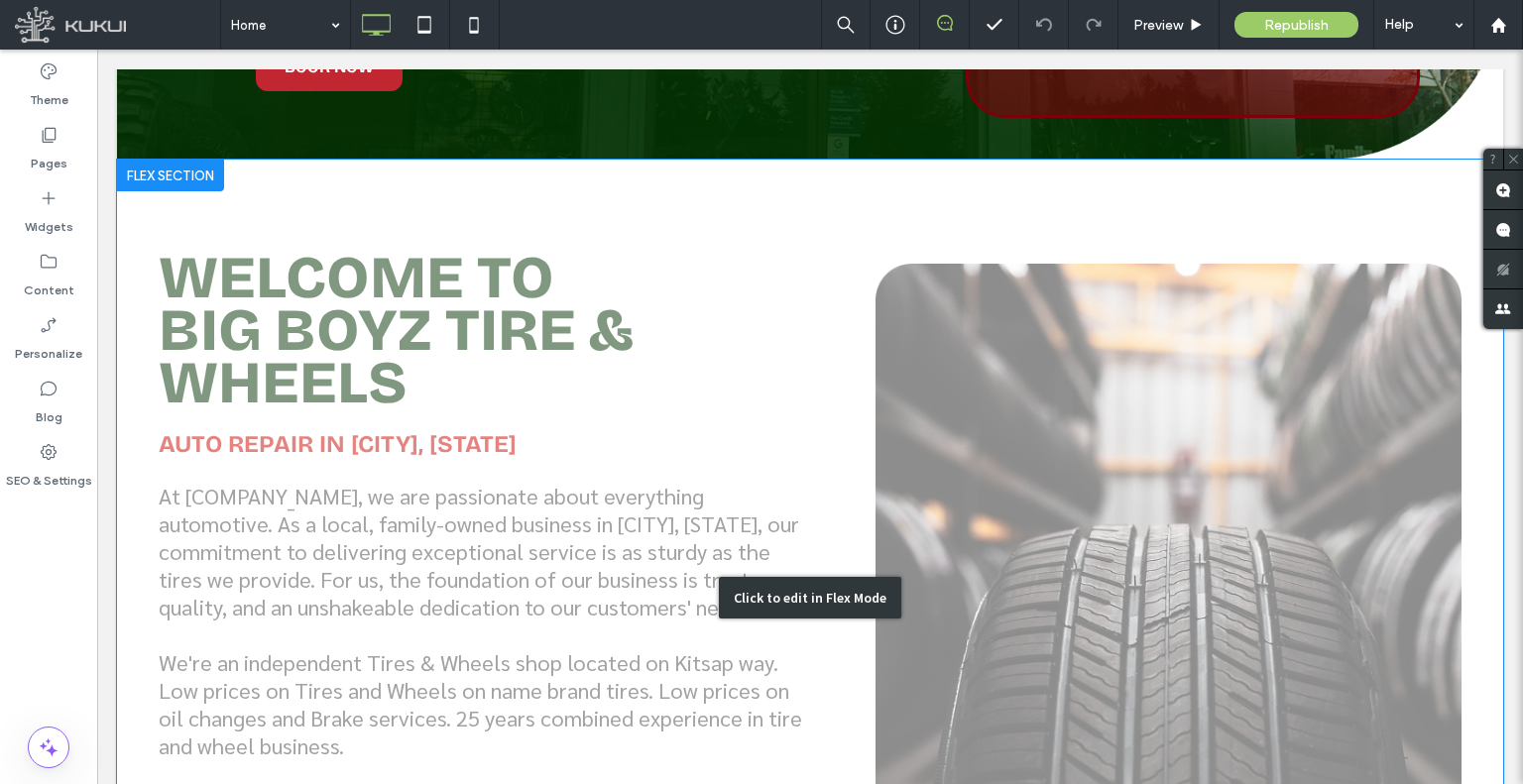 click on "Click to edit in Flex Mode" at bounding box center [810, 598] 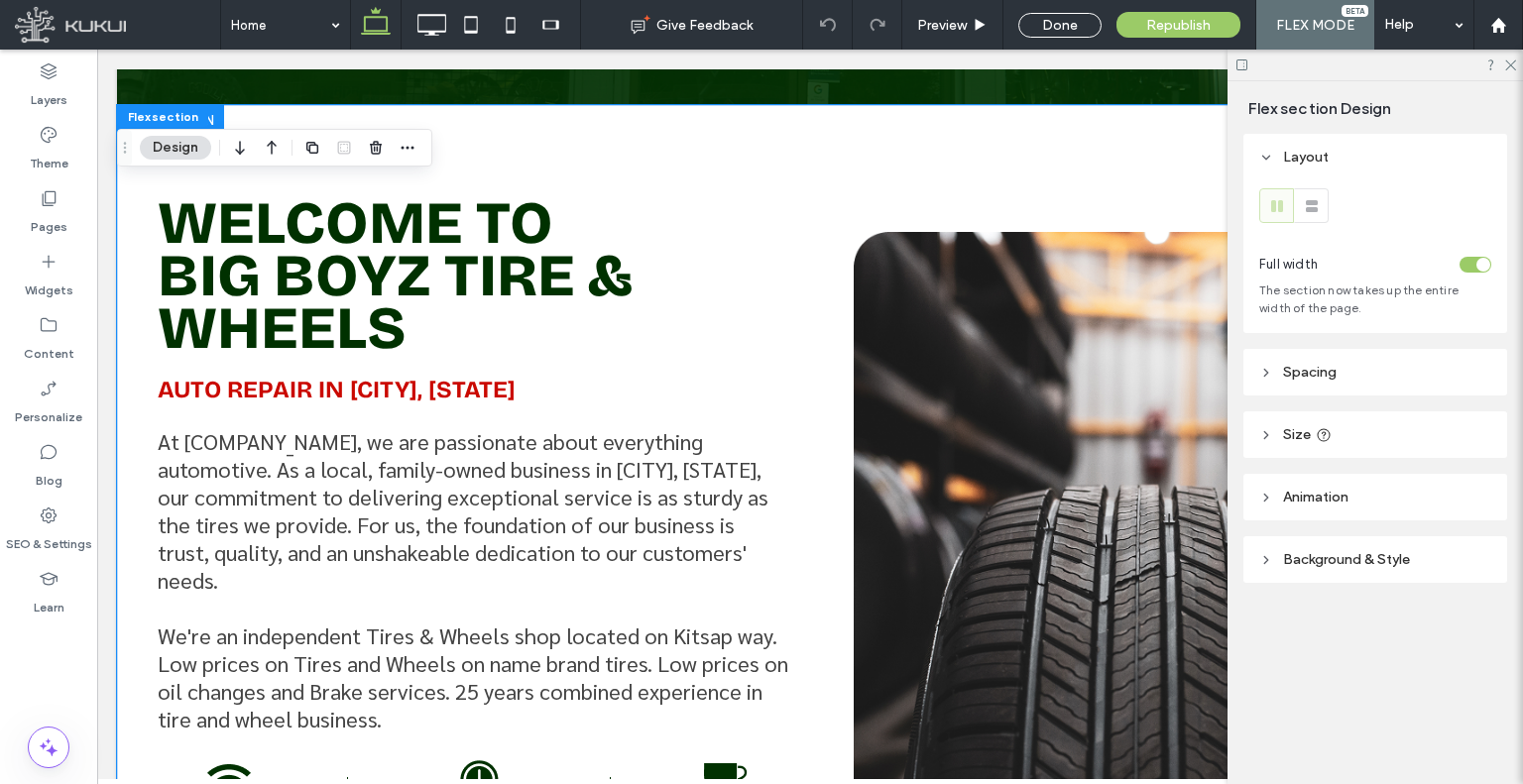 click on "Welcome to Big Boyz Tire & Wheels" at bounding box center (395, 276) 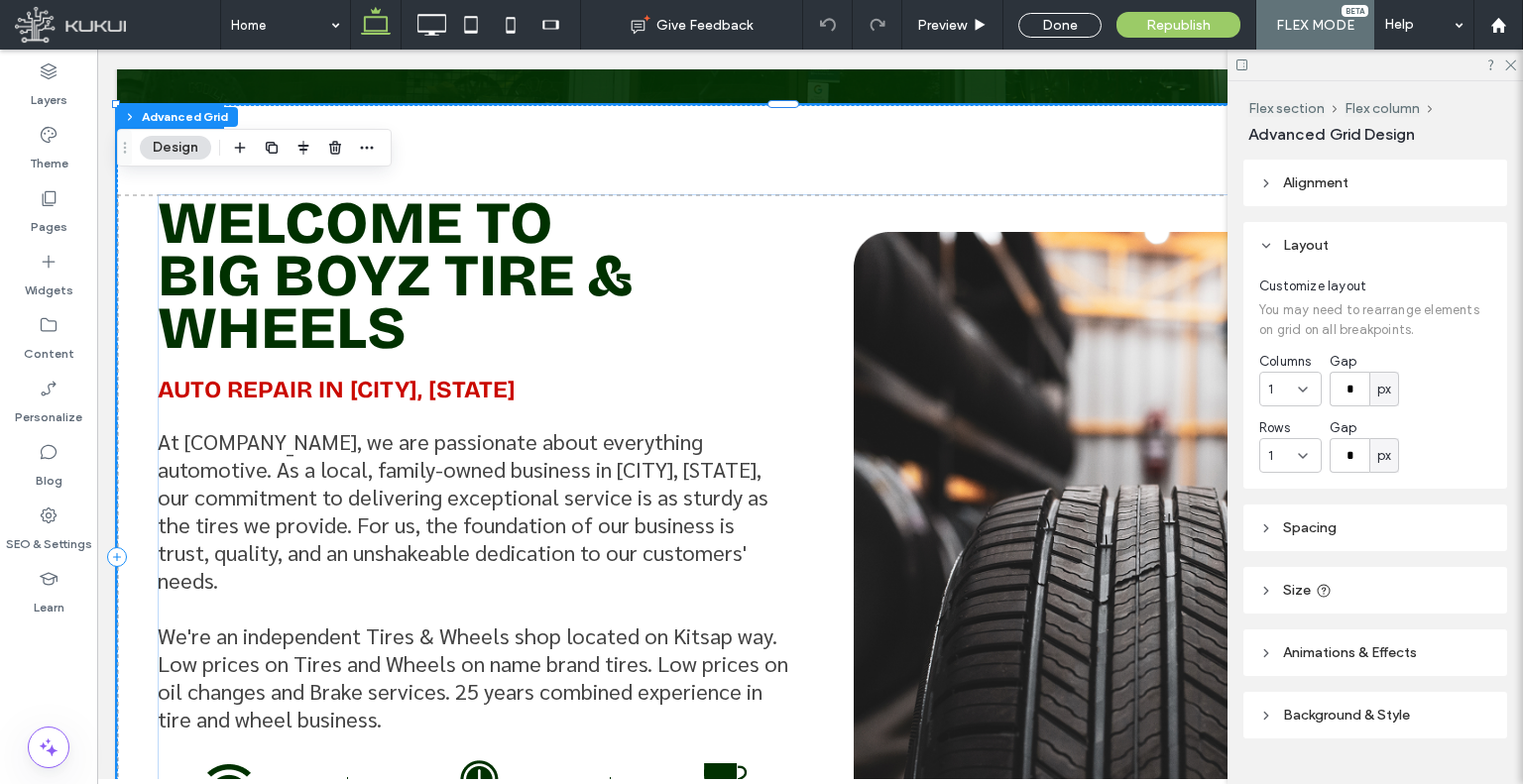 click on "Welcome to Big Boyz Tire & Wheels" at bounding box center [395, 276] 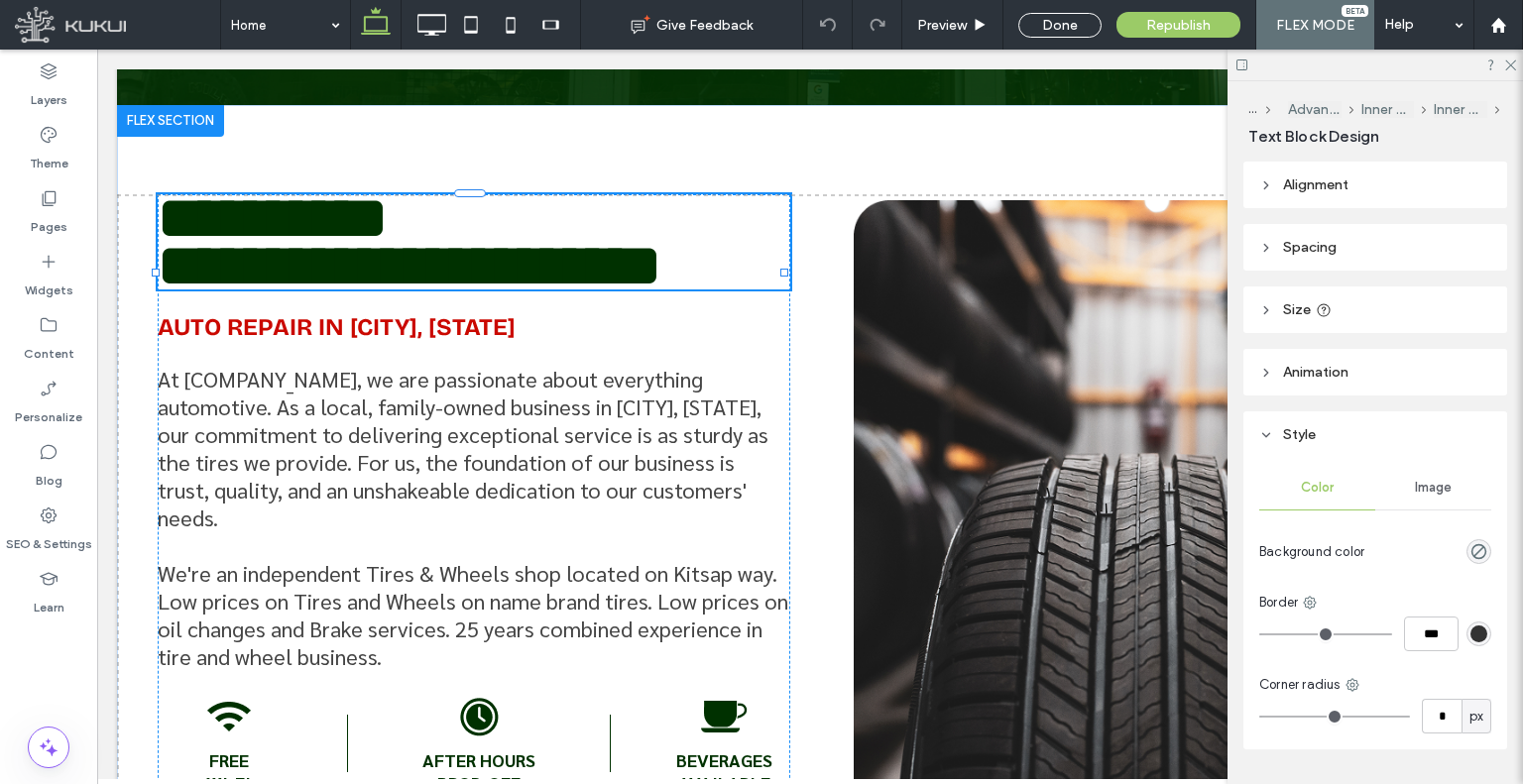 type on "**********" 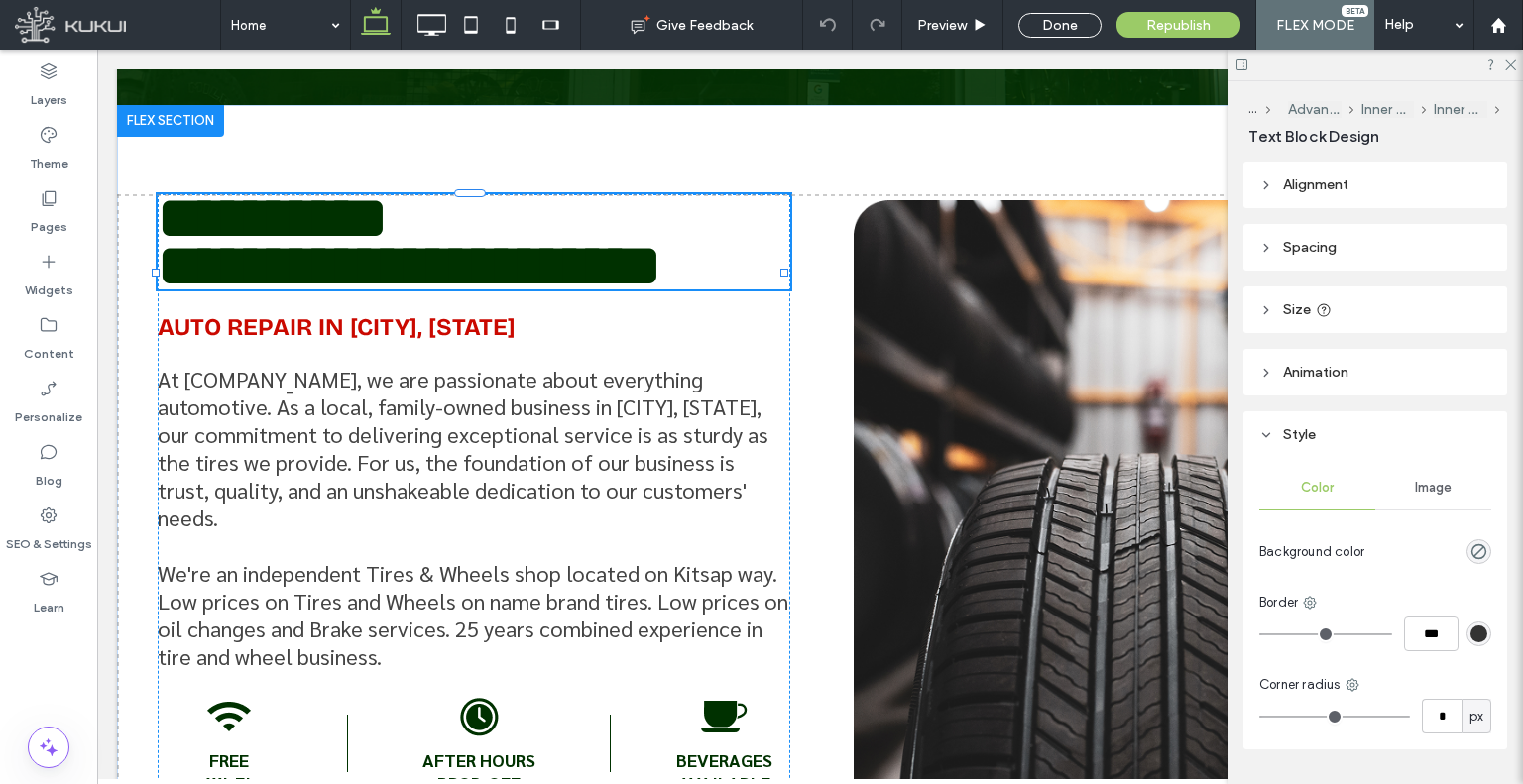 type on "**" 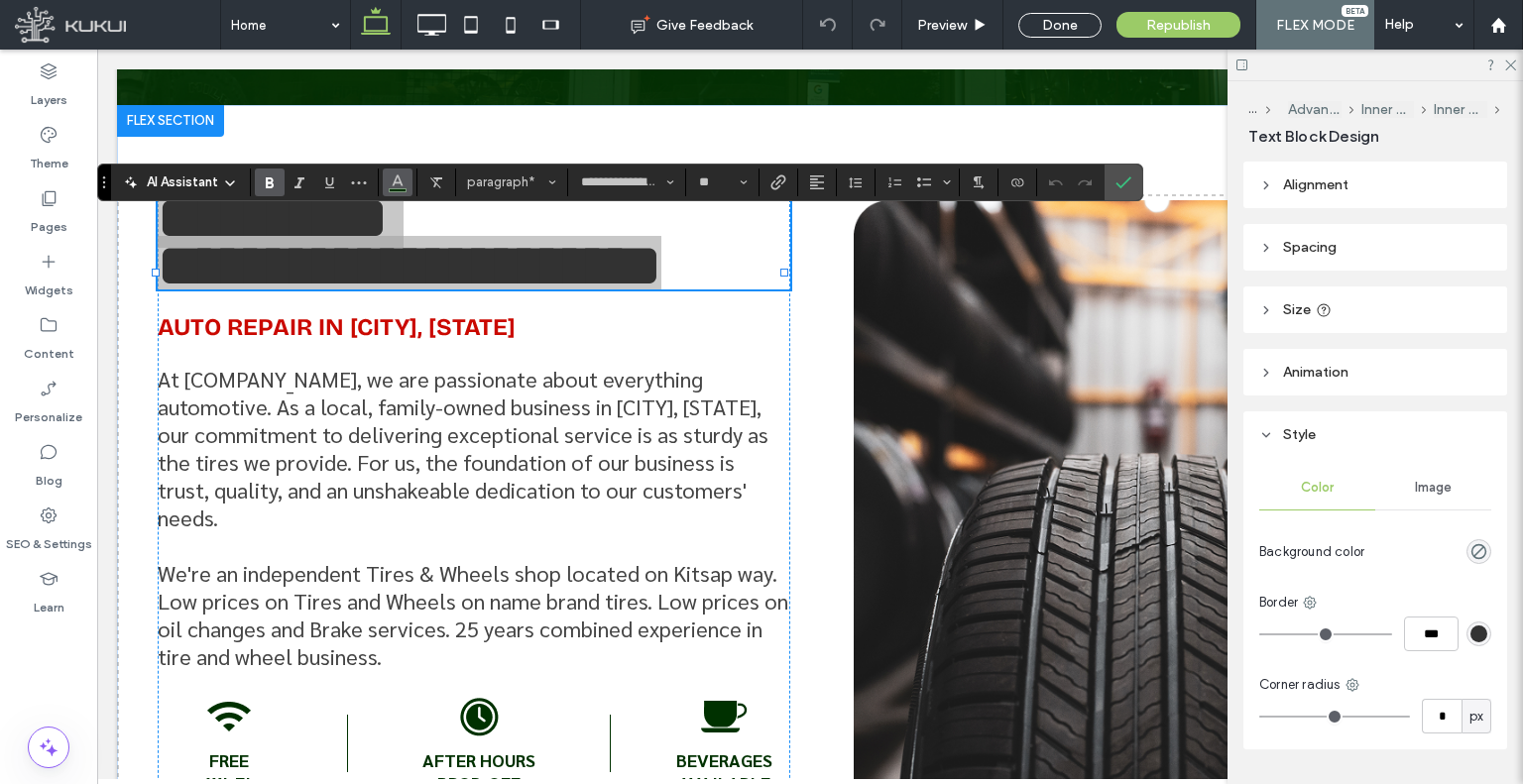 click at bounding box center (398, 182) 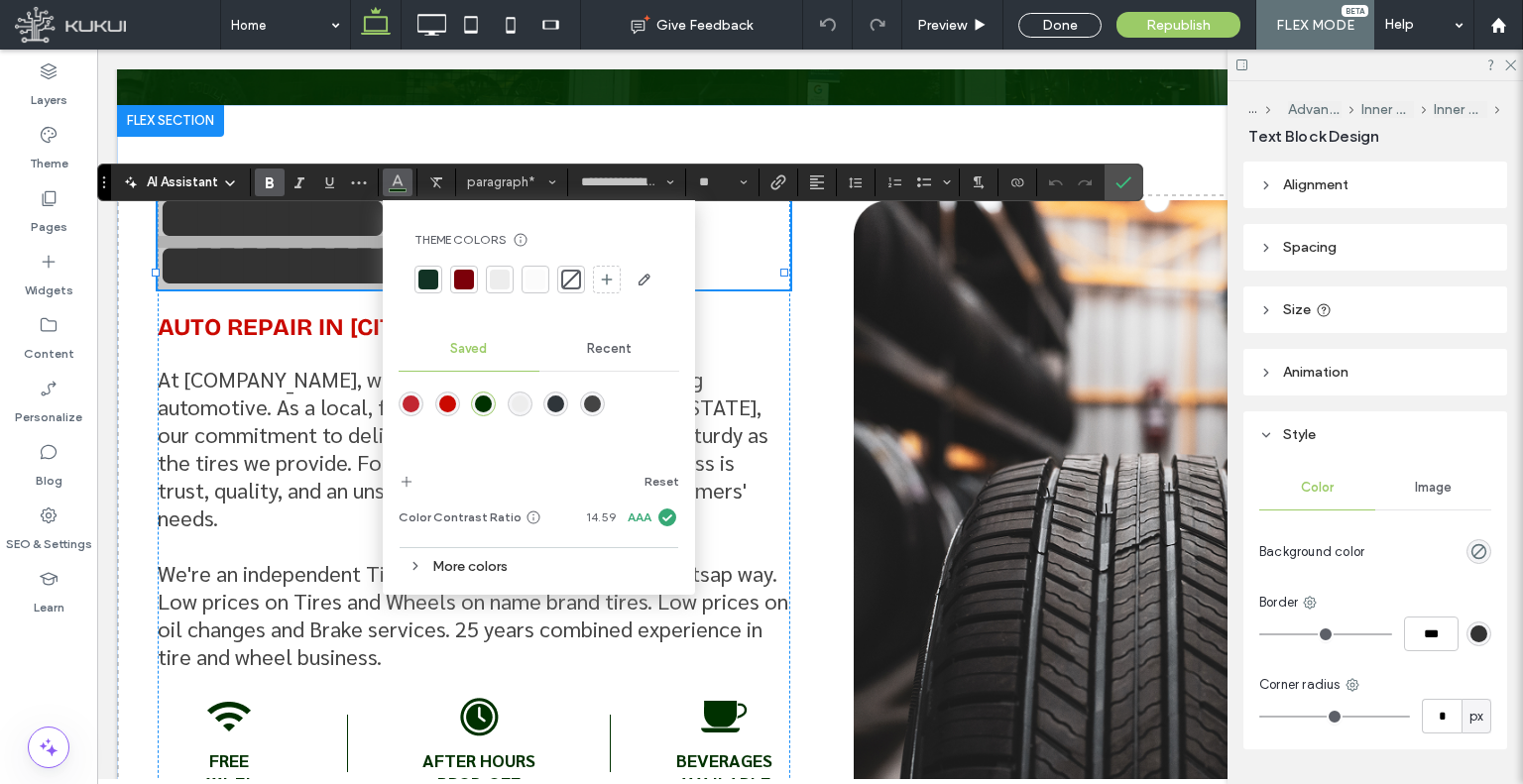 click on "More colors" at bounding box center (538, 566) 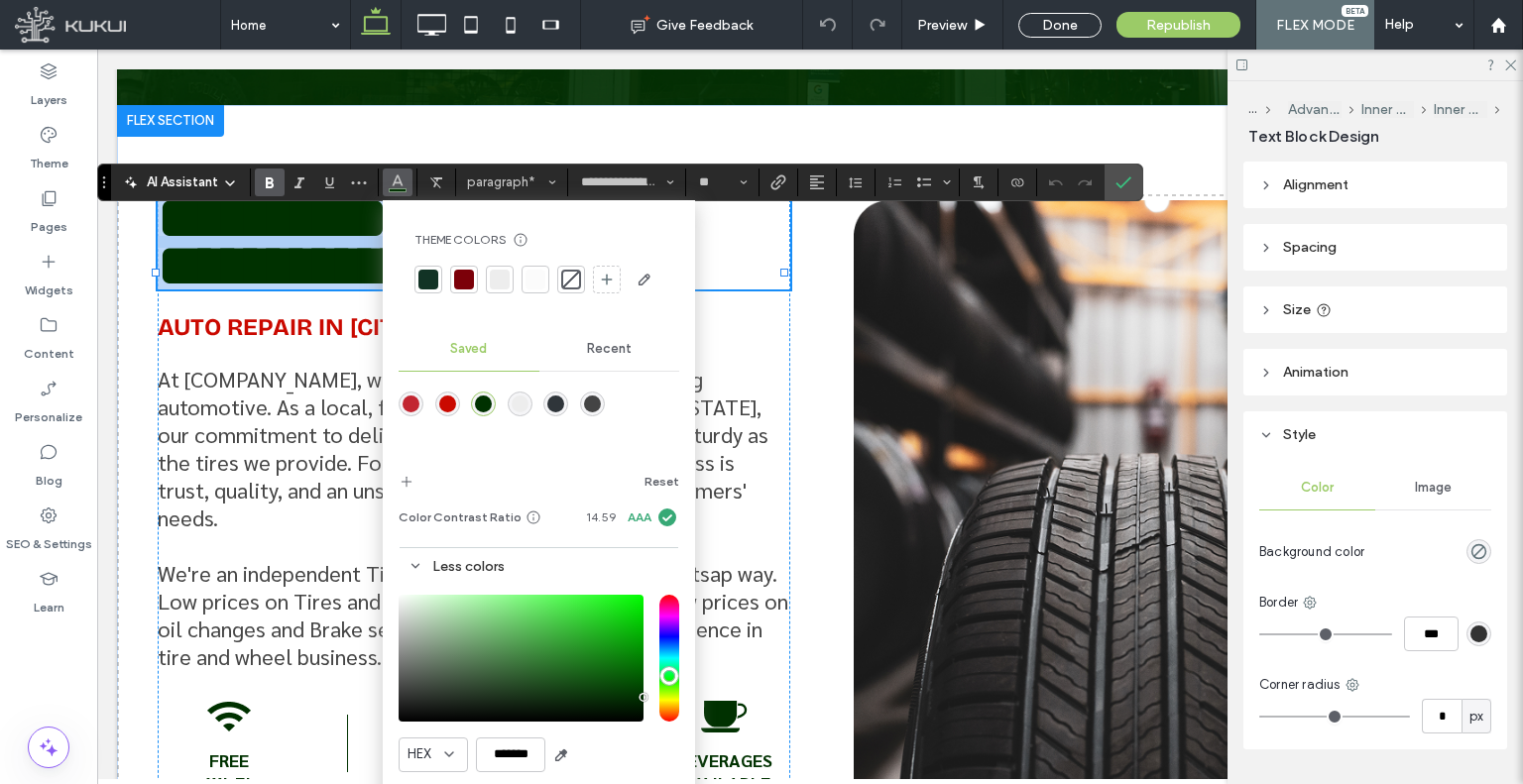 click on "**********" at bounding box center [474, 242] 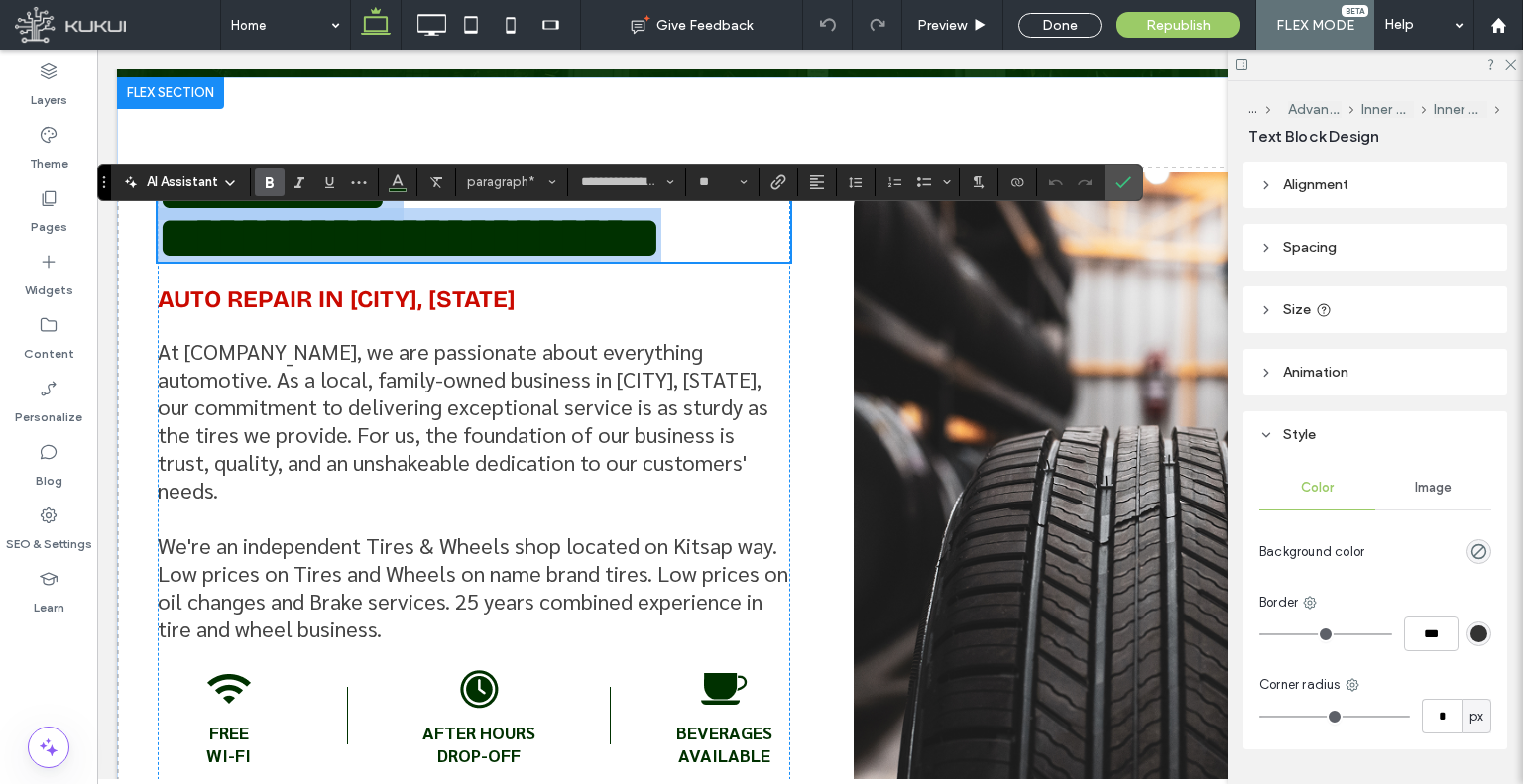 scroll, scrollTop: 1288, scrollLeft: 0, axis: vertical 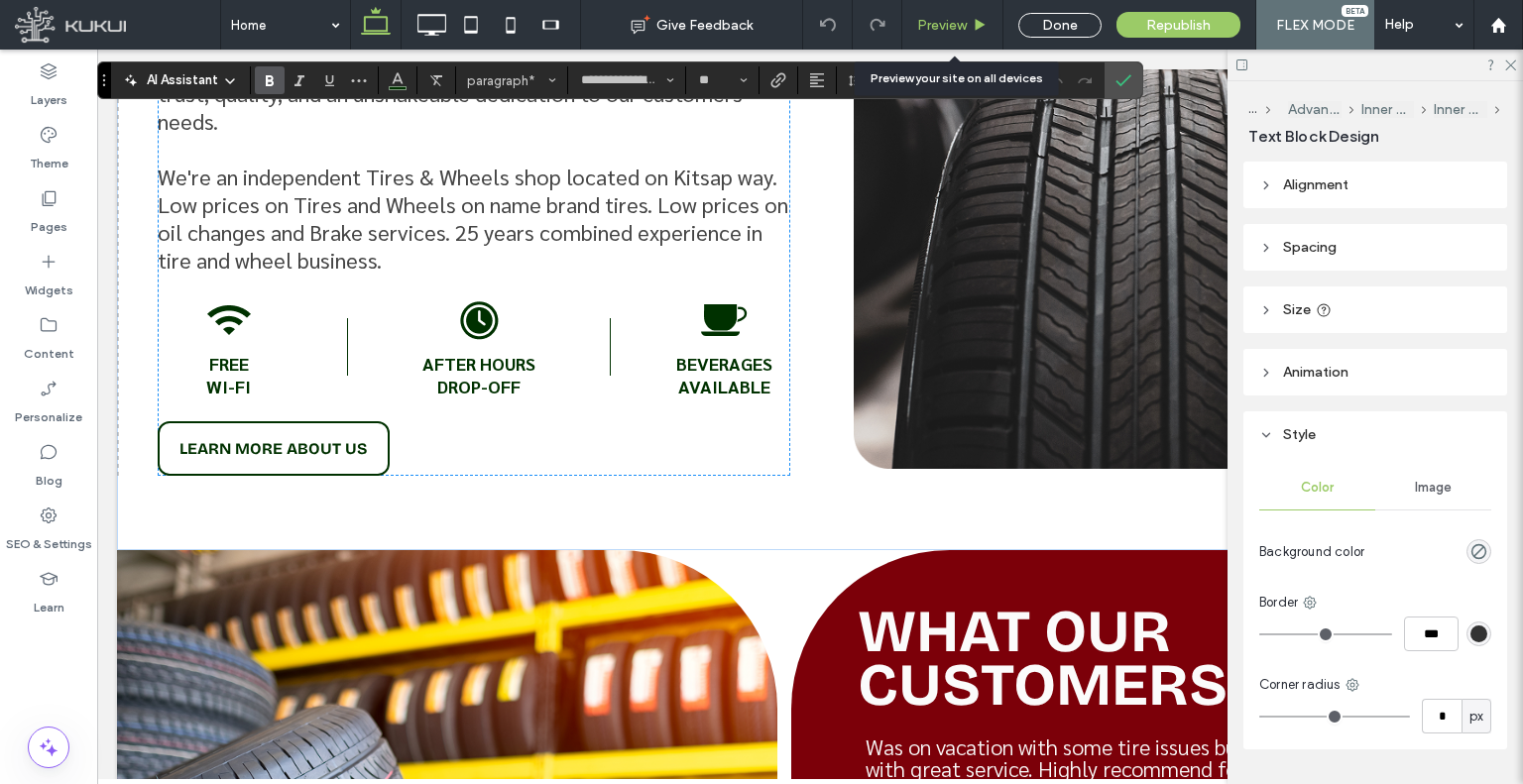 click on "Preview" at bounding box center (942, 25) 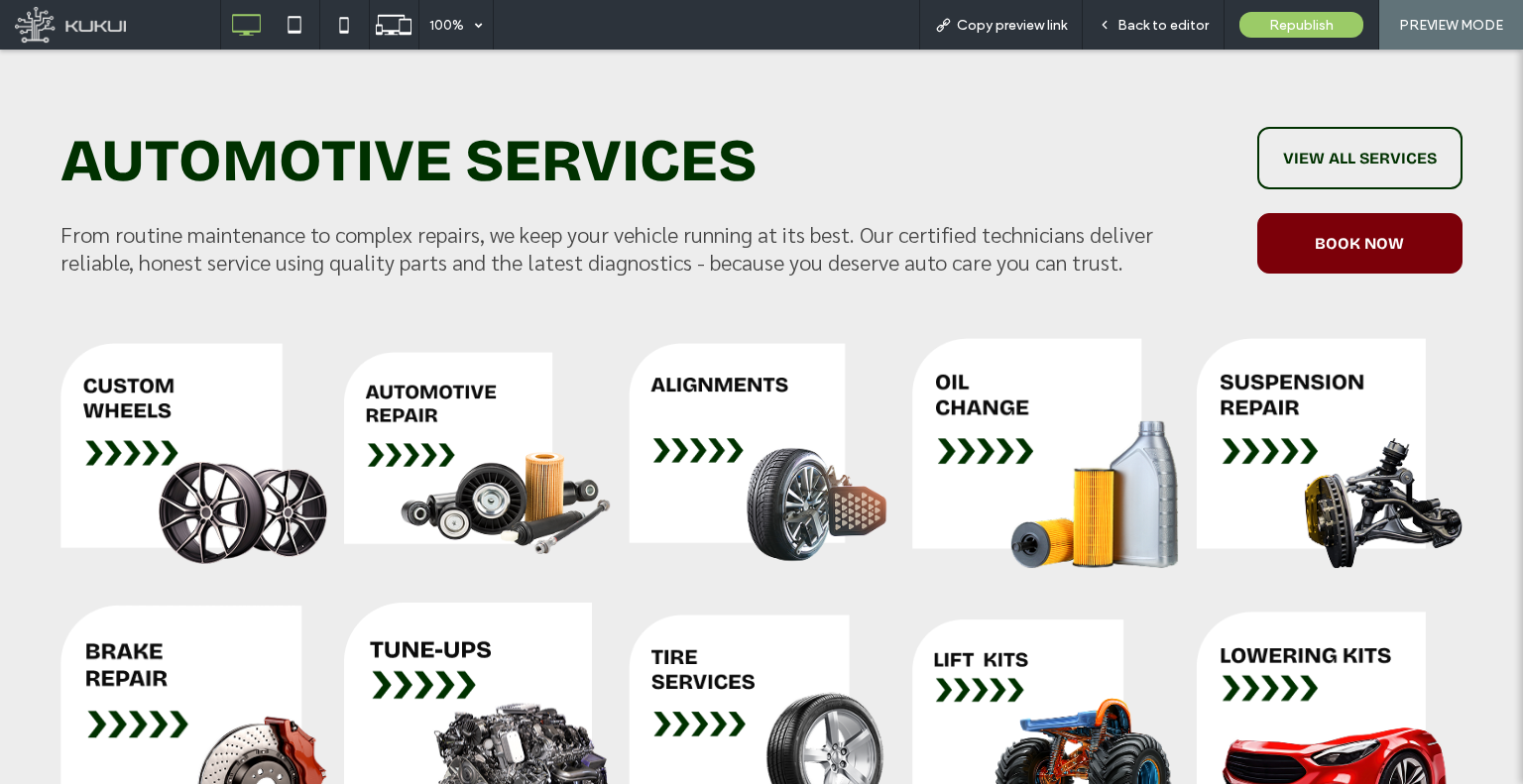 scroll, scrollTop: 2433, scrollLeft: 0, axis: vertical 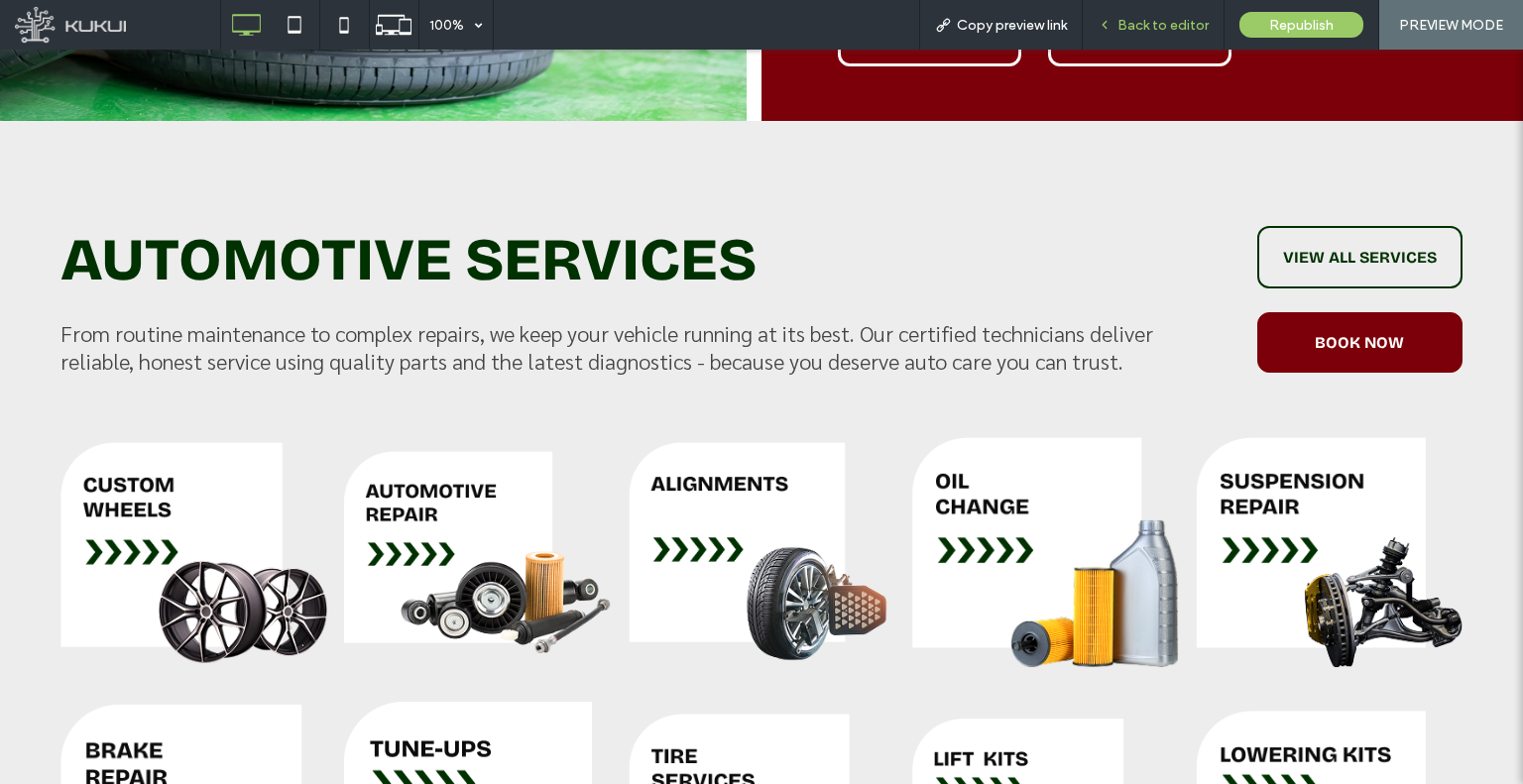 click on "Back to editor" at bounding box center (1163, 25) 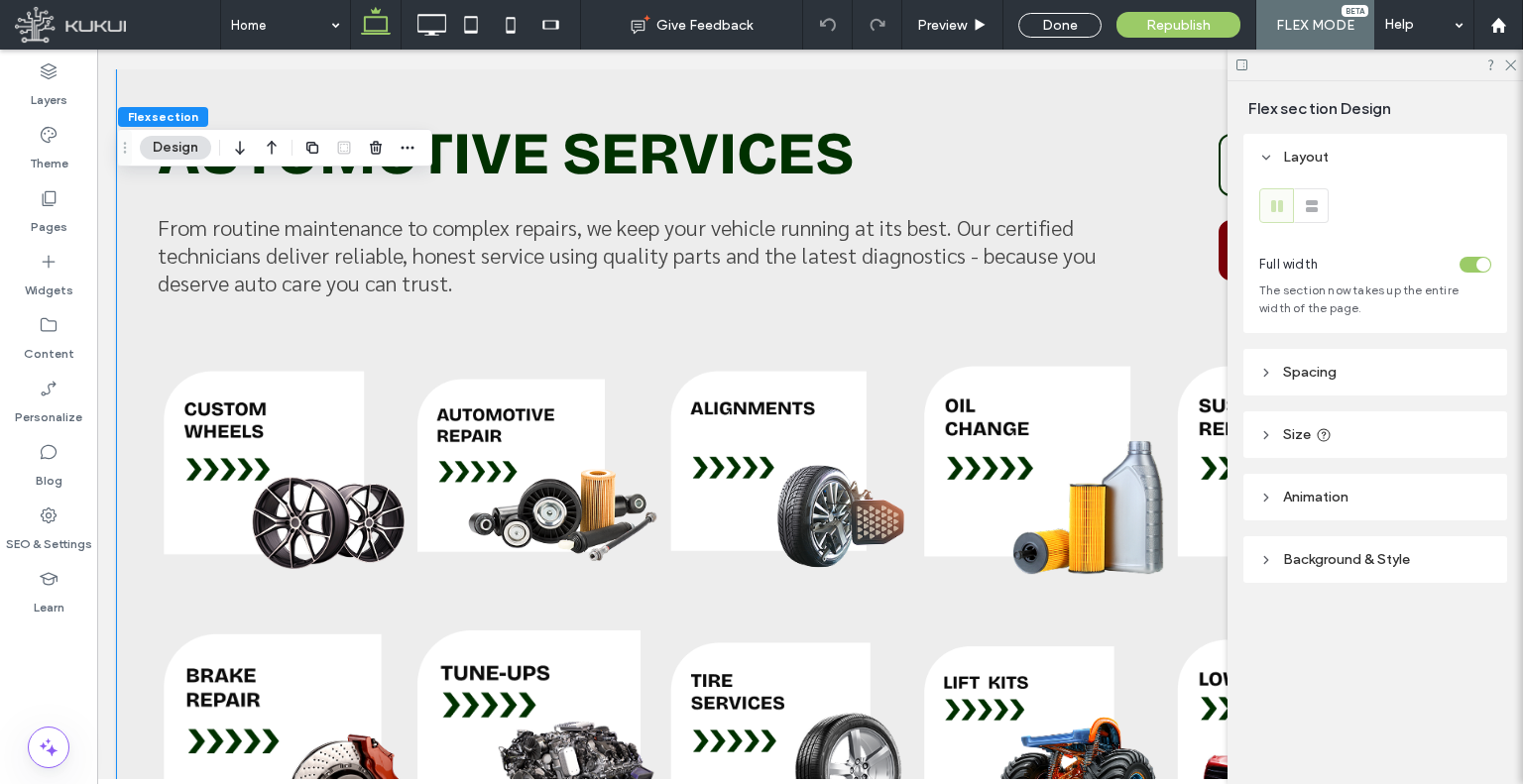 click on "Automotive Services" at bounding box center (506, 154) 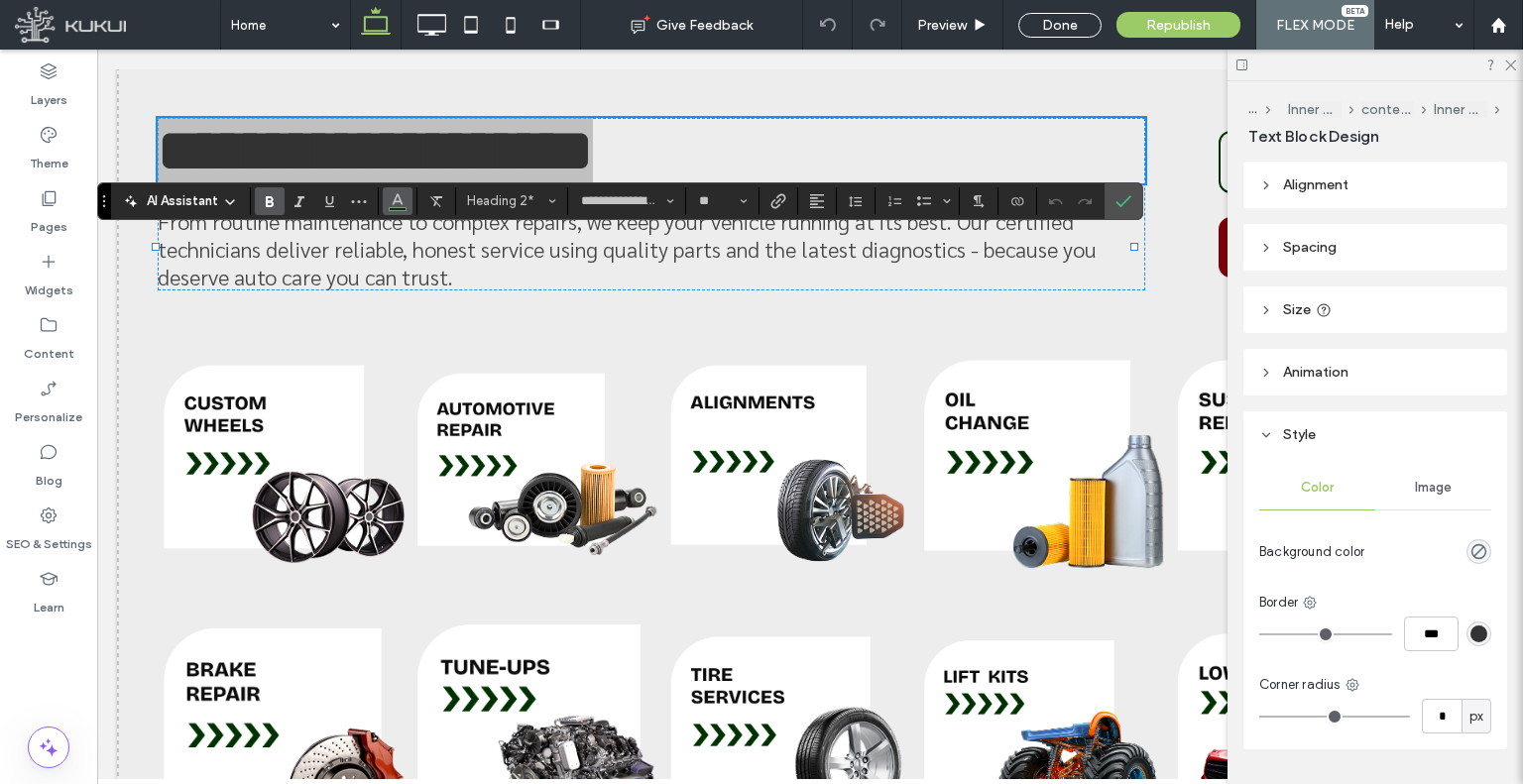 click at bounding box center [398, 199] 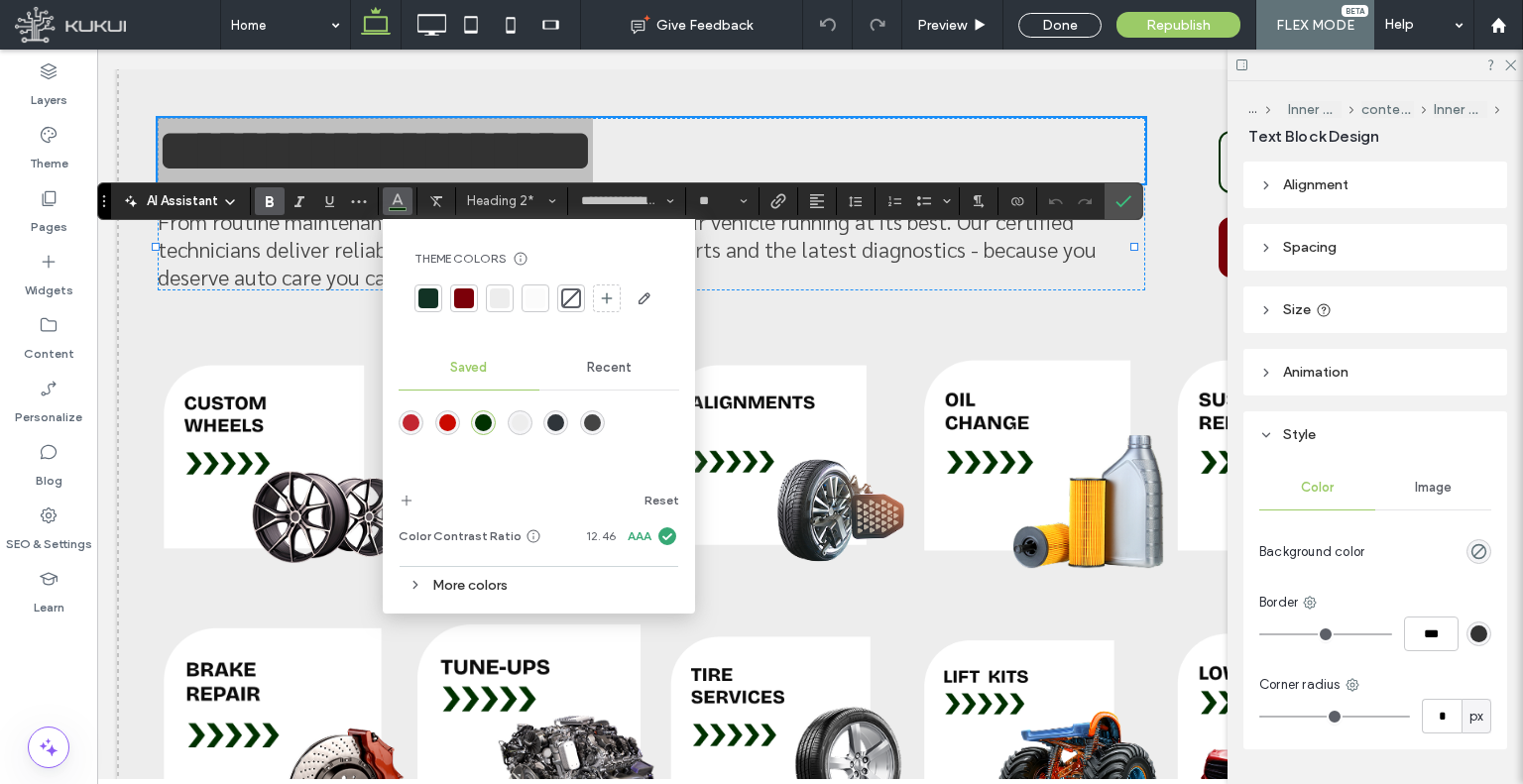 click on "More colors" at bounding box center [538, 585] 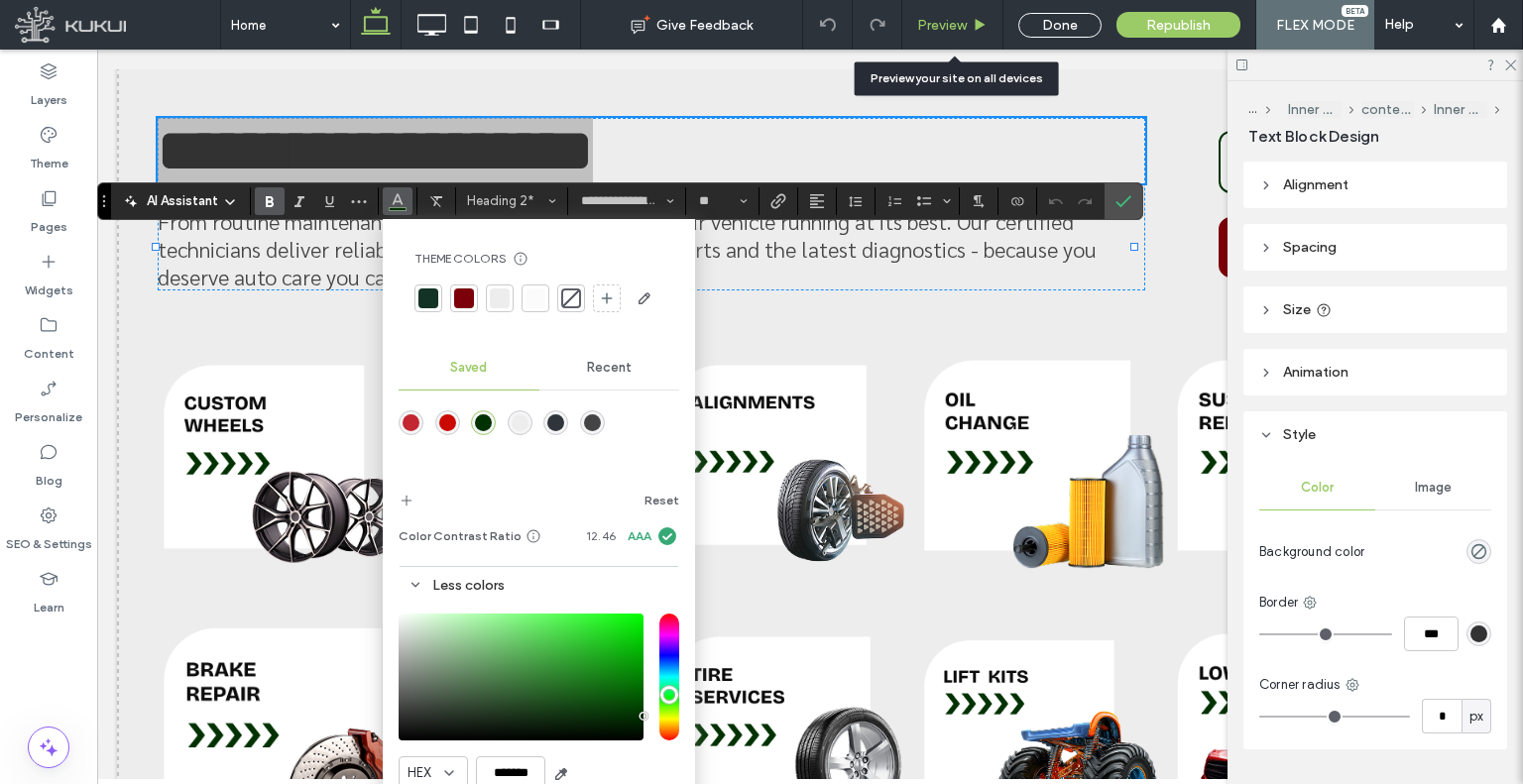 click on "Preview" at bounding box center (953, 25) 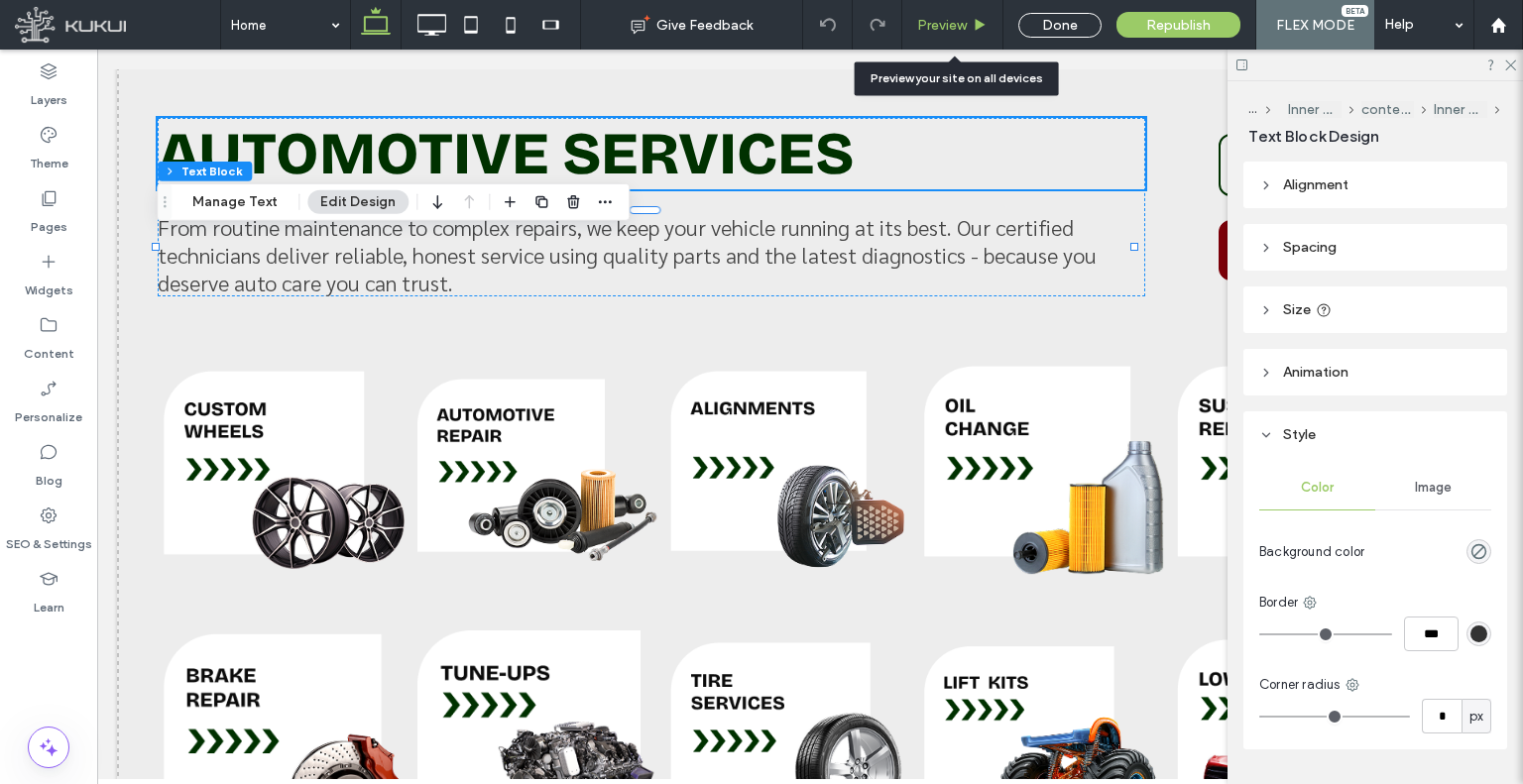 click on "Preview" at bounding box center [952, 25] 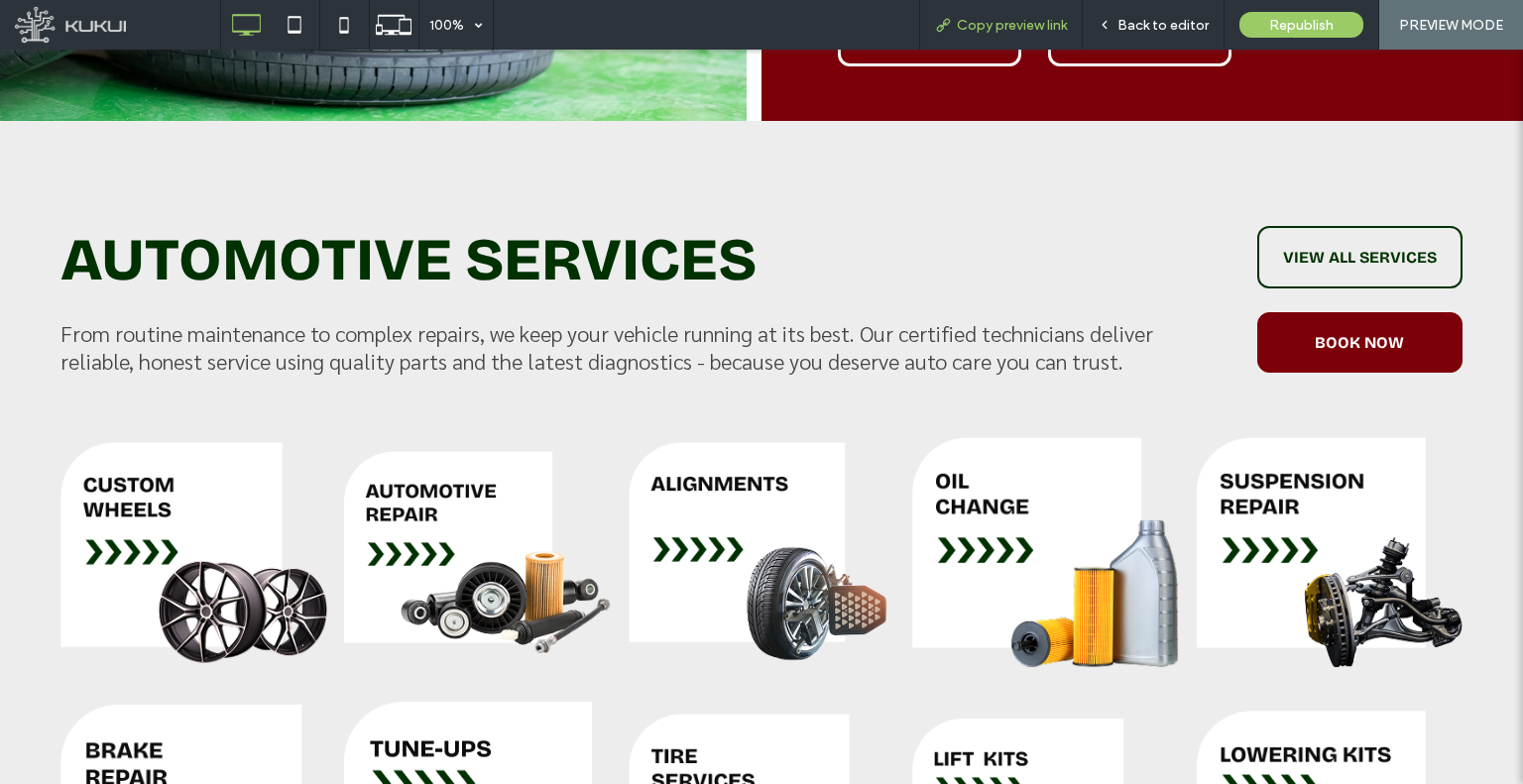 scroll, scrollTop: 2503, scrollLeft: 0, axis: vertical 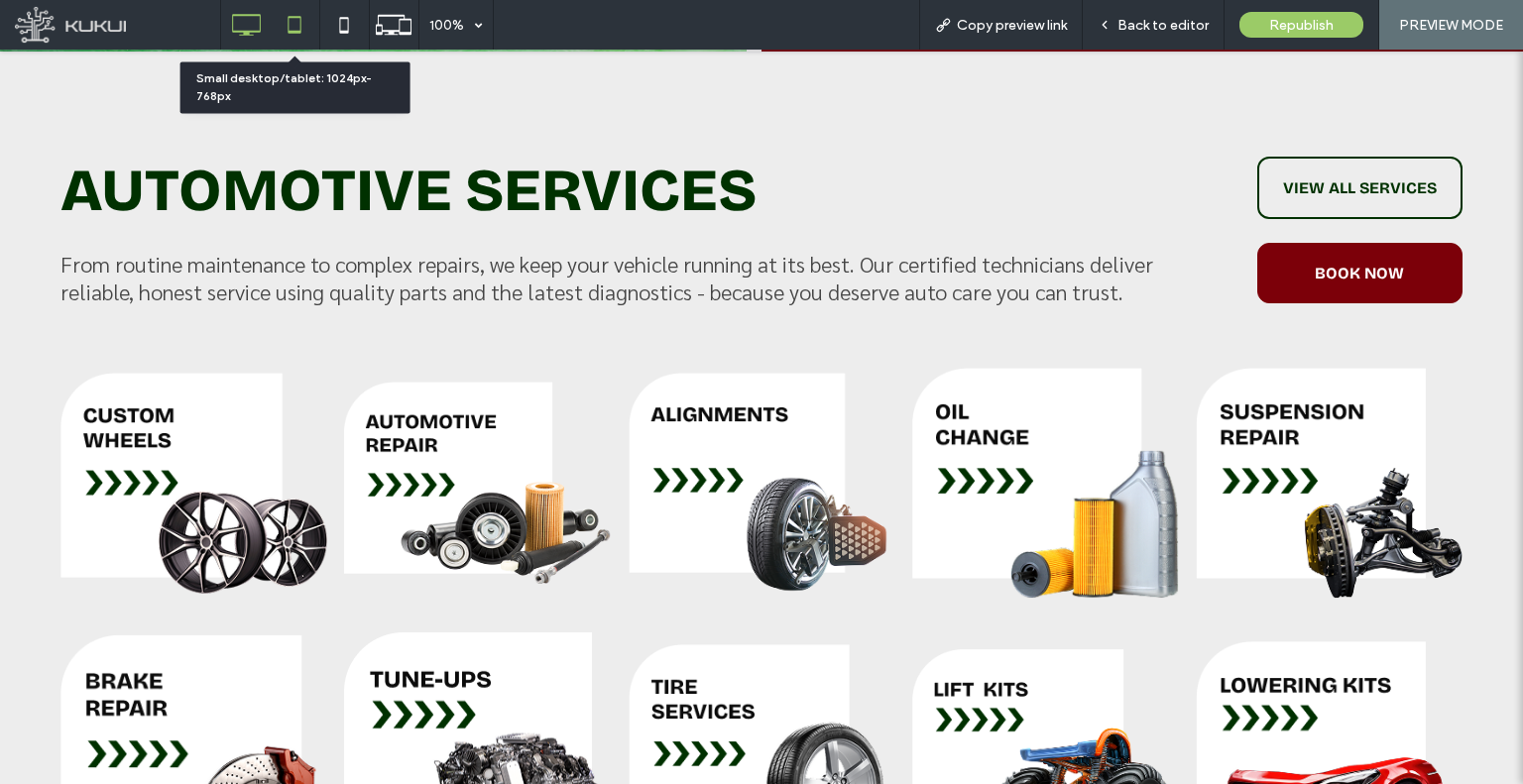 click 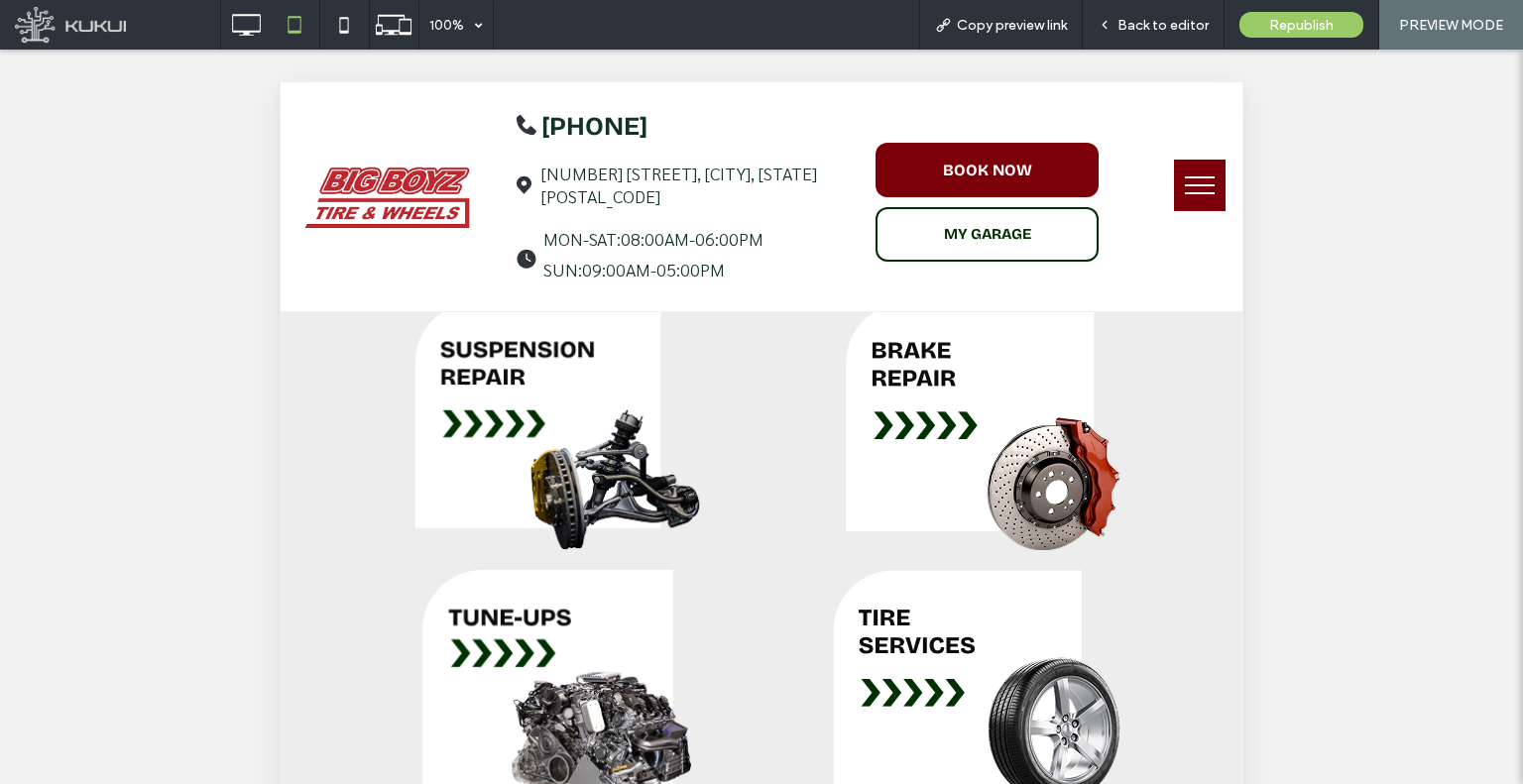 scroll, scrollTop: 6280, scrollLeft: 0, axis: vertical 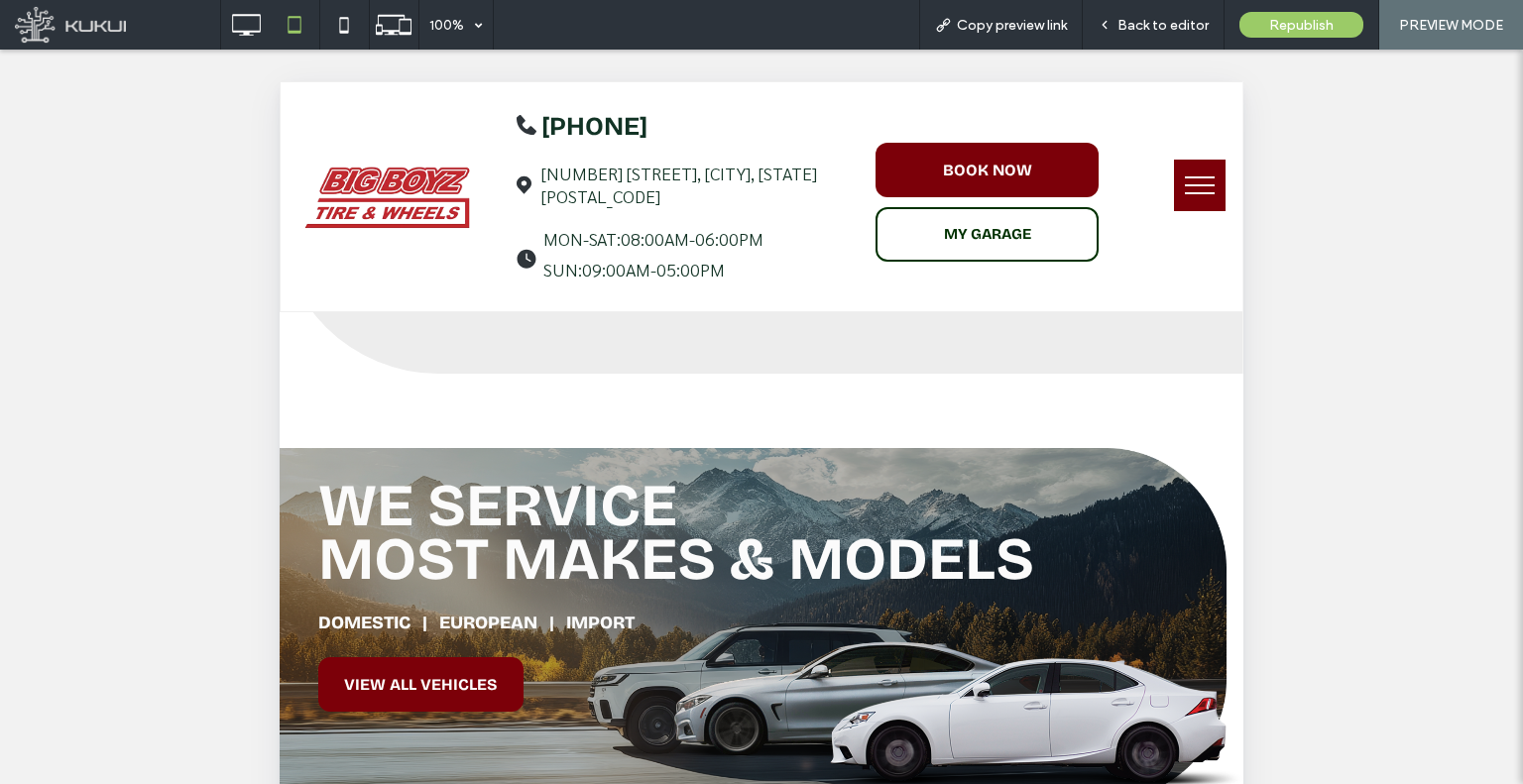 drag, startPoint x: 827, startPoint y: 309, endPoint x: 886, endPoint y: 603, distance: 299.86163 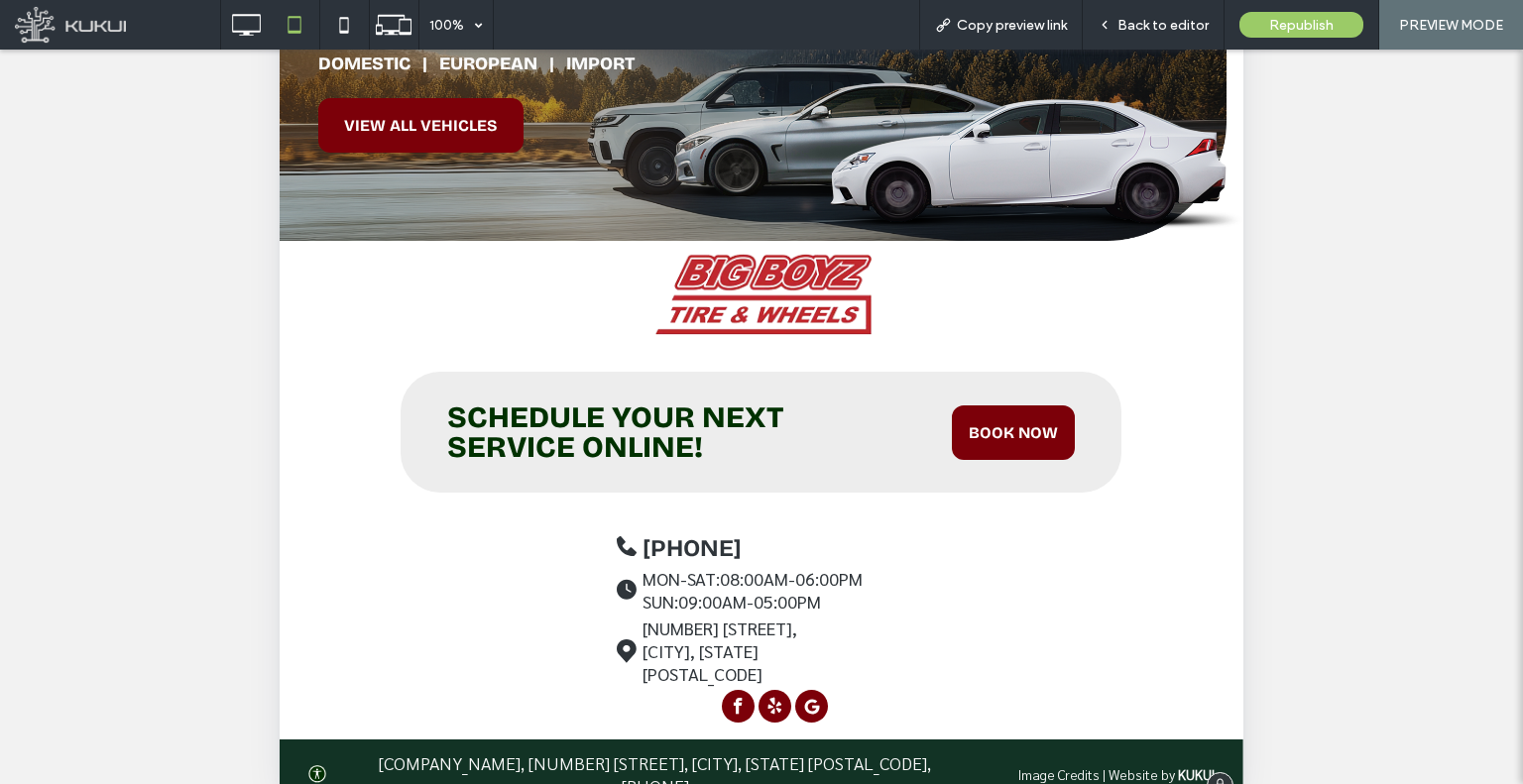 scroll, scrollTop: 595, scrollLeft: 0, axis: vertical 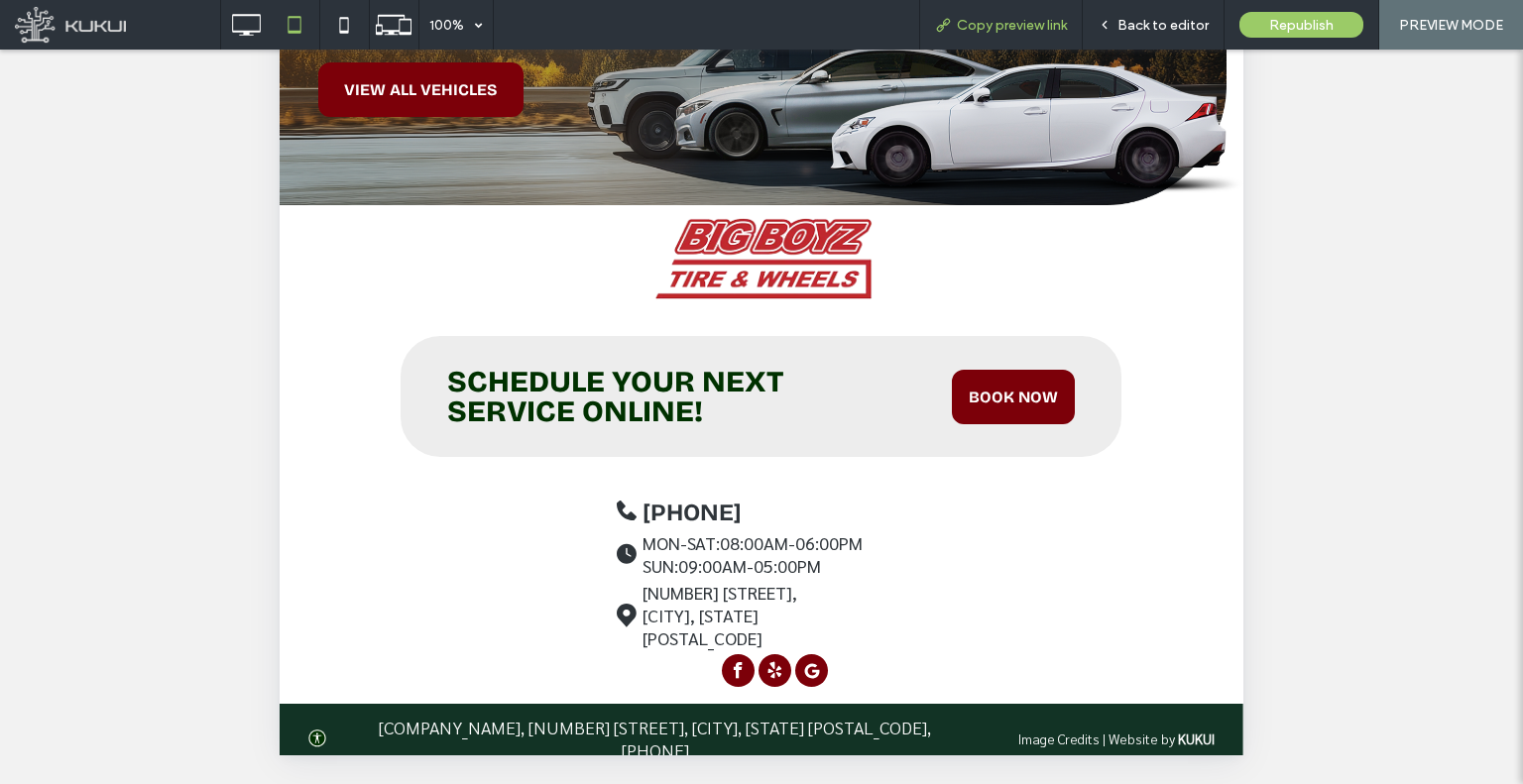click 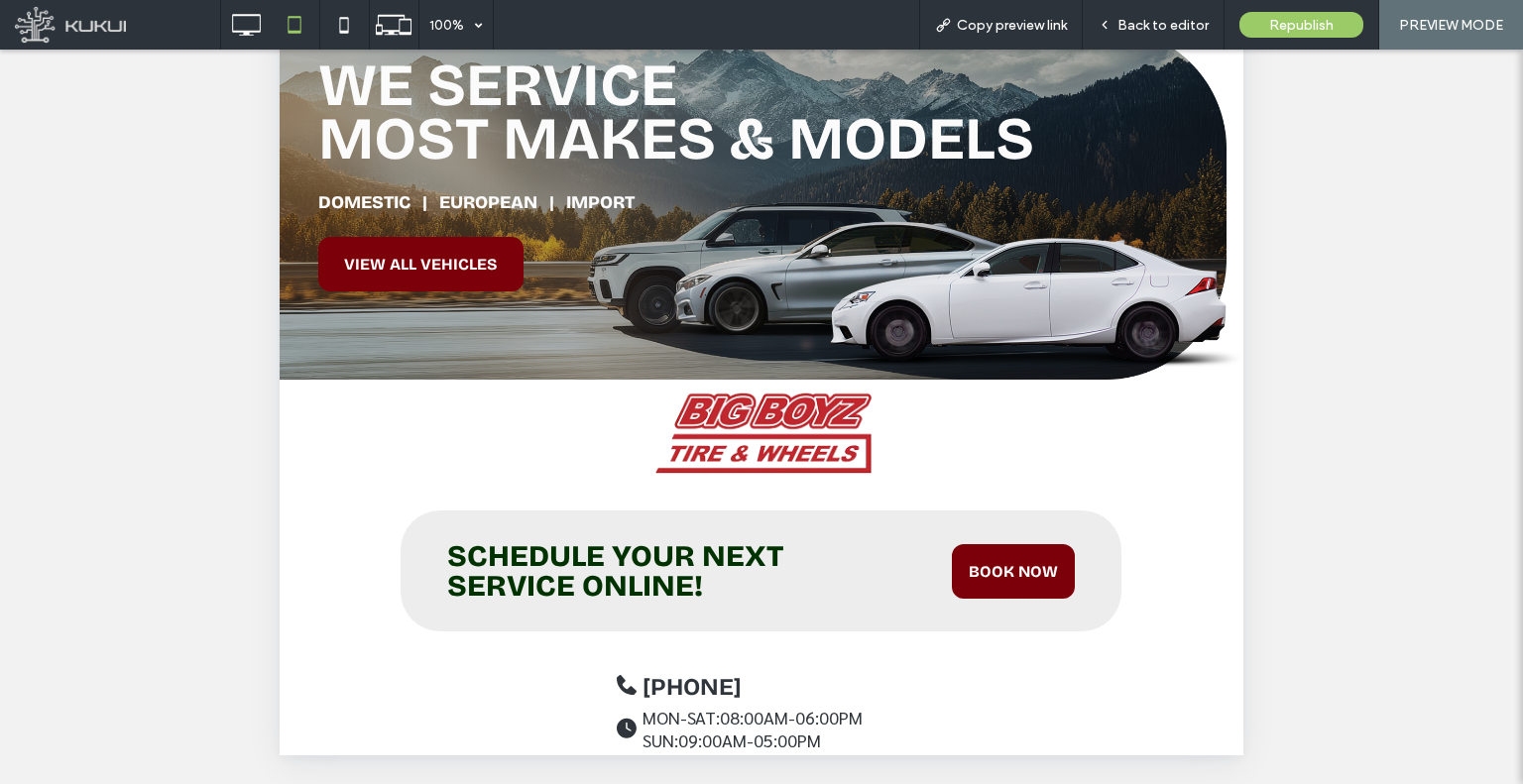 scroll, scrollTop: 5983, scrollLeft: 0, axis: vertical 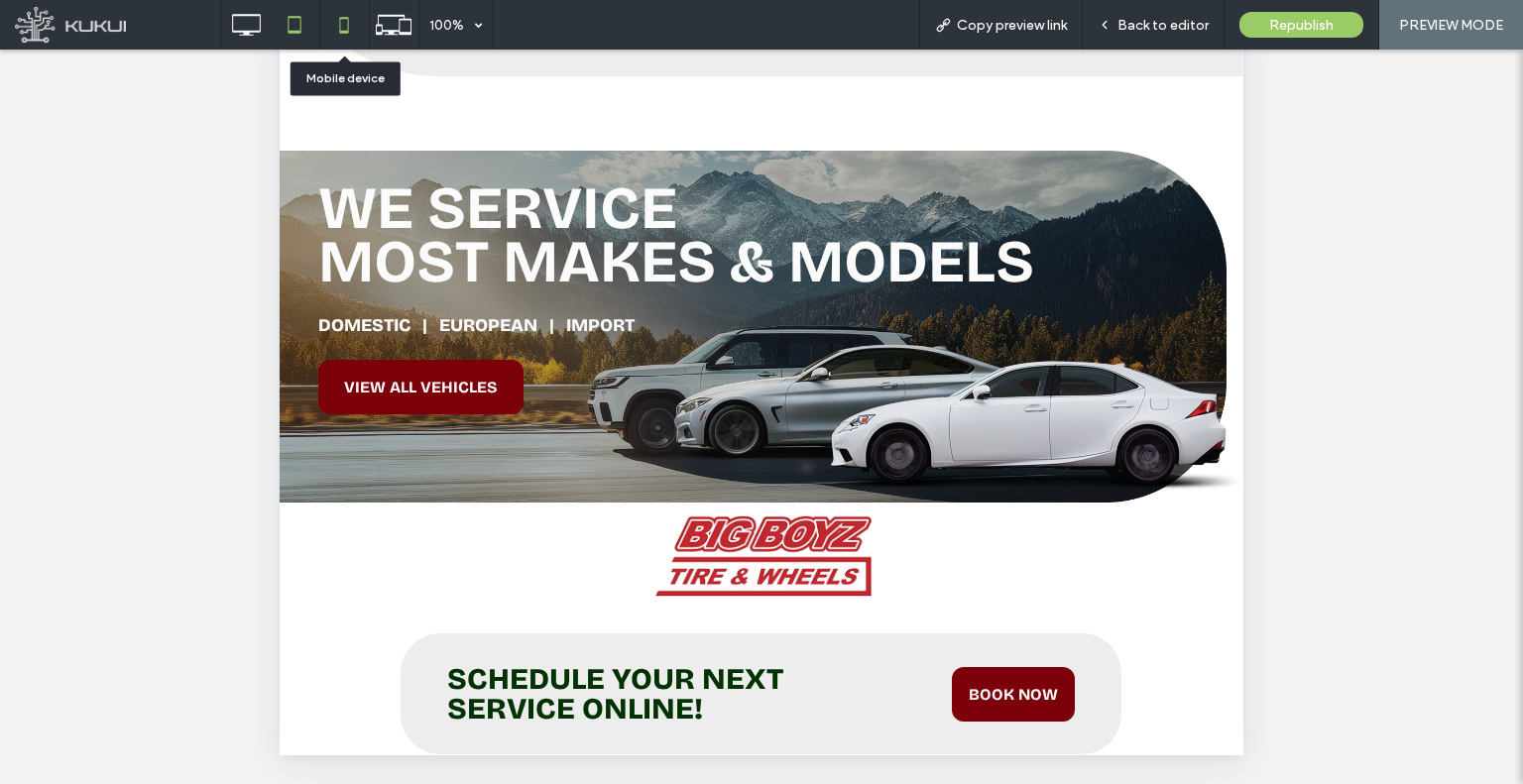 click 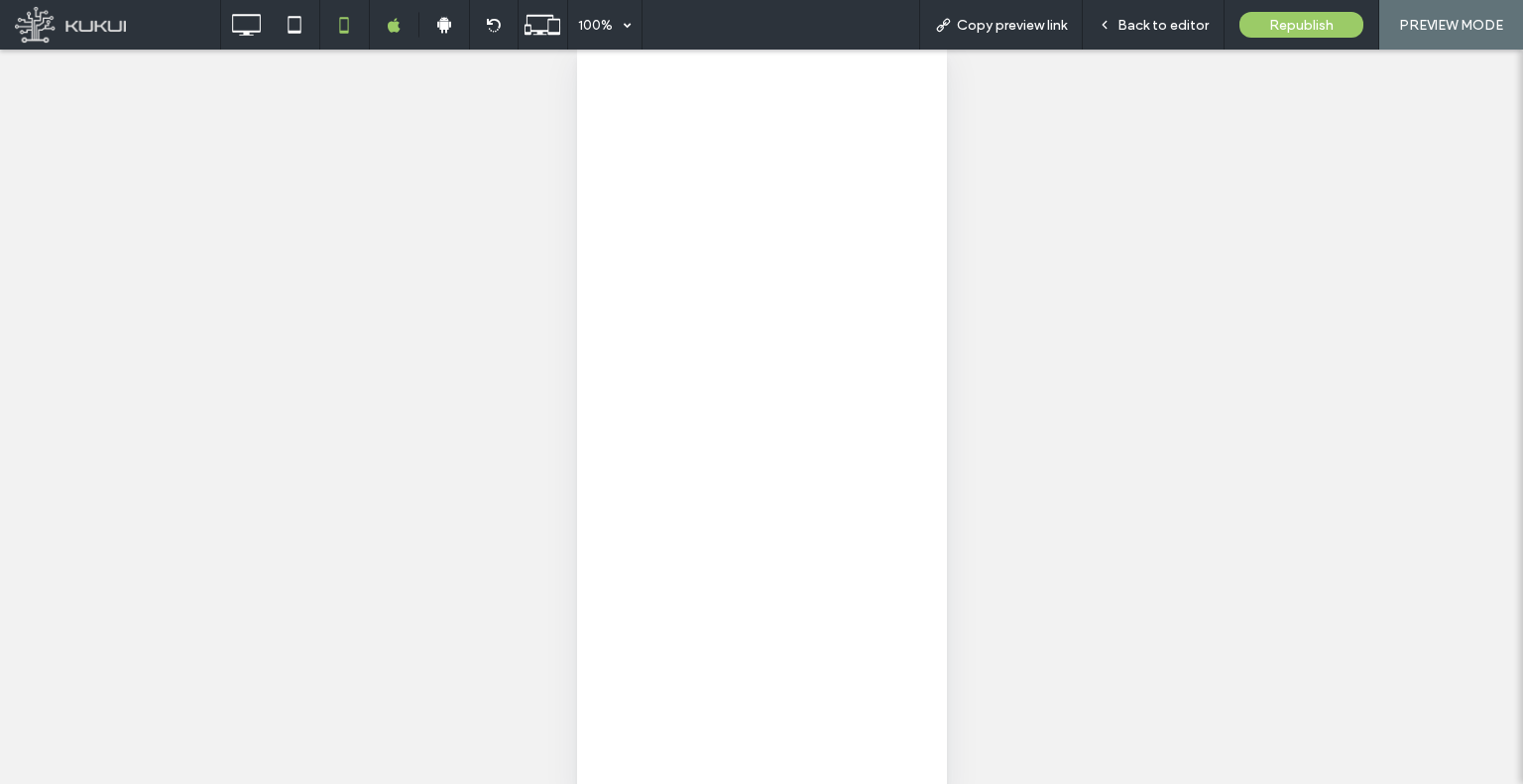 scroll, scrollTop: 36, scrollLeft: 0, axis: vertical 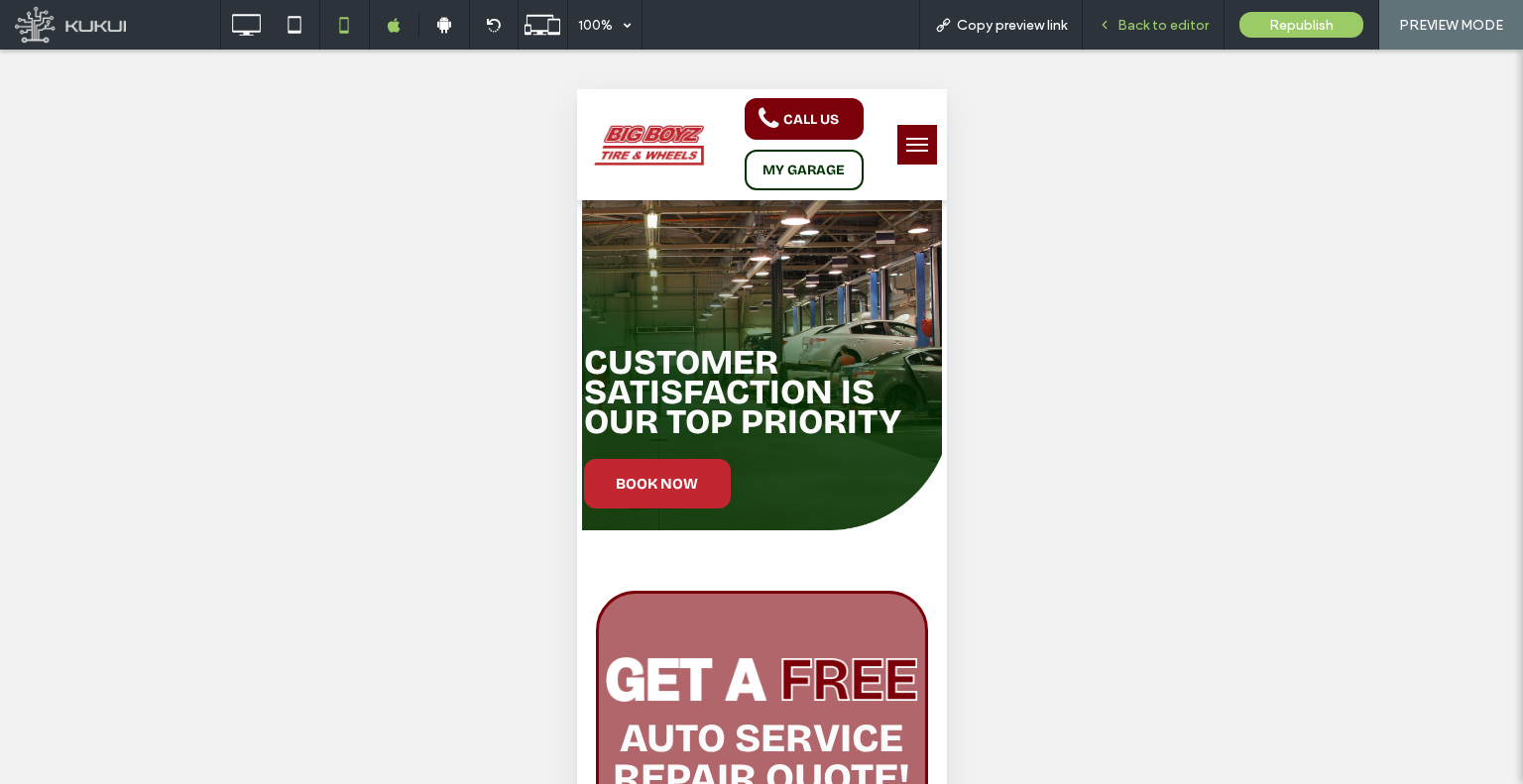 click 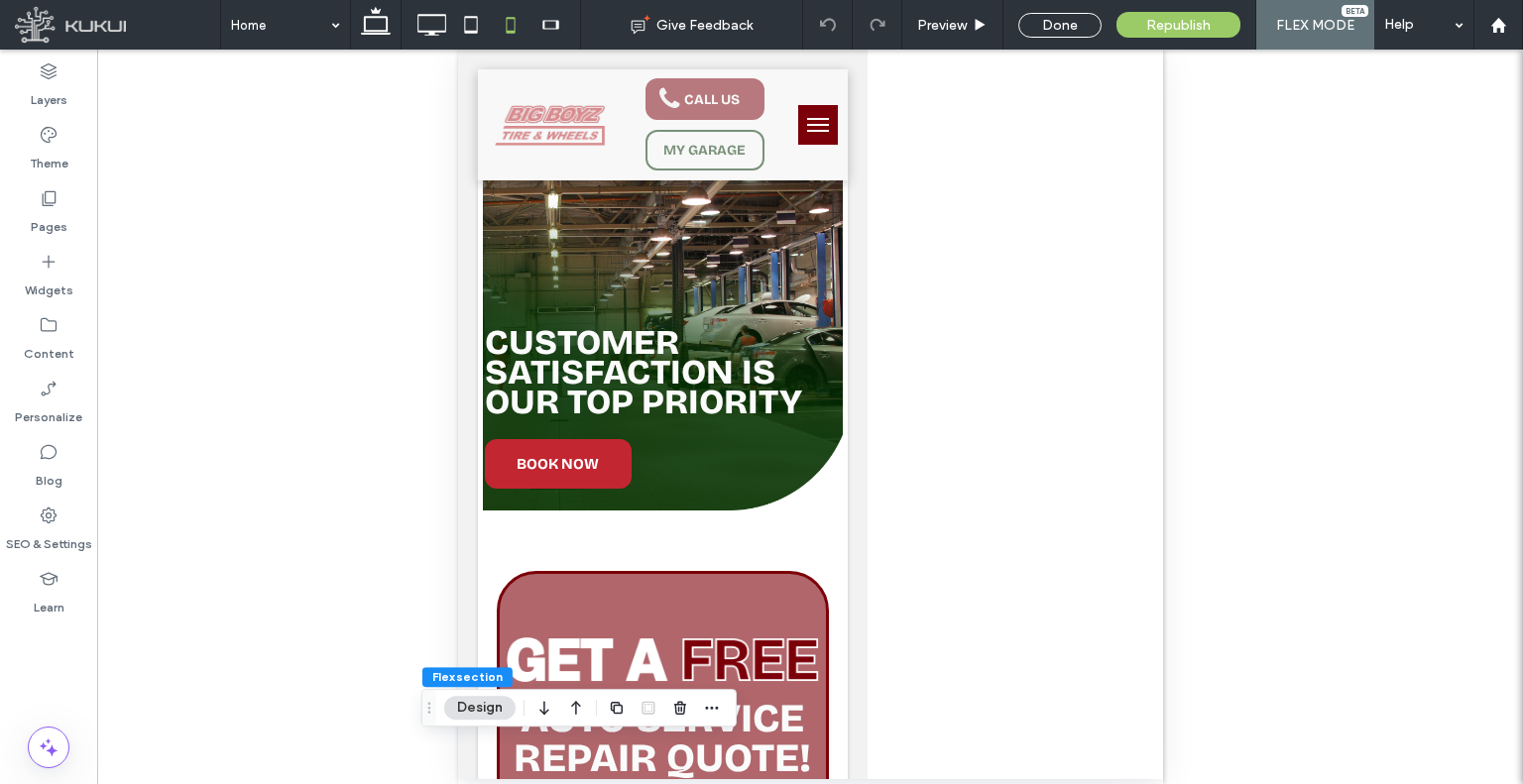 scroll, scrollTop: 314, scrollLeft: 0, axis: vertical 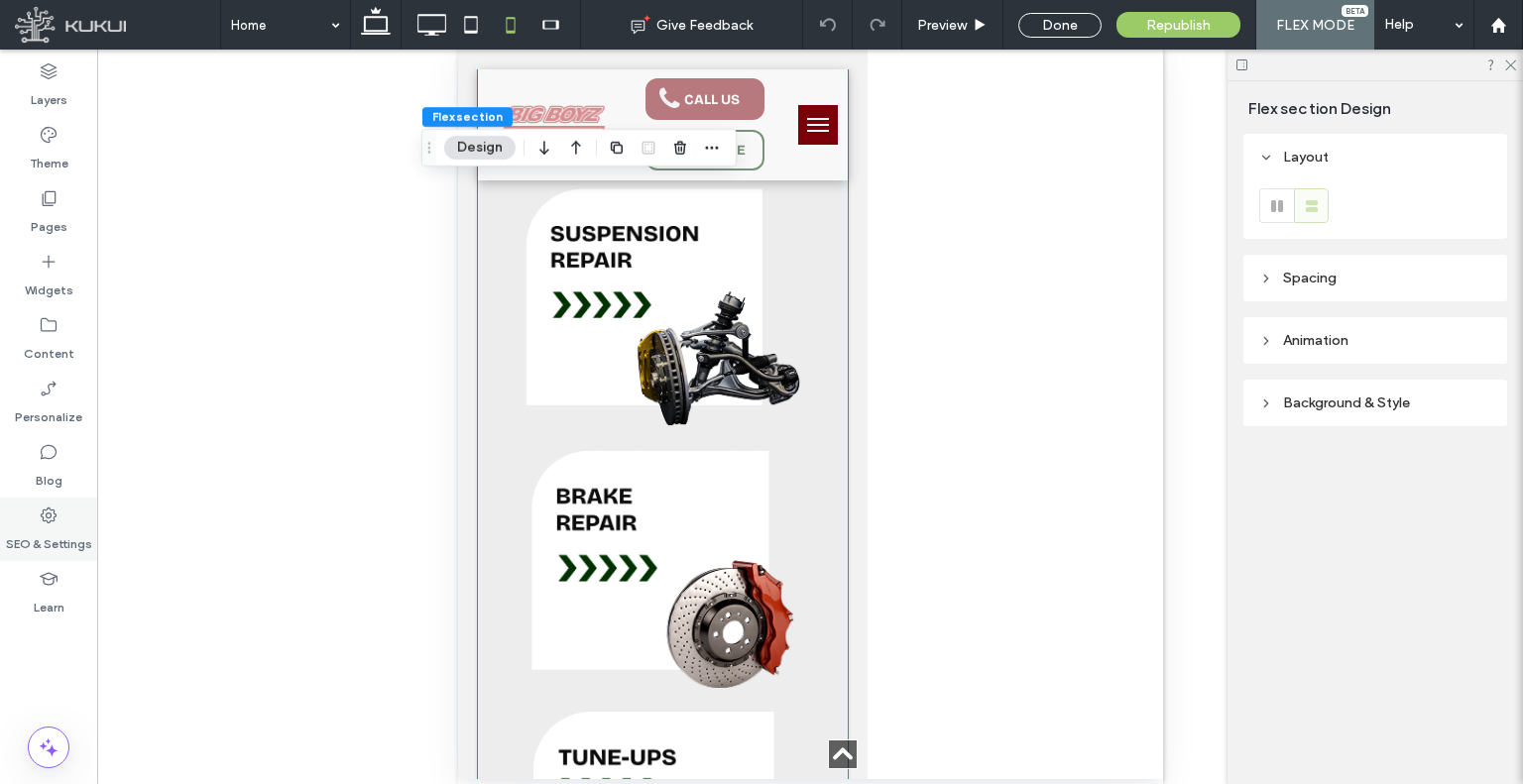 click on "SEO & Settings" at bounding box center [49, 539] 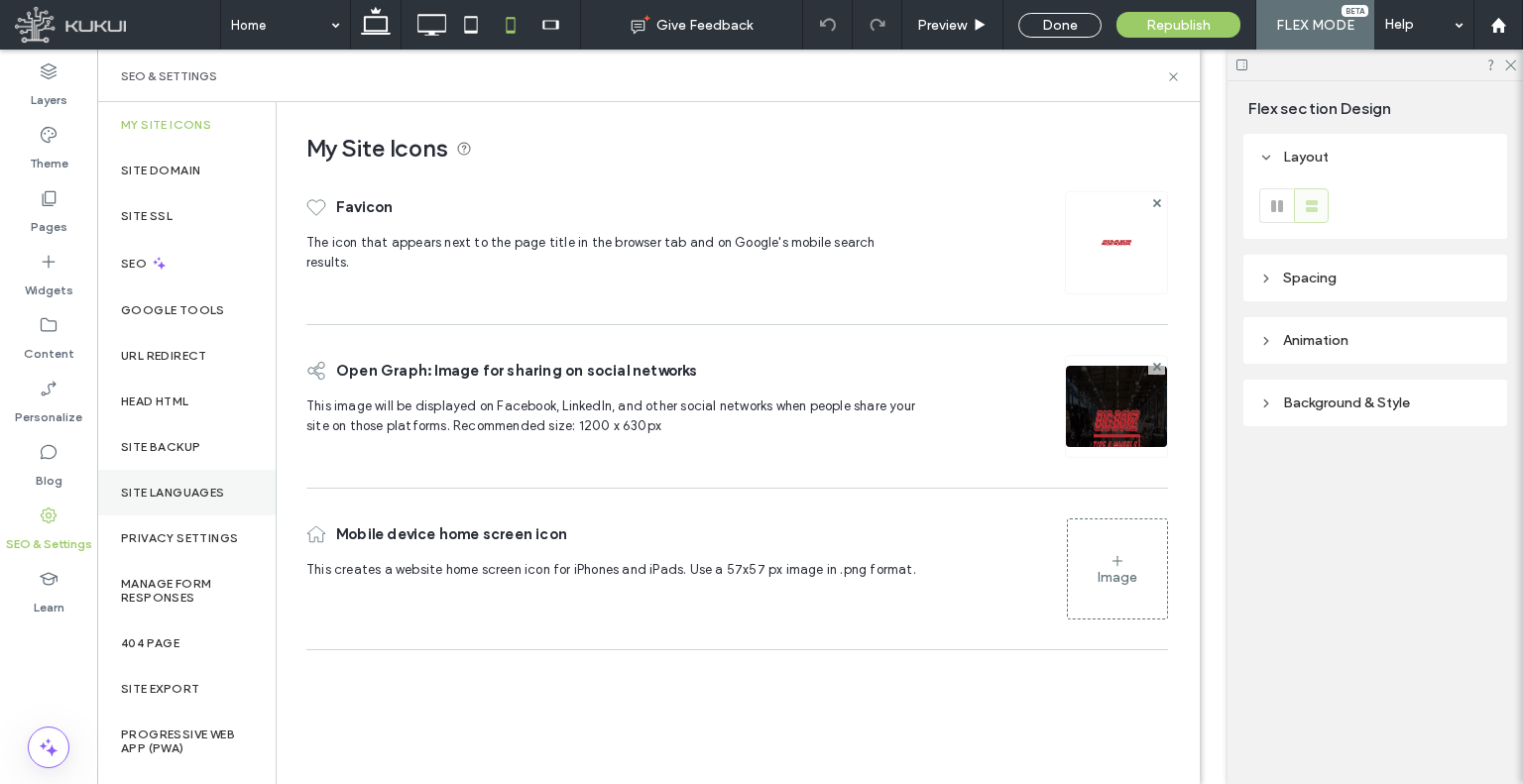 click on "Site Languages" at bounding box center (186, 493) 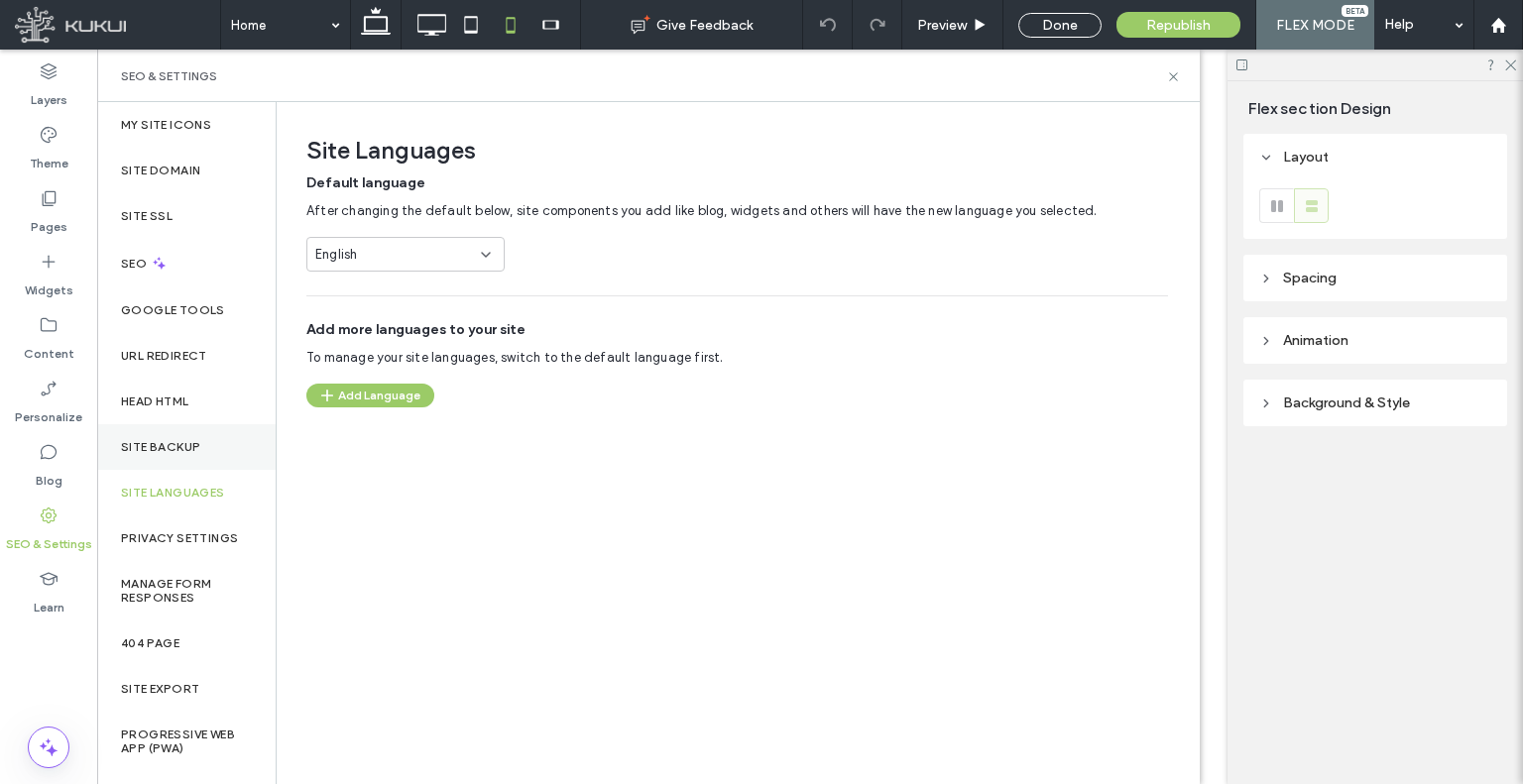 click on "Site Backup" at bounding box center [161, 447] 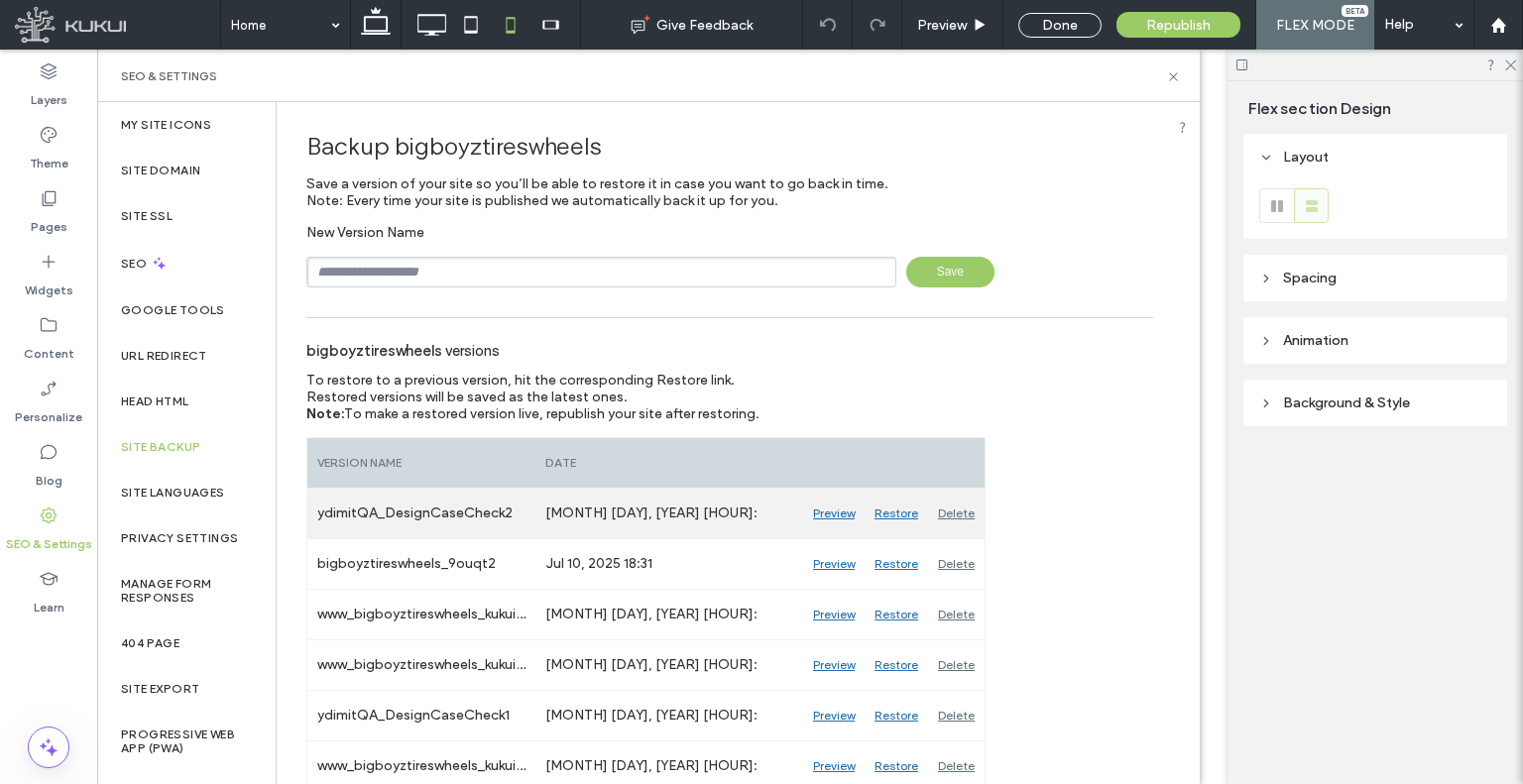 click on "Restore" at bounding box center (896, 513) 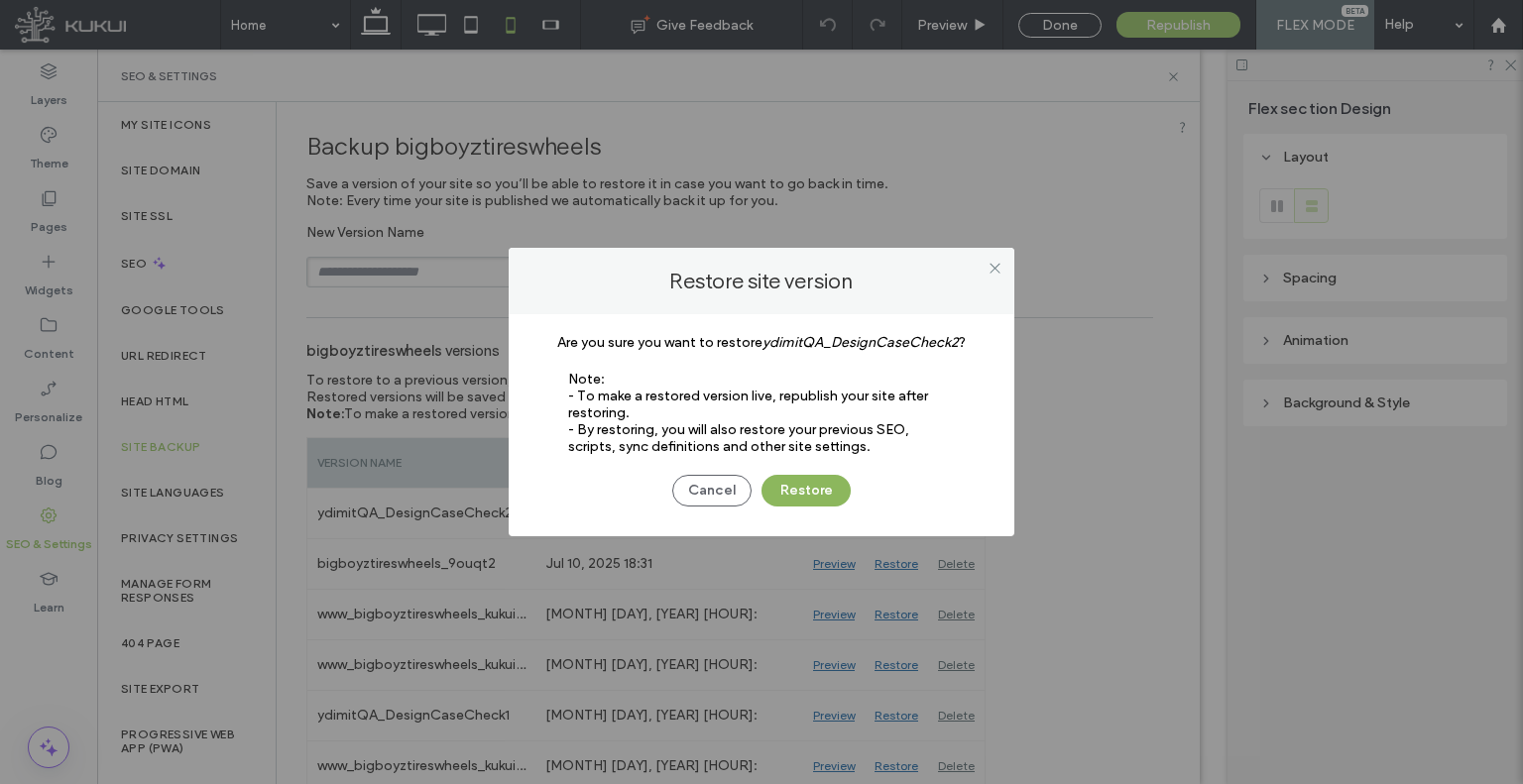 click on "Restore" at bounding box center [806, 491] 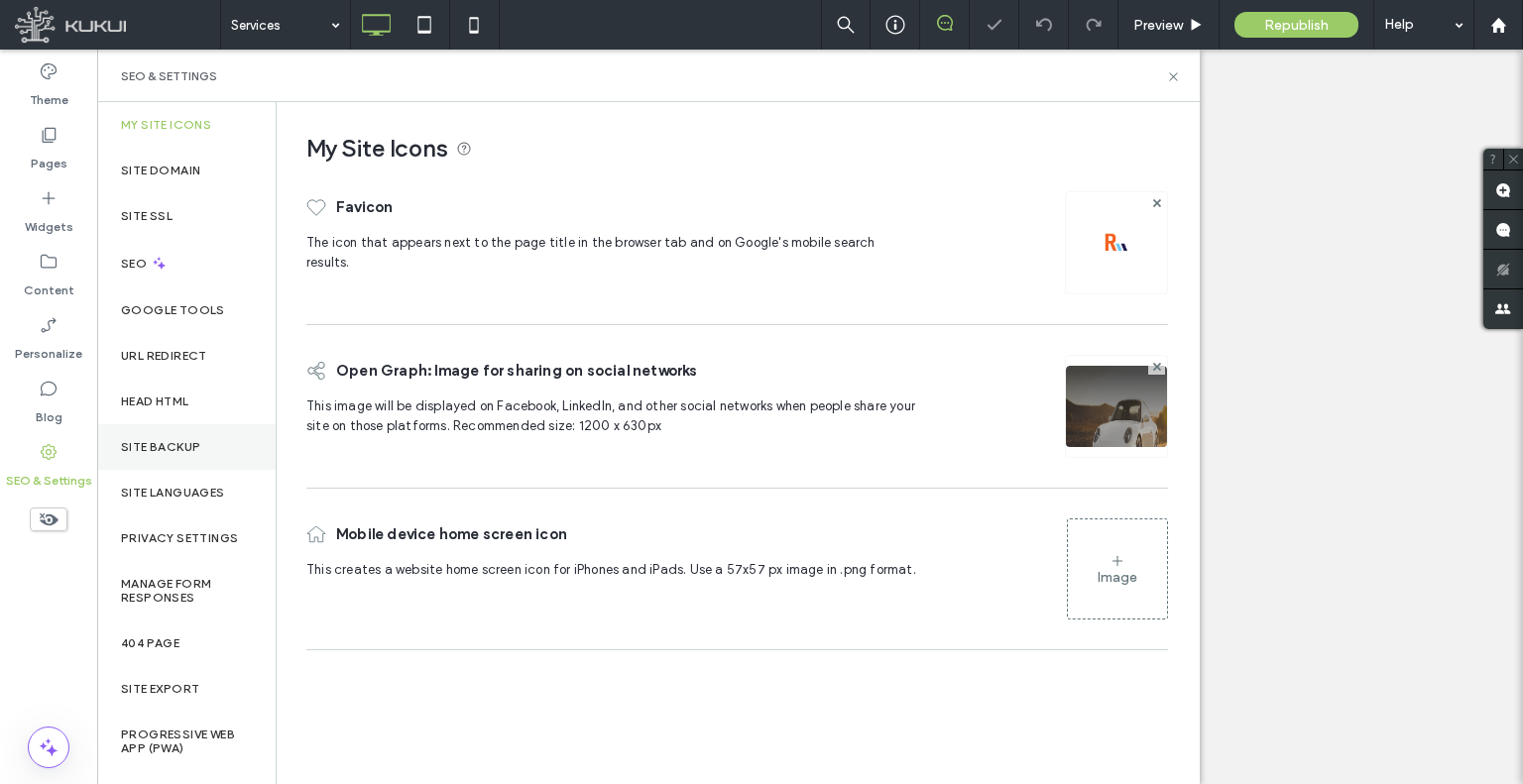 scroll, scrollTop: 0, scrollLeft: 0, axis: both 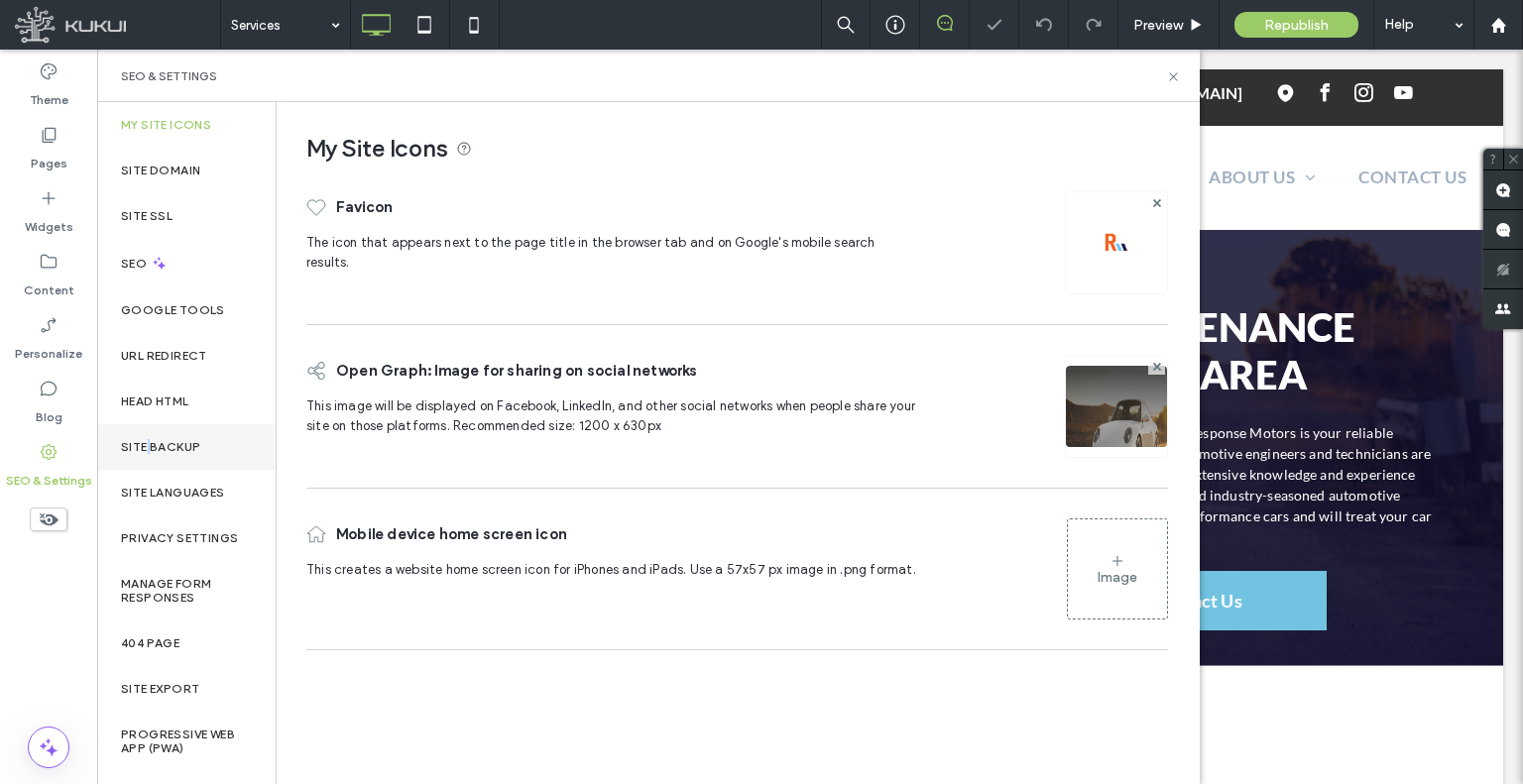 click on "Site Backup" at bounding box center [186, 447] 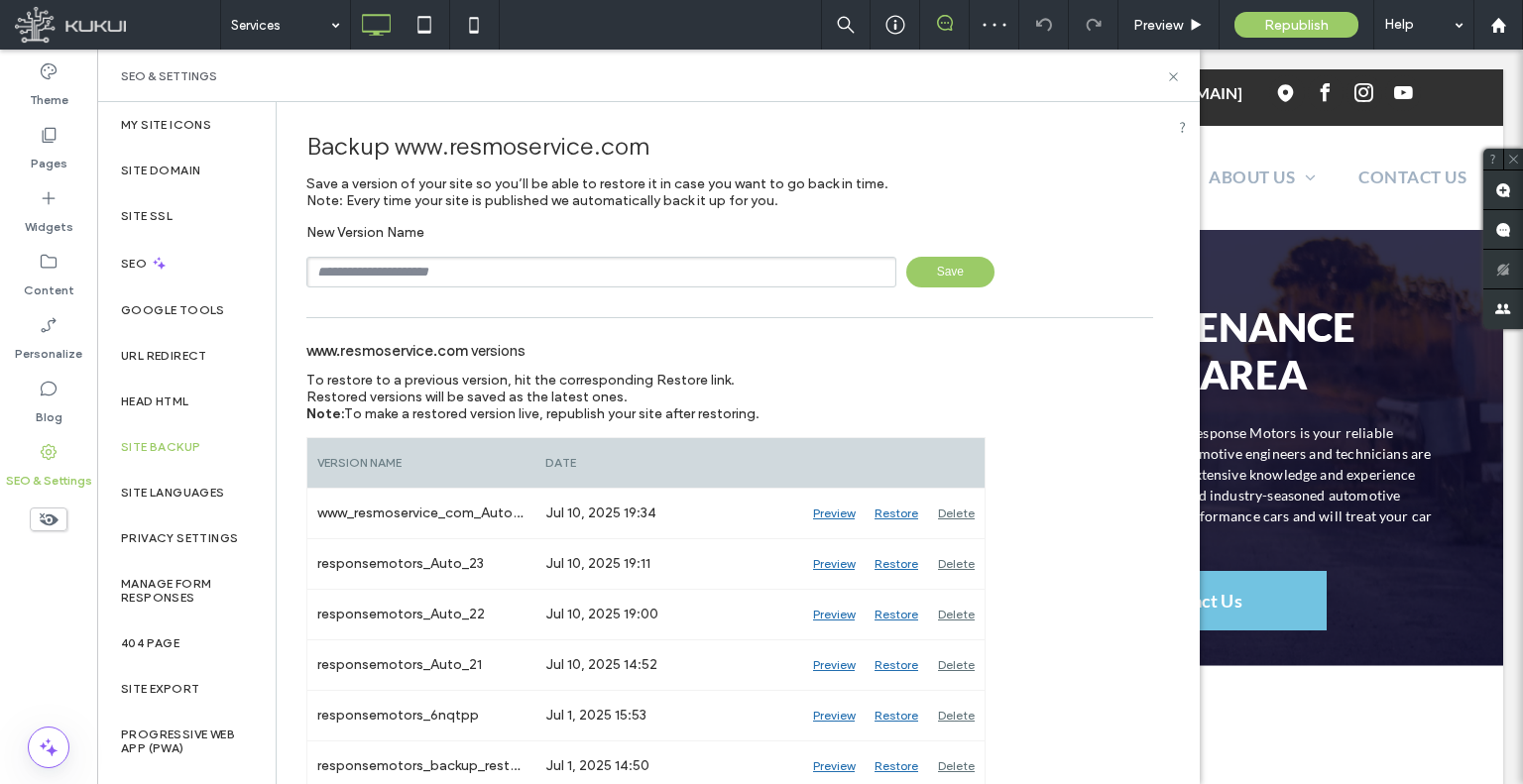 click at bounding box center [601, 272] 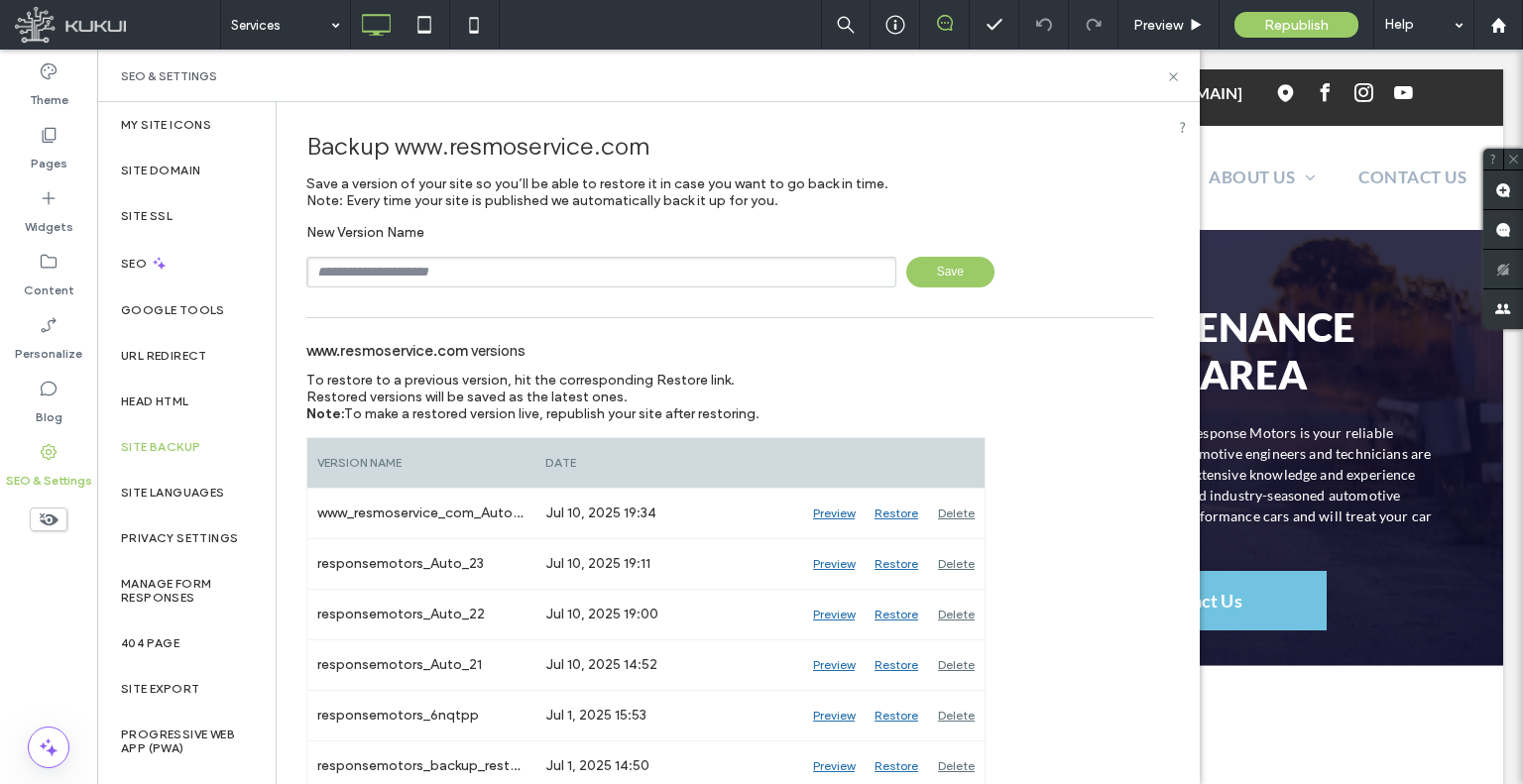 type on "**********" 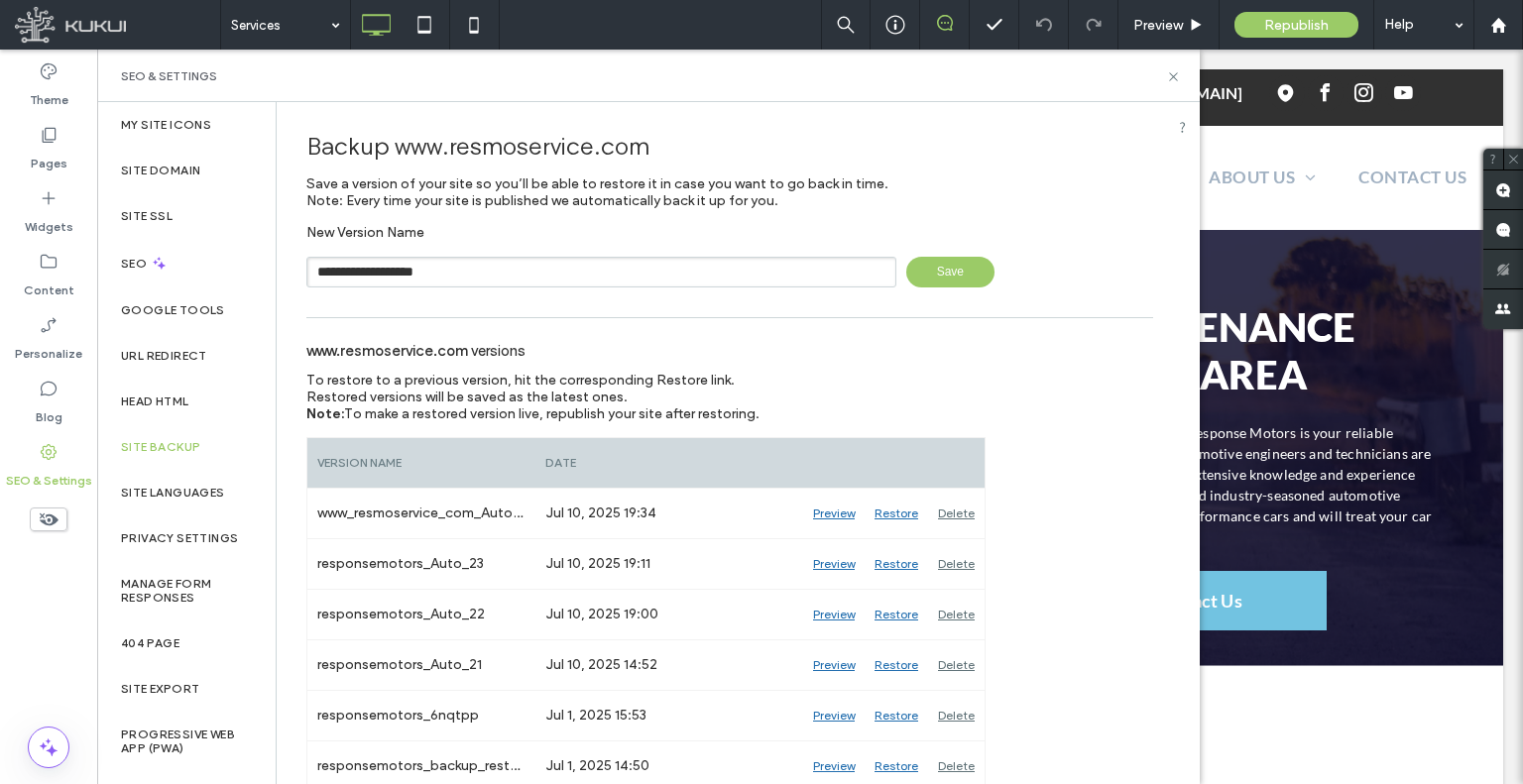 click on "Save" at bounding box center (950, 272) 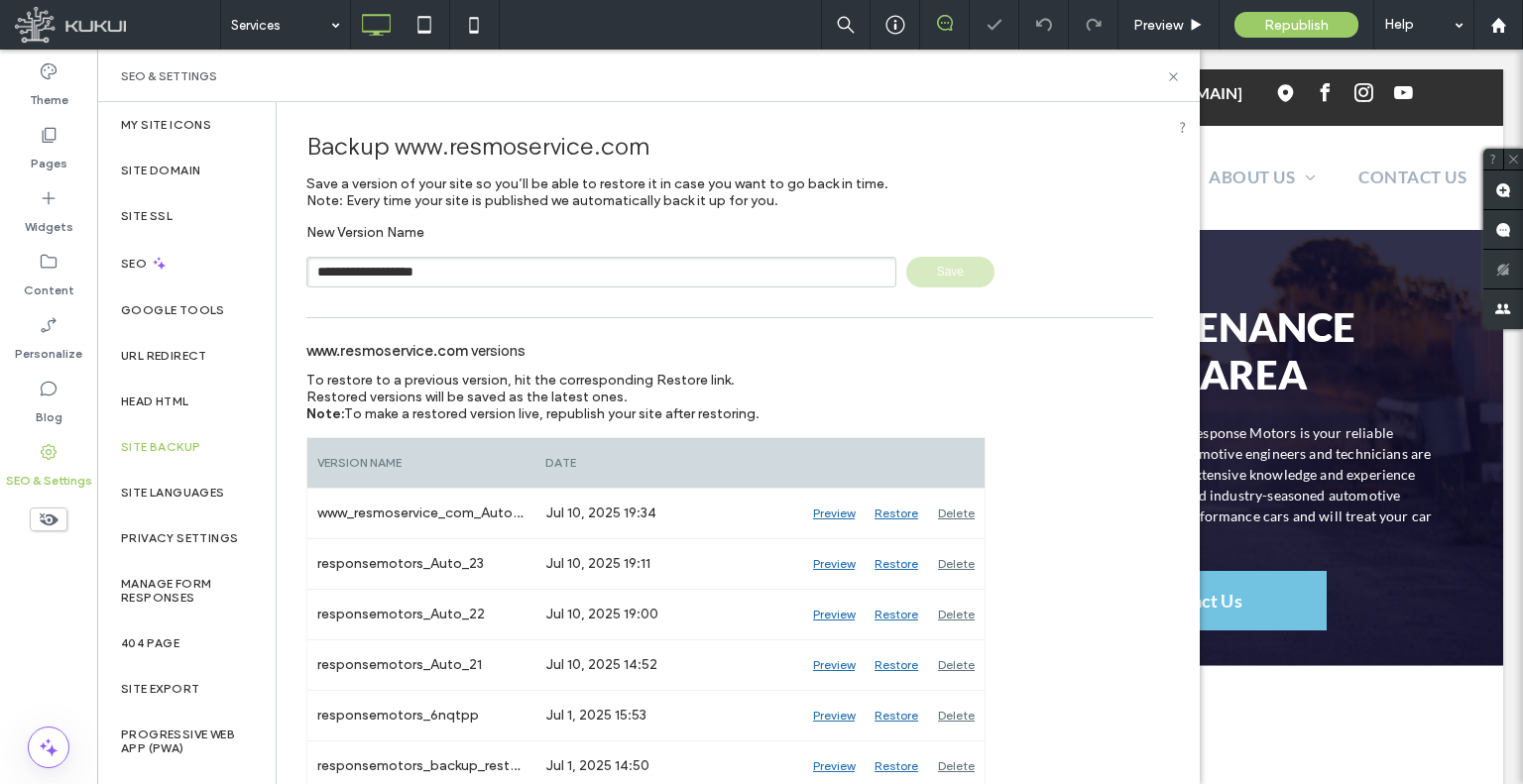type 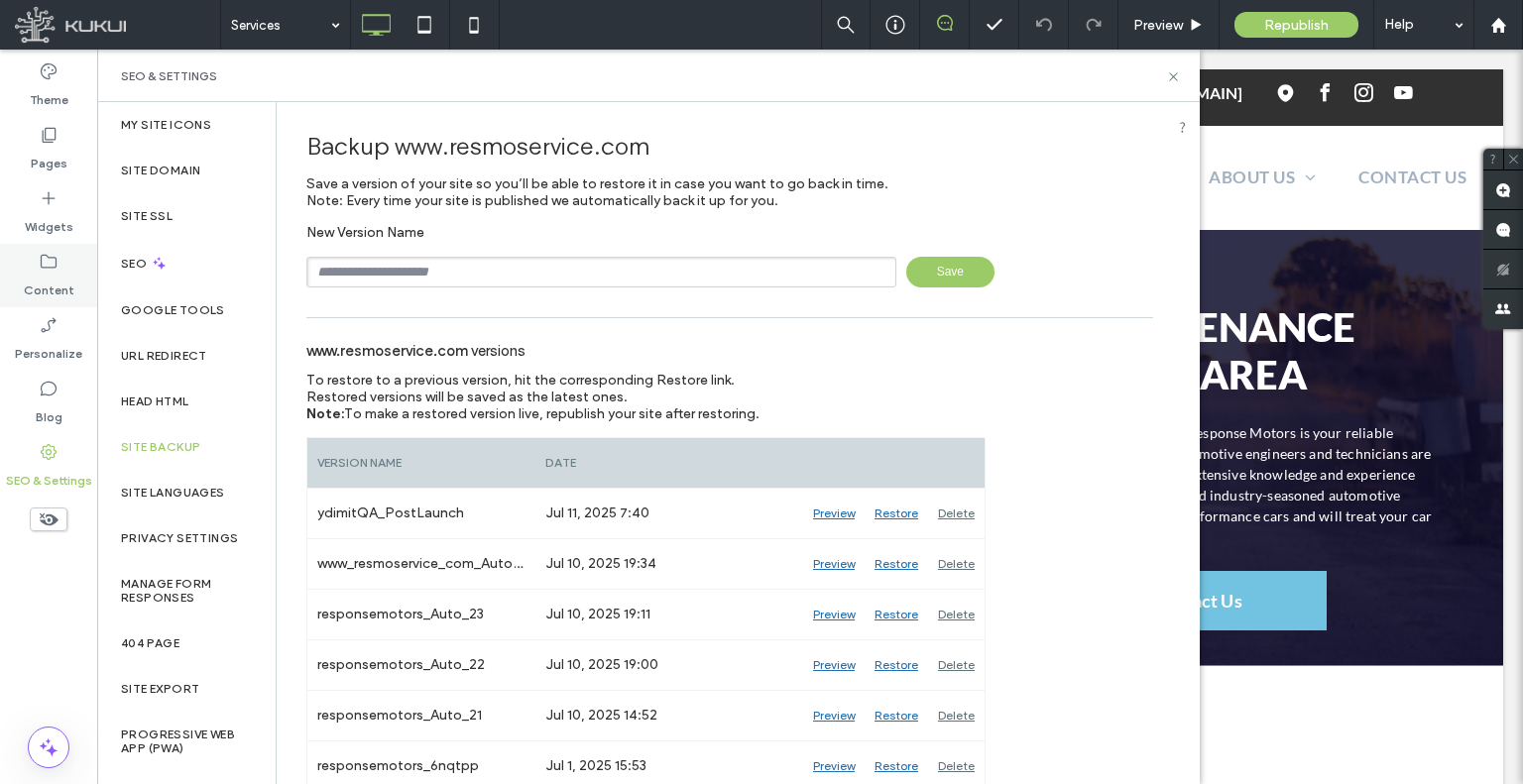 click on "Content" at bounding box center [49, 285] 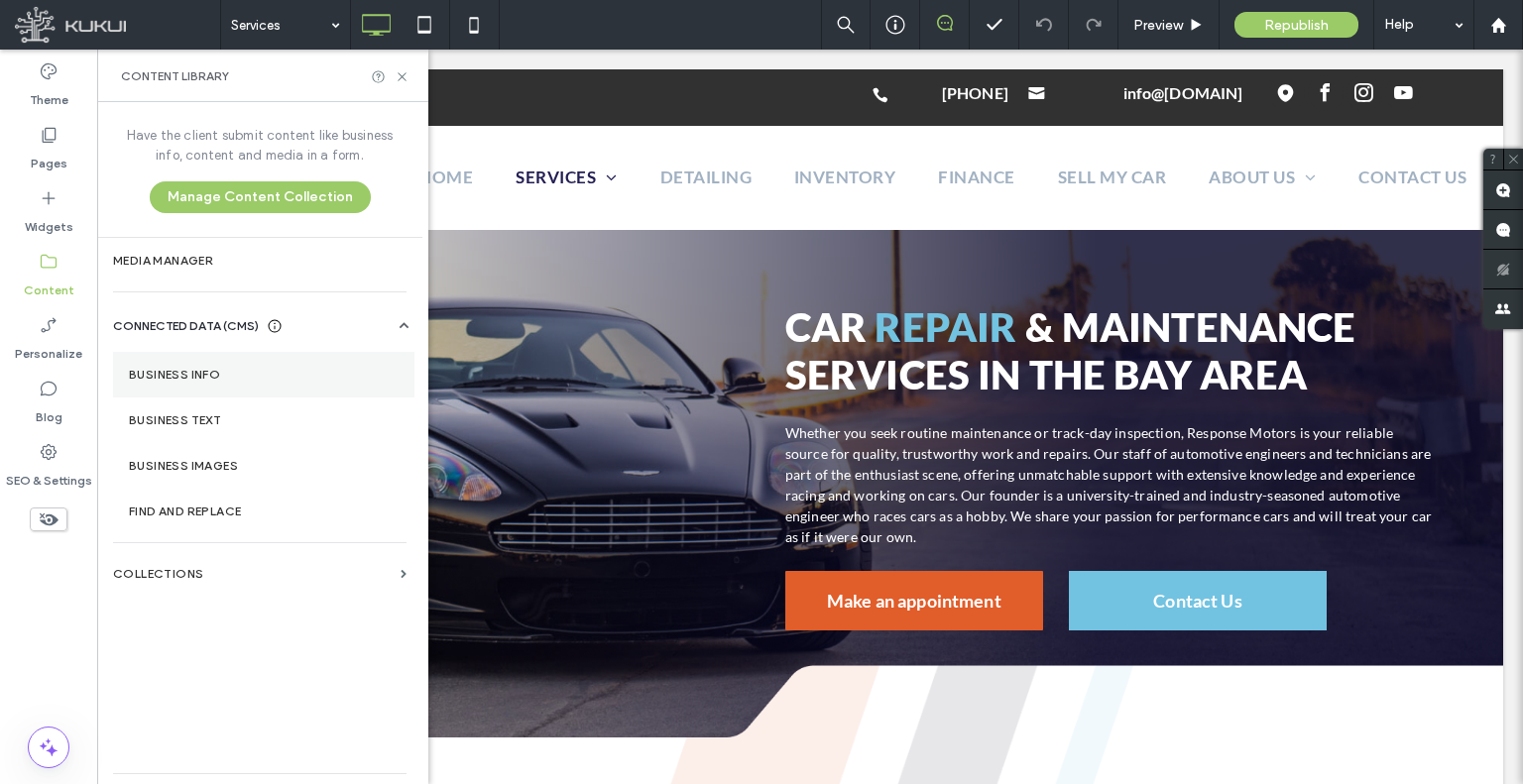 click on "Business Info" at bounding box center (264, 375) 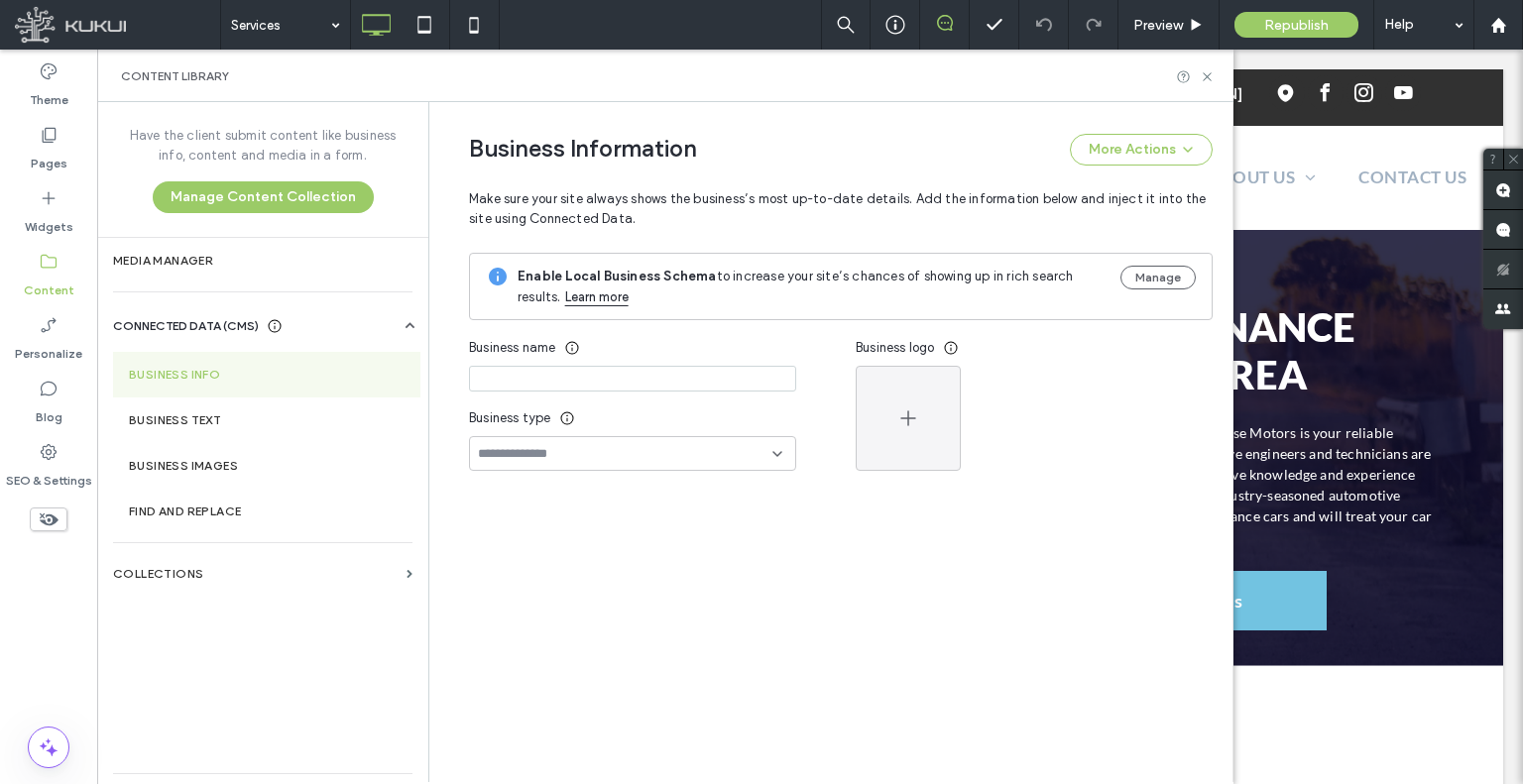 type on "**********" 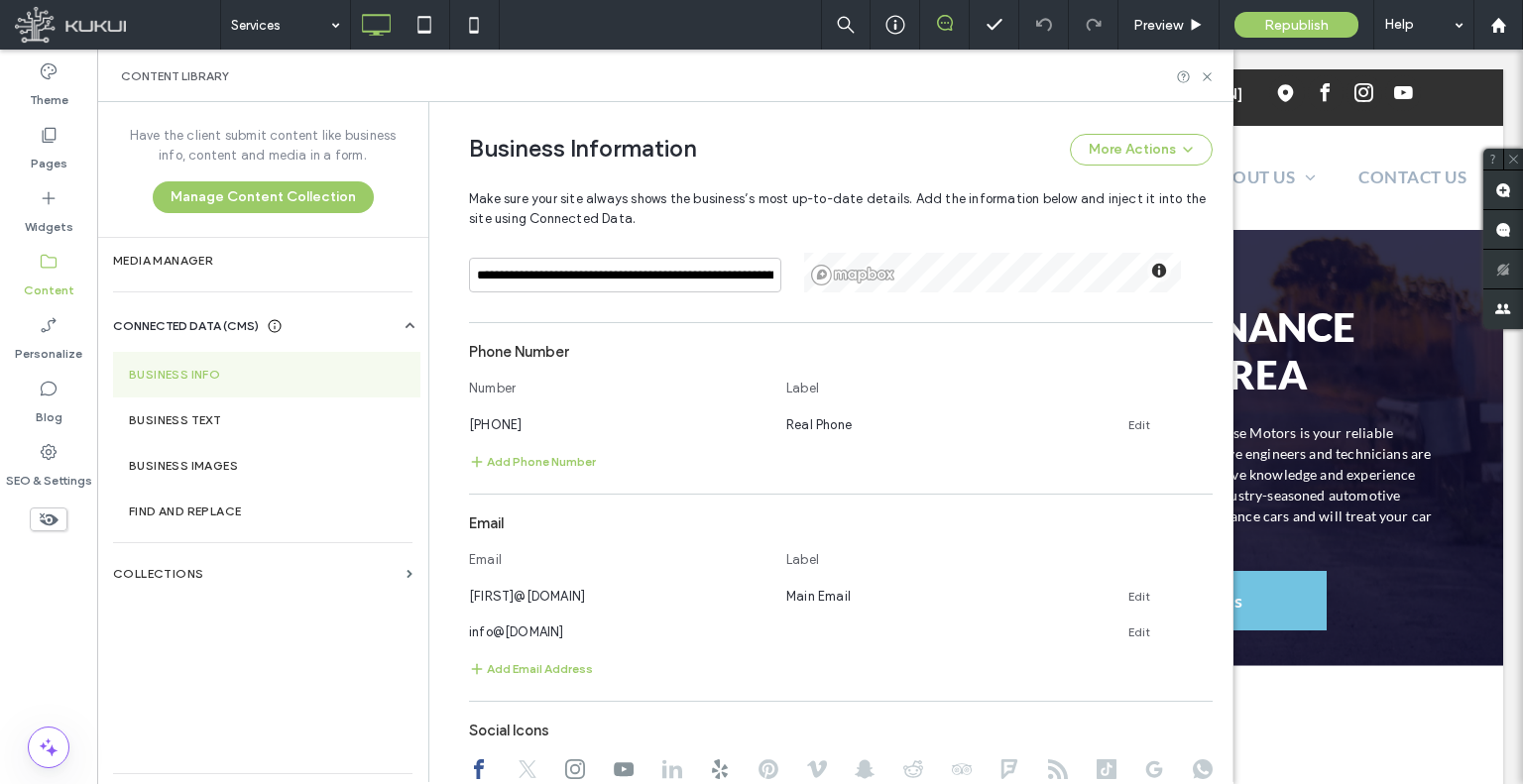 scroll, scrollTop: 733, scrollLeft: 0, axis: vertical 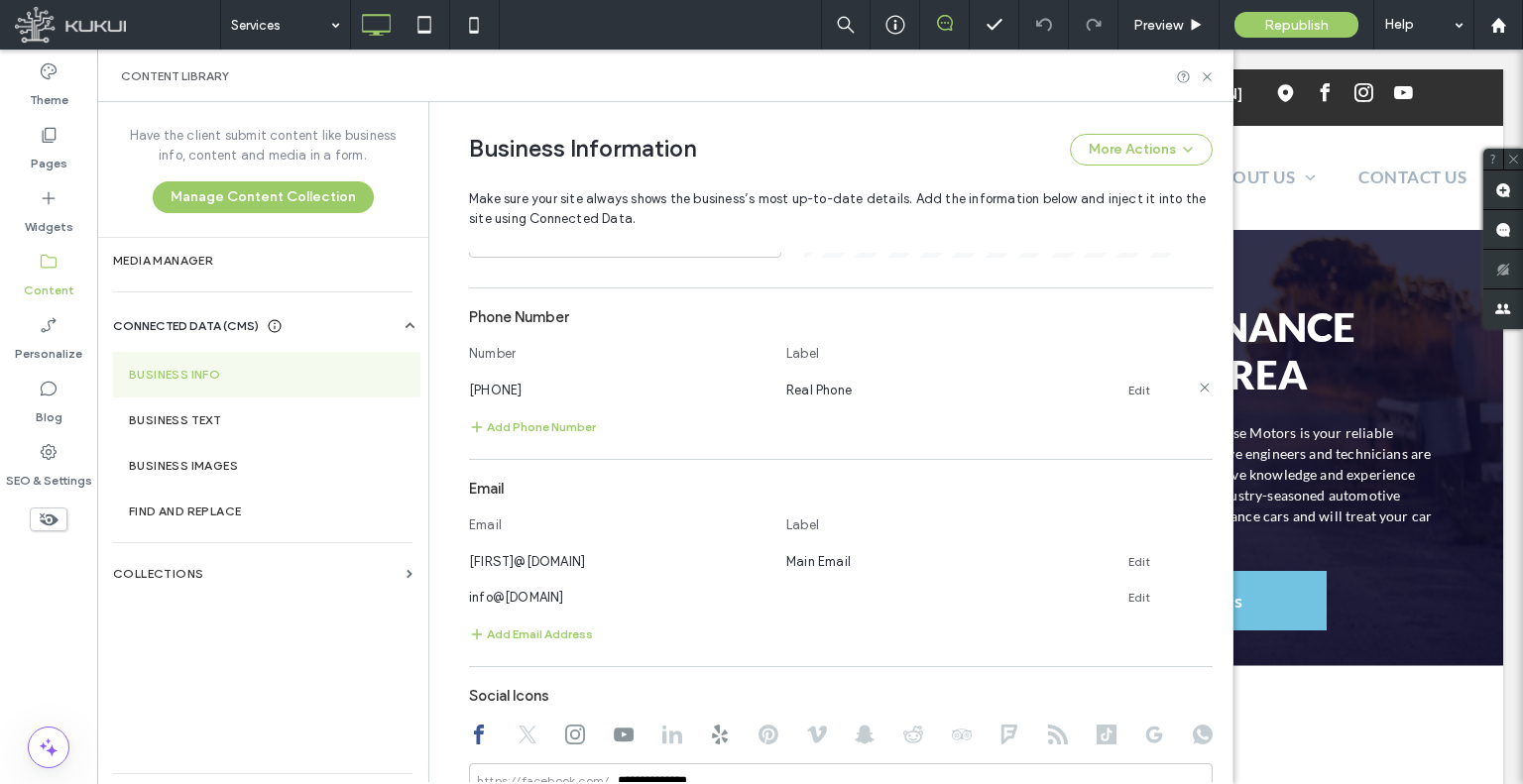 click on "[PHONE]" at bounding box center (618, 390) 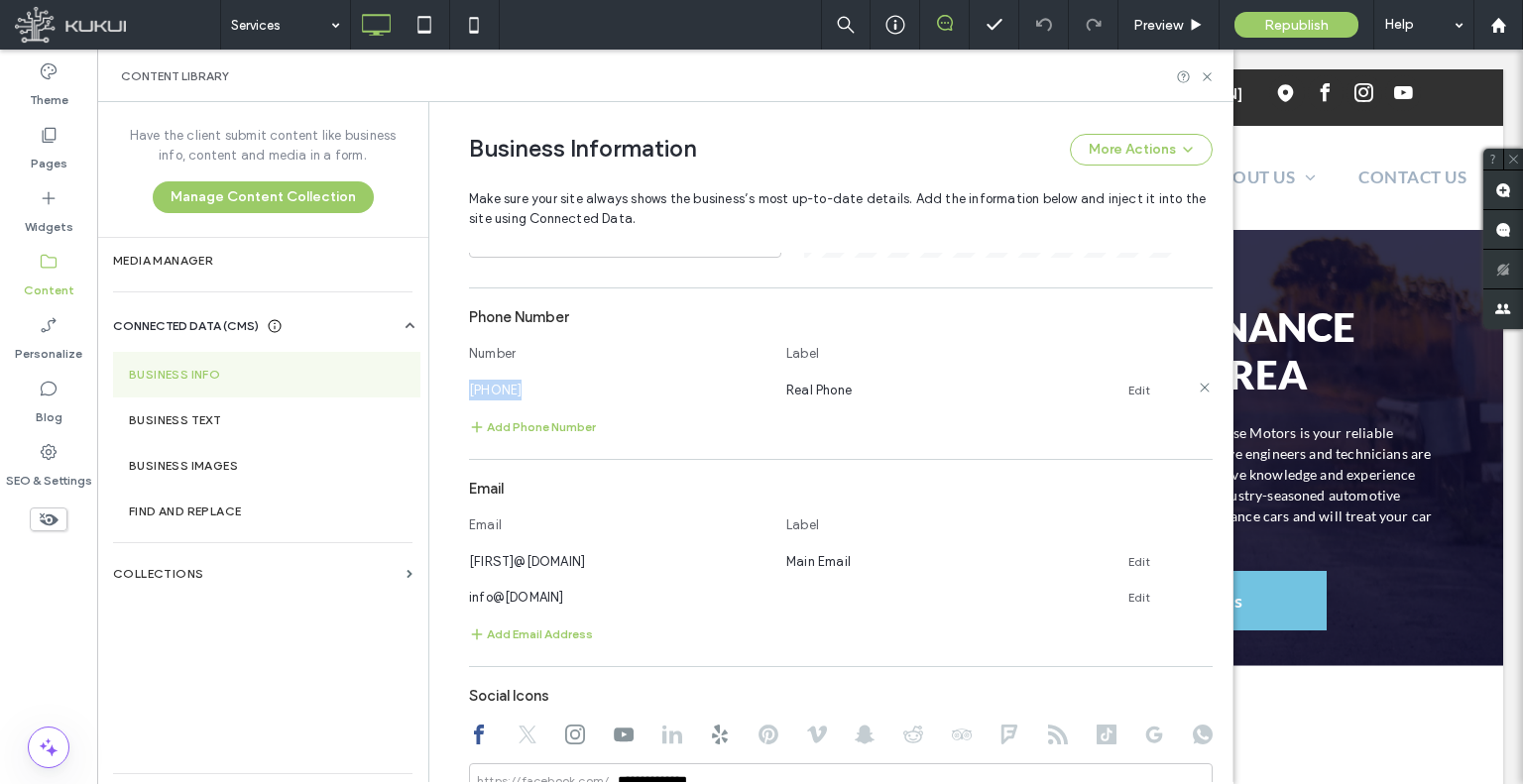 click on "[PHONE]" at bounding box center [618, 390] 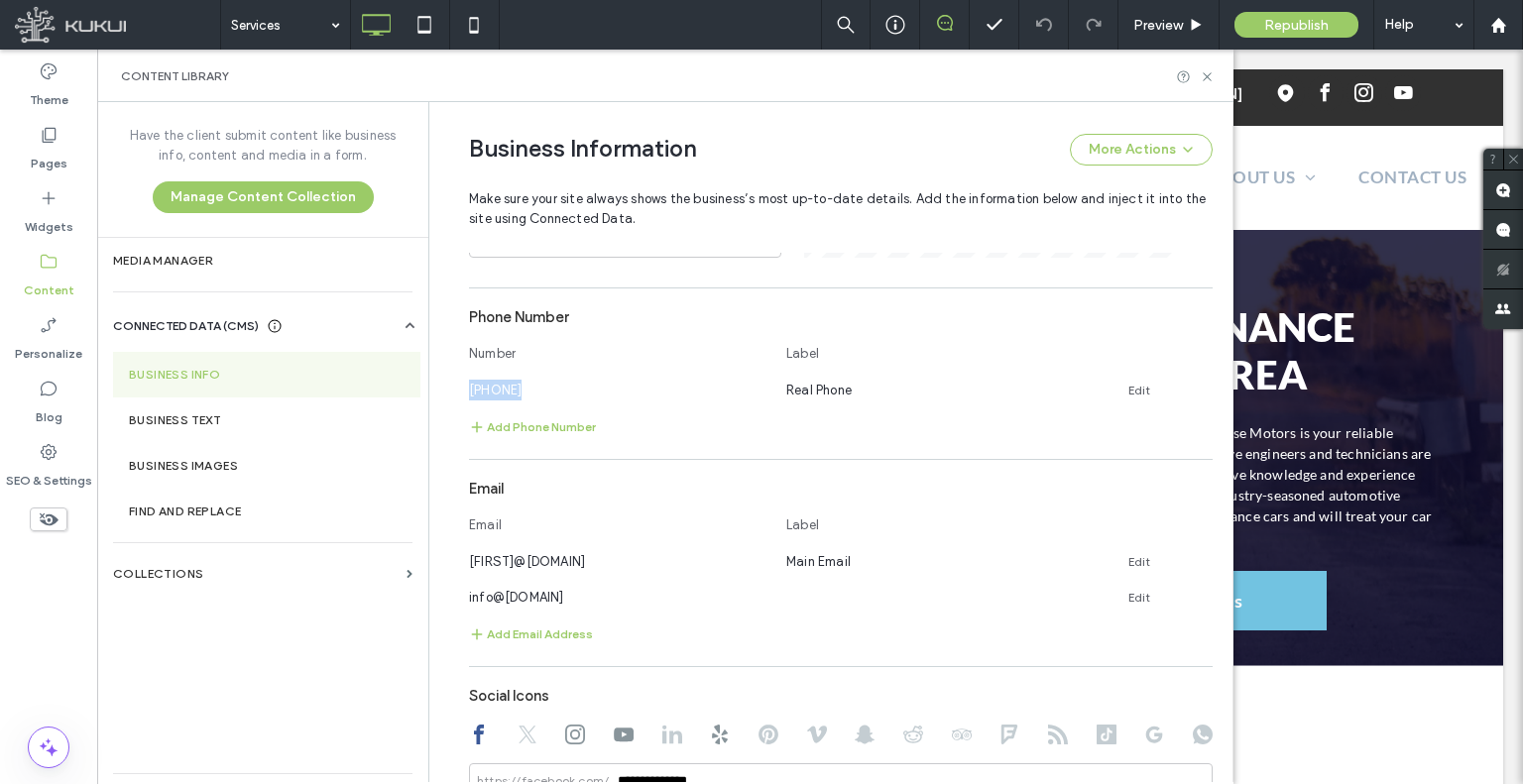 copy on "[PHONE]" 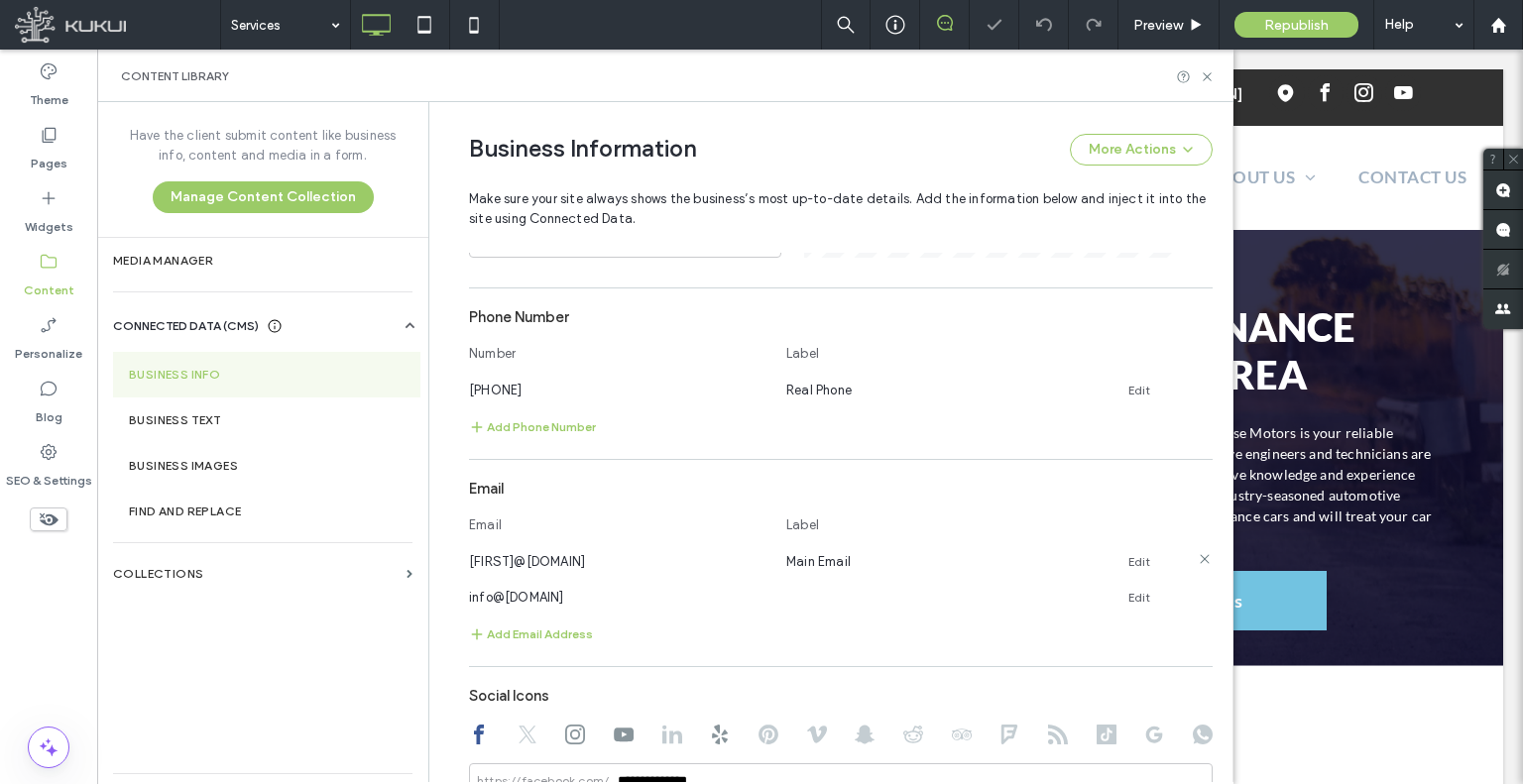 click on "graham@responsemotors.com" at bounding box center (527, 561) 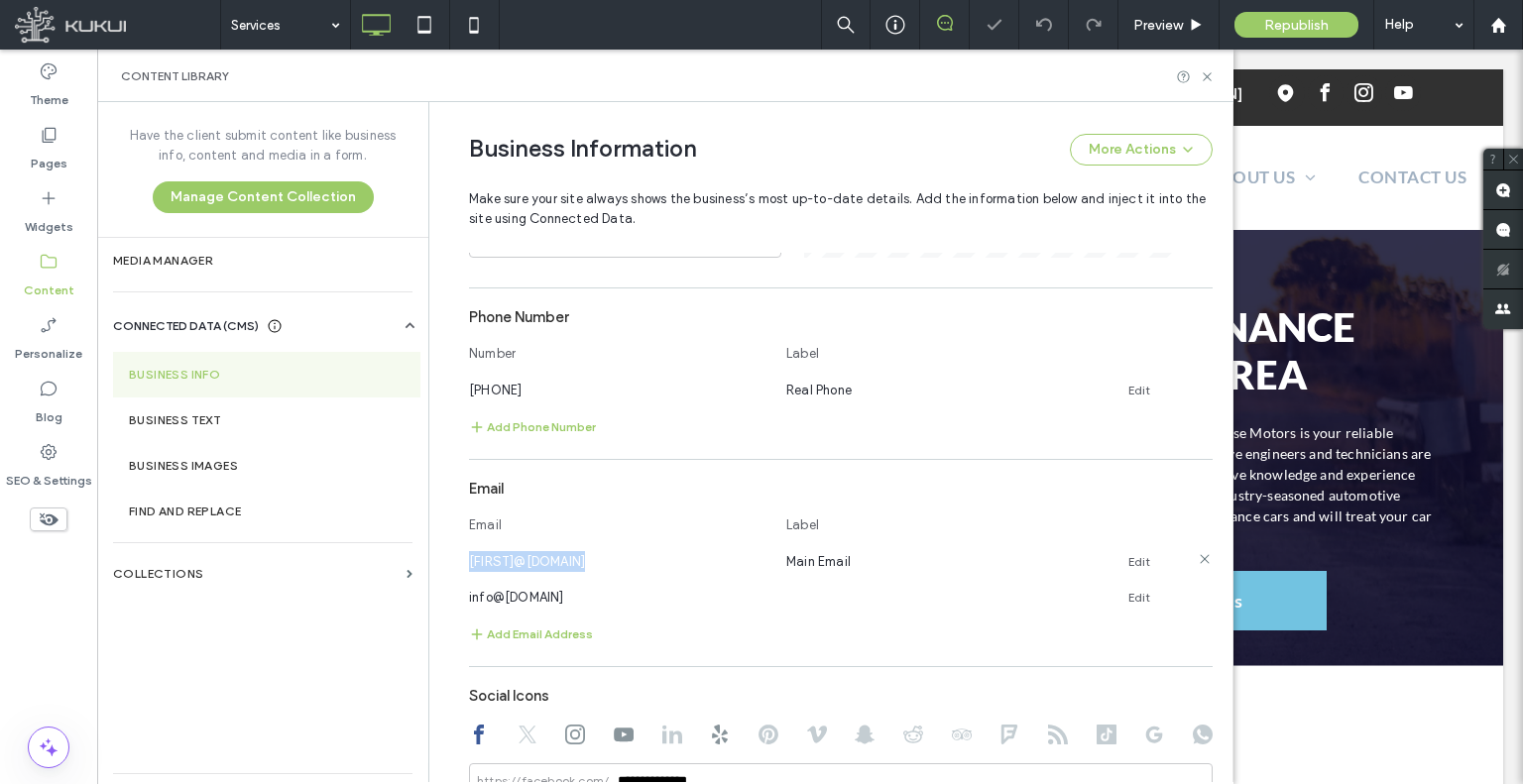click on "graham@responsemotors.com" at bounding box center [527, 561] 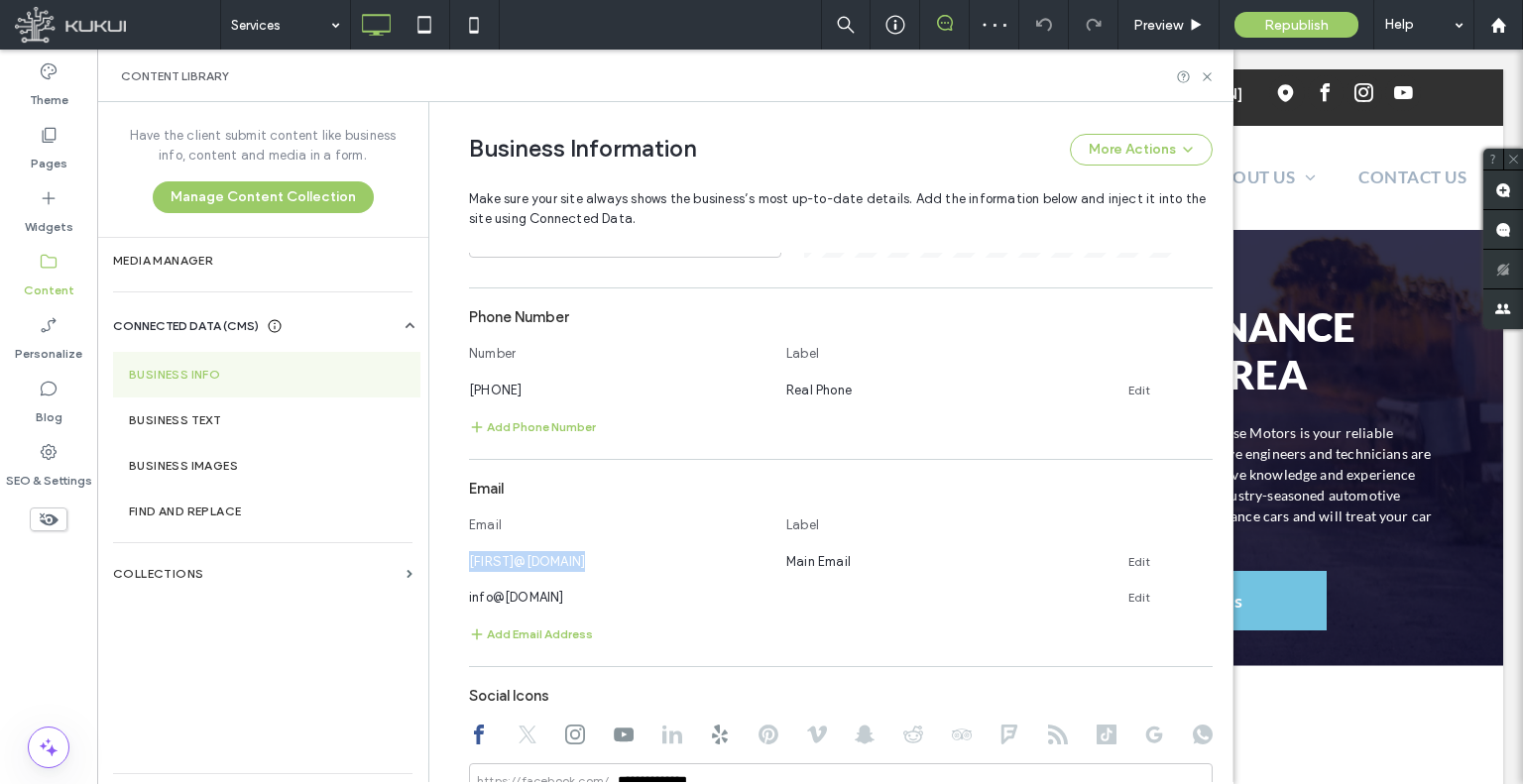 copy on "graham@responsemotors.com" 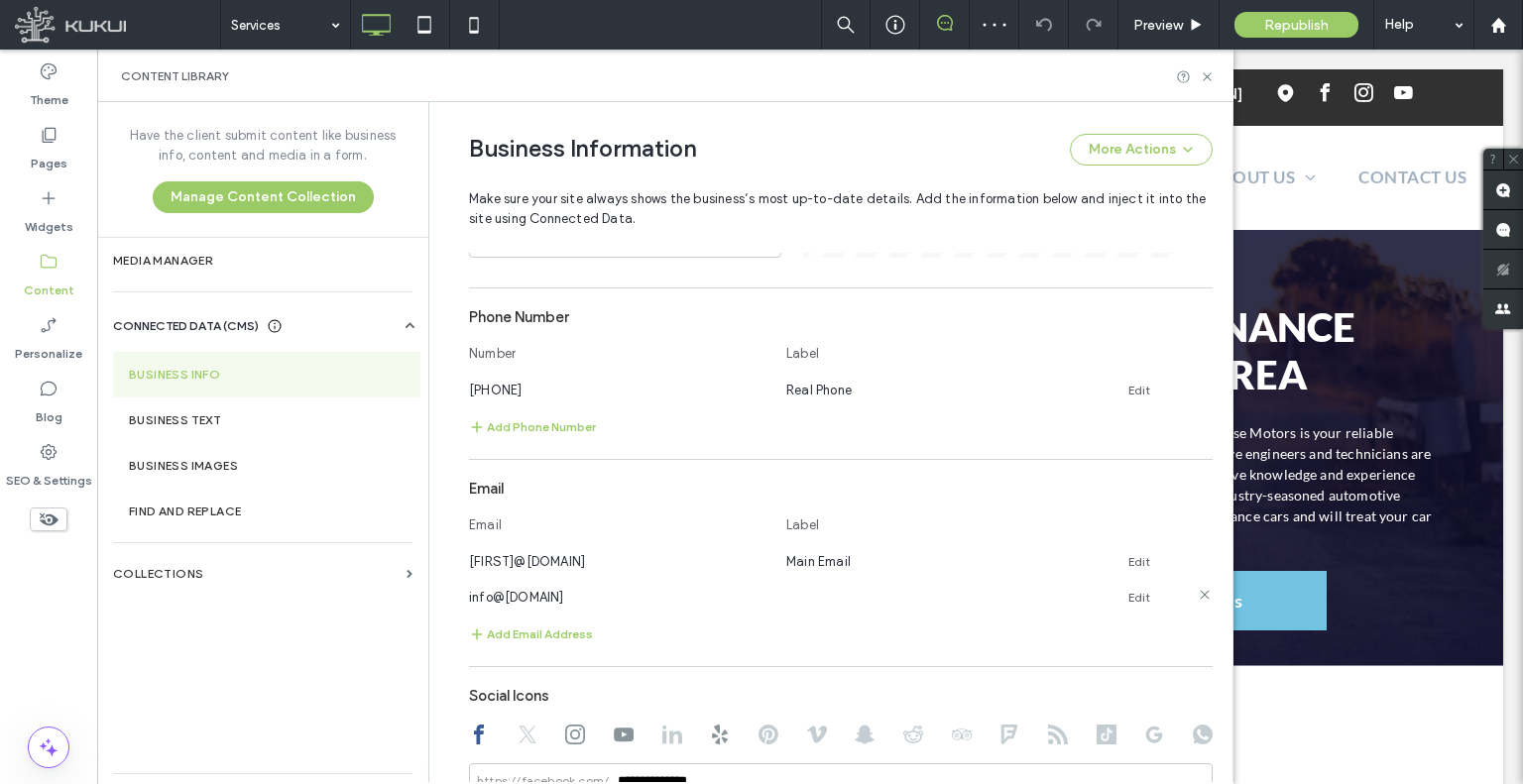 click on "info@example.com" at bounding box center (517, 597) 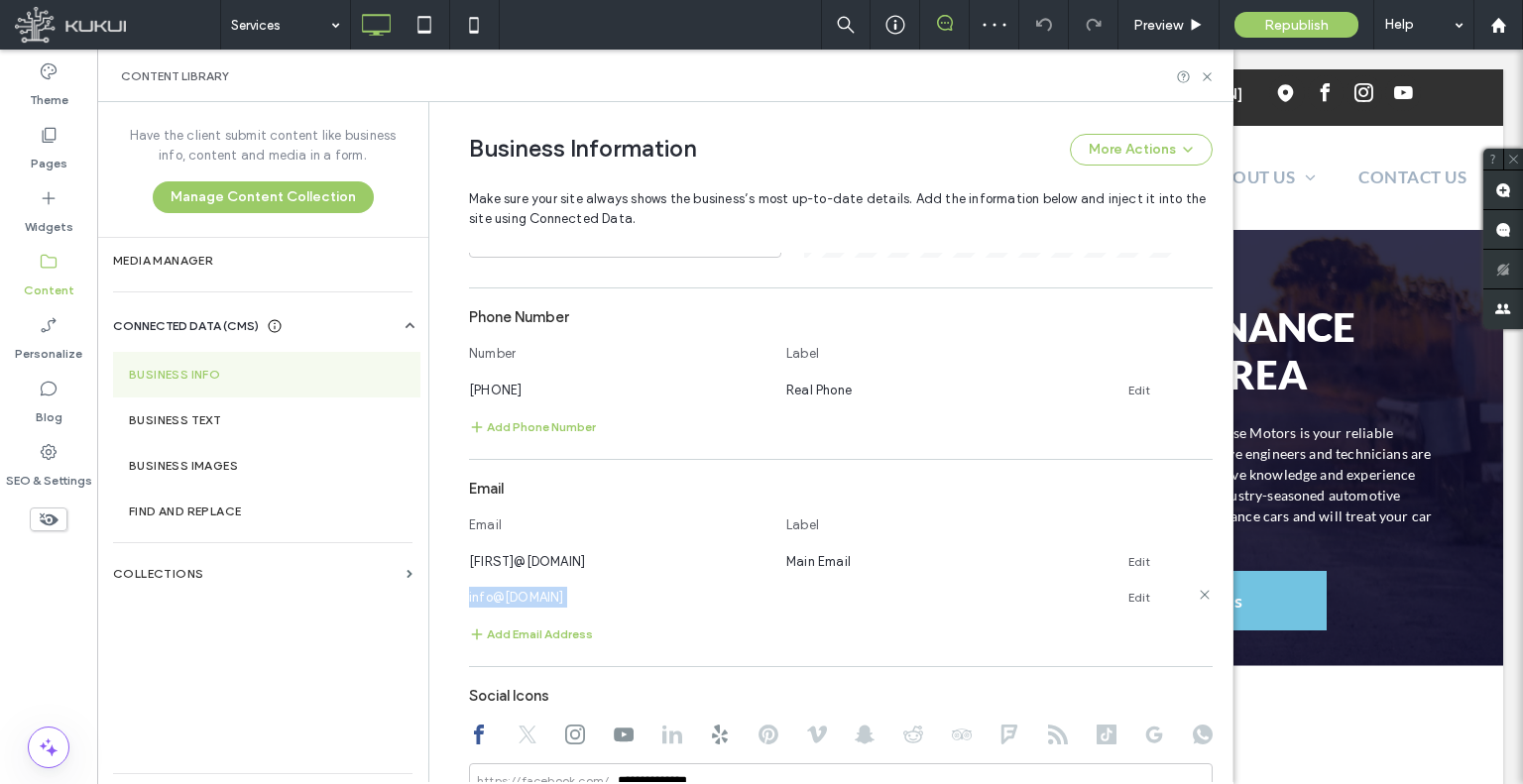 click on "info@example.com" at bounding box center (517, 597) 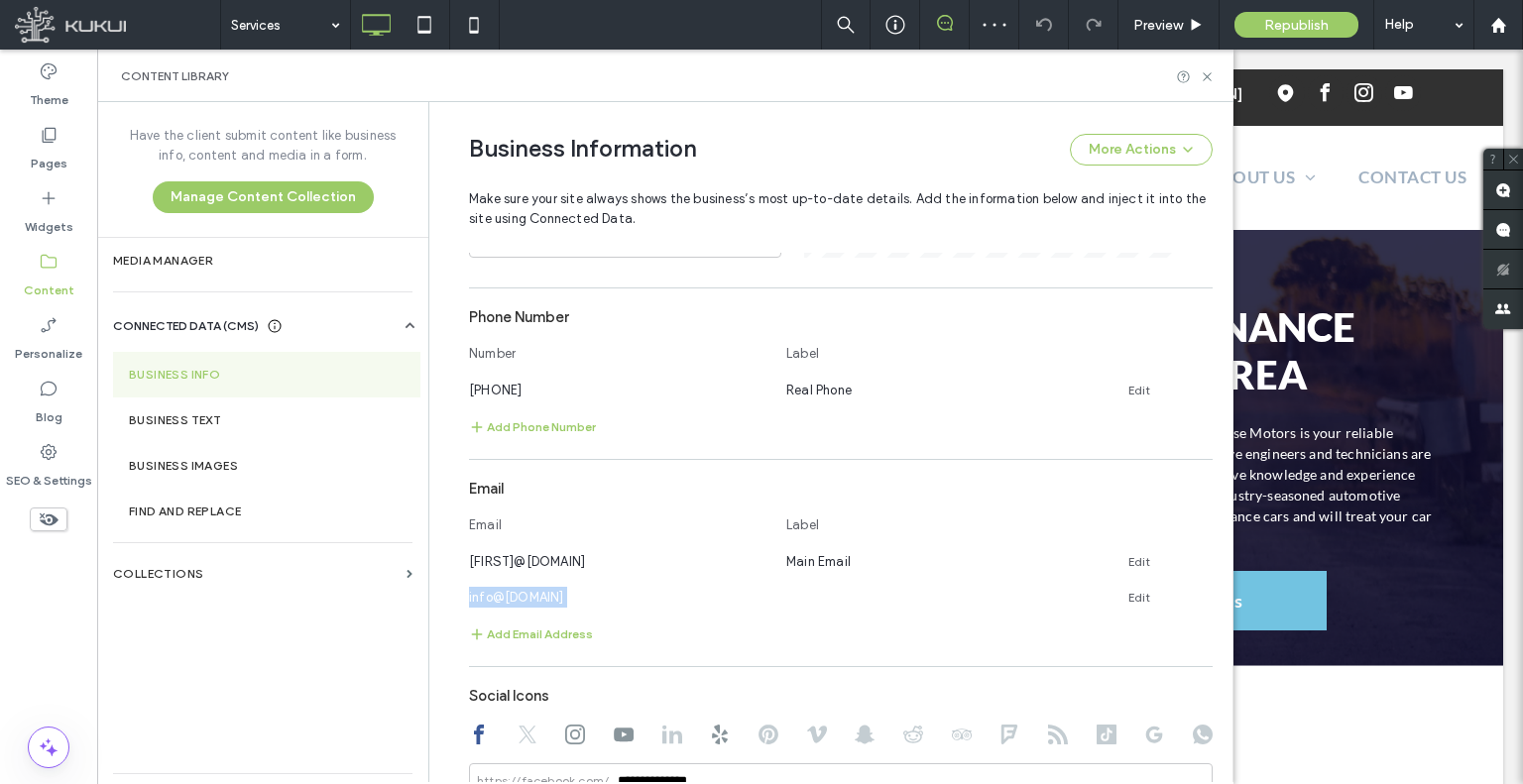 copy on "info@example.com" 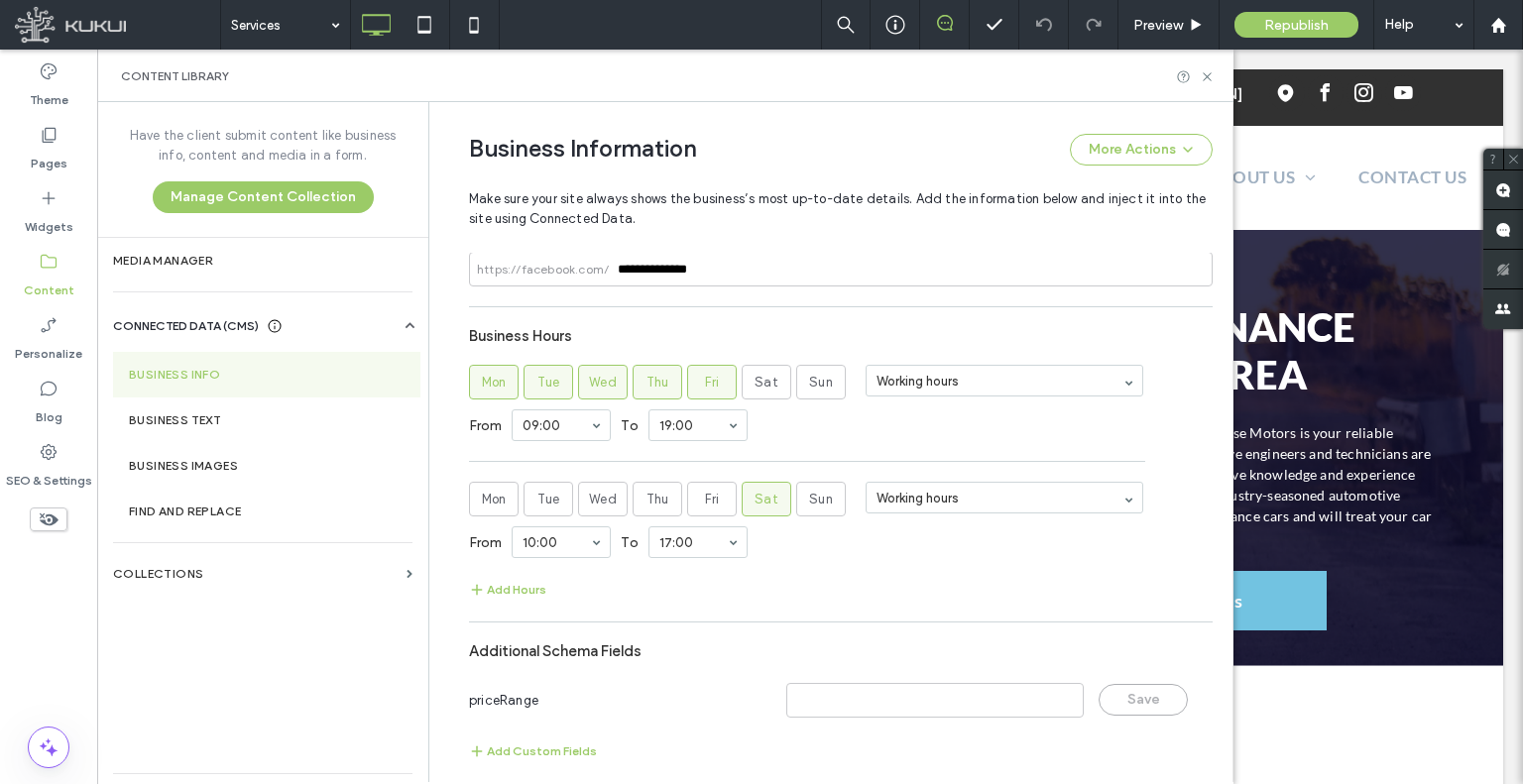 scroll, scrollTop: 1260, scrollLeft: 0, axis: vertical 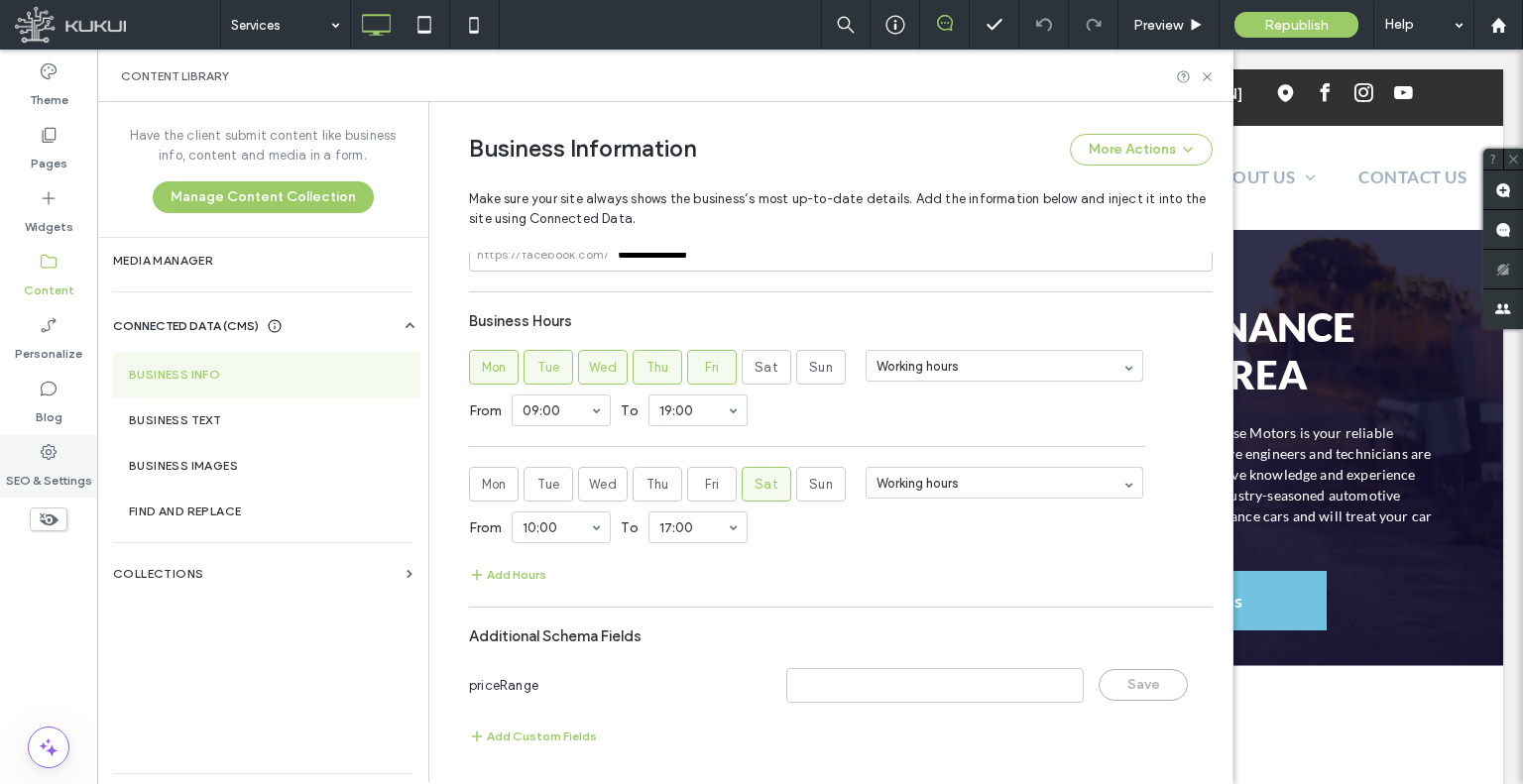 click on "SEO & Settings" at bounding box center (49, 466) 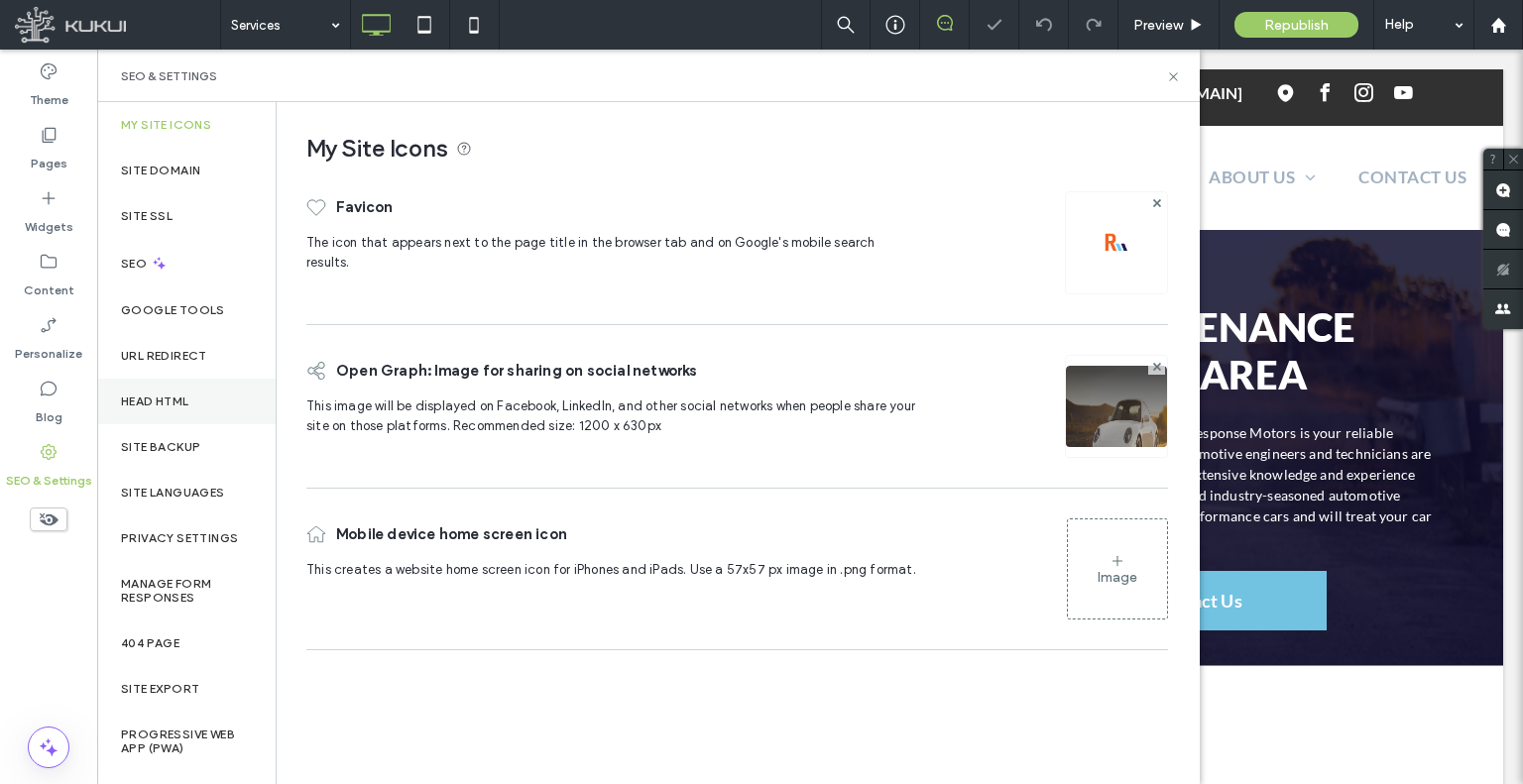 click on "Head HTML" at bounding box center [186, 401] 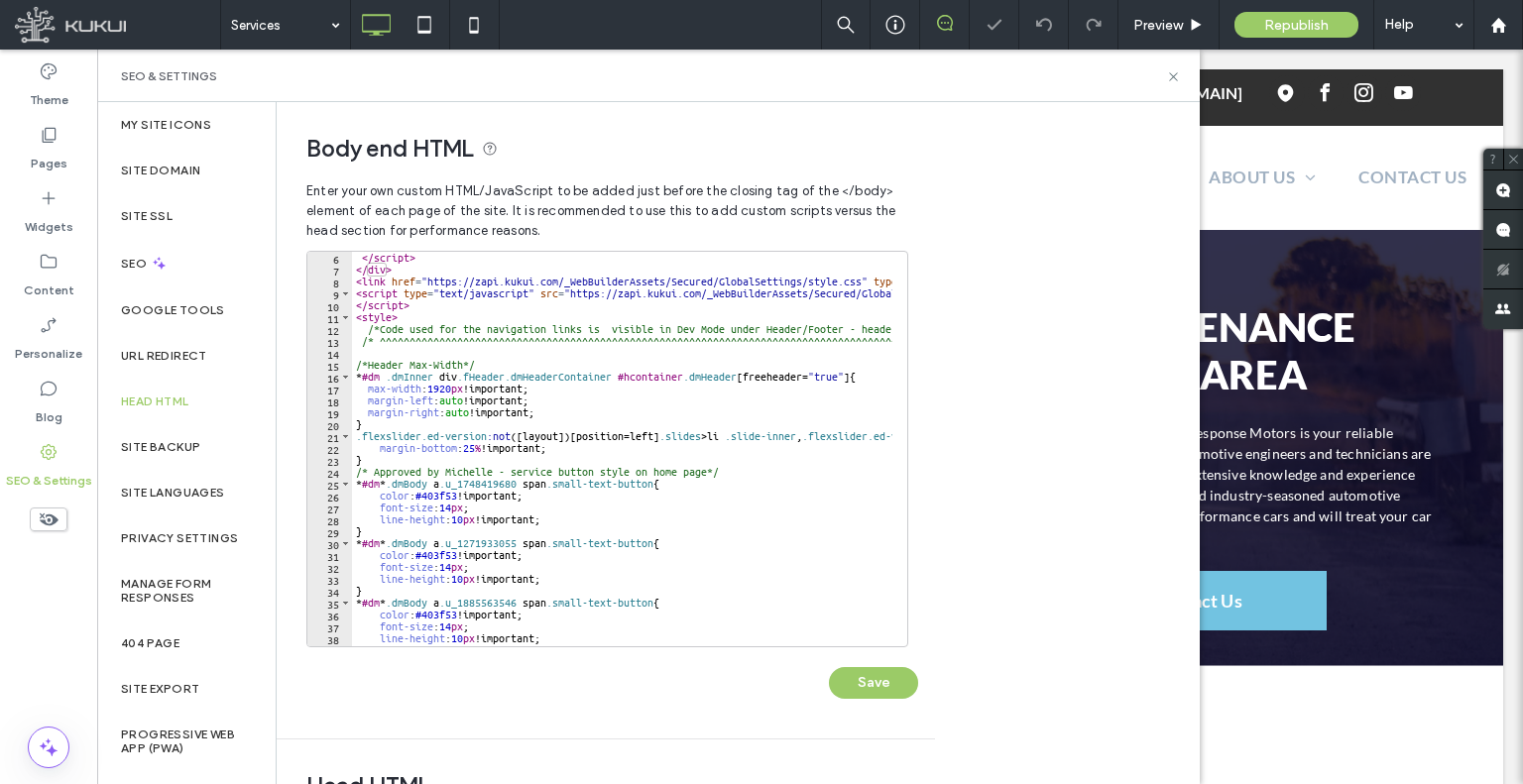 scroll, scrollTop: 119, scrollLeft: 0, axis: vertical 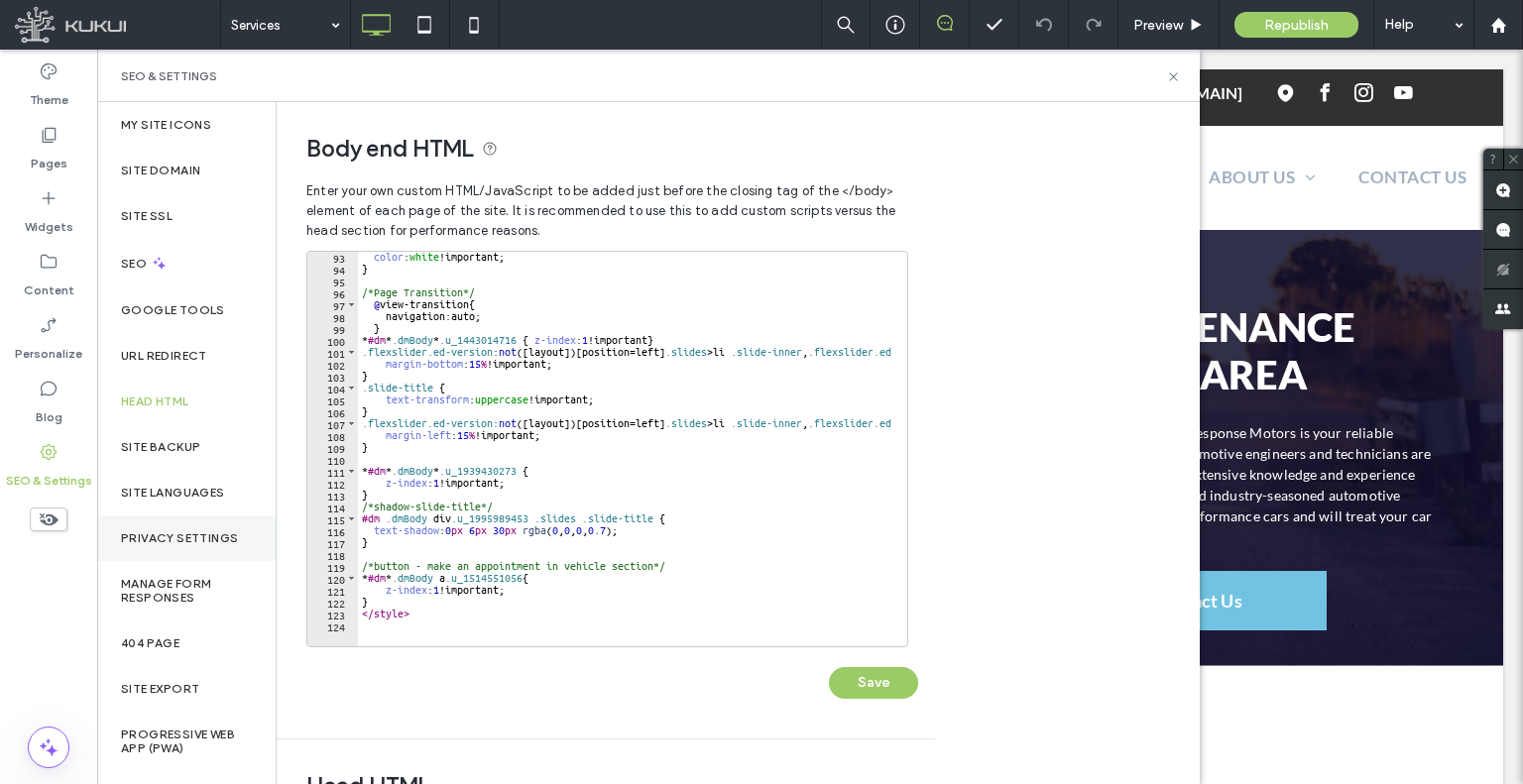 click on "Privacy Settings" at bounding box center (179, 538) 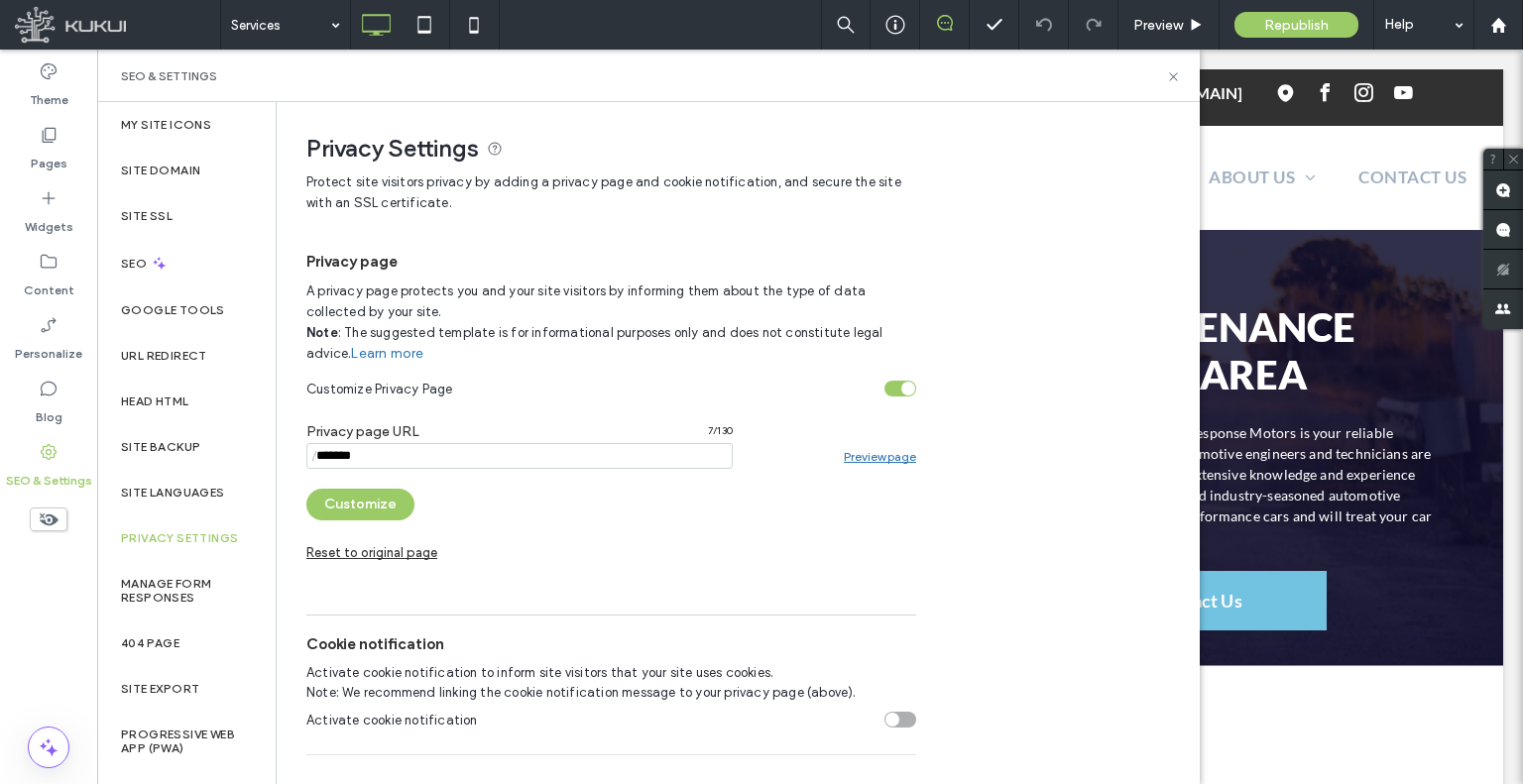 click on "Preview page" at bounding box center (879, 456) 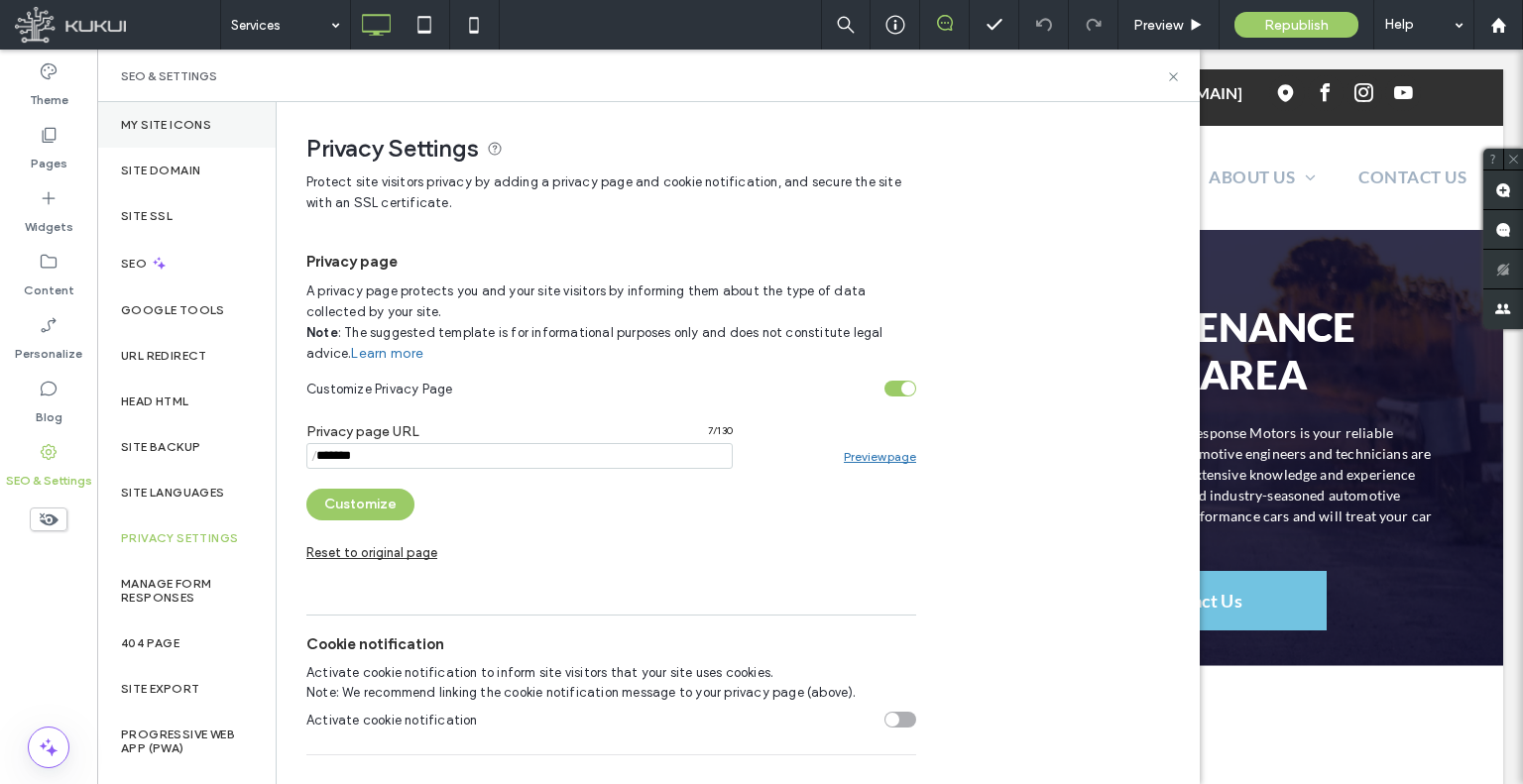 click on "My Site Icons" at bounding box center (166, 125) 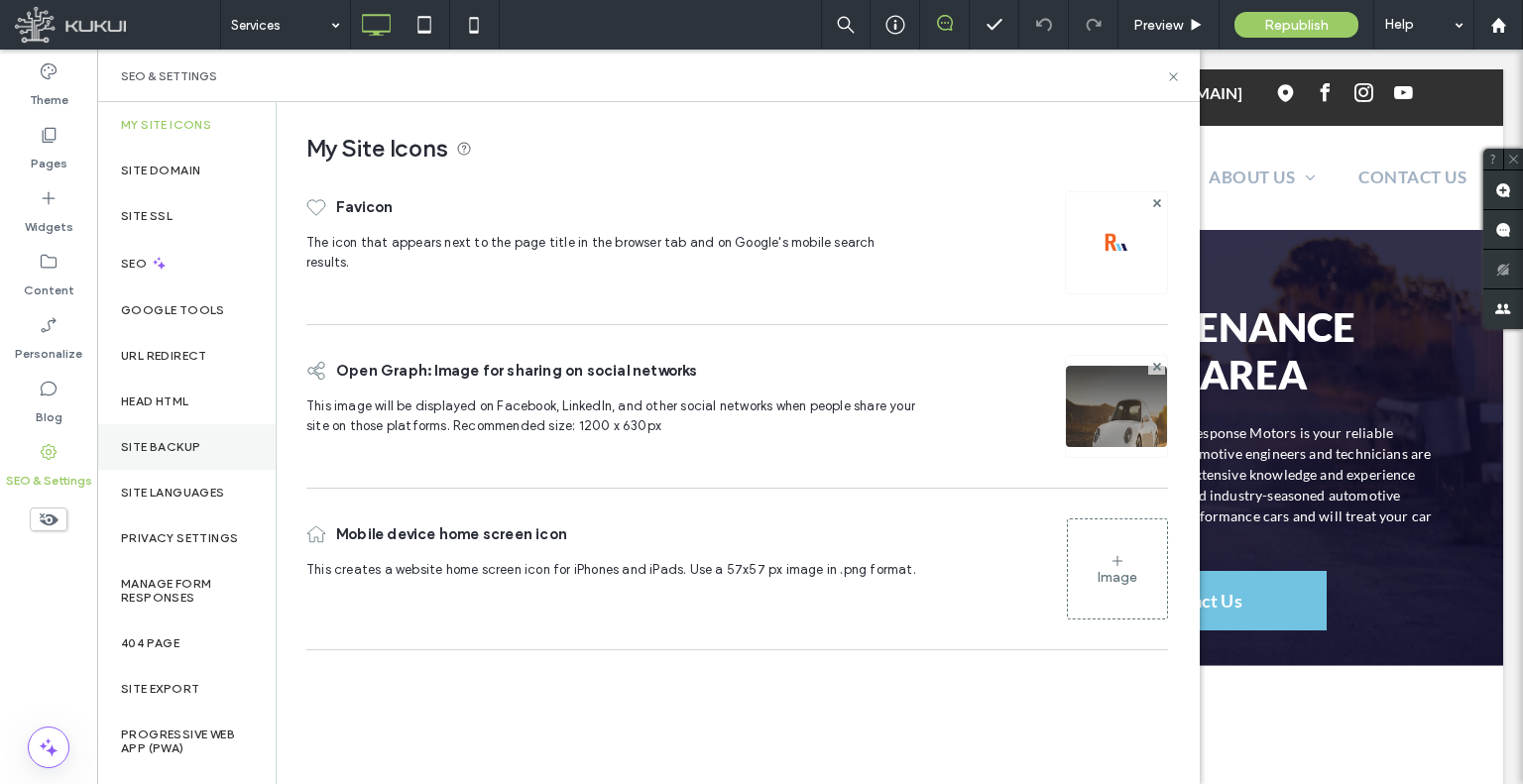 click on "Site Backup" at bounding box center [161, 447] 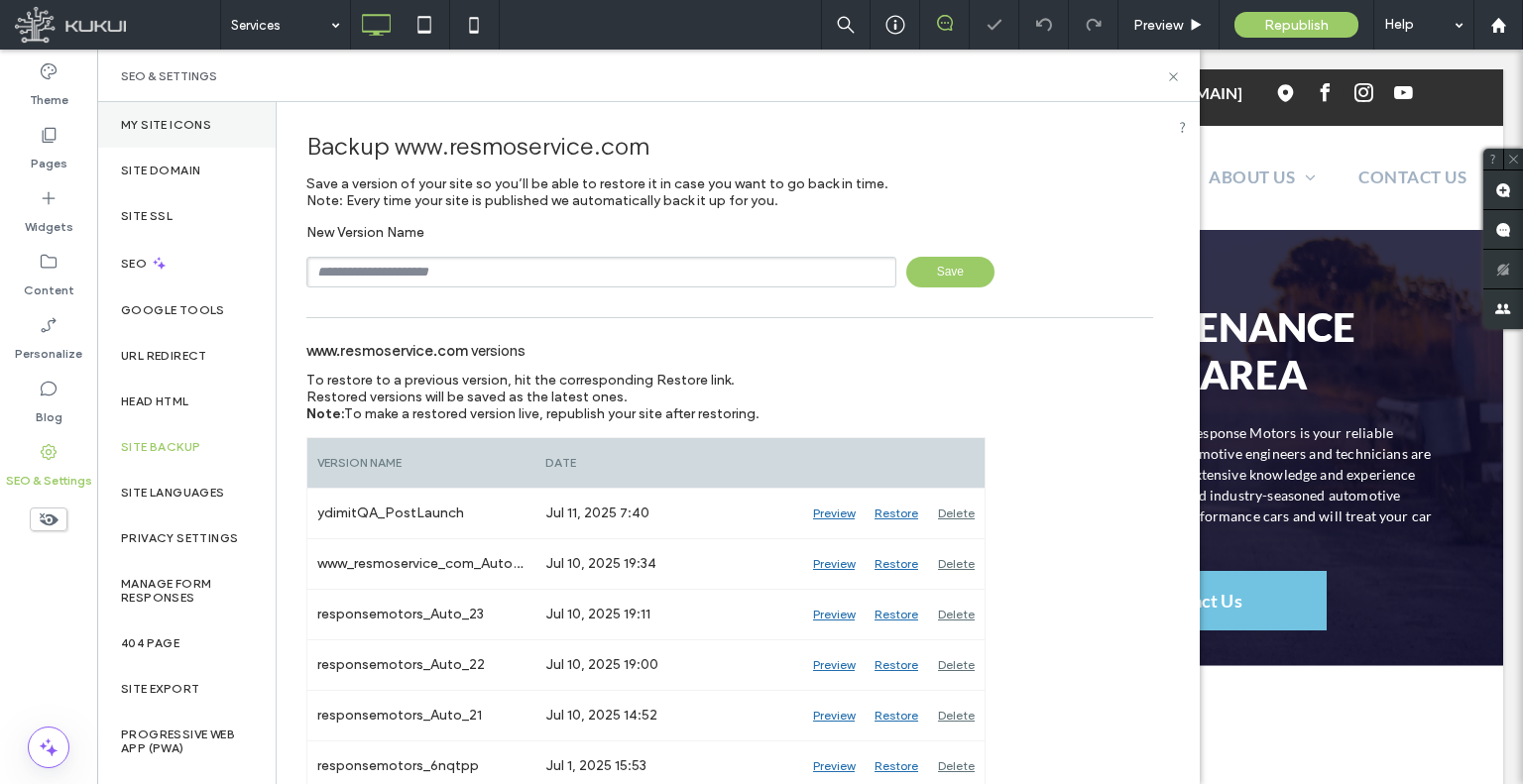 click on "My Site Icons" at bounding box center (186, 125) 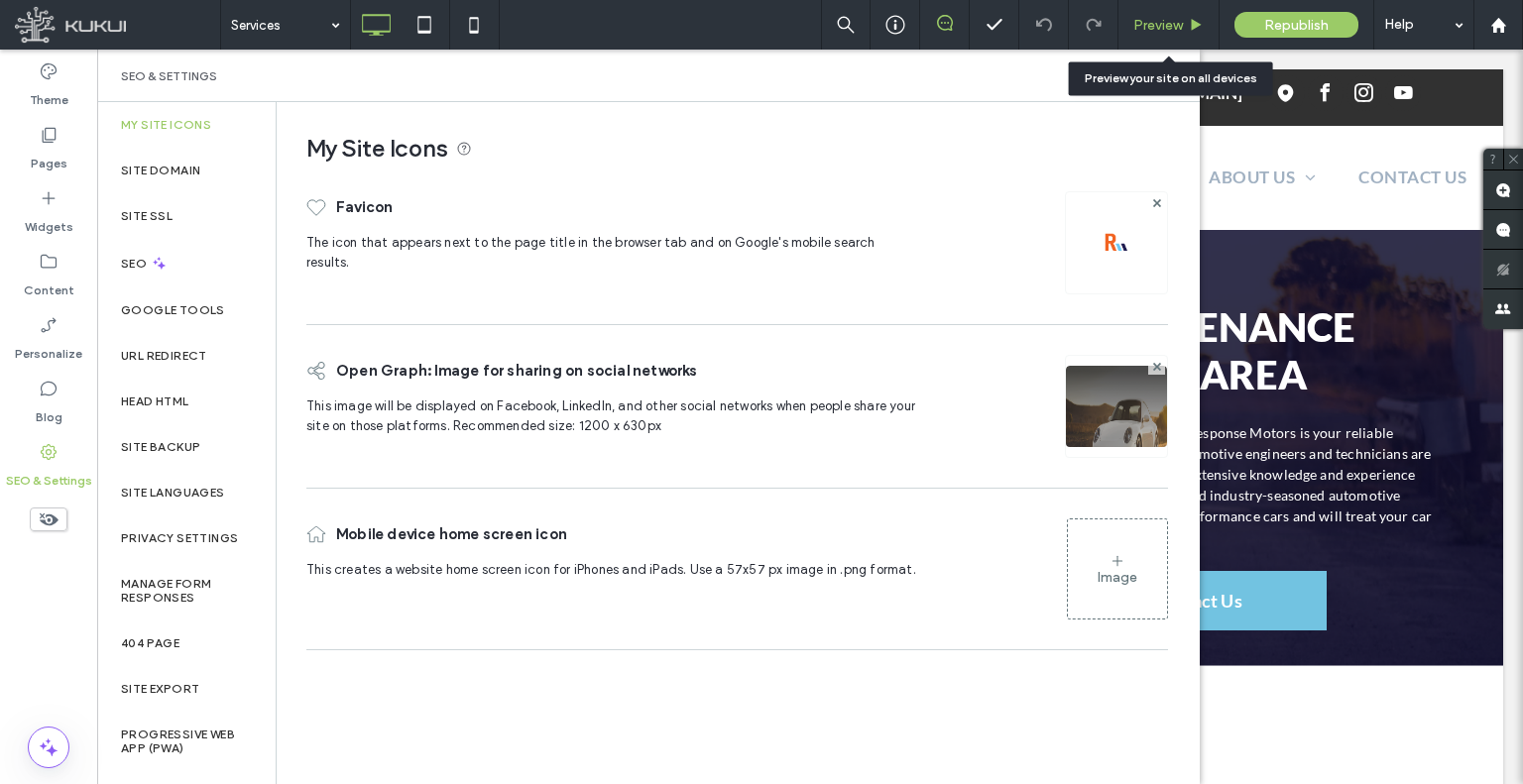click on "Preview" at bounding box center [1169, 25] 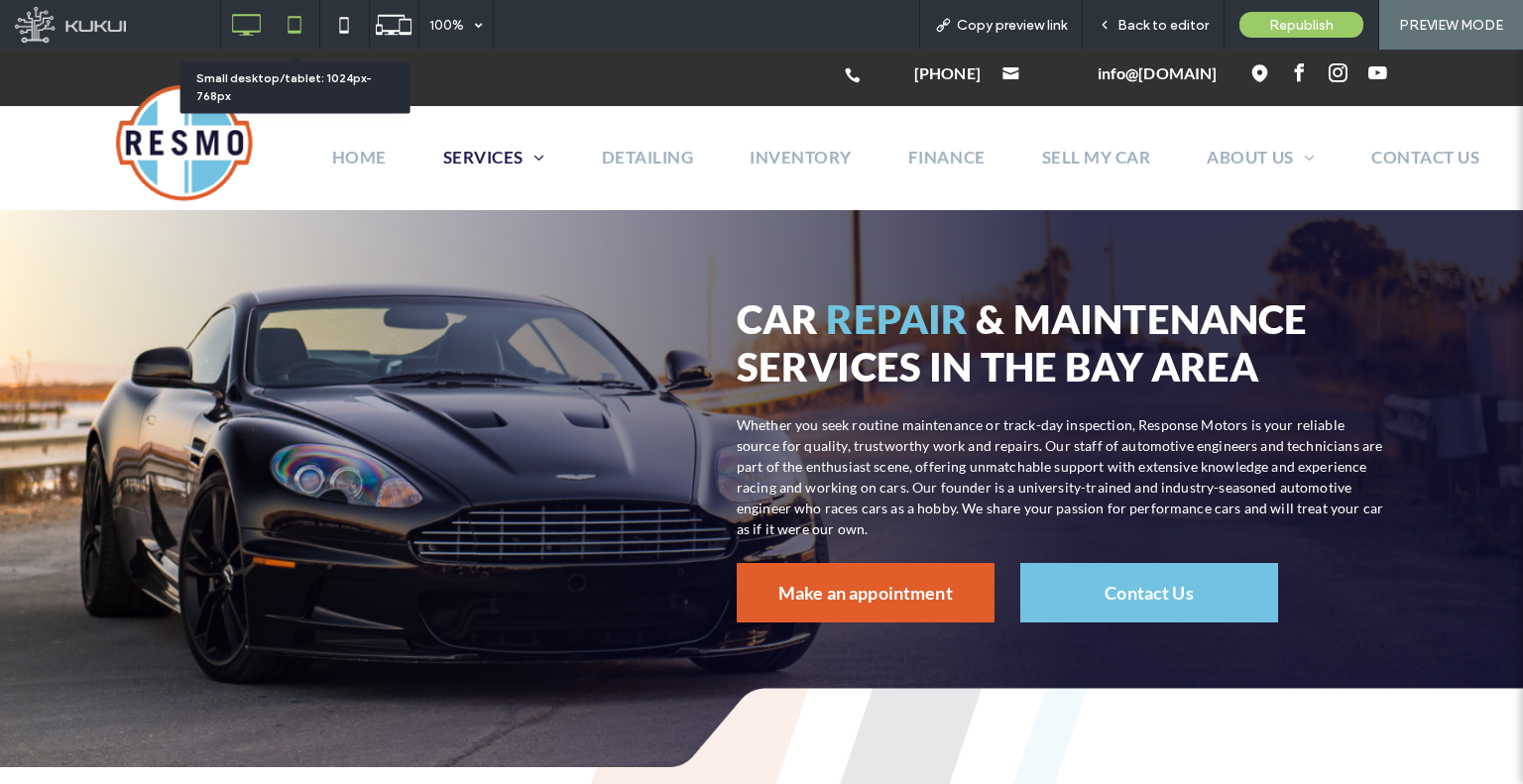 click 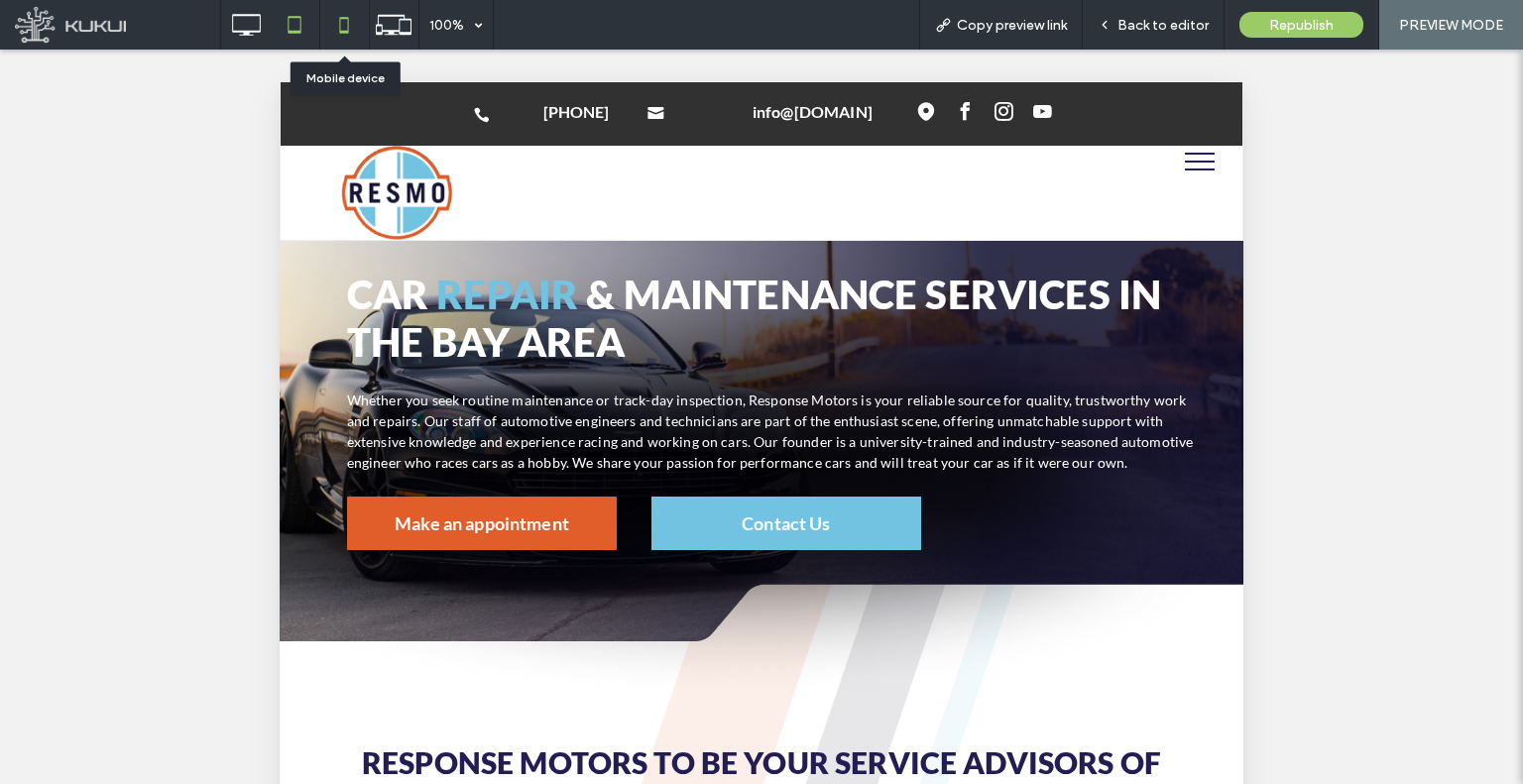 click 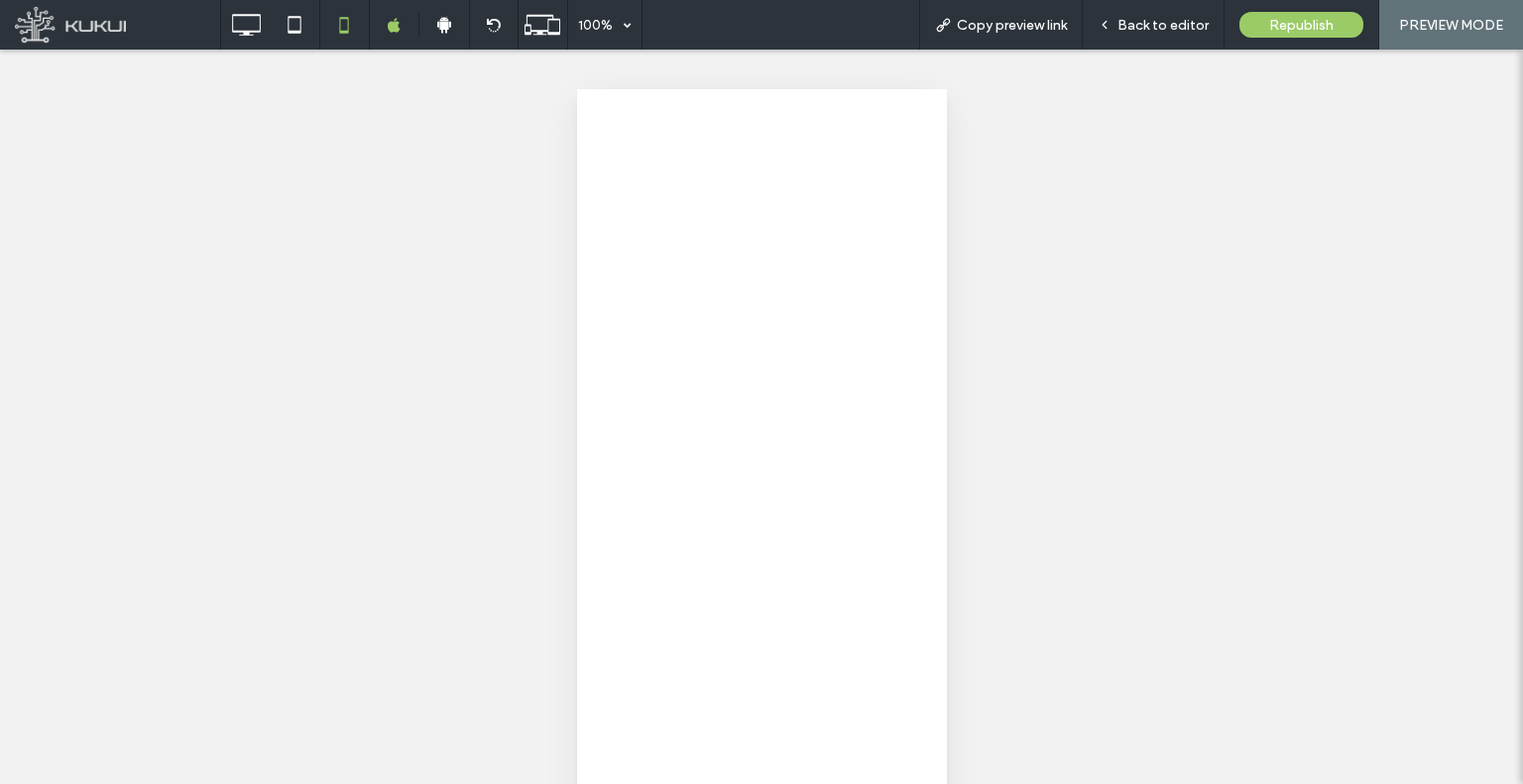 click at bounding box center (762, 392) 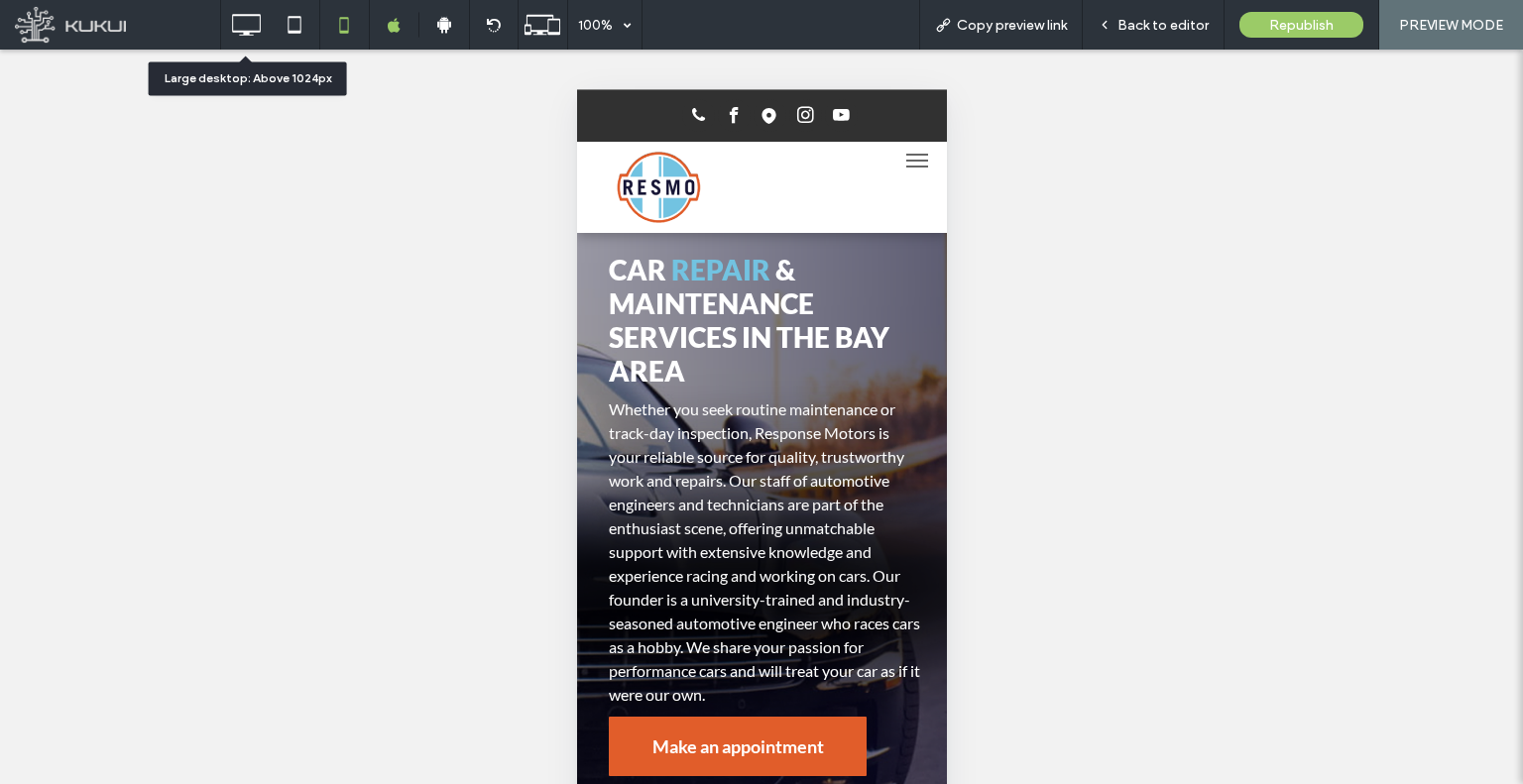 scroll, scrollTop: 0, scrollLeft: 0, axis: both 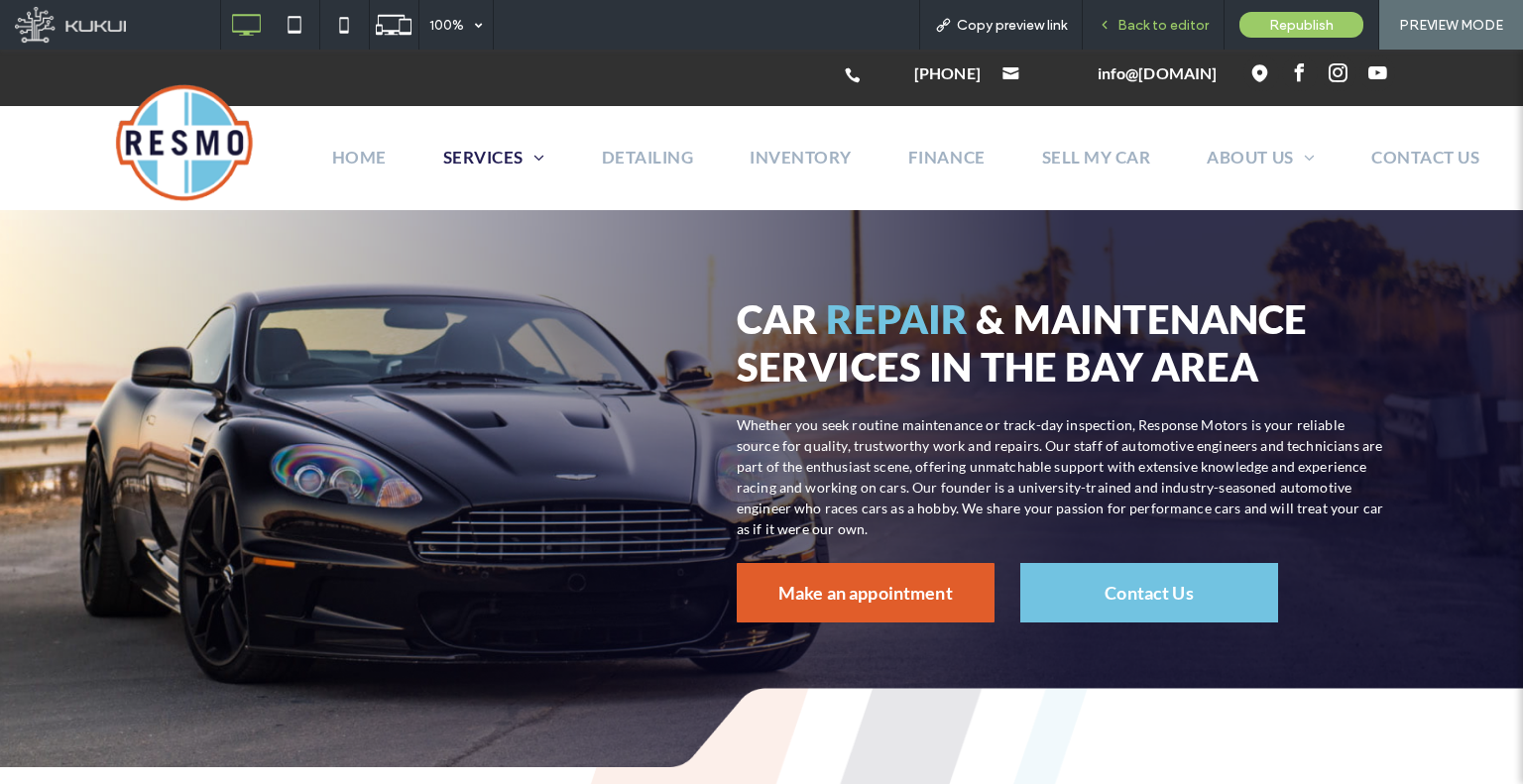click on "Back to editor" at bounding box center [1163, 25] 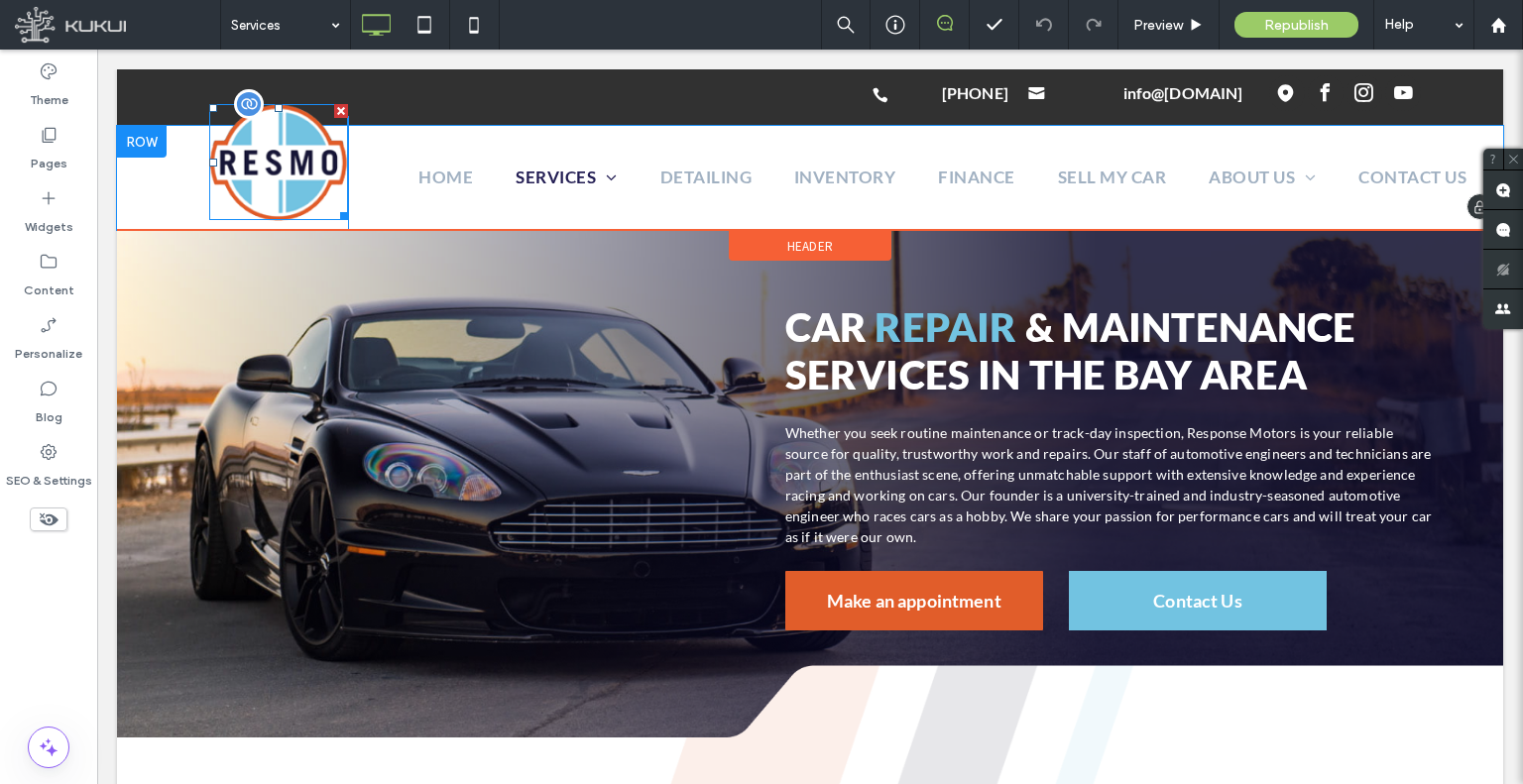 click at bounding box center (279, 163) 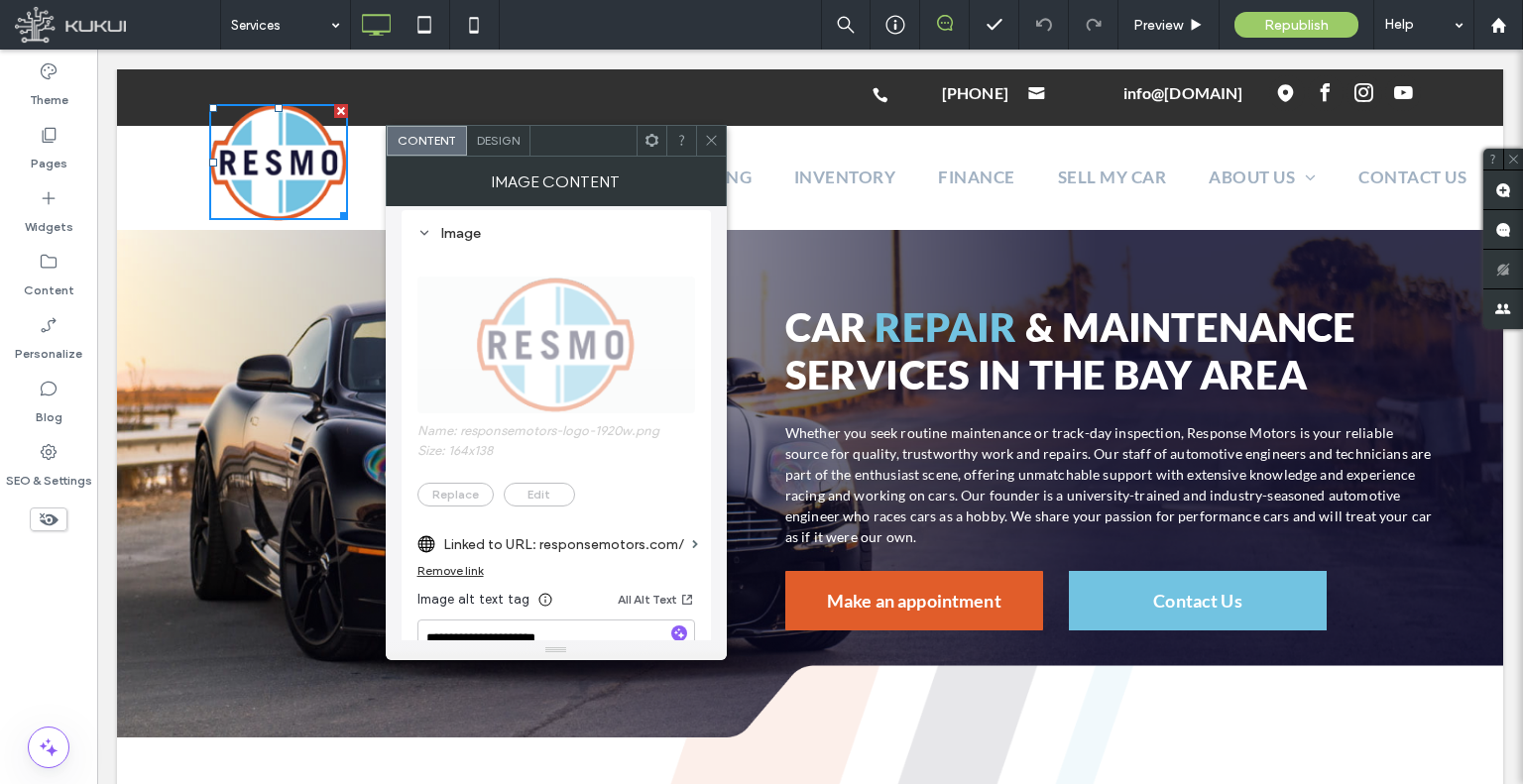 scroll, scrollTop: 297, scrollLeft: 0, axis: vertical 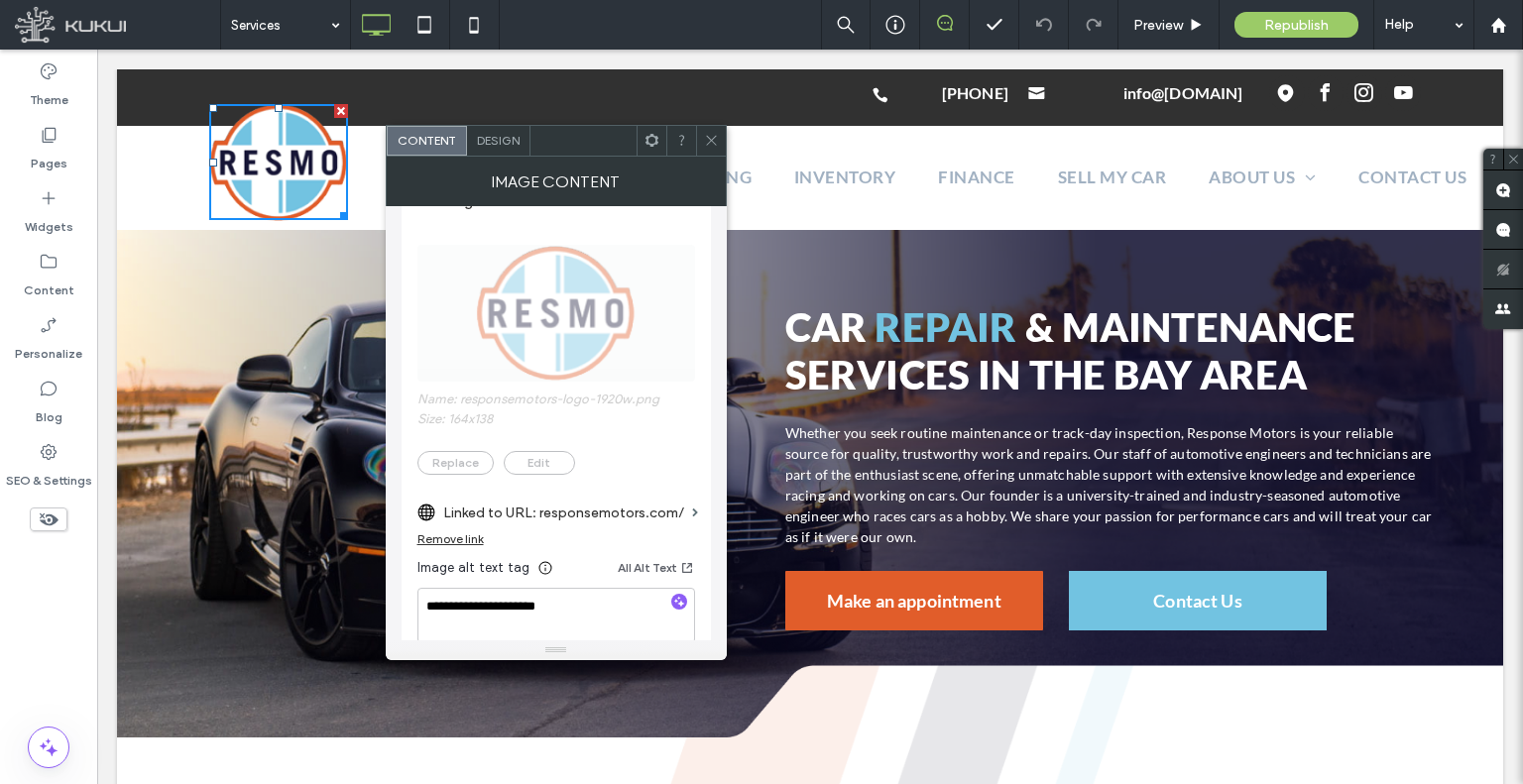 click 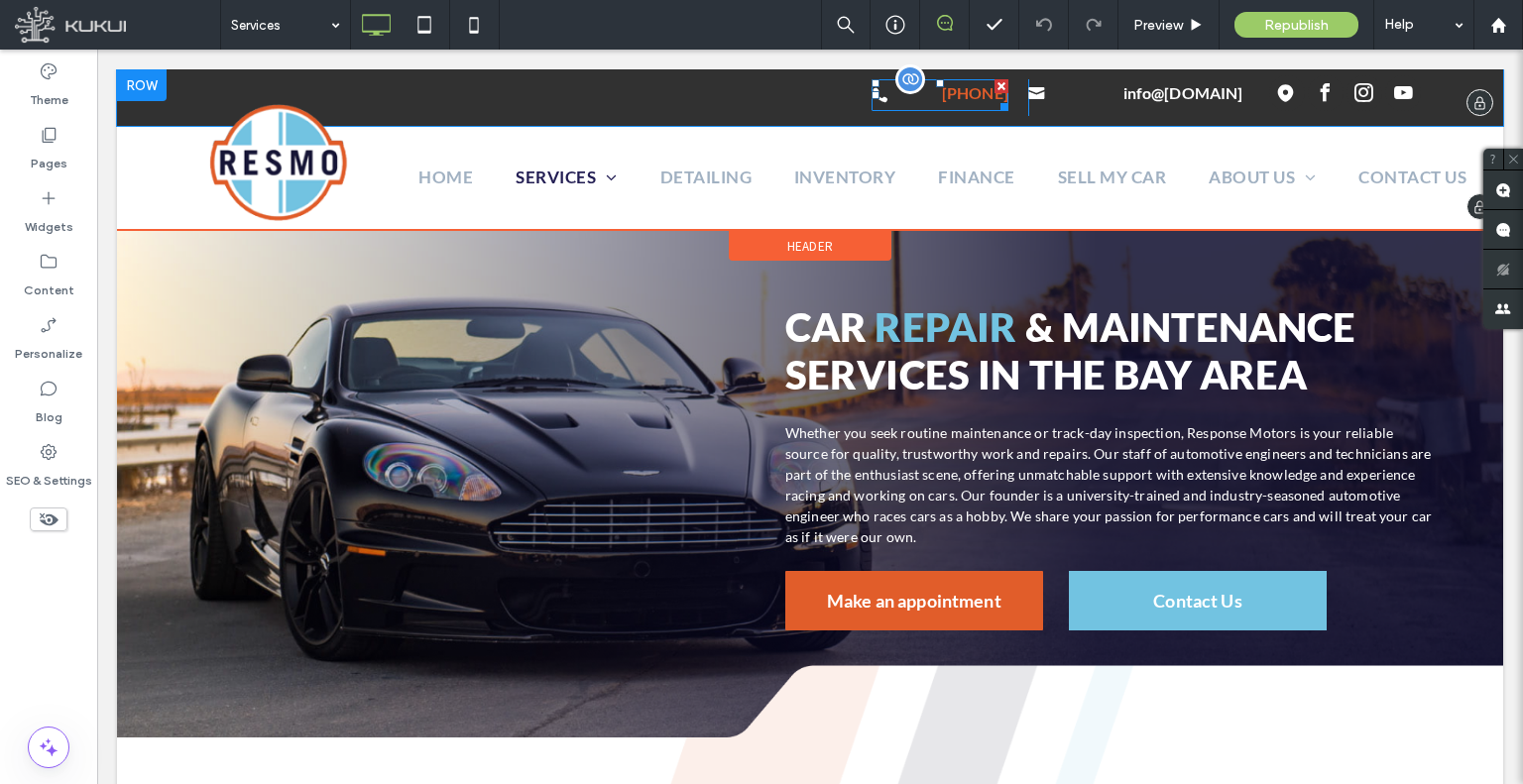 click on "[PHONE]" at bounding box center (975, 92) 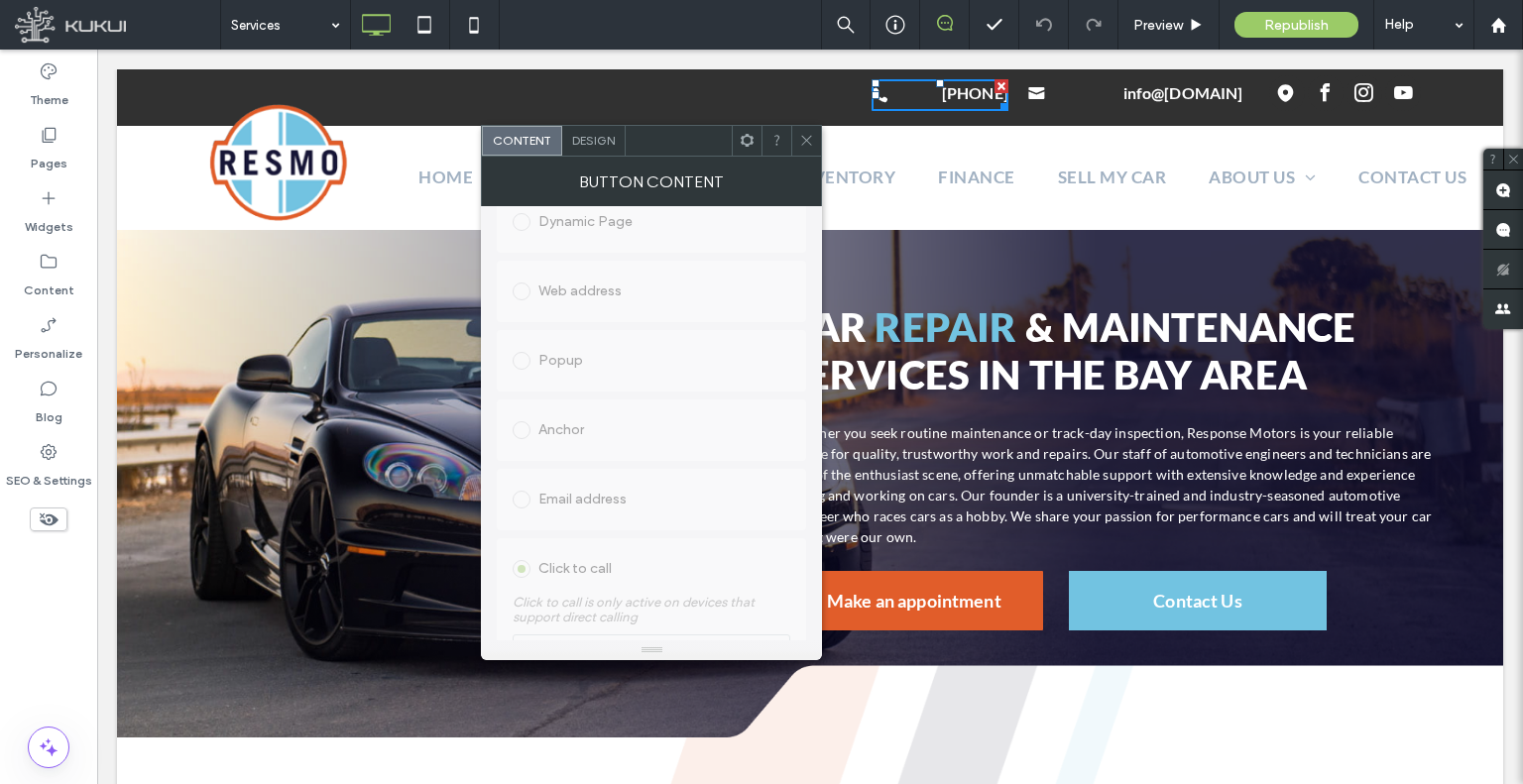 scroll, scrollTop: 523, scrollLeft: 0, axis: vertical 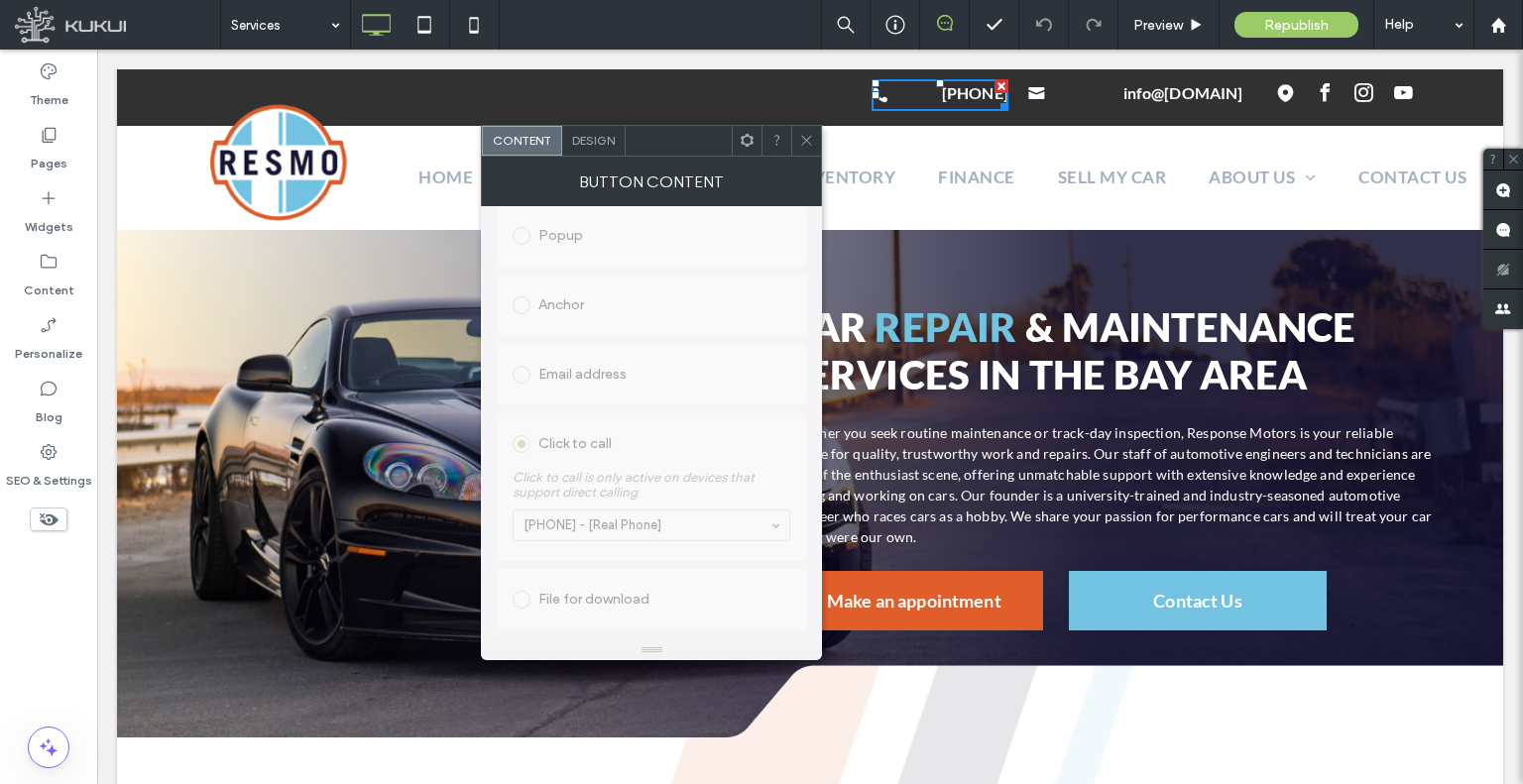click 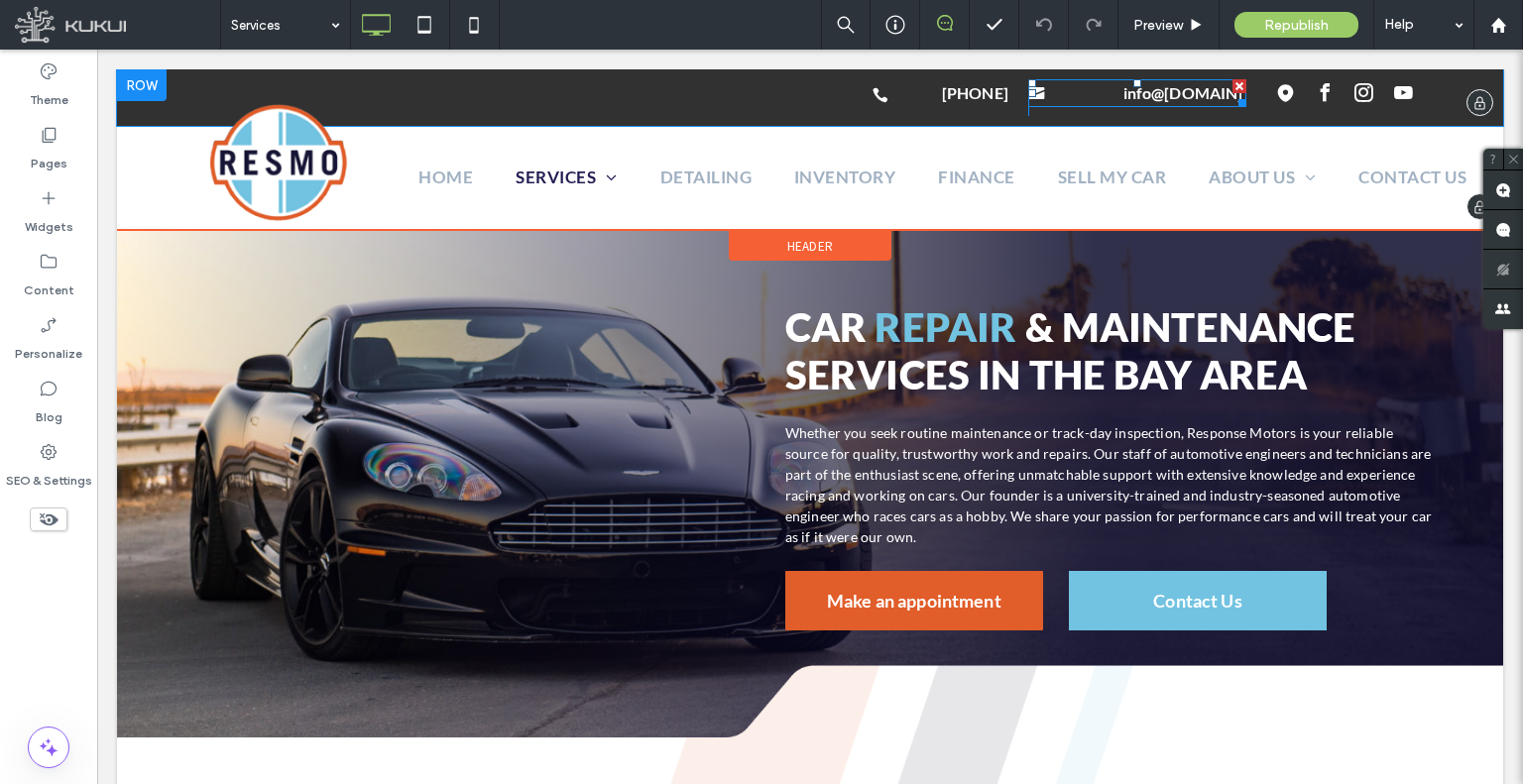 click on "[EMAIL]" at bounding box center (1183, 92) 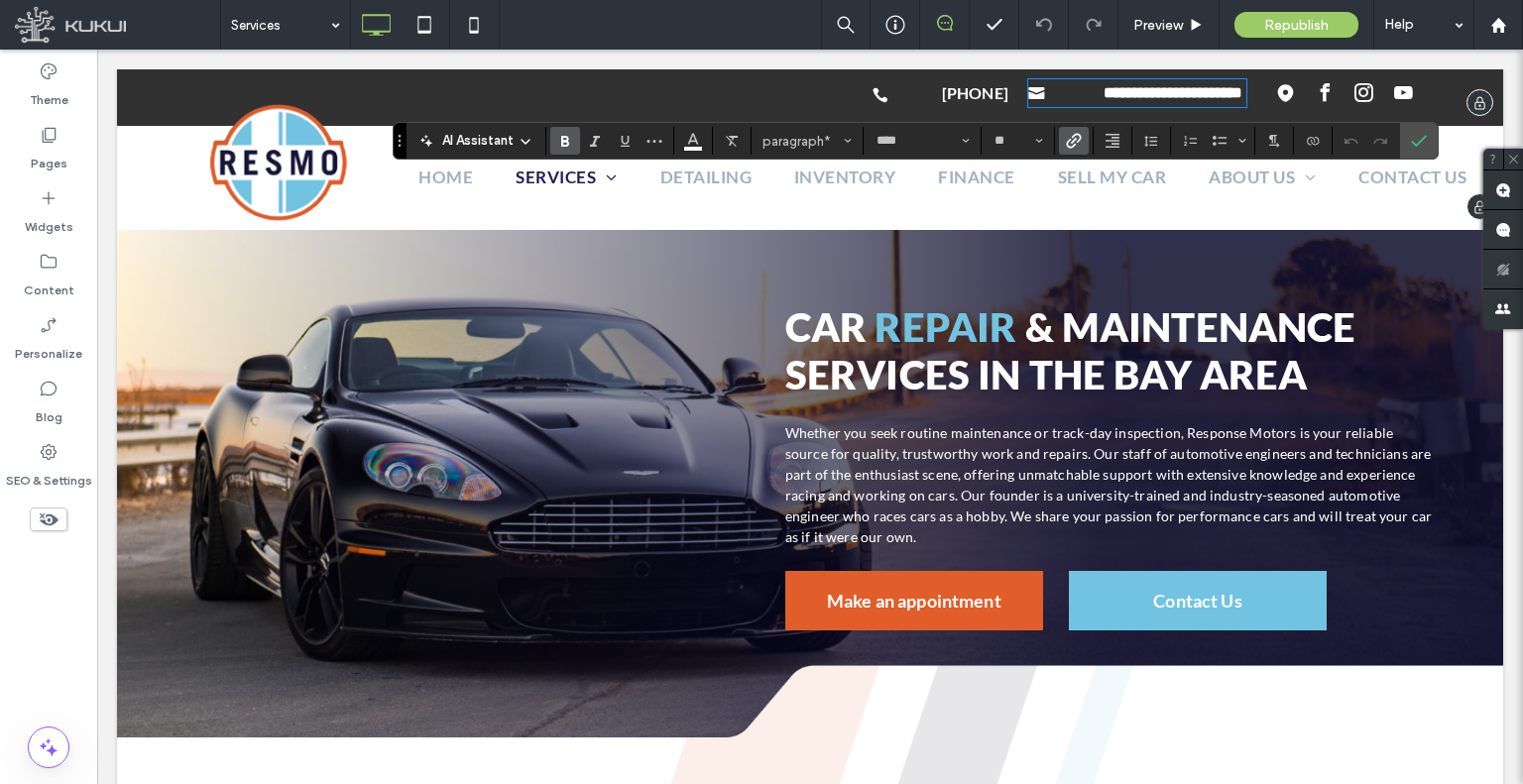 click 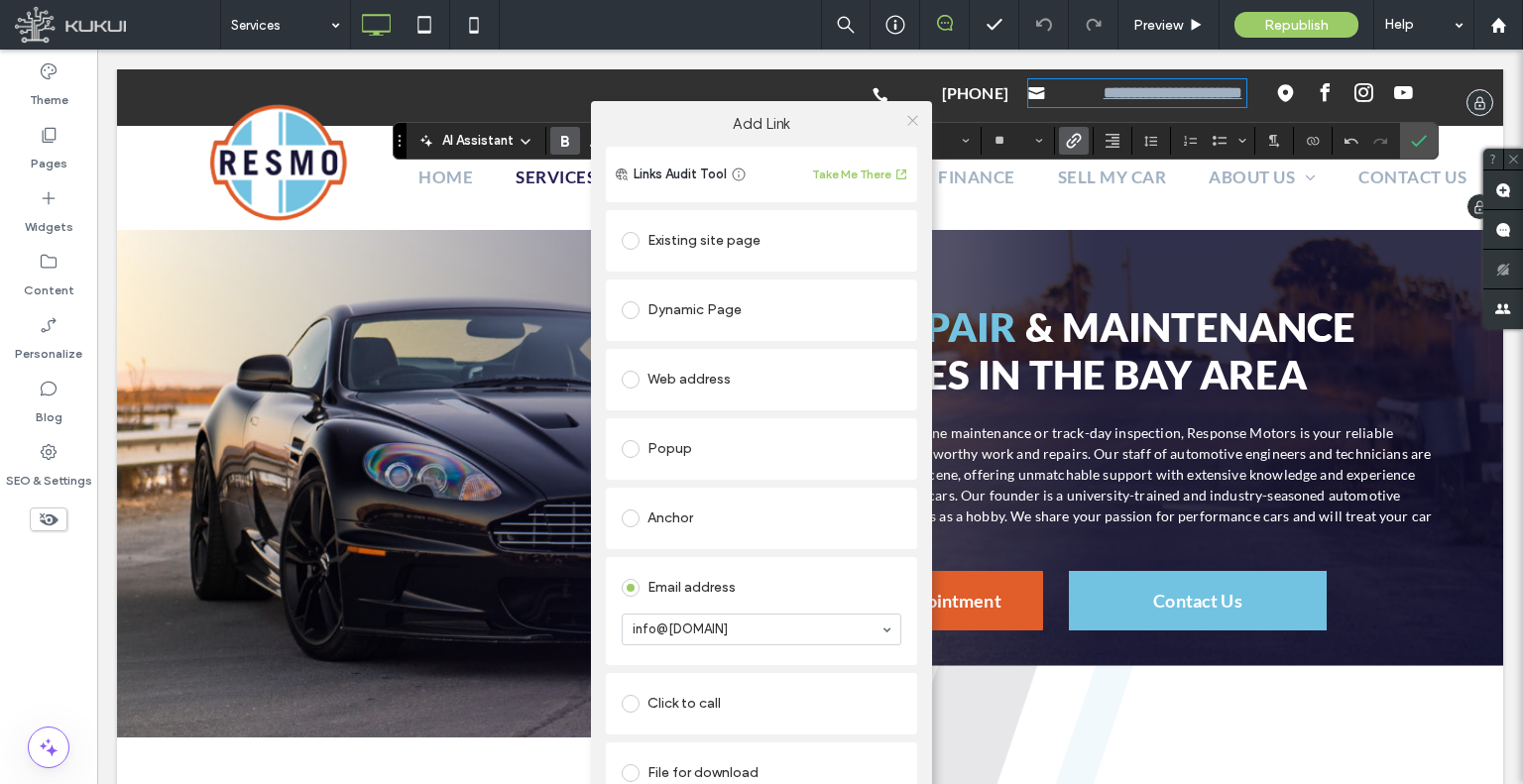 click 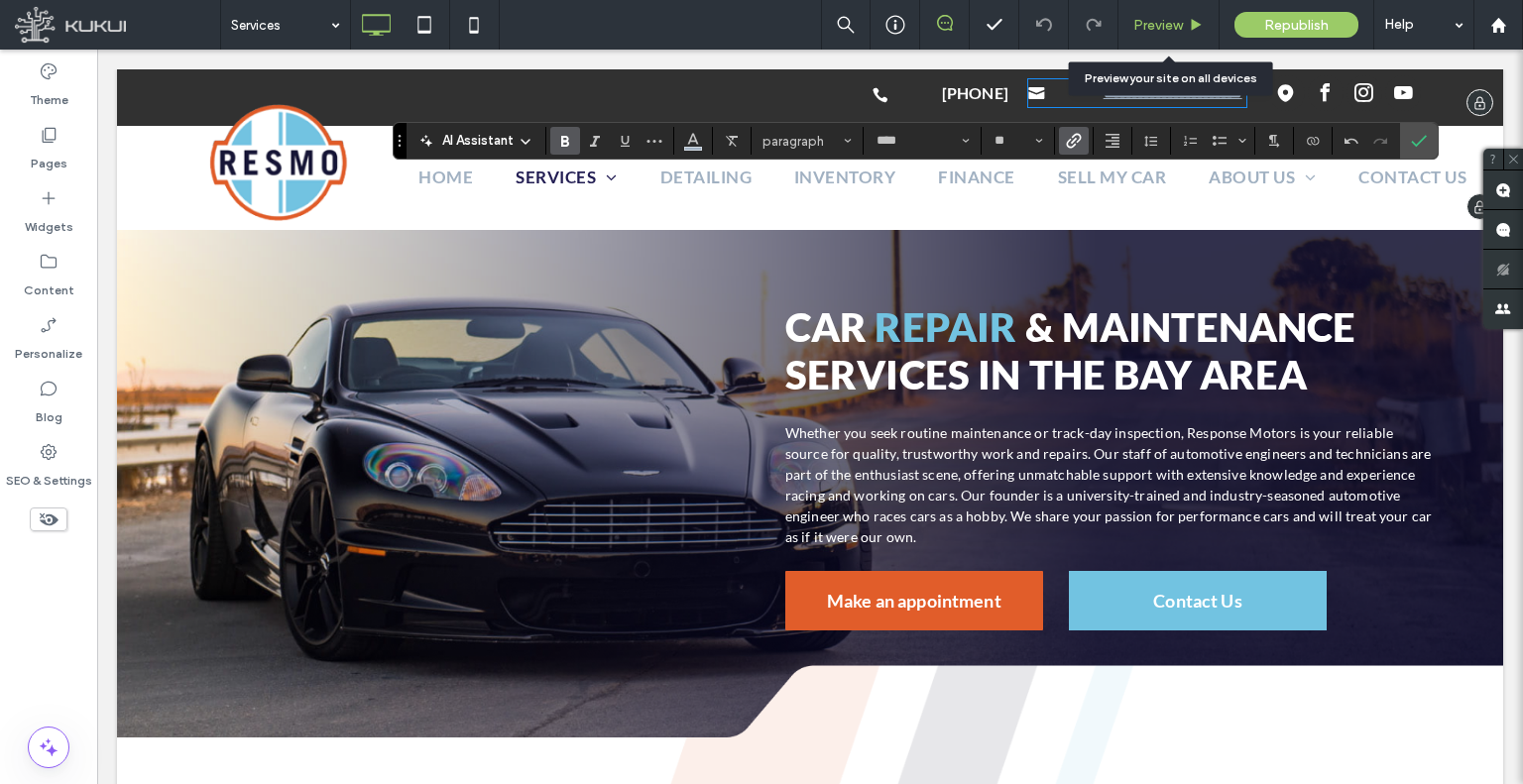 click on "Preview" at bounding box center (1169, 25) 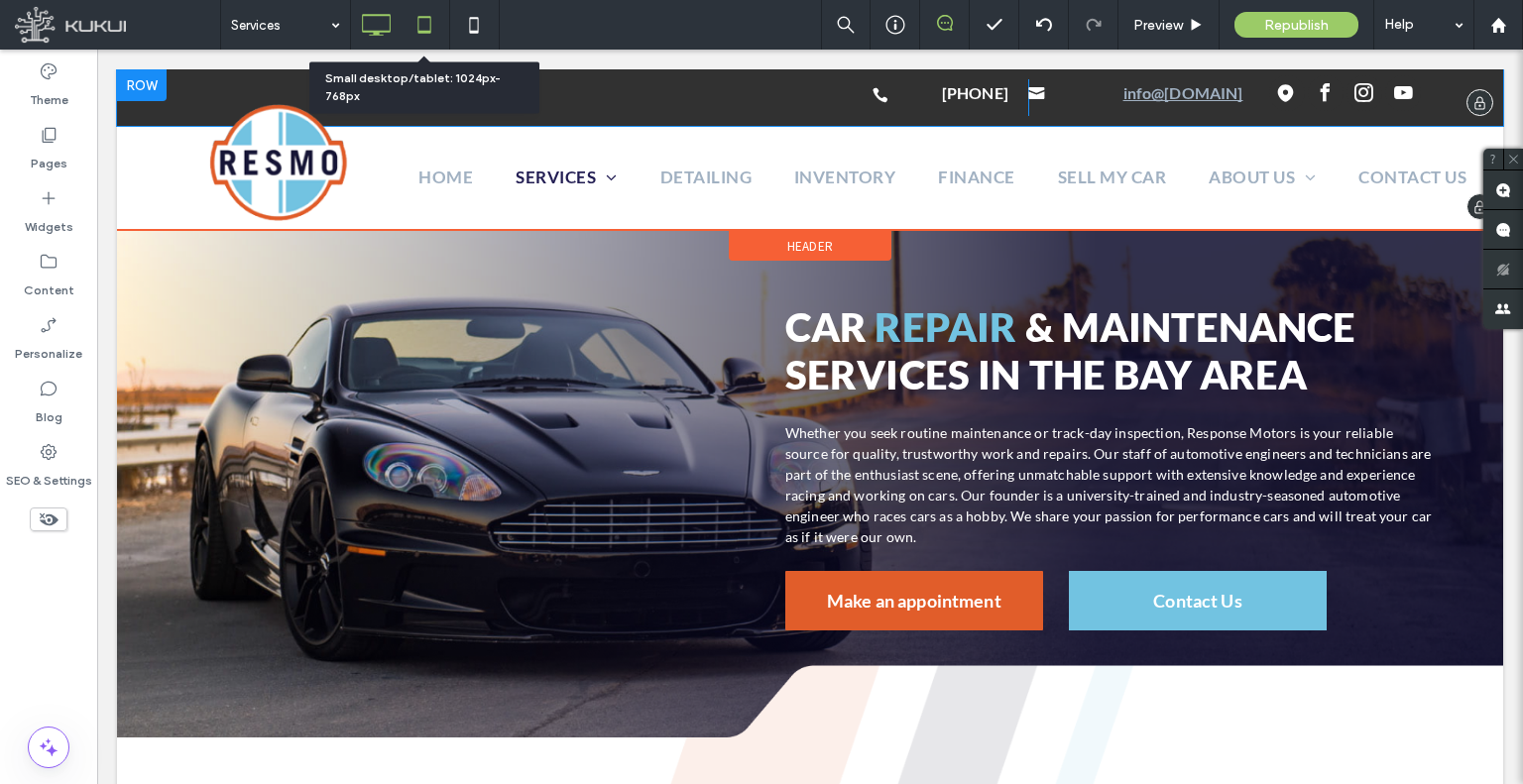 click 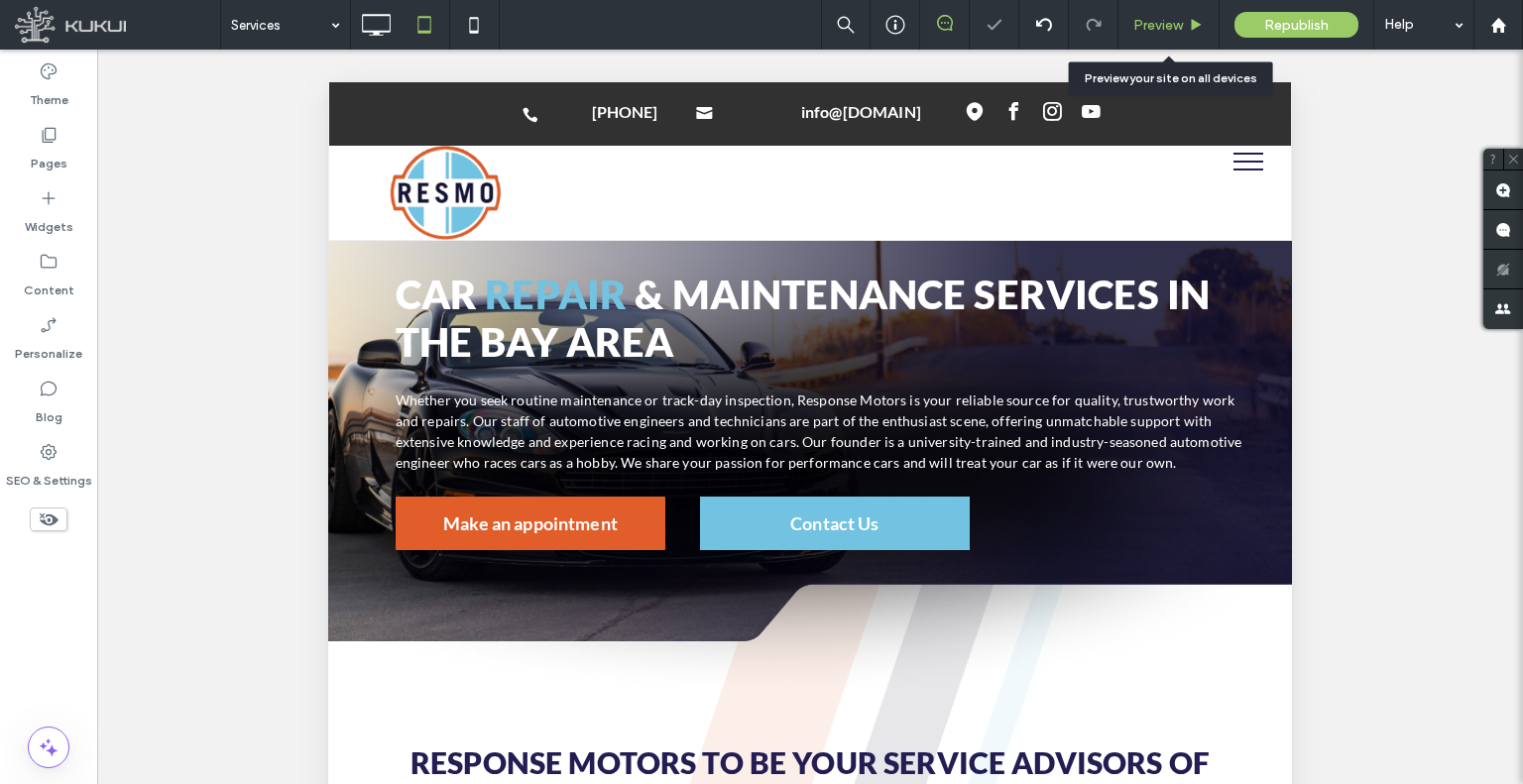 click on "Preview" at bounding box center (1158, 25) 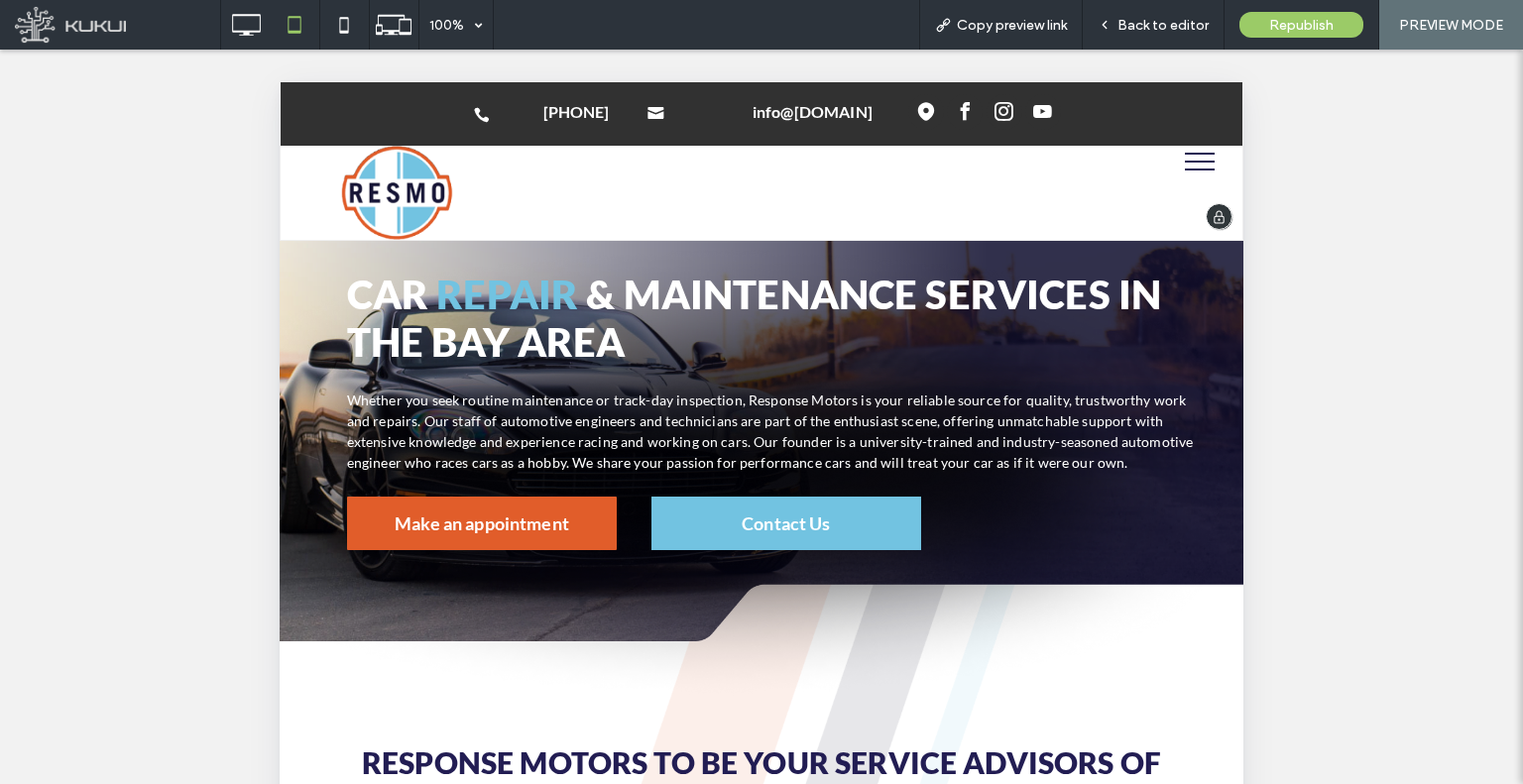 drag, startPoint x: 425, startPoint y: 189, endPoint x: 872, endPoint y: 82, distance: 459.62811 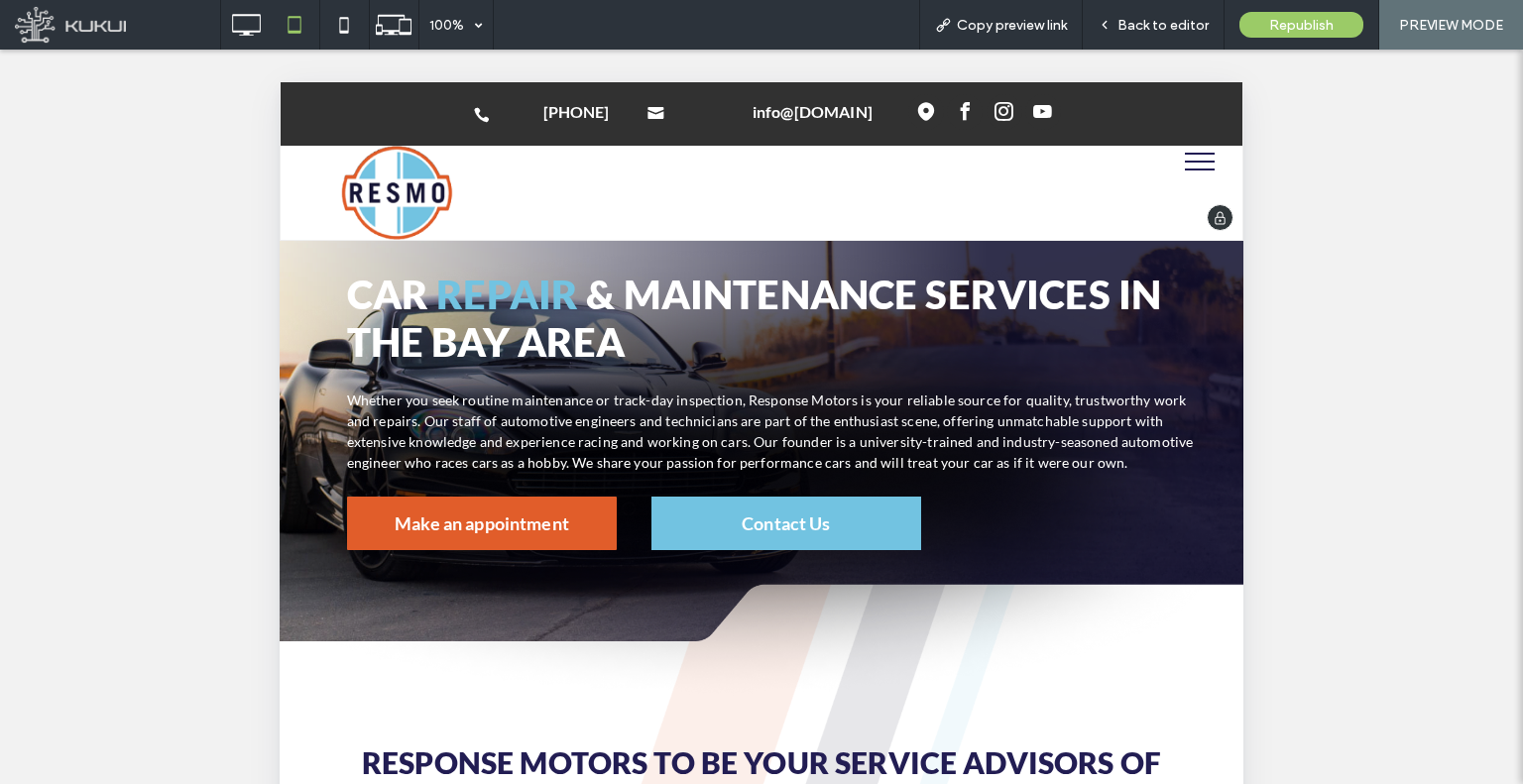 drag, startPoint x: 1033, startPoint y: 107, endPoint x: 1259, endPoint y: 150, distance: 230.0543 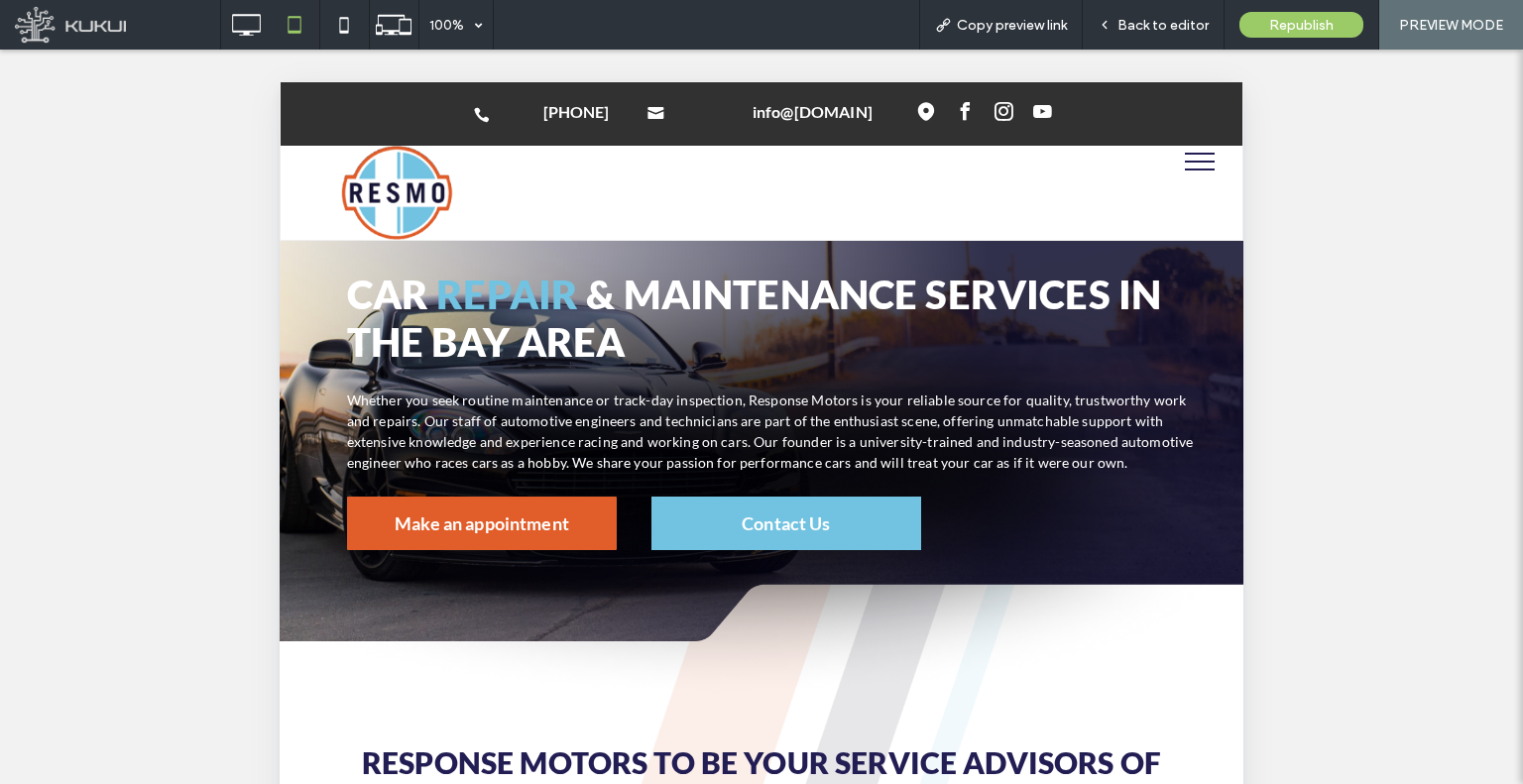 click at bounding box center [1200, 162] 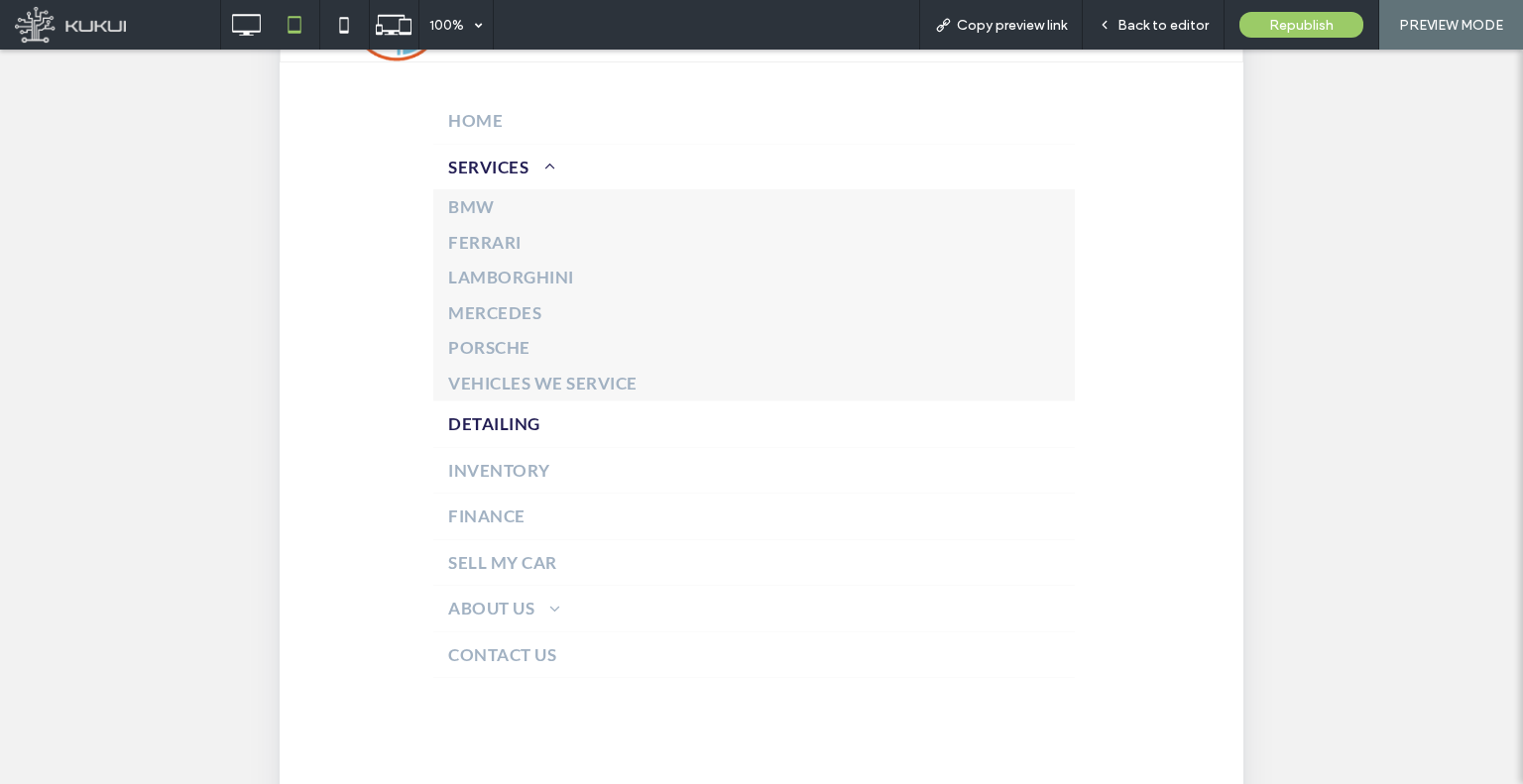 scroll, scrollTop: 2, scrollLeft: 0, axis: vertical 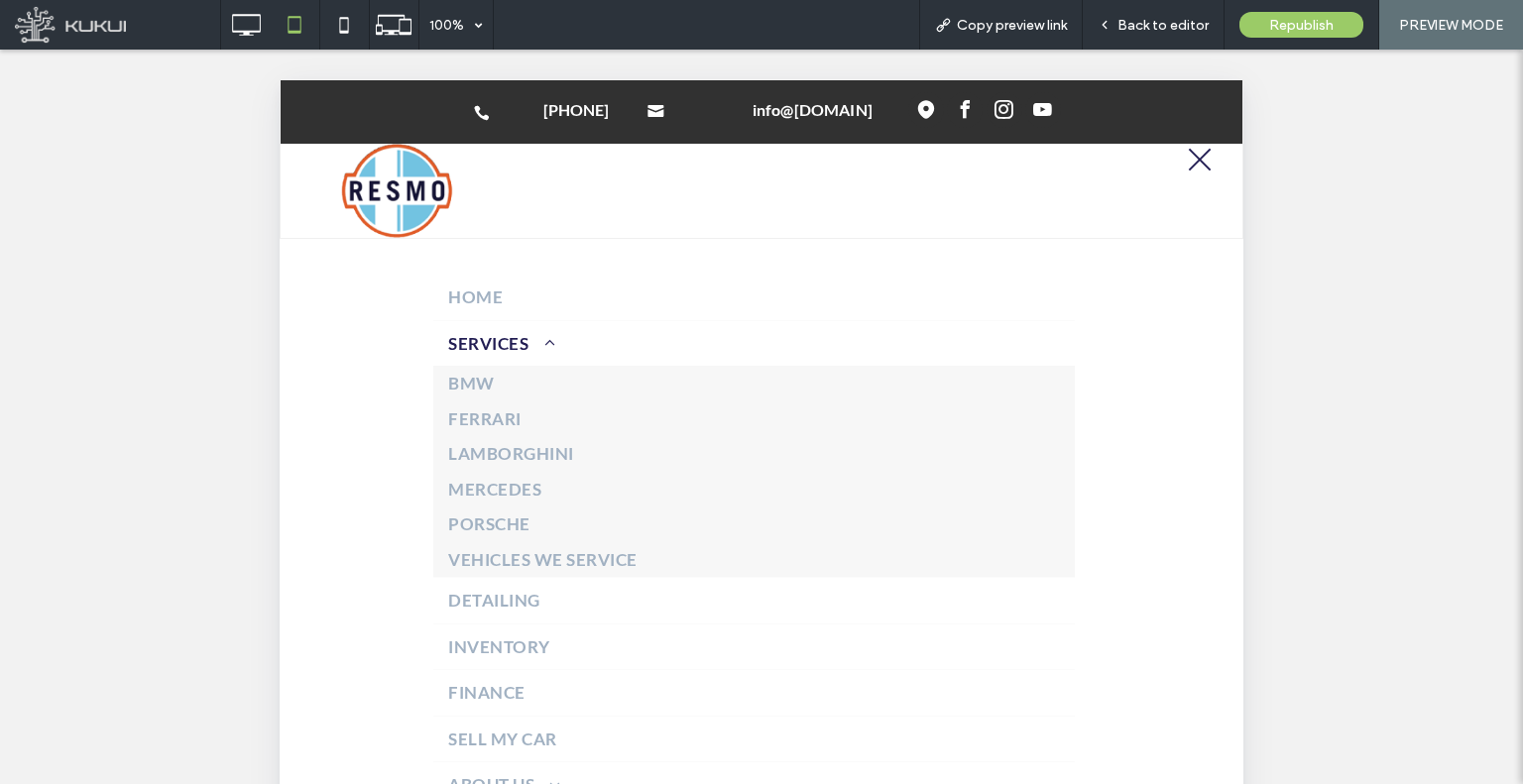 click at bounding box center [1200, 160] 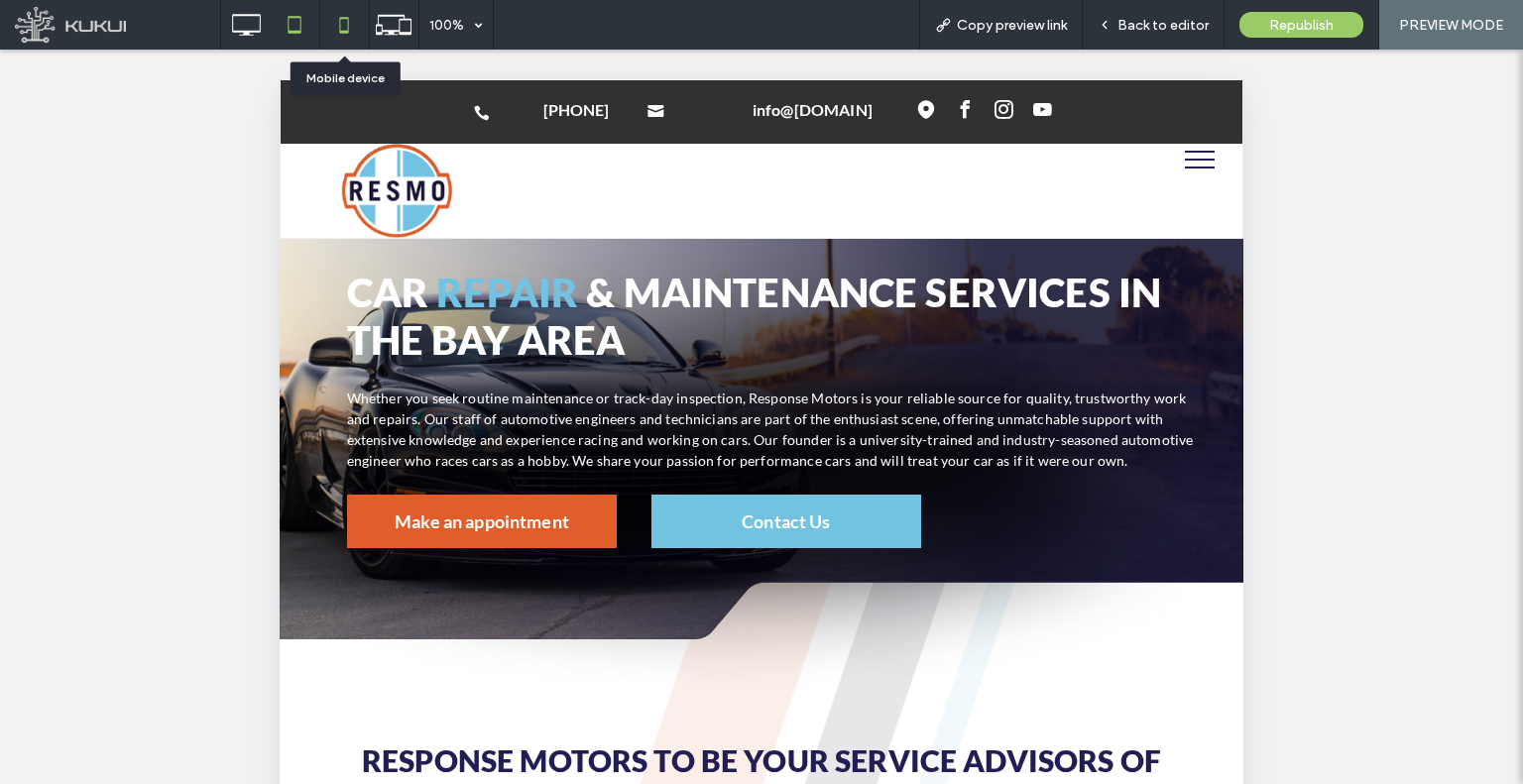 click 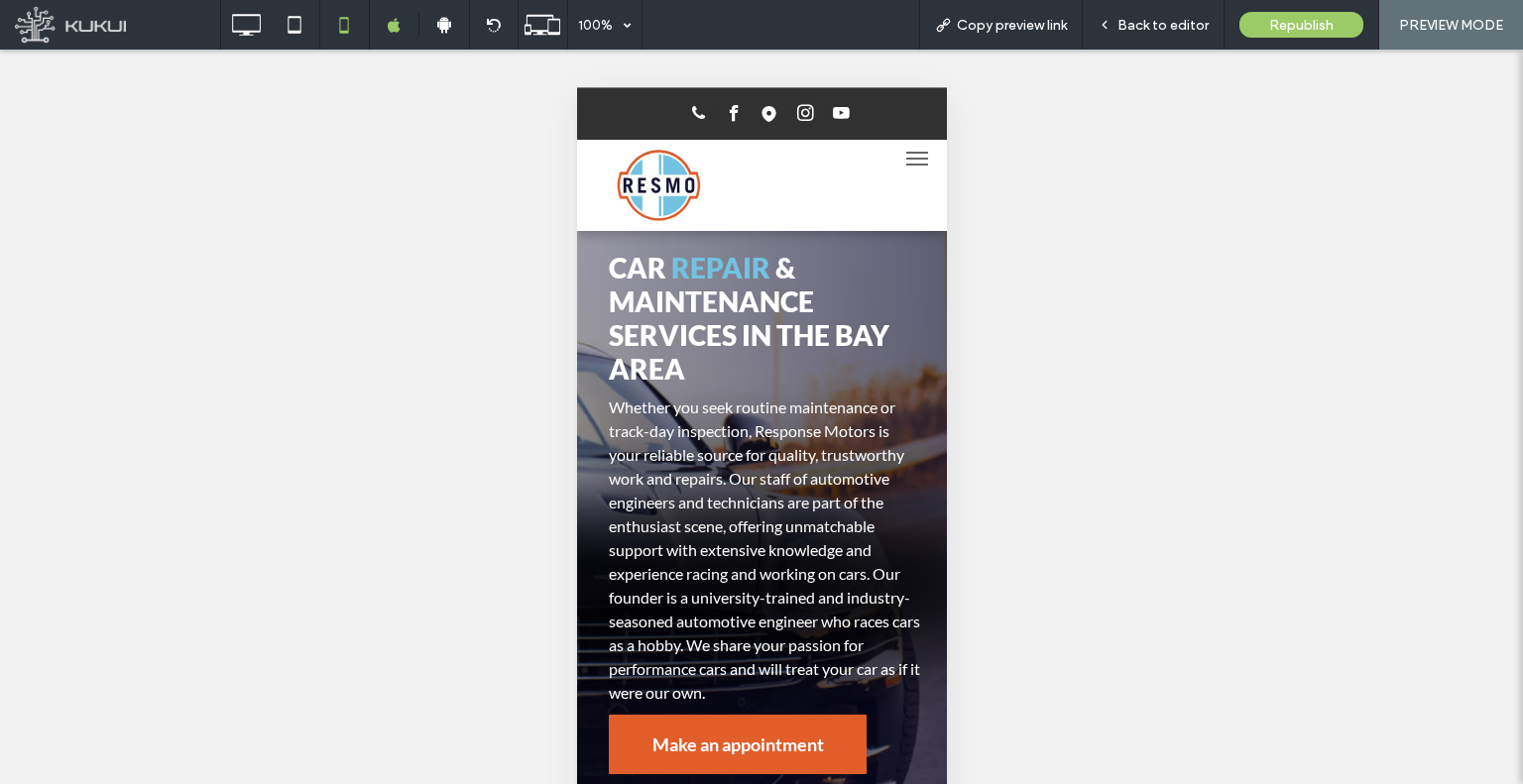 scroll, scrollTop: 0, scrollLeft: 0, axis: both 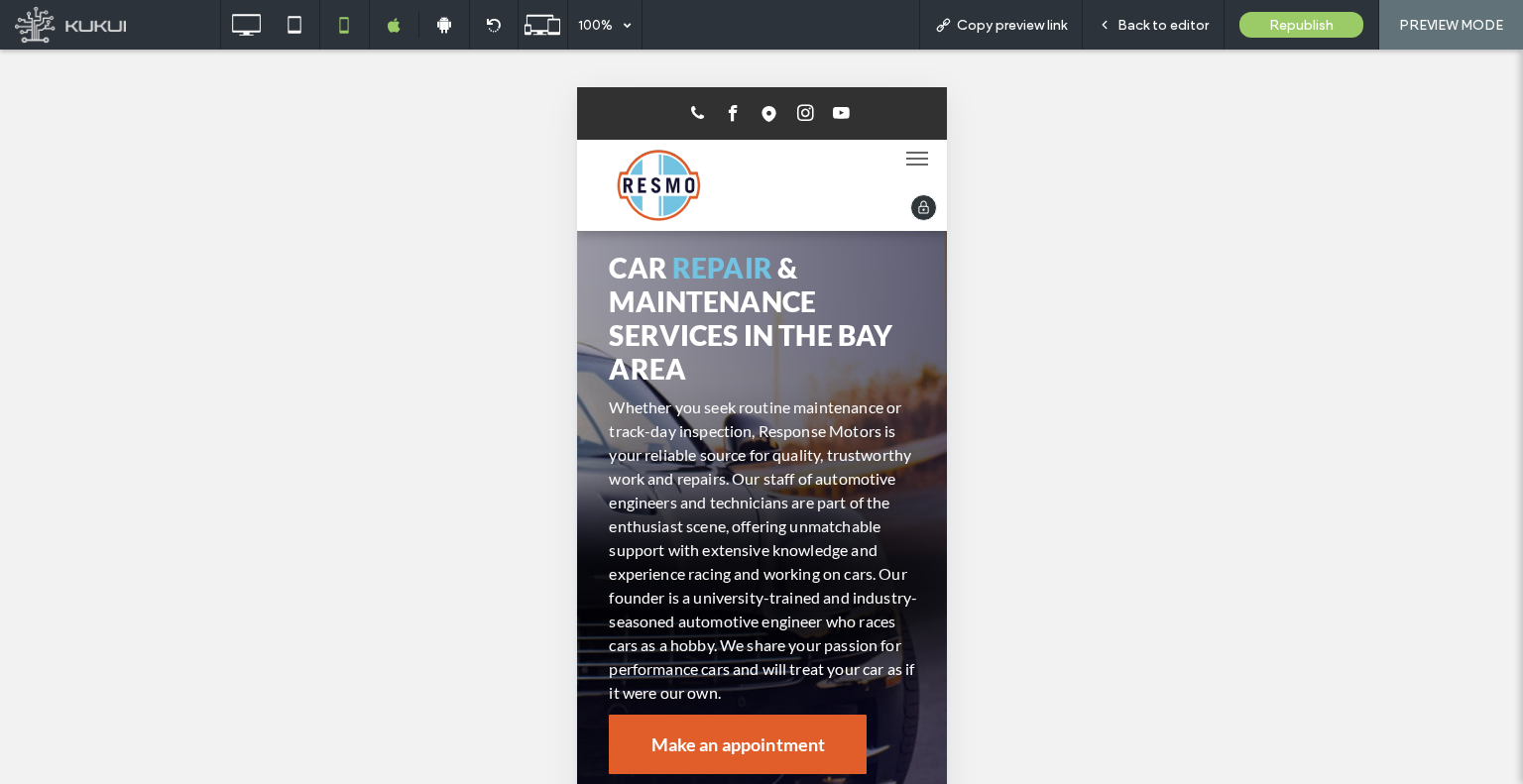 drag, startPoint x: 685, startPoint y: 204, endPoint x: 716, endPoint y: 115, distance: 94.244363 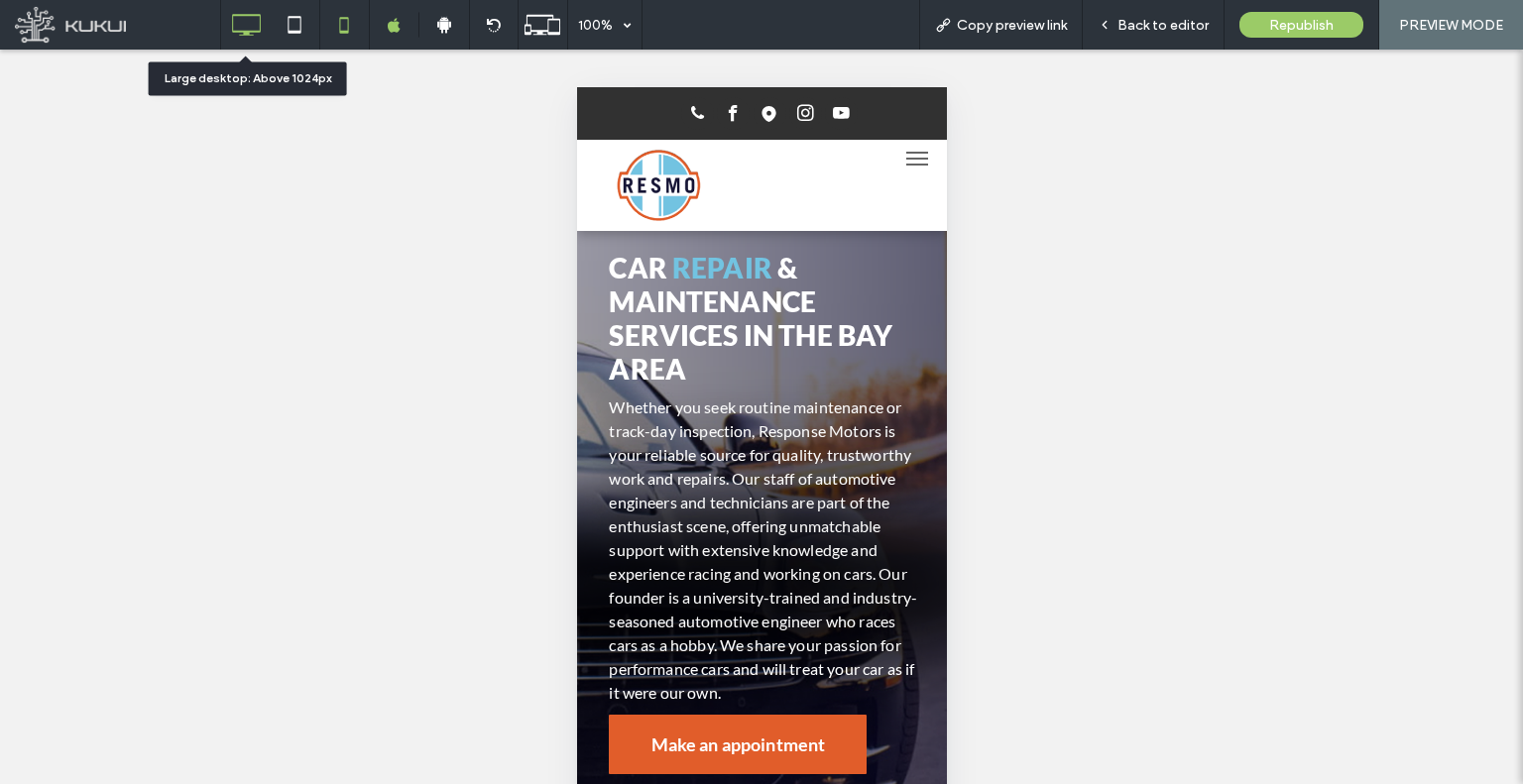 click 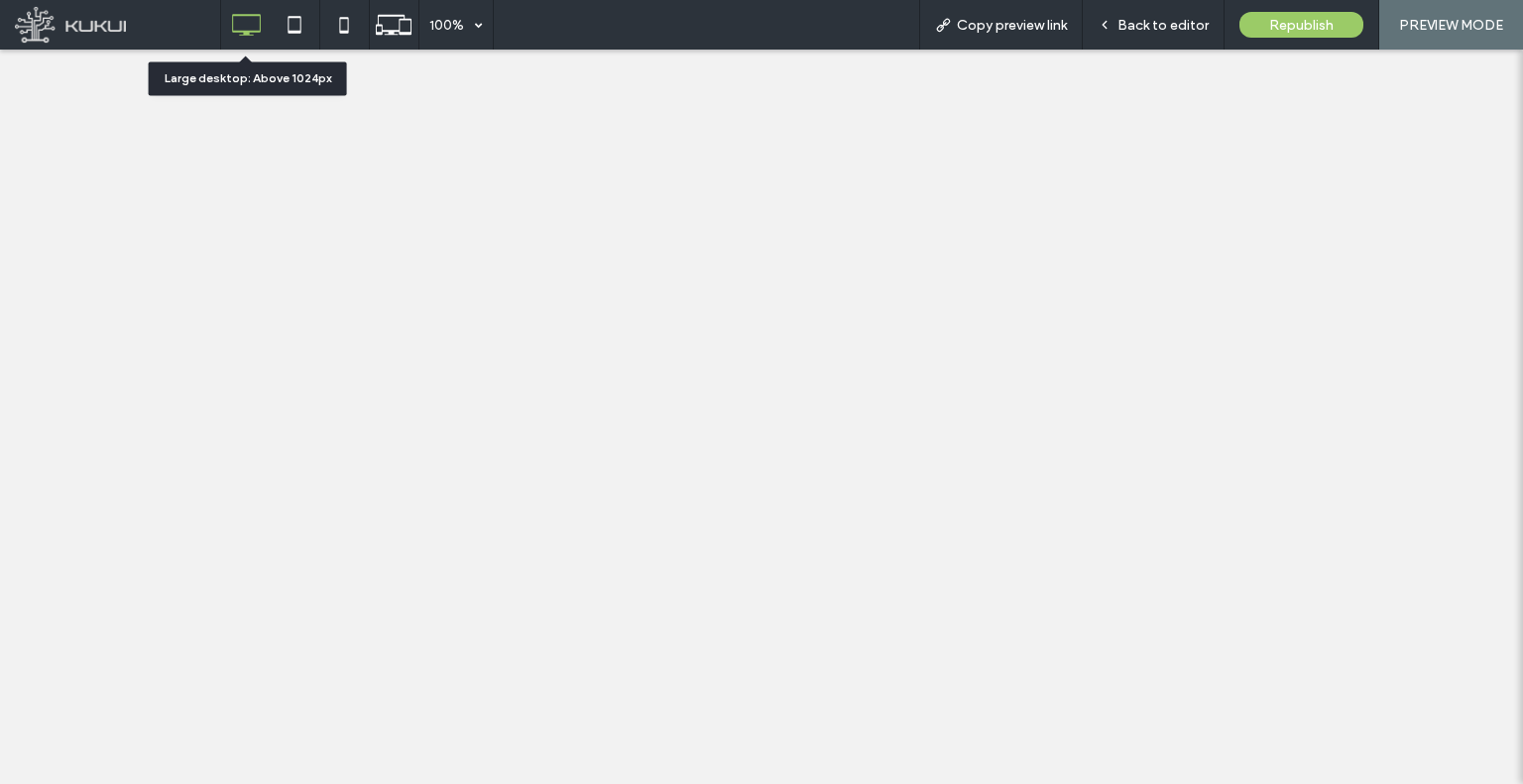 scroll, scrollTop: 0, scrollLeft: 0, axis: both 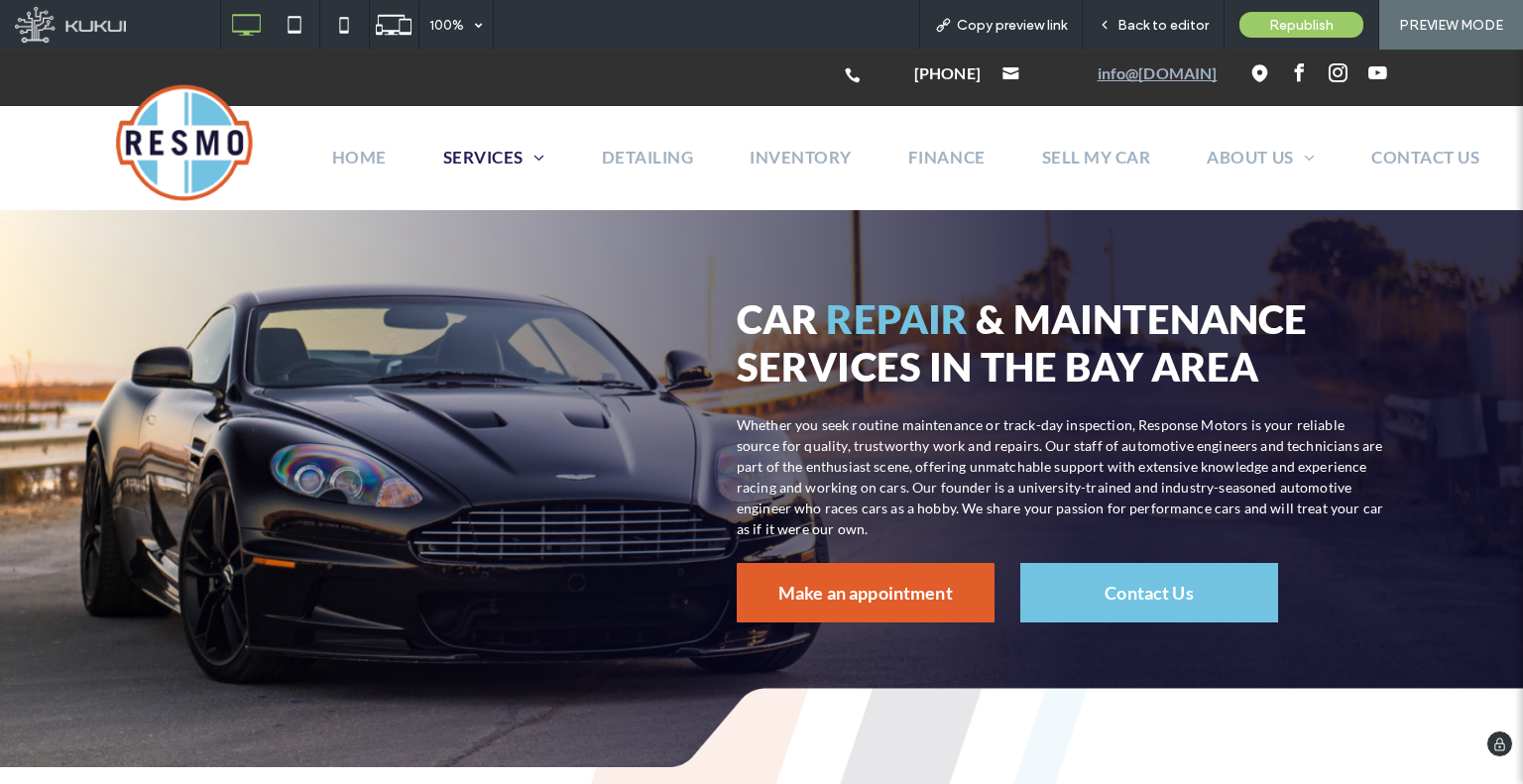 drag, startPoint x: 635, startPoint y: 289, endPoint x: 661, endPoint y: 371, distance: 86.02325 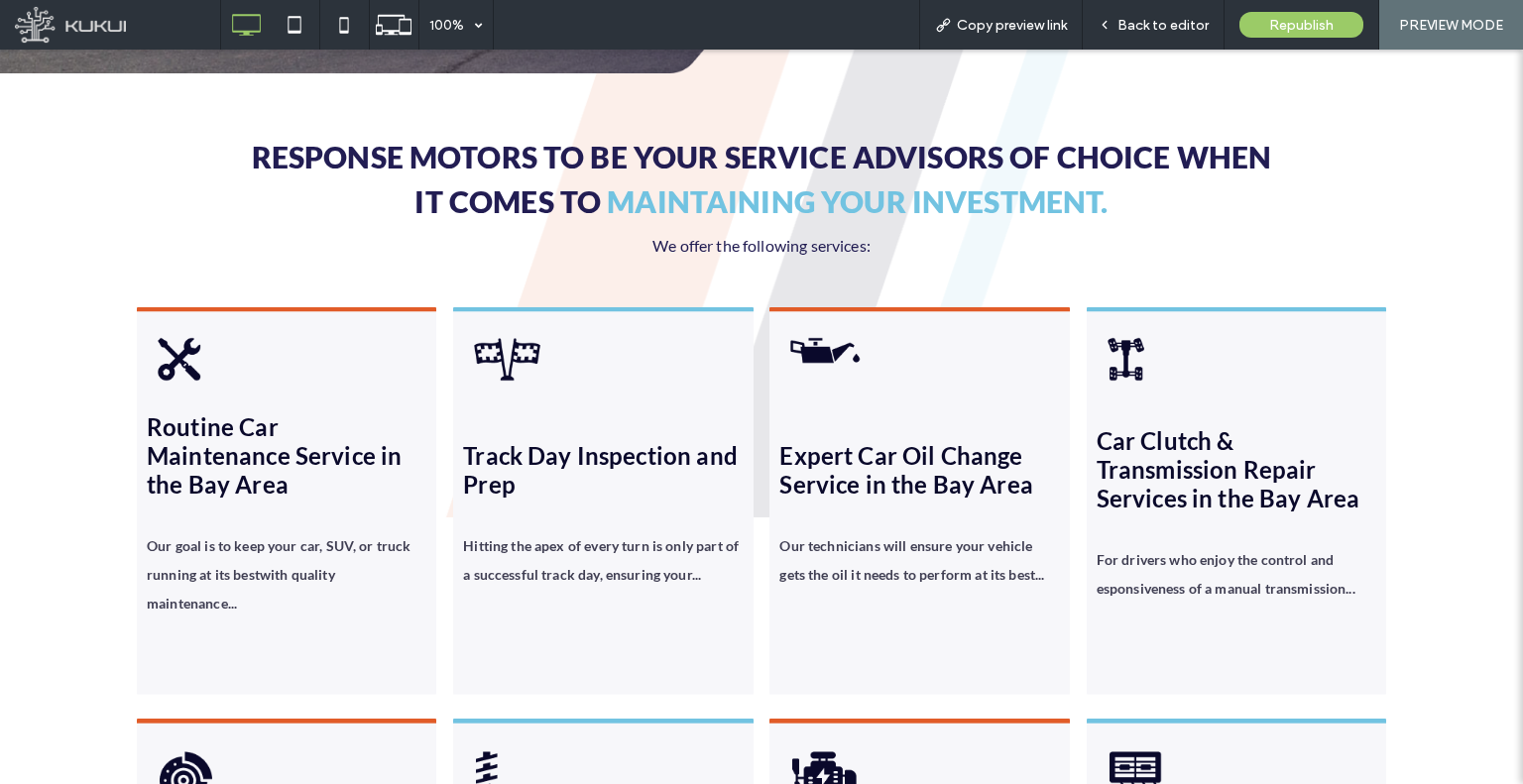 drag, startPoint x: 1338, startPoint y: 320, endPoint x: 1410, endPoint y: 168, distance: 168.19037 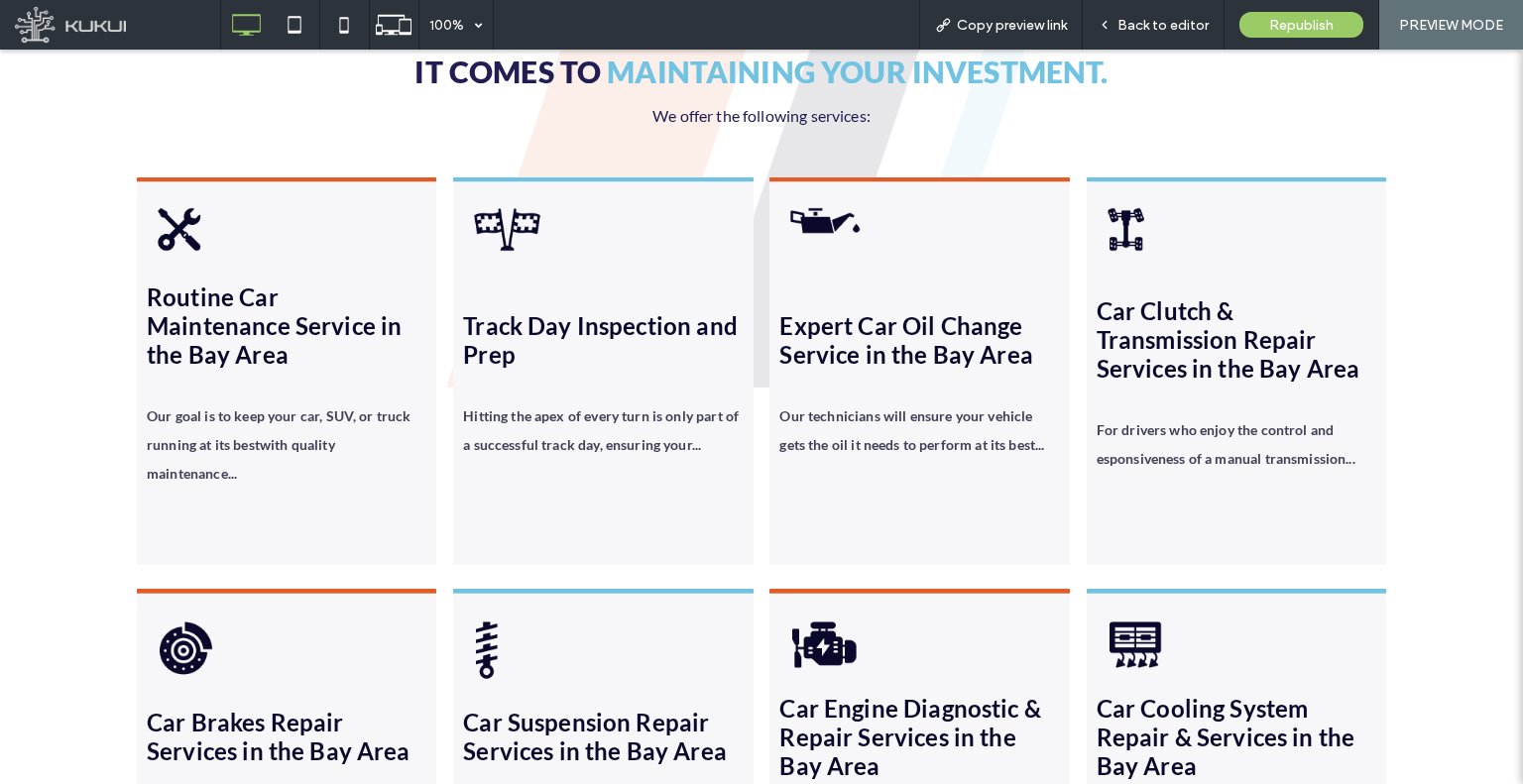 drag, startPoint x: 1418, startPoint y: 189, endPoint x: 1467, endPoint y: 375, distance: 192.346 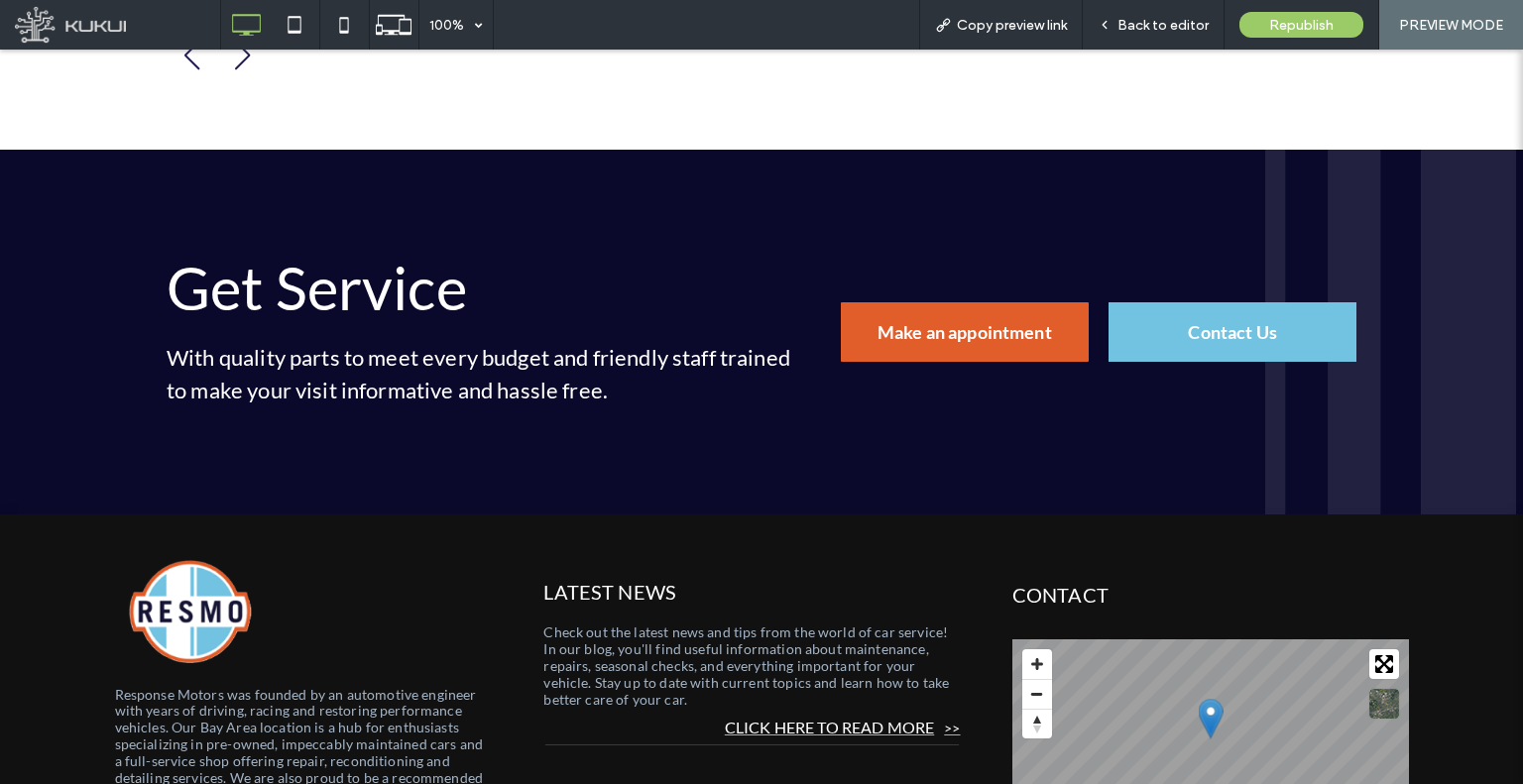 scroll, scrollTop: 3536, scrollLeft: 0, axis: vertical 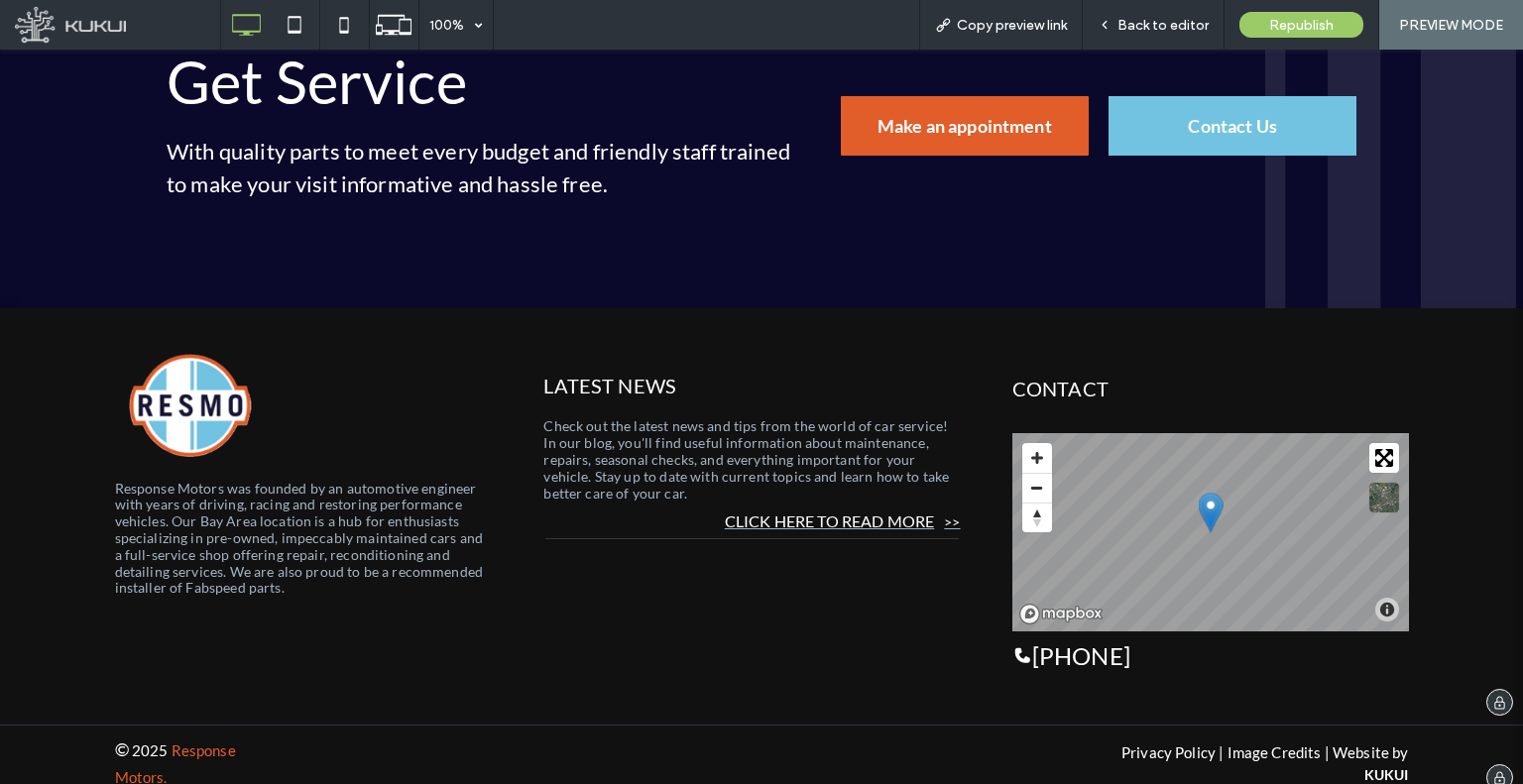drag, startPoint x: 1467, startPoint y: 322, endPoint x: 1413, endPoint y: 693, distance: 374.9093 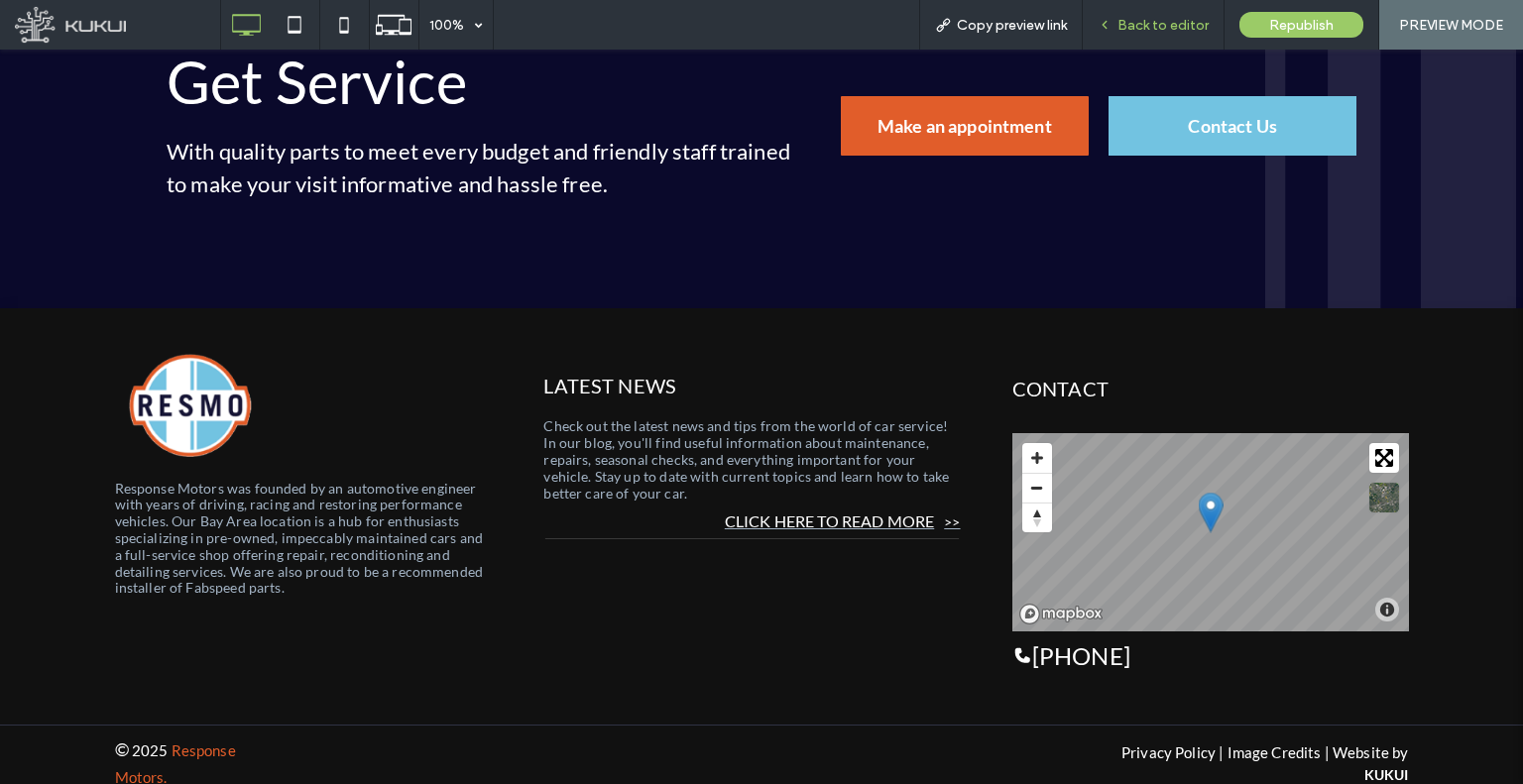click 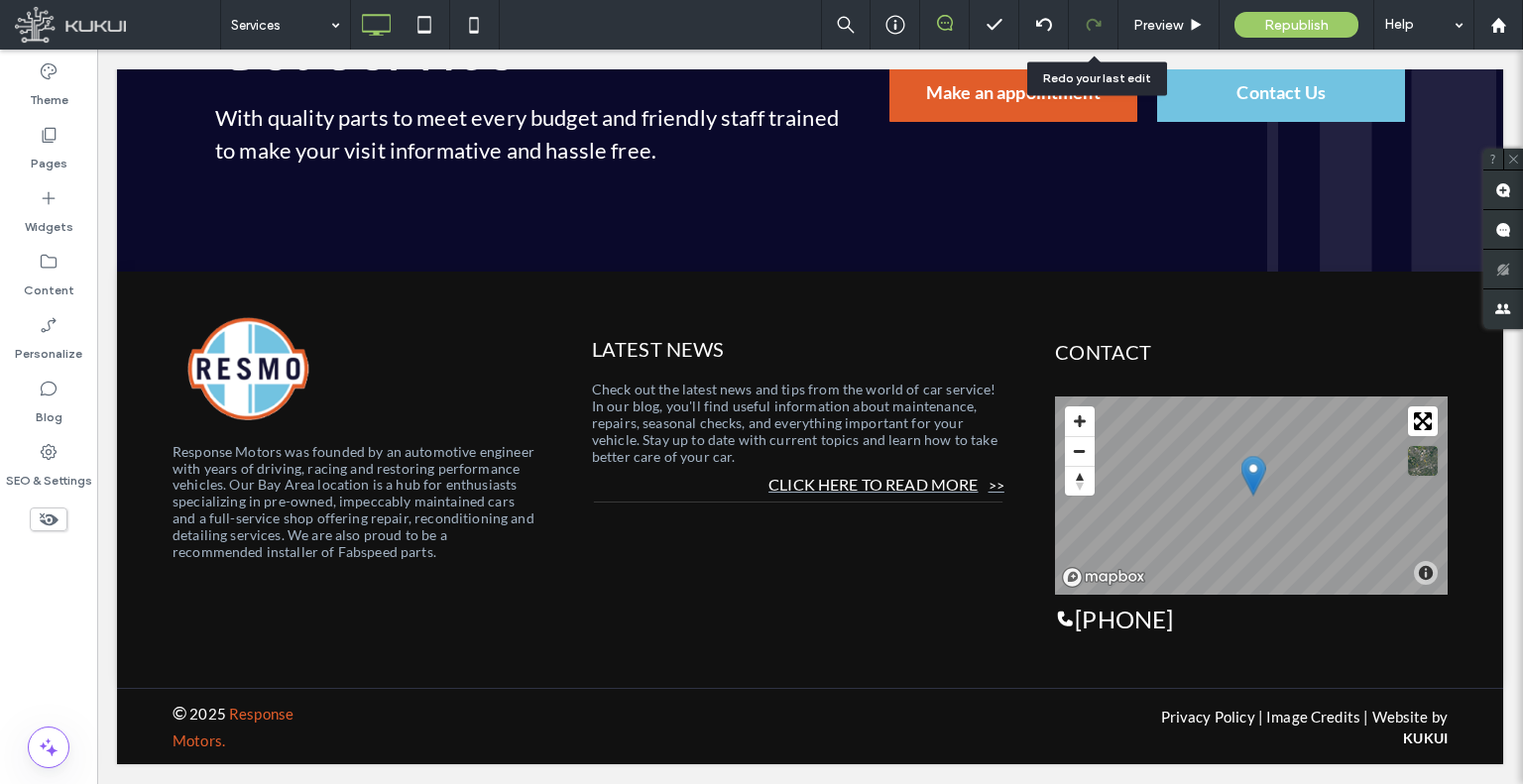 scroll, scrollTop: 3487, scrollLeft: 0, axis: vertical 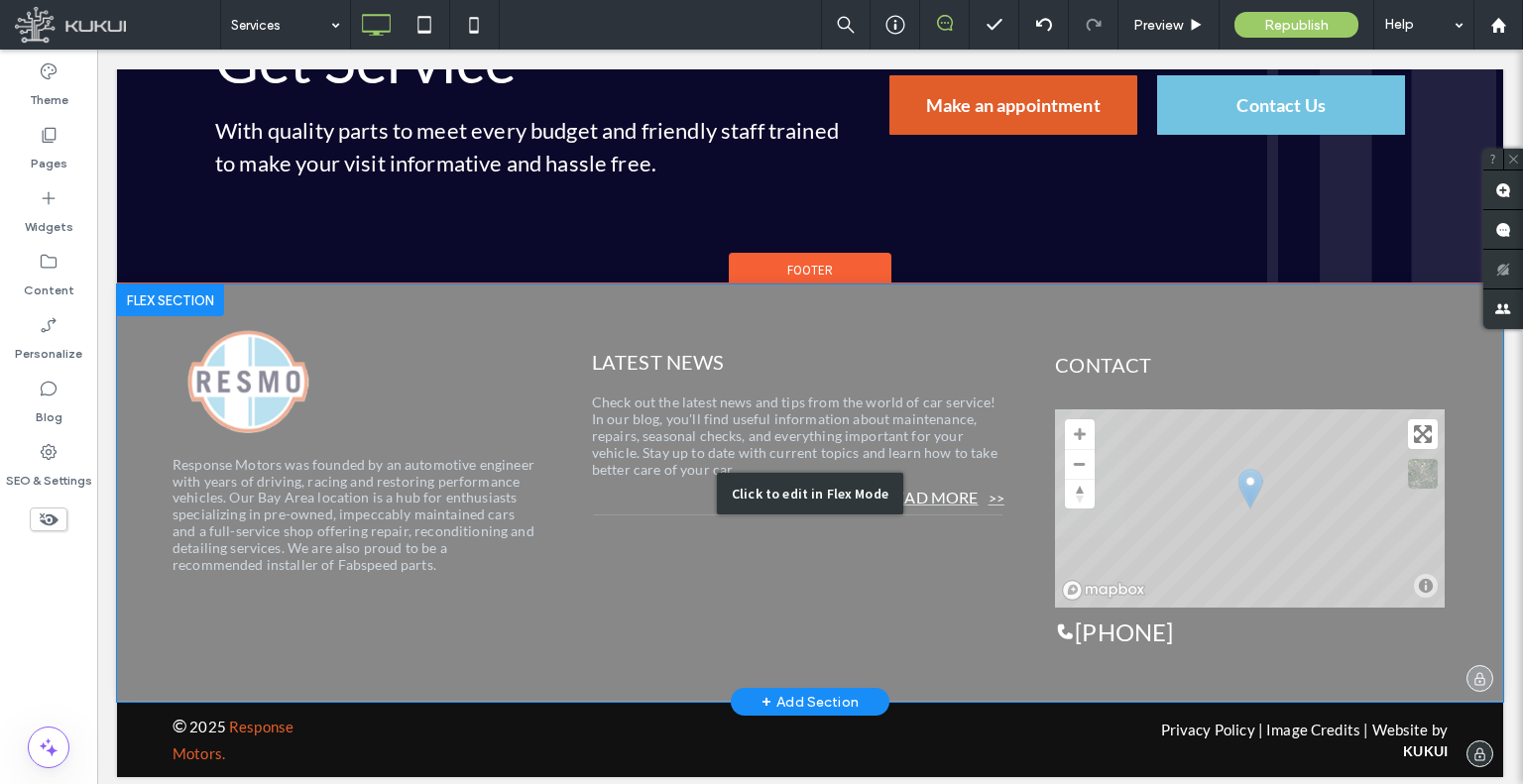 click on "Click to edit in Flex Mode" at bounding box center [810, 493] 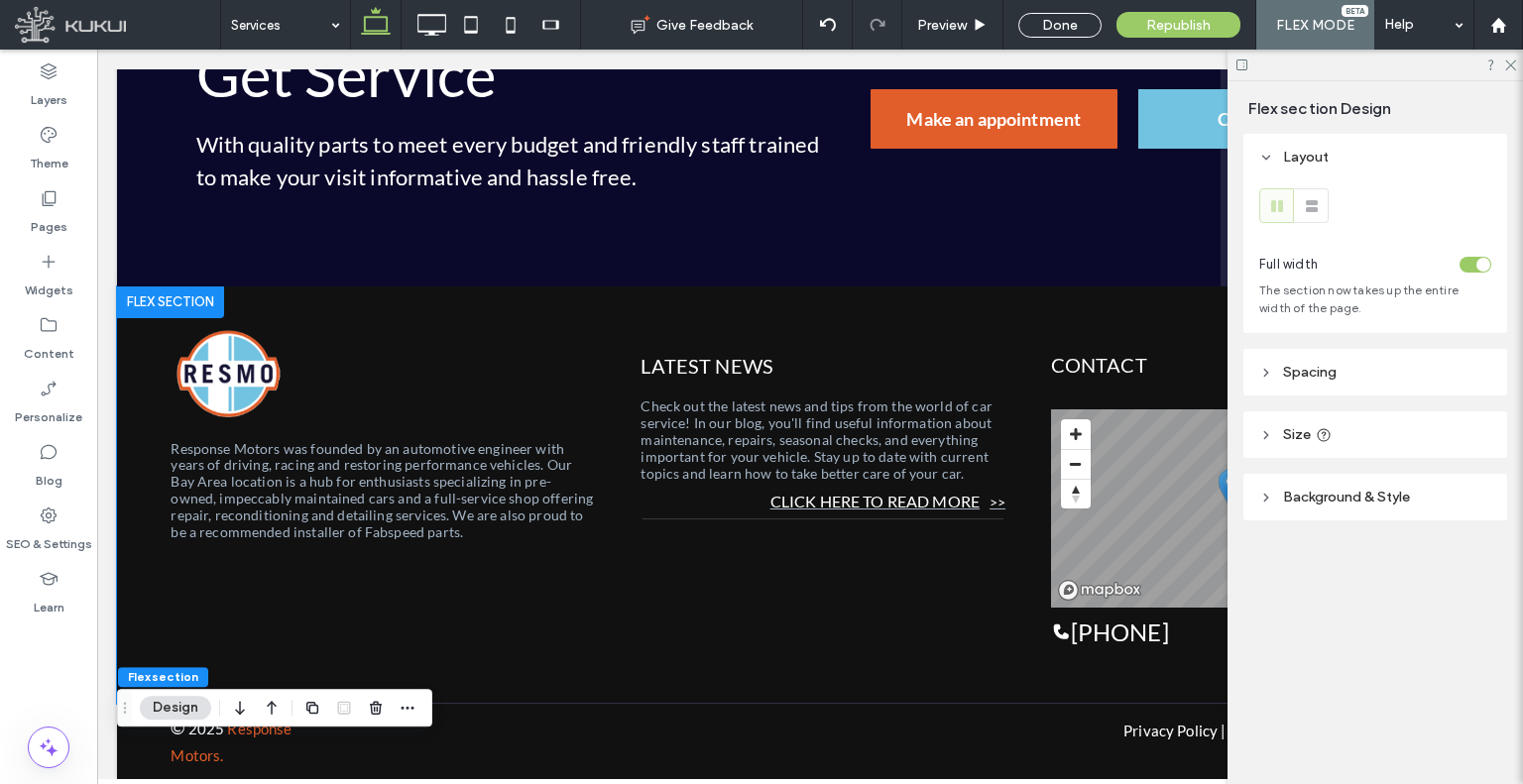 scroll, scrollTop: 4082, scrollLeft: 0, axis: vertical 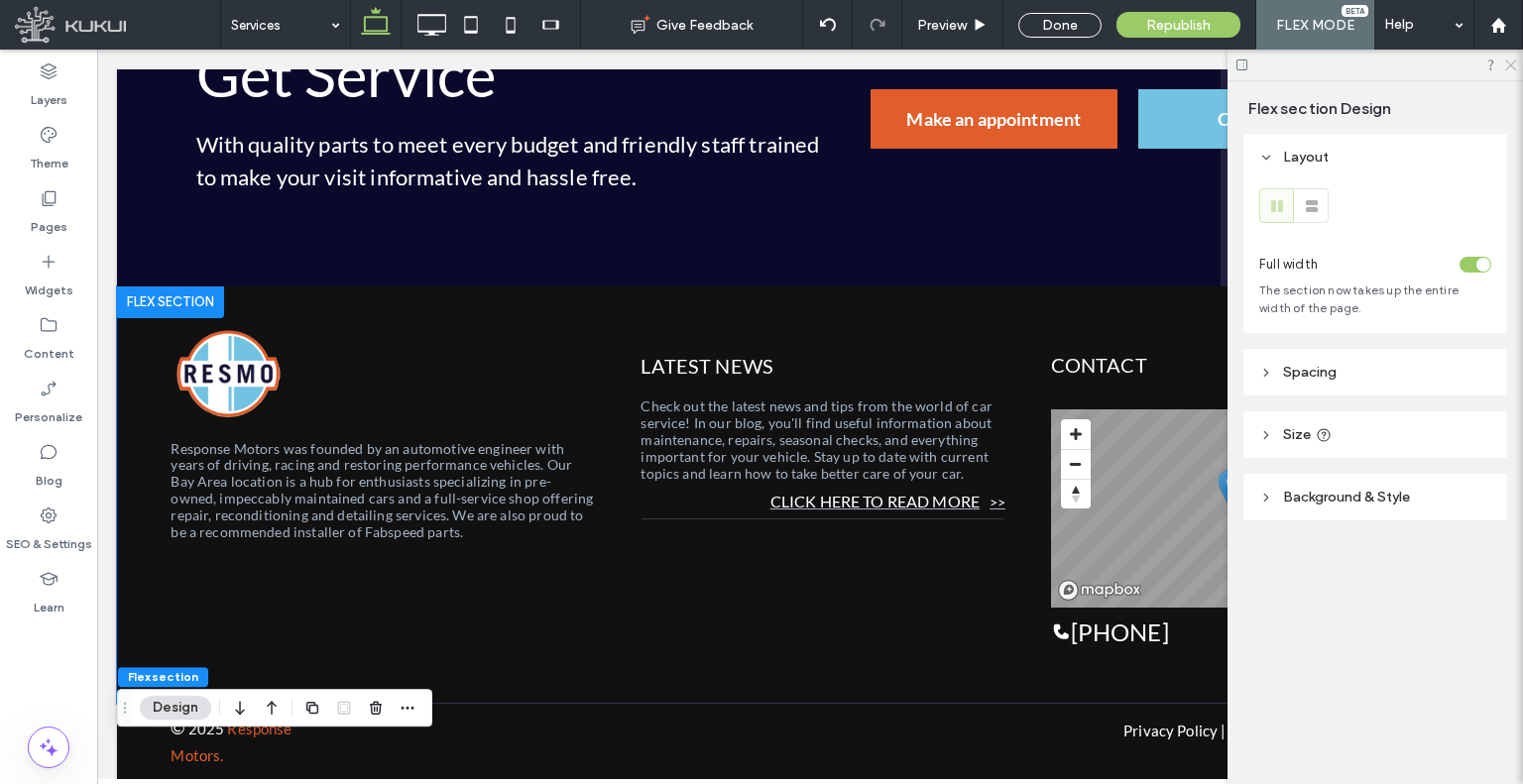 click 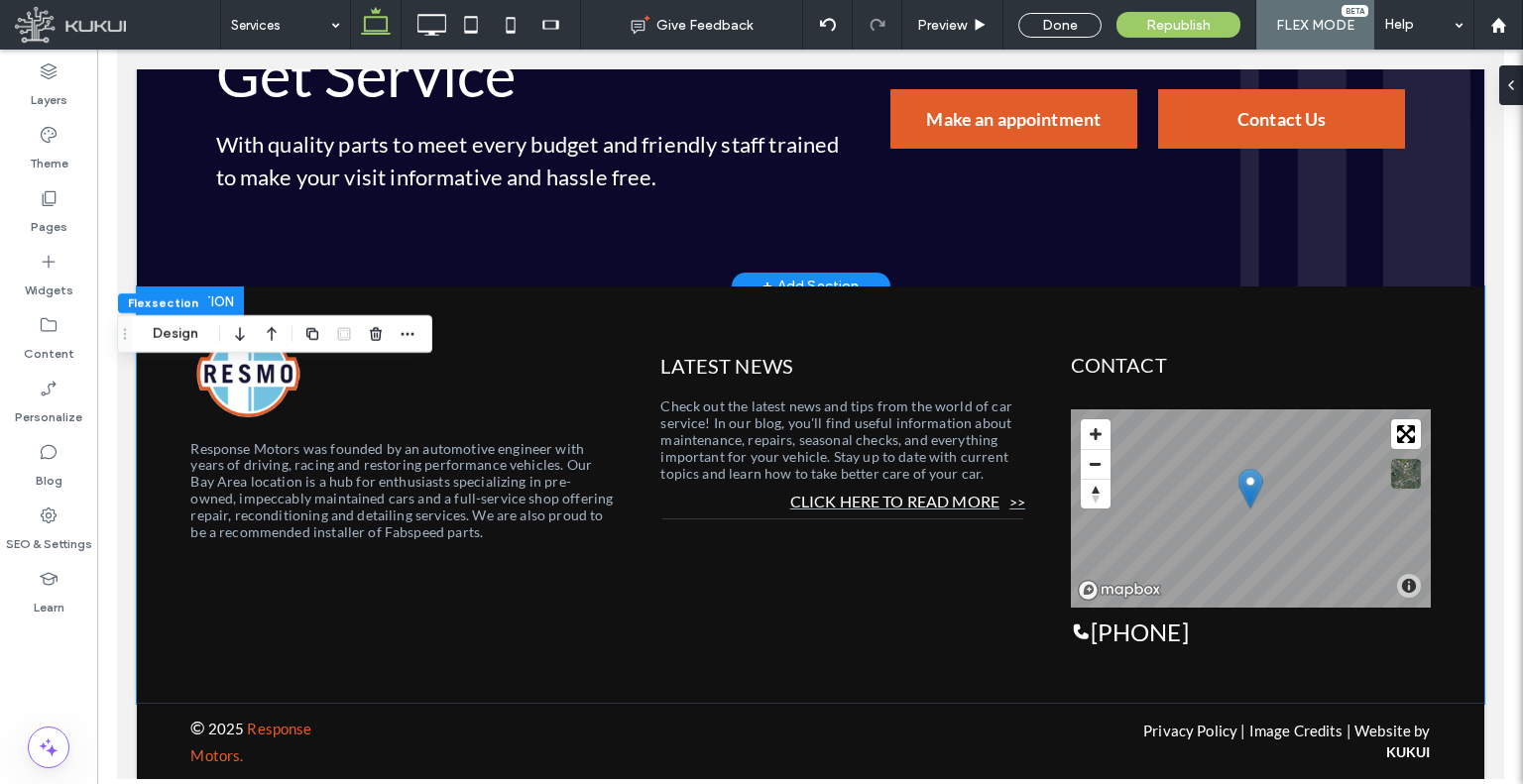 scroll, scrollTop: 5064, scrollLeft: 0, axis: vertical 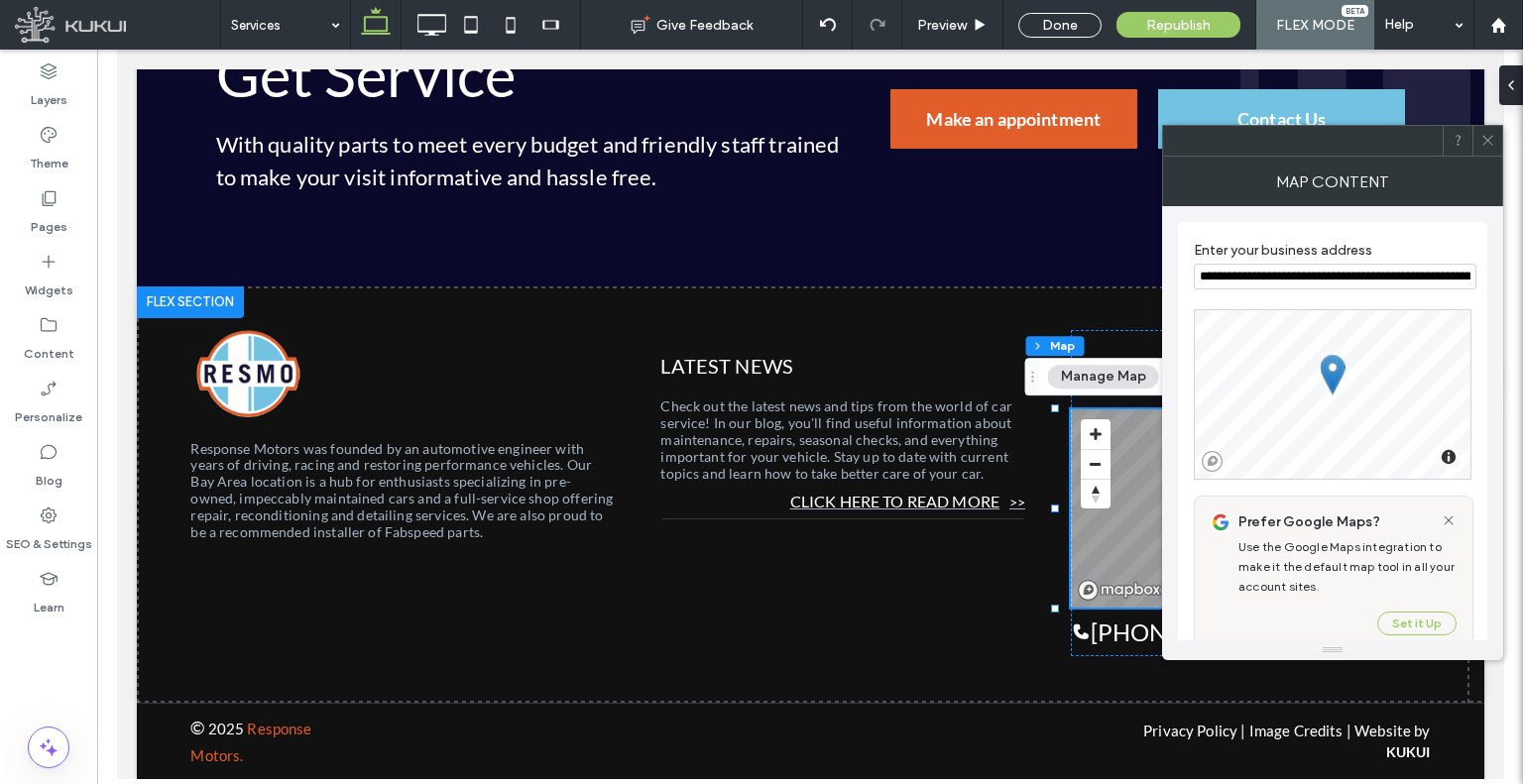 click at bounding box center [1487, 141] 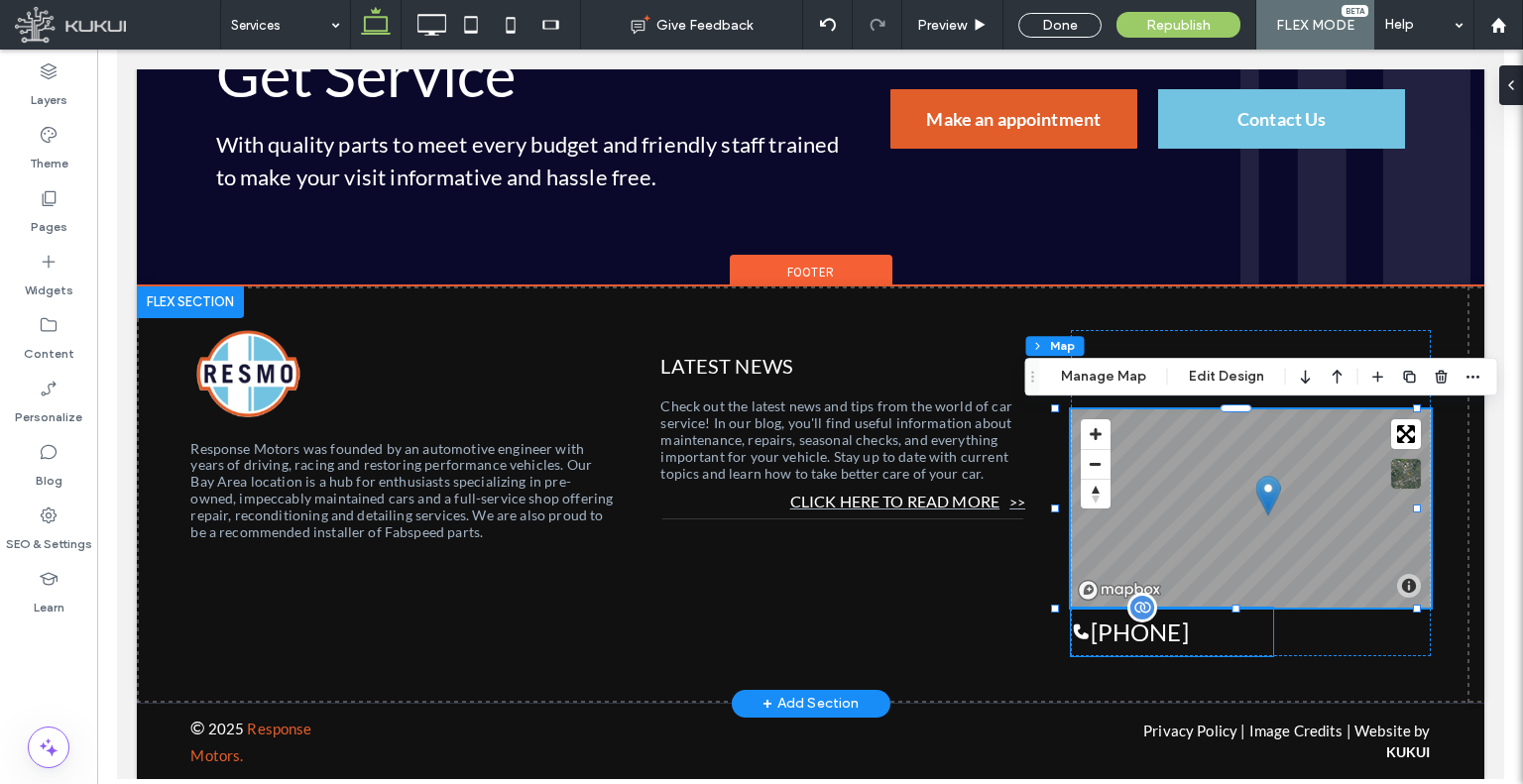 click on "[PHONE]" at bounding box center [1138, 631] 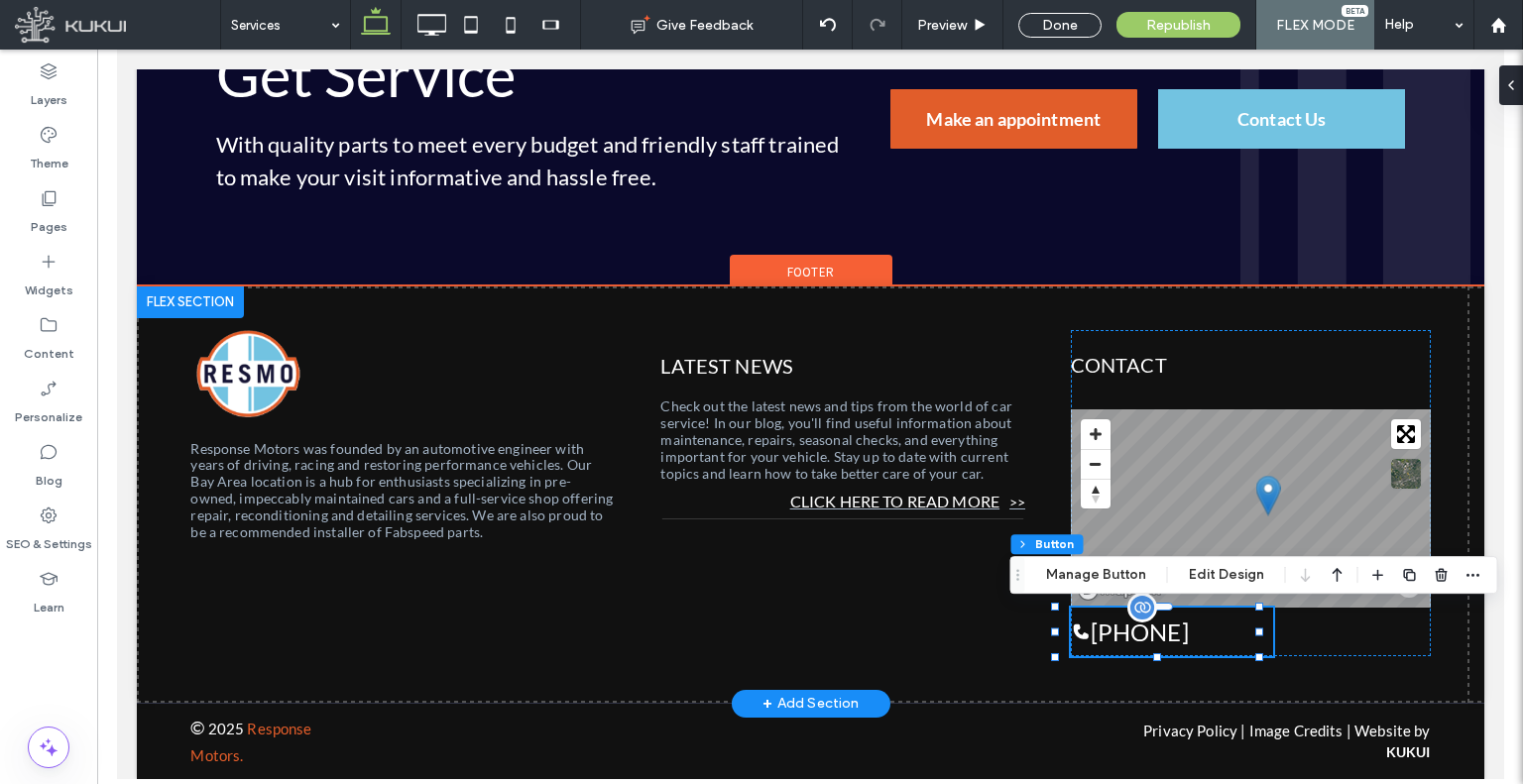 click on "[PHONE]" at bounding box center (1138, 631) 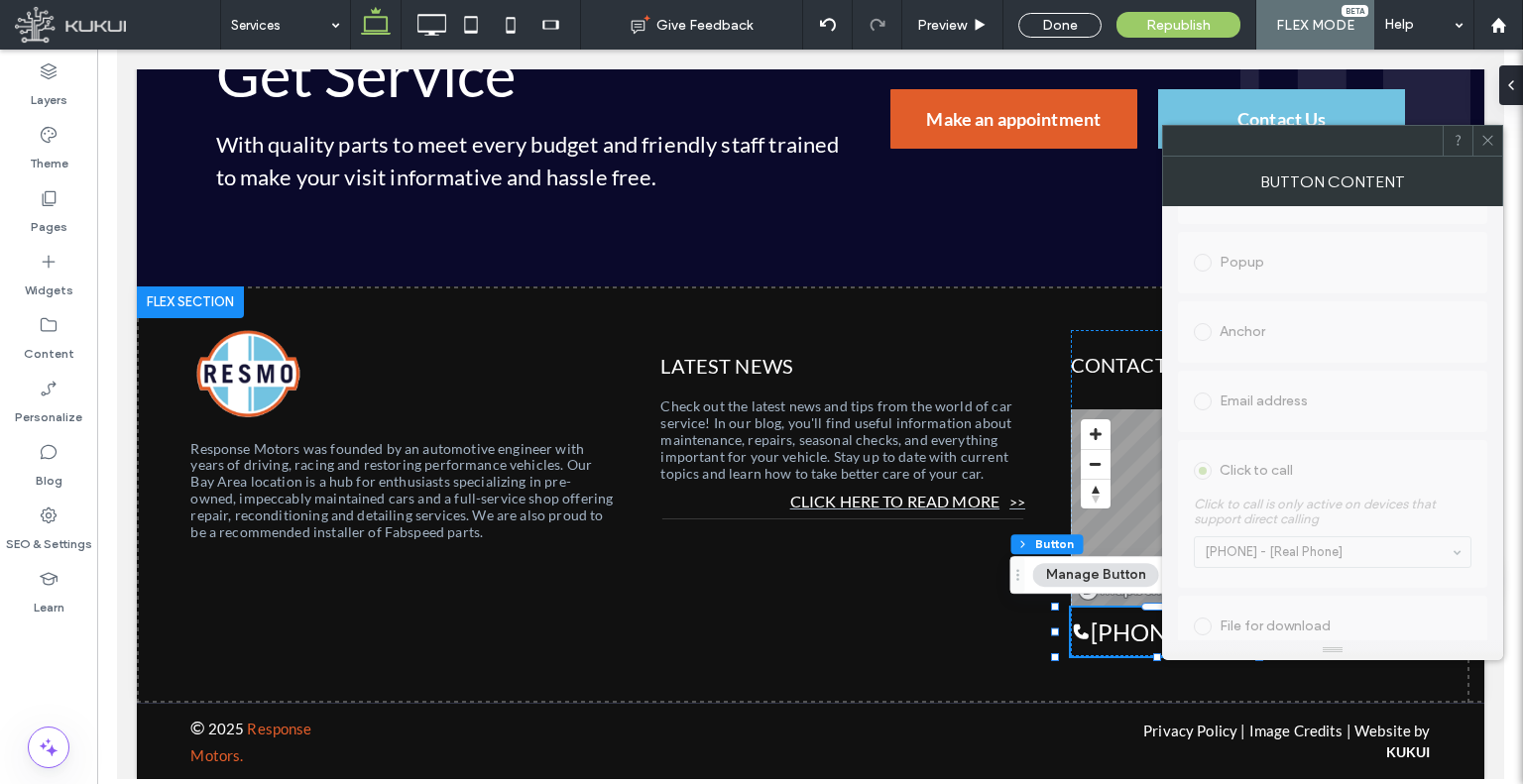 scroll, scrollTop: 496, scrollLeft: 0, axis: vertical 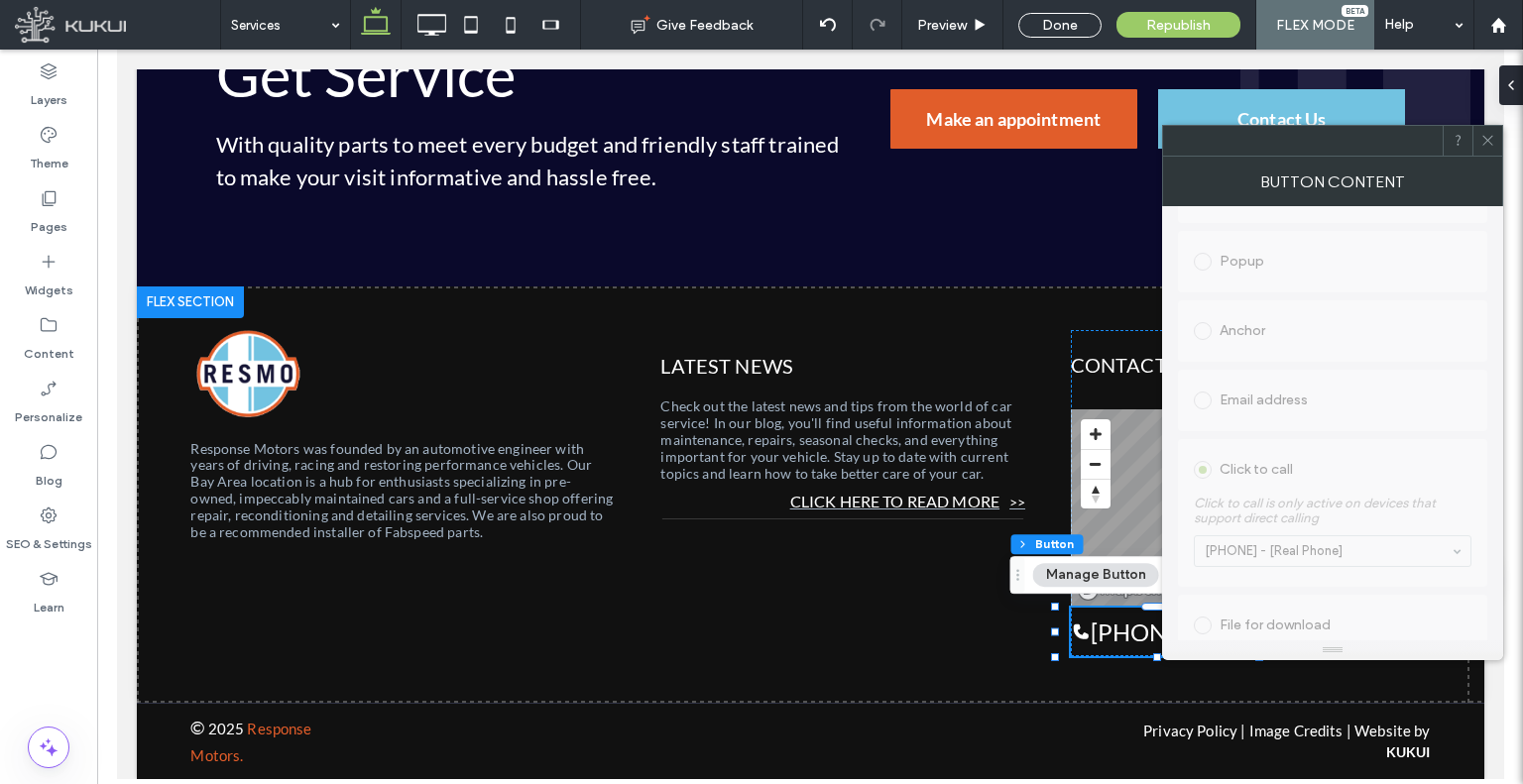 click 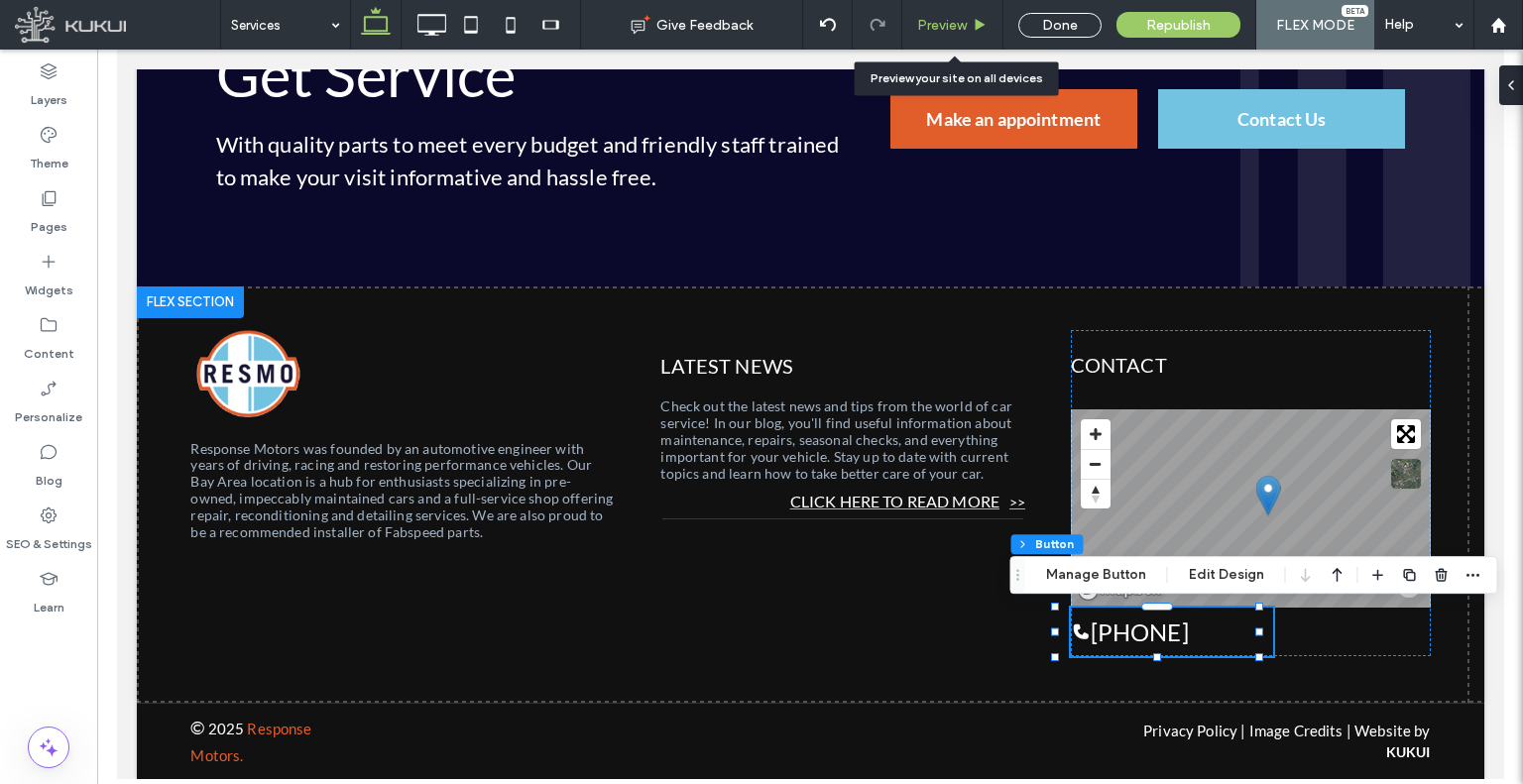 click on "Preview" at bounding box center (942, 25) 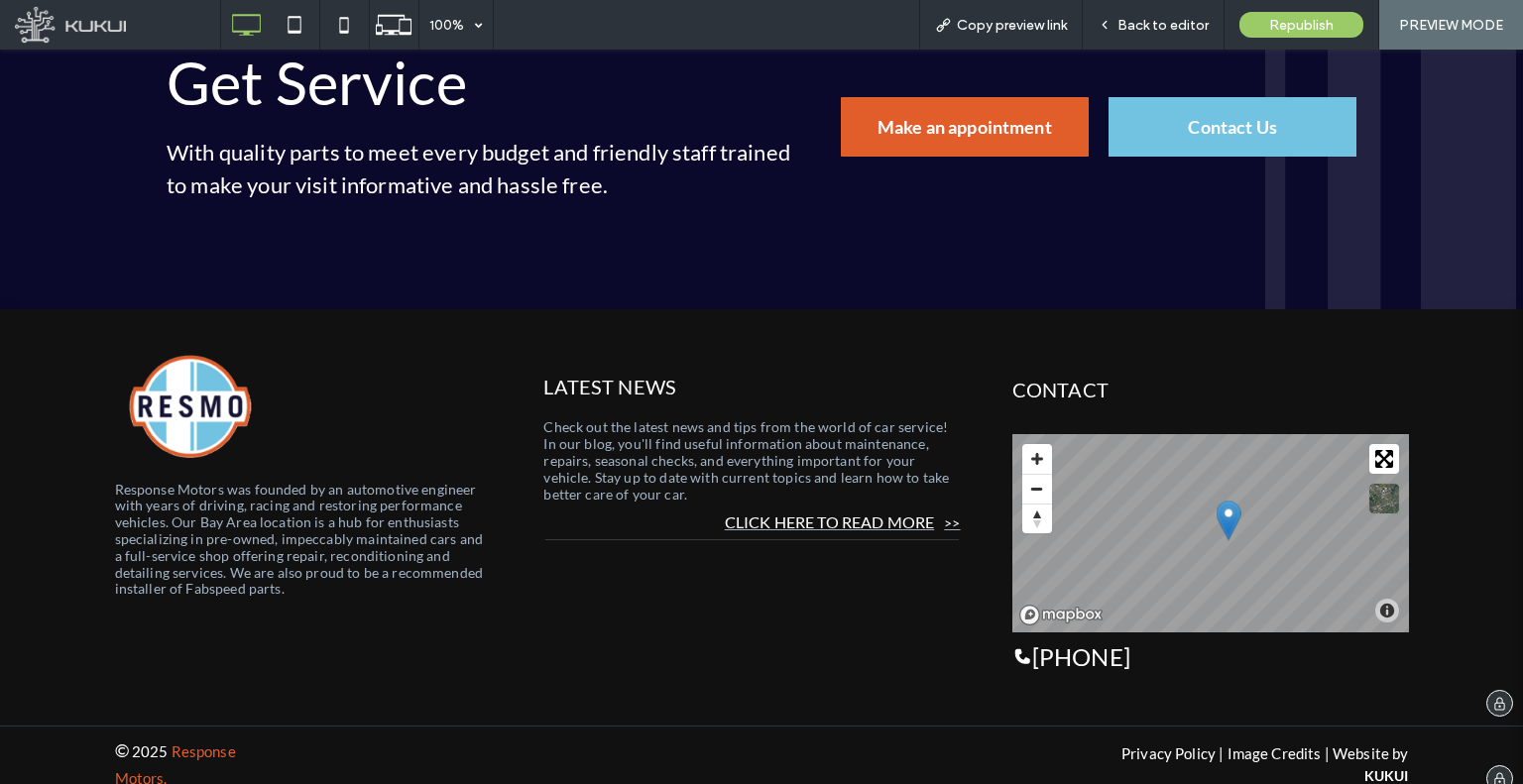 scroll, scrollTop: 3536, scrollLeft: 0, axis: vertical 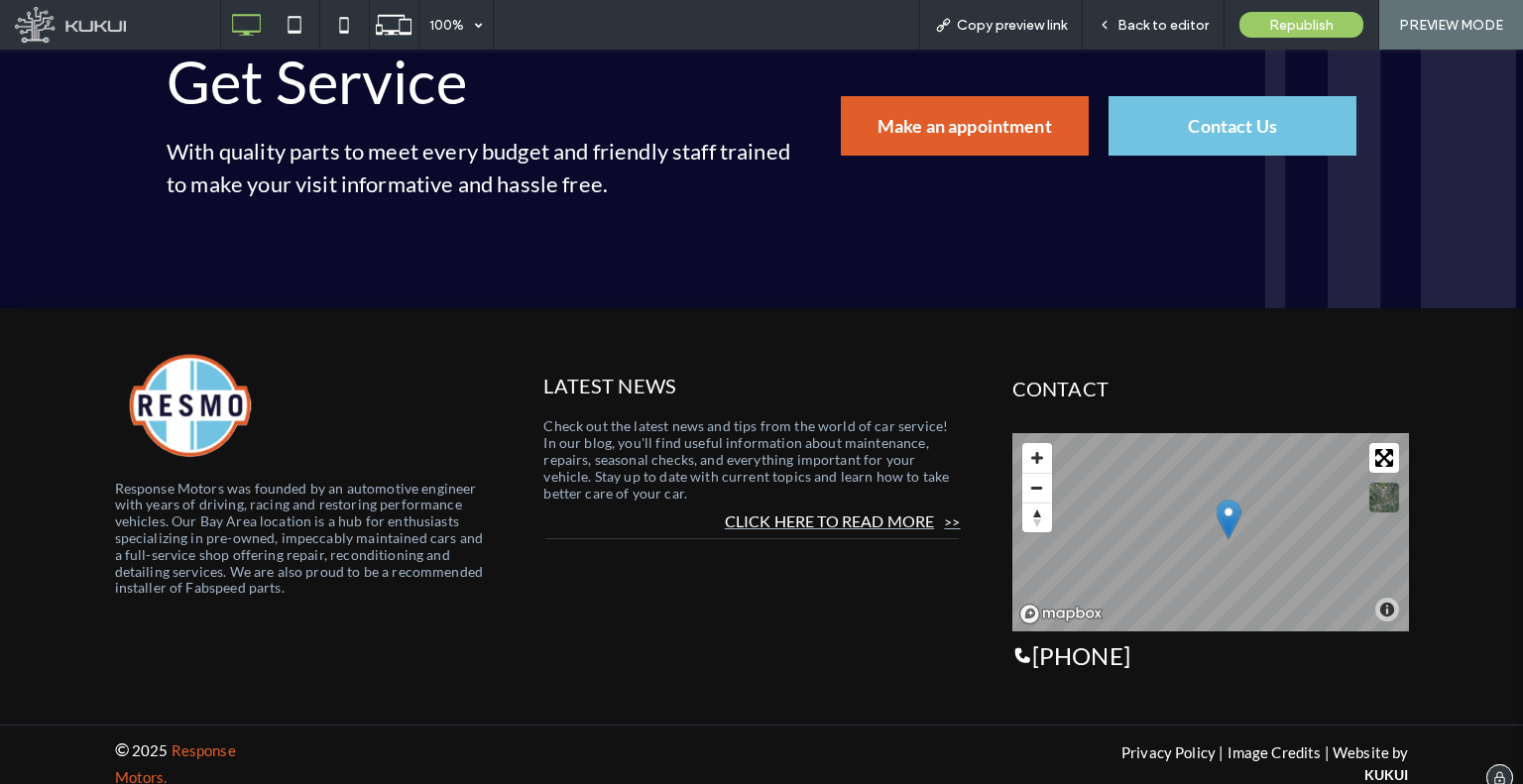 click on "Image Credits" at bounding box center [1274, 752] 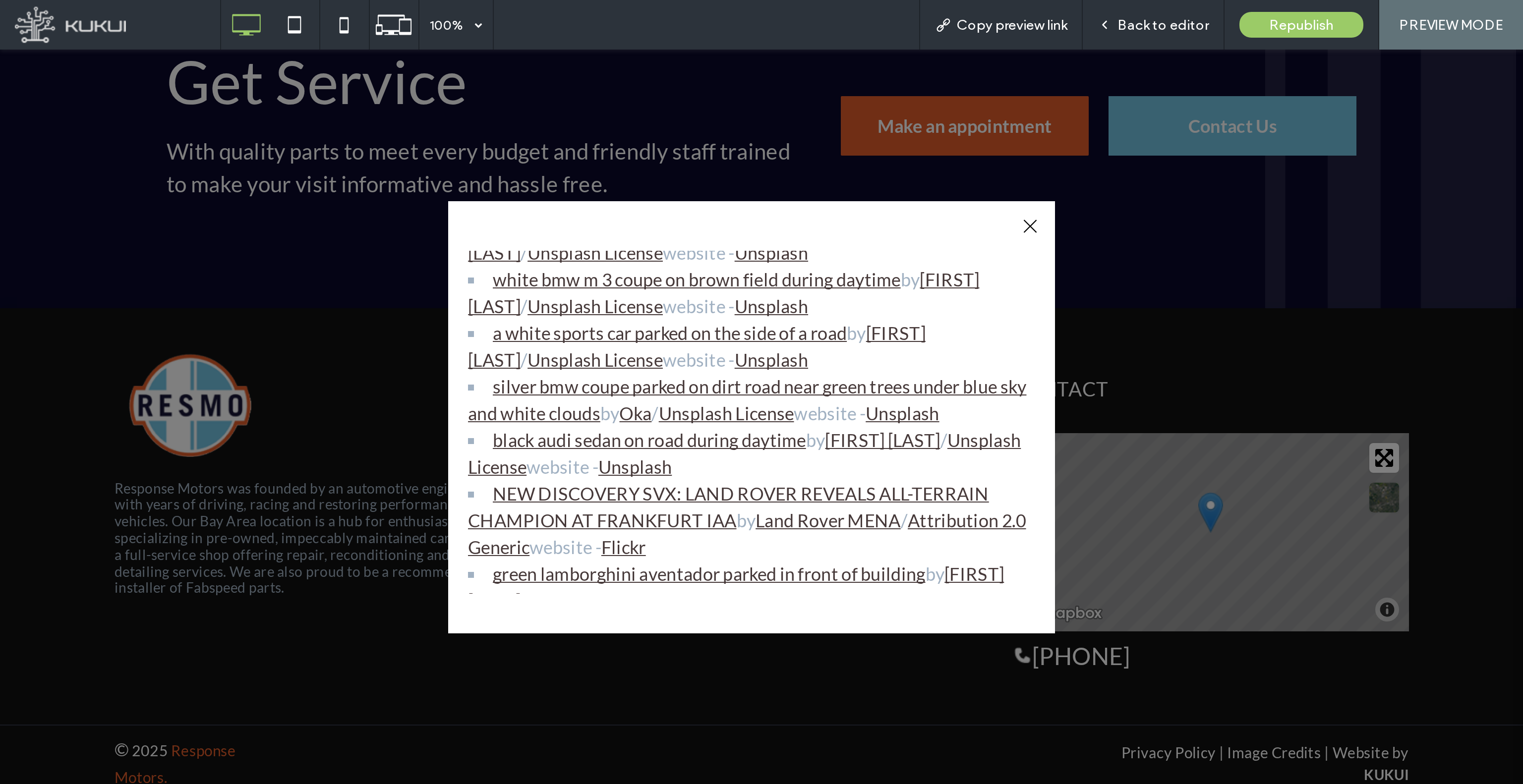 scroll, scrollTop: 500, scrollLeft: 0, axis: vertical 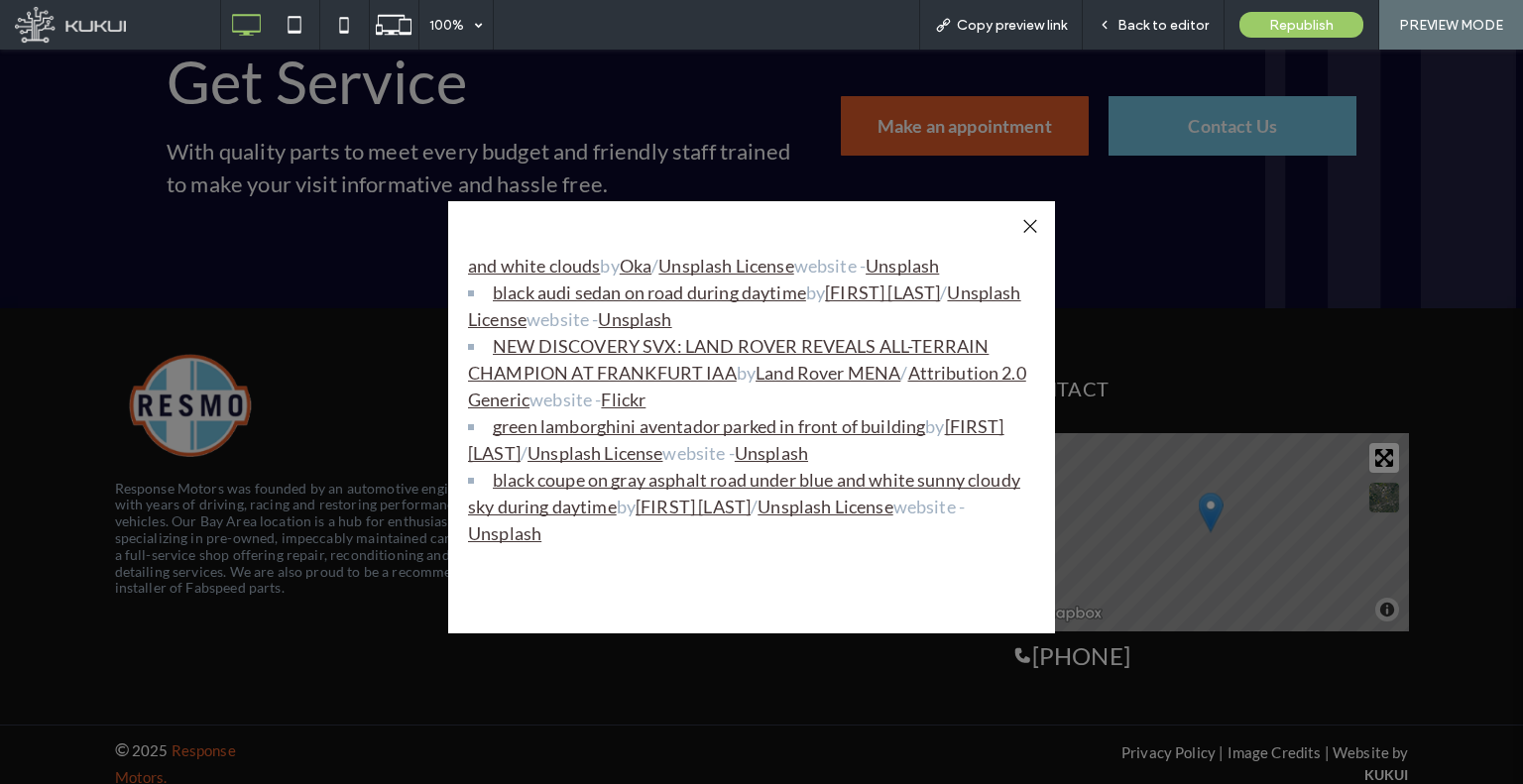 drag, startPoint x: 1039, startPoint y: 209, endPoint x: 1027, endPoint y: 215, distance: 13.416408 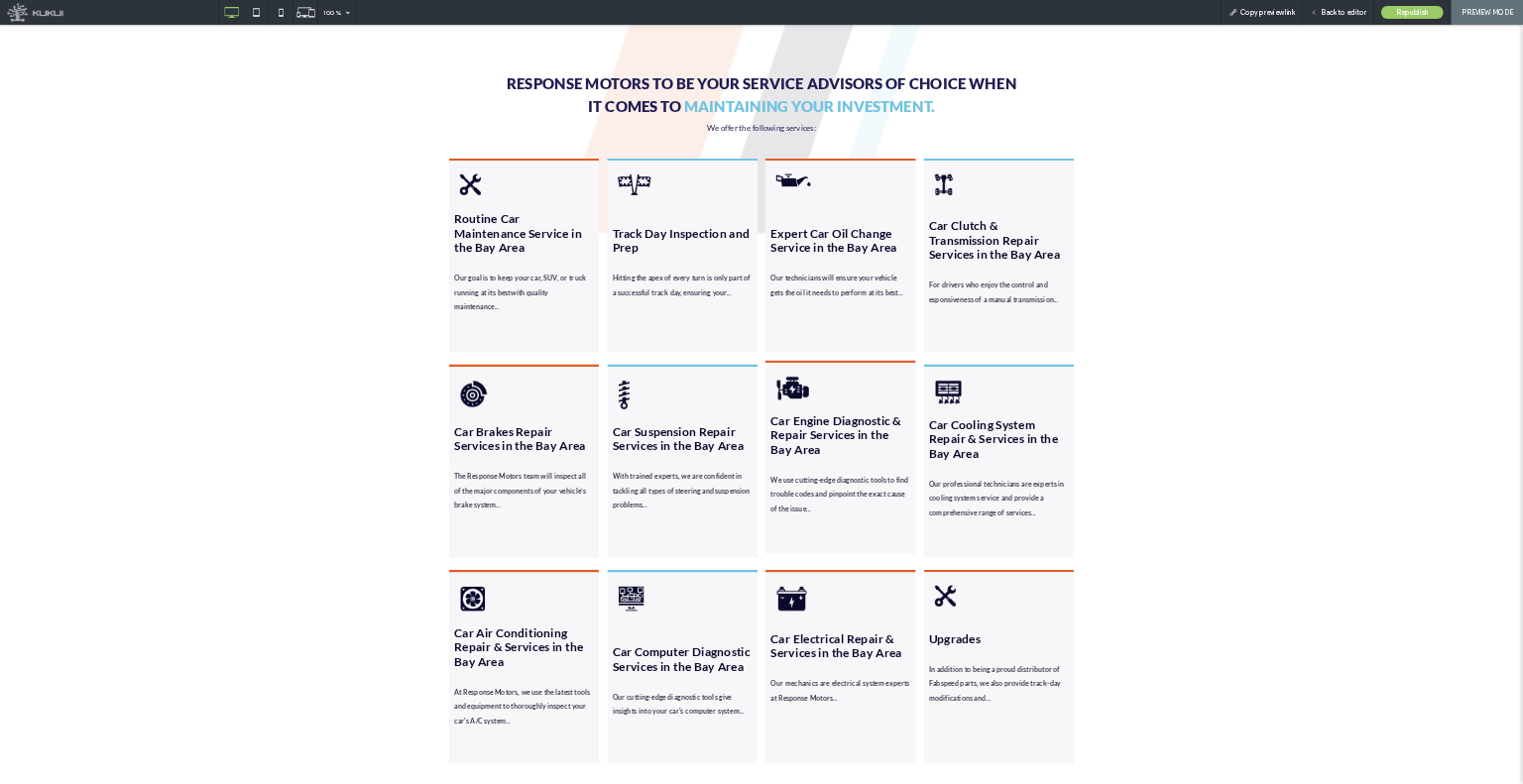 scroll, scrollTop: 0, scrollLeft: 0, axis: both 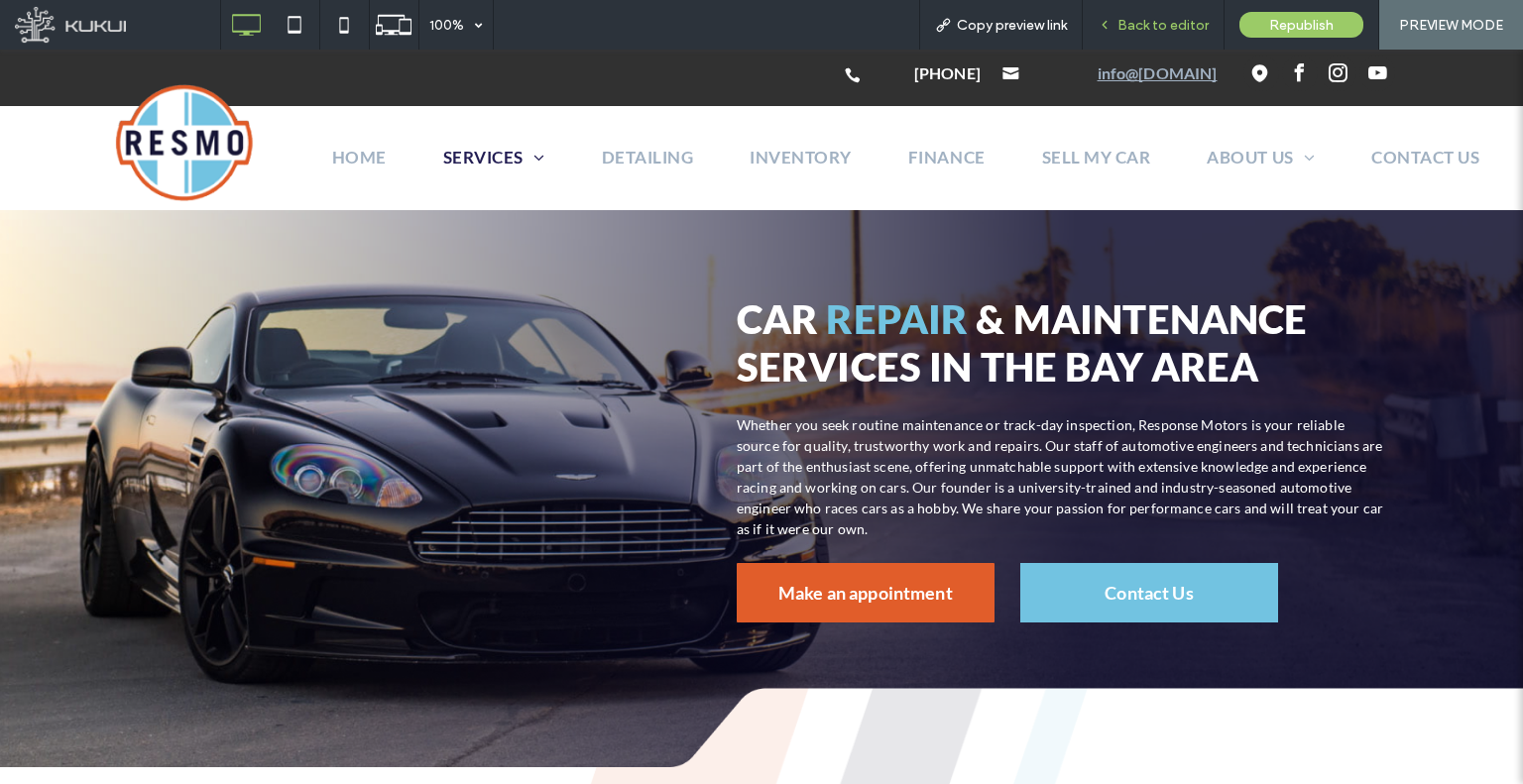 click on "Back to editor" at bounding box center [1163, 25] 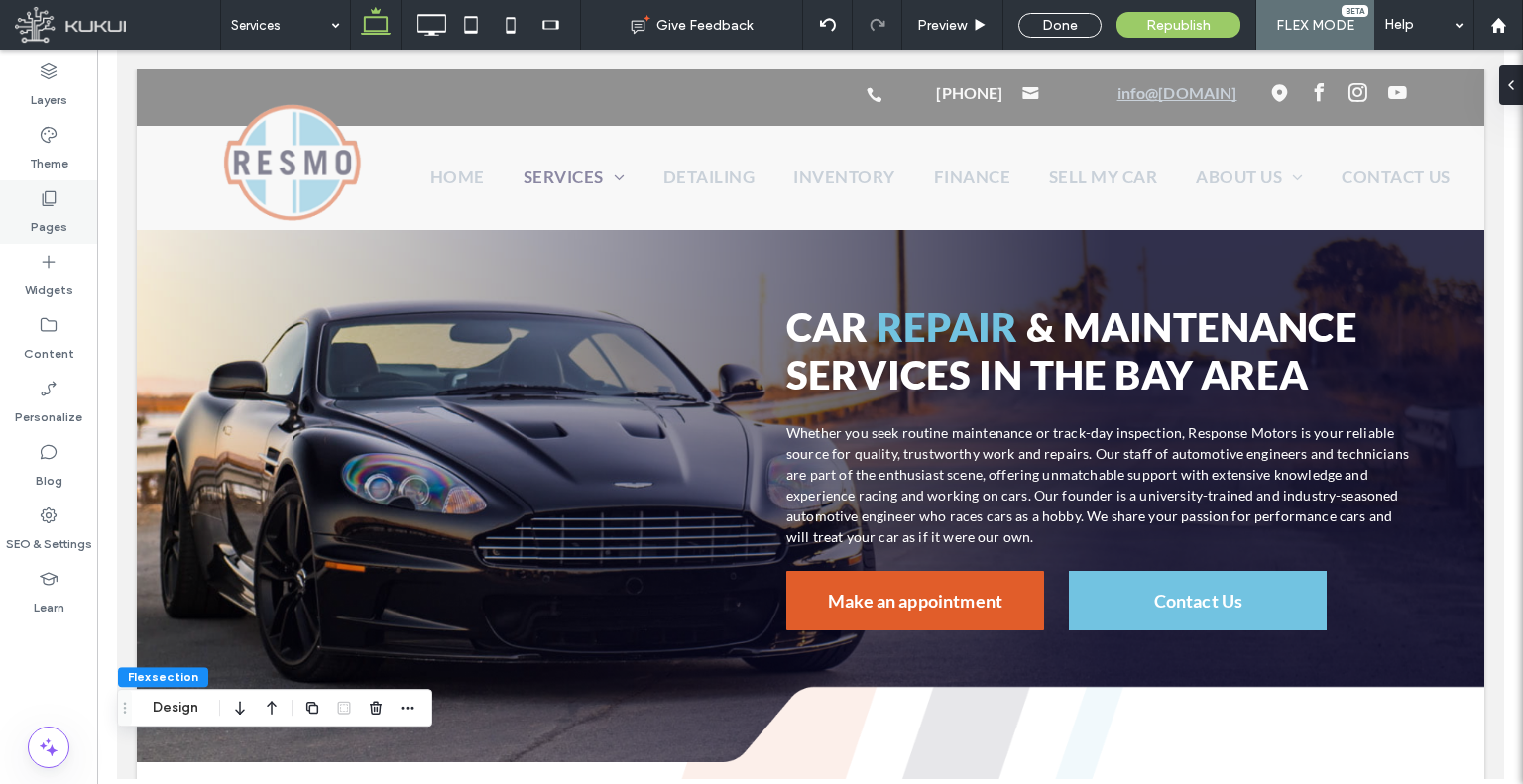 click 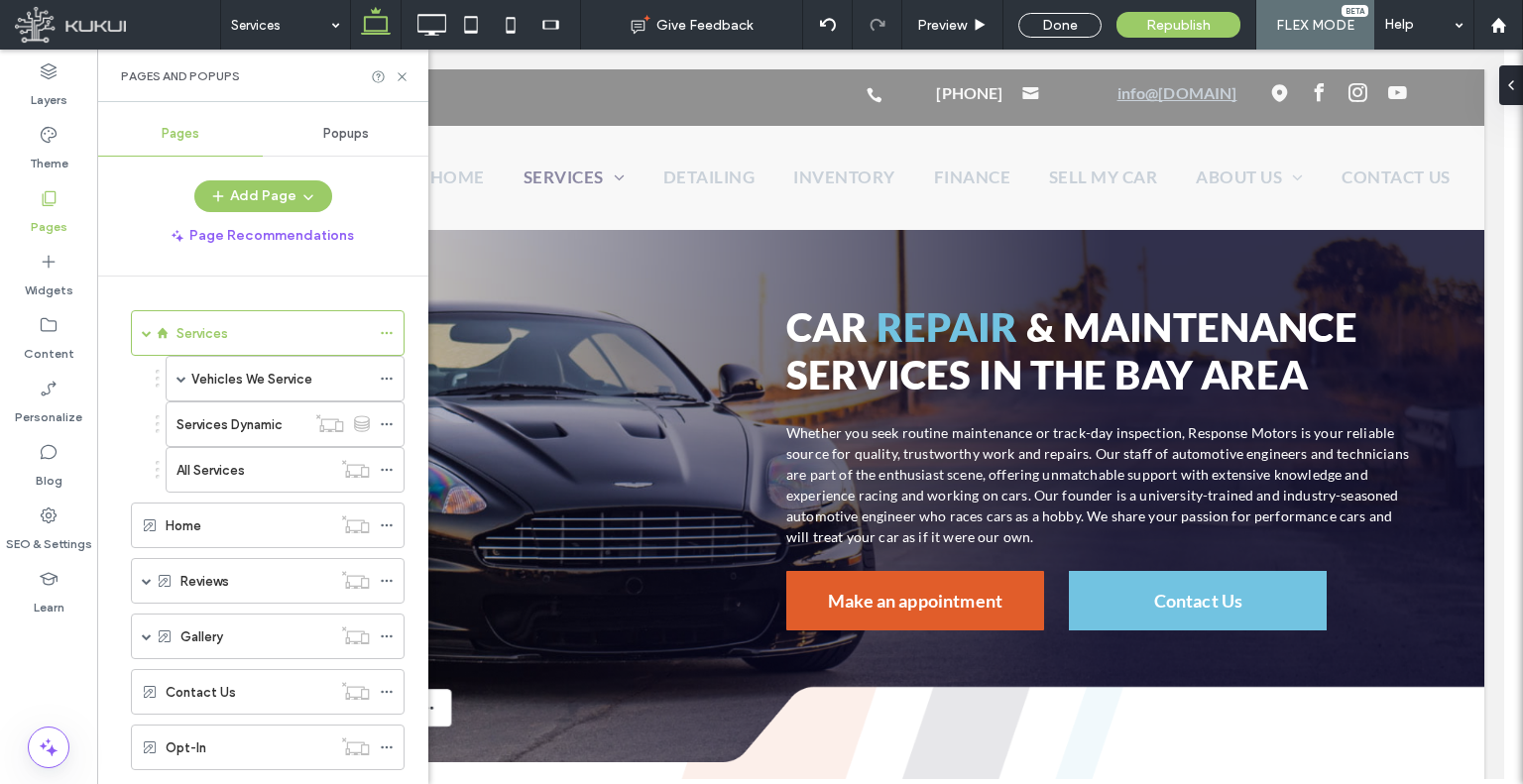 click on "Theme" at bounding box center (49, 159) 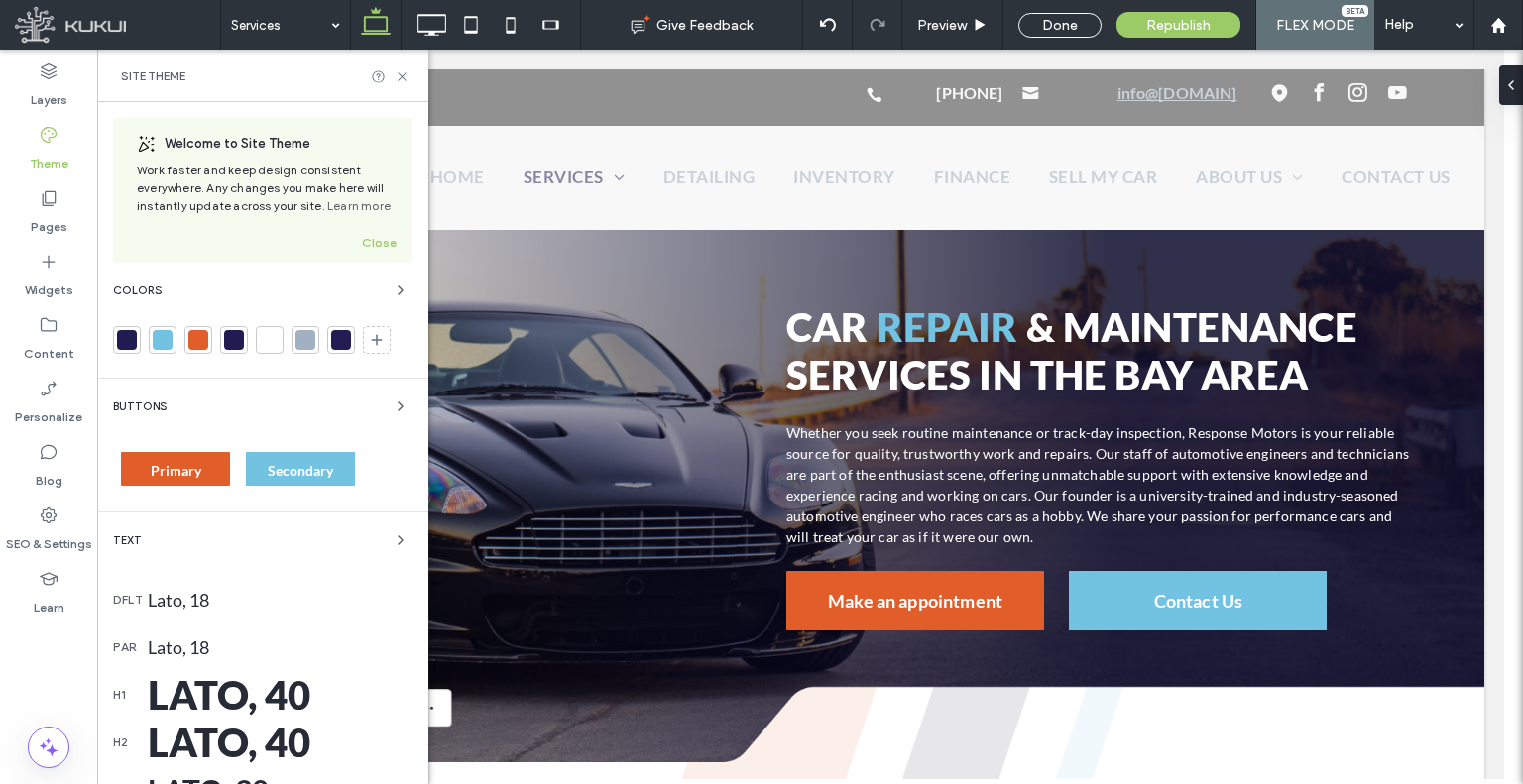 scroll, scrollTop: 79, scrollLeft: 0, axis: vertical 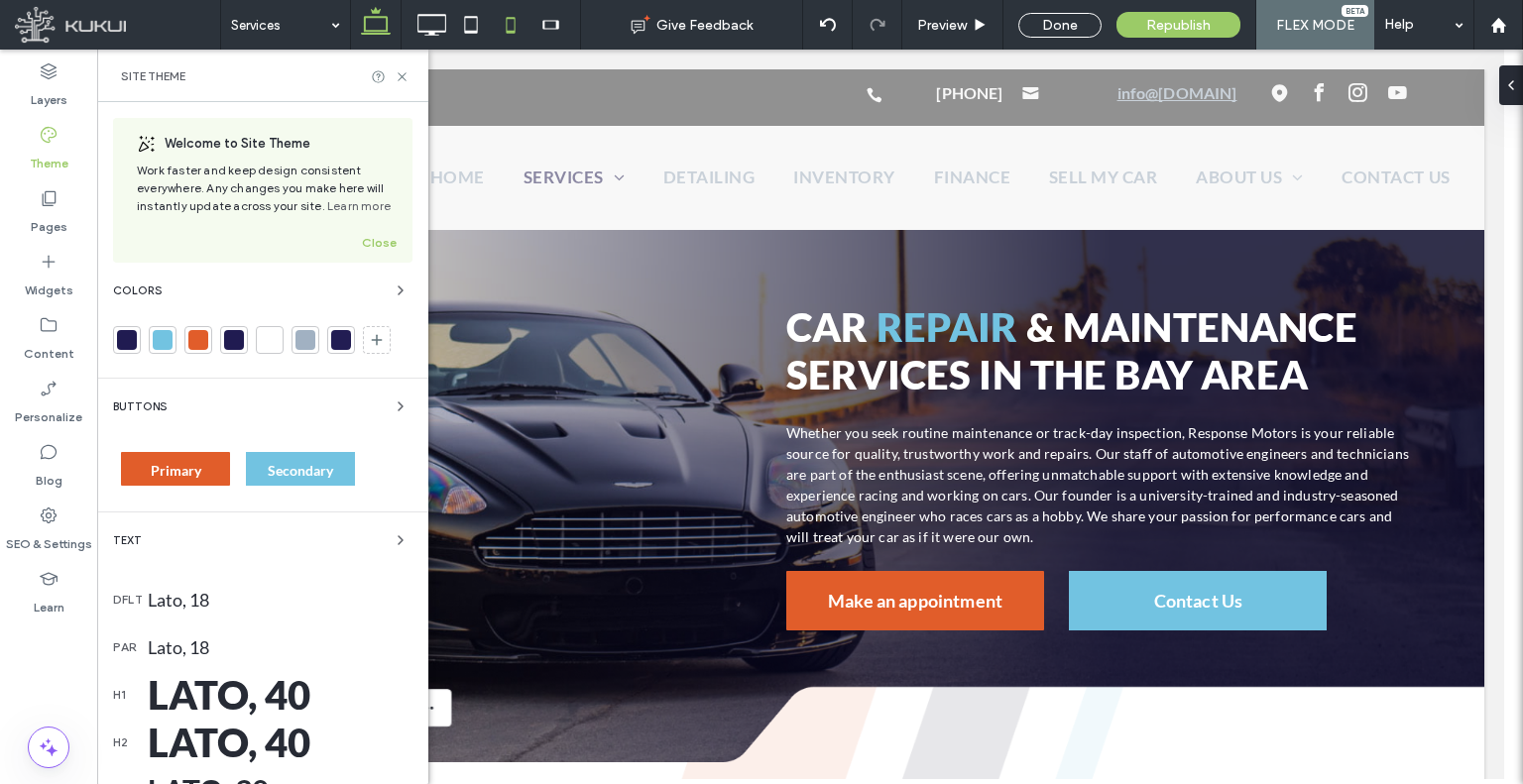 click 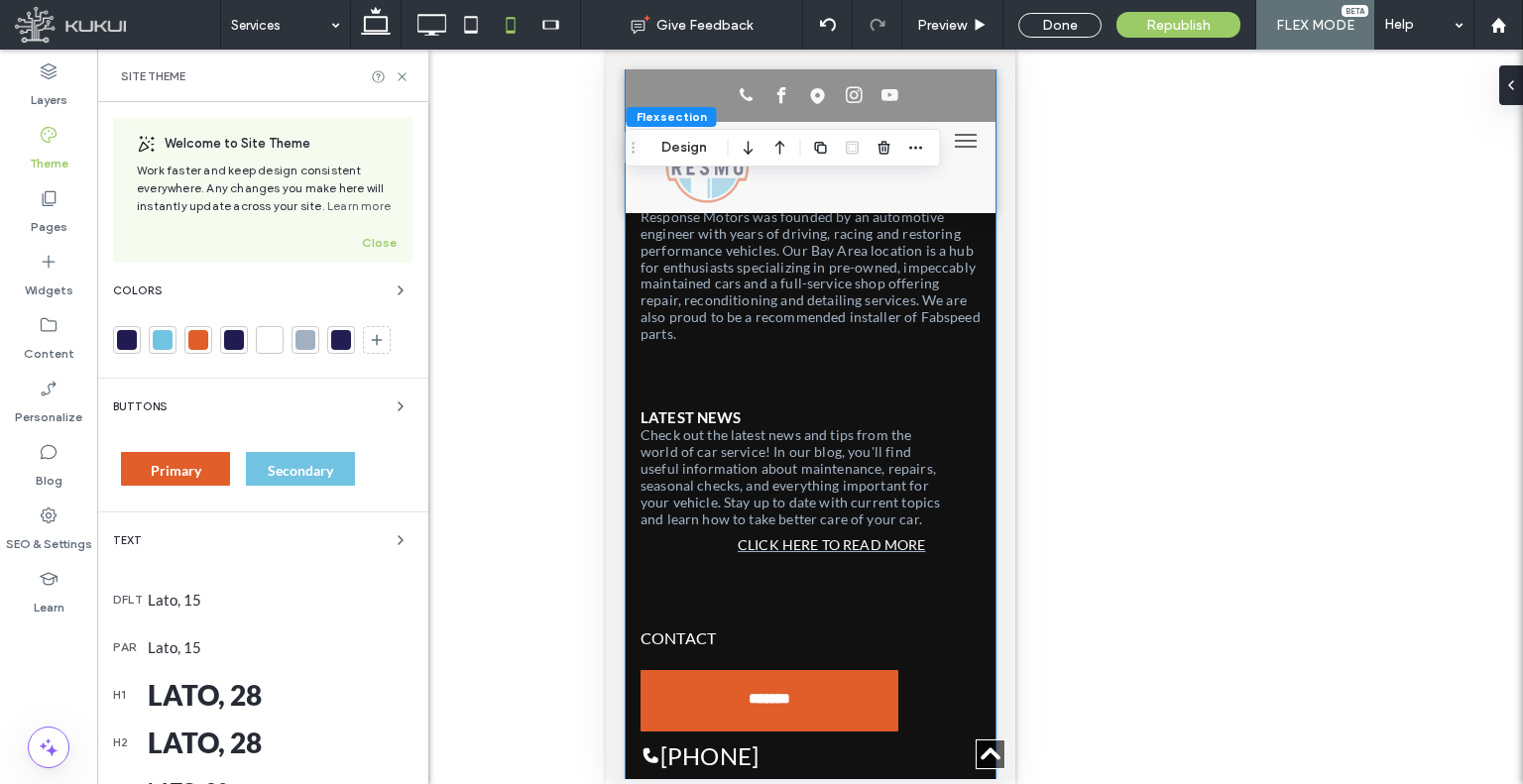 scroll, scrollTop: 7875, scrollLeft: 0, axis: vertical 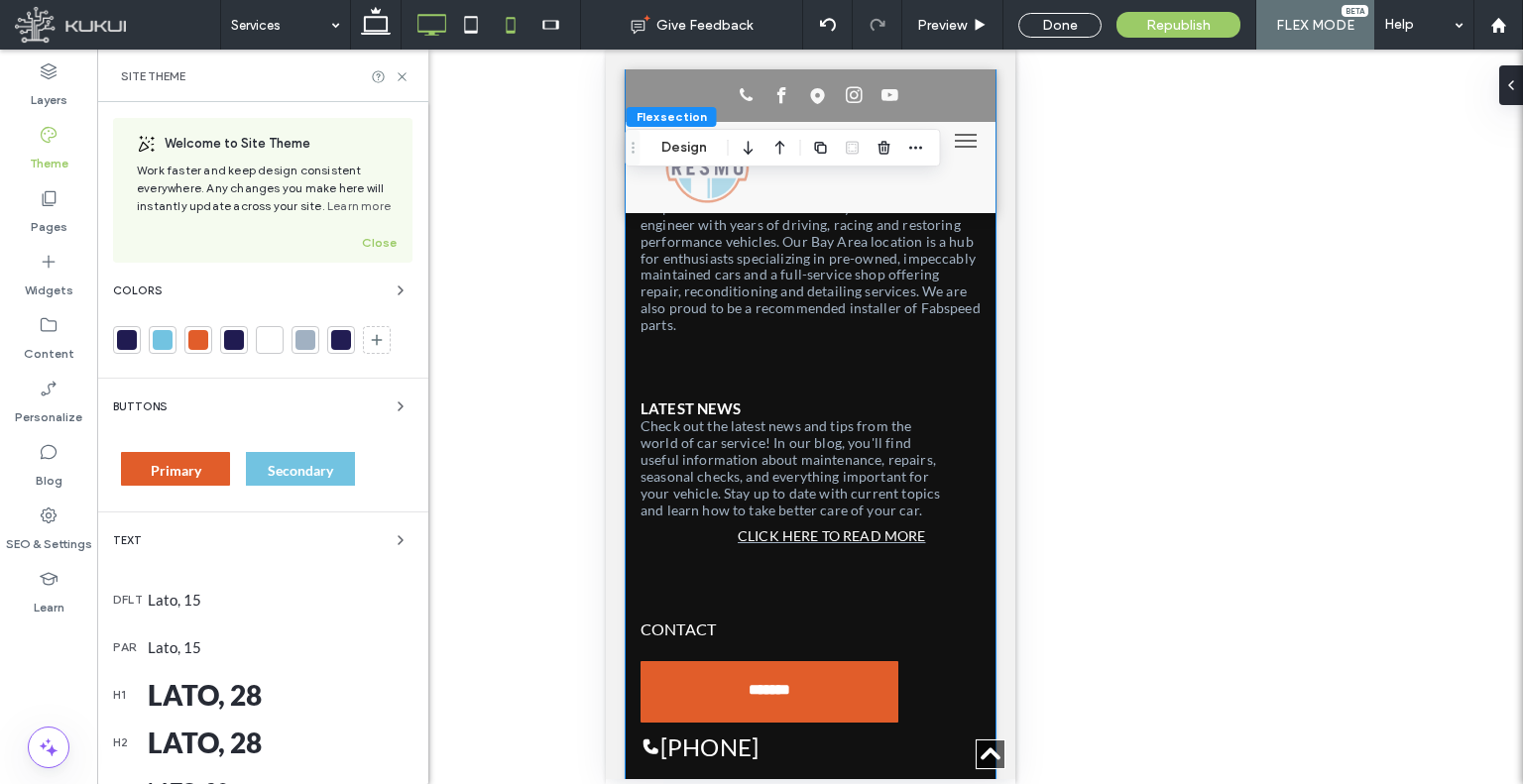 click 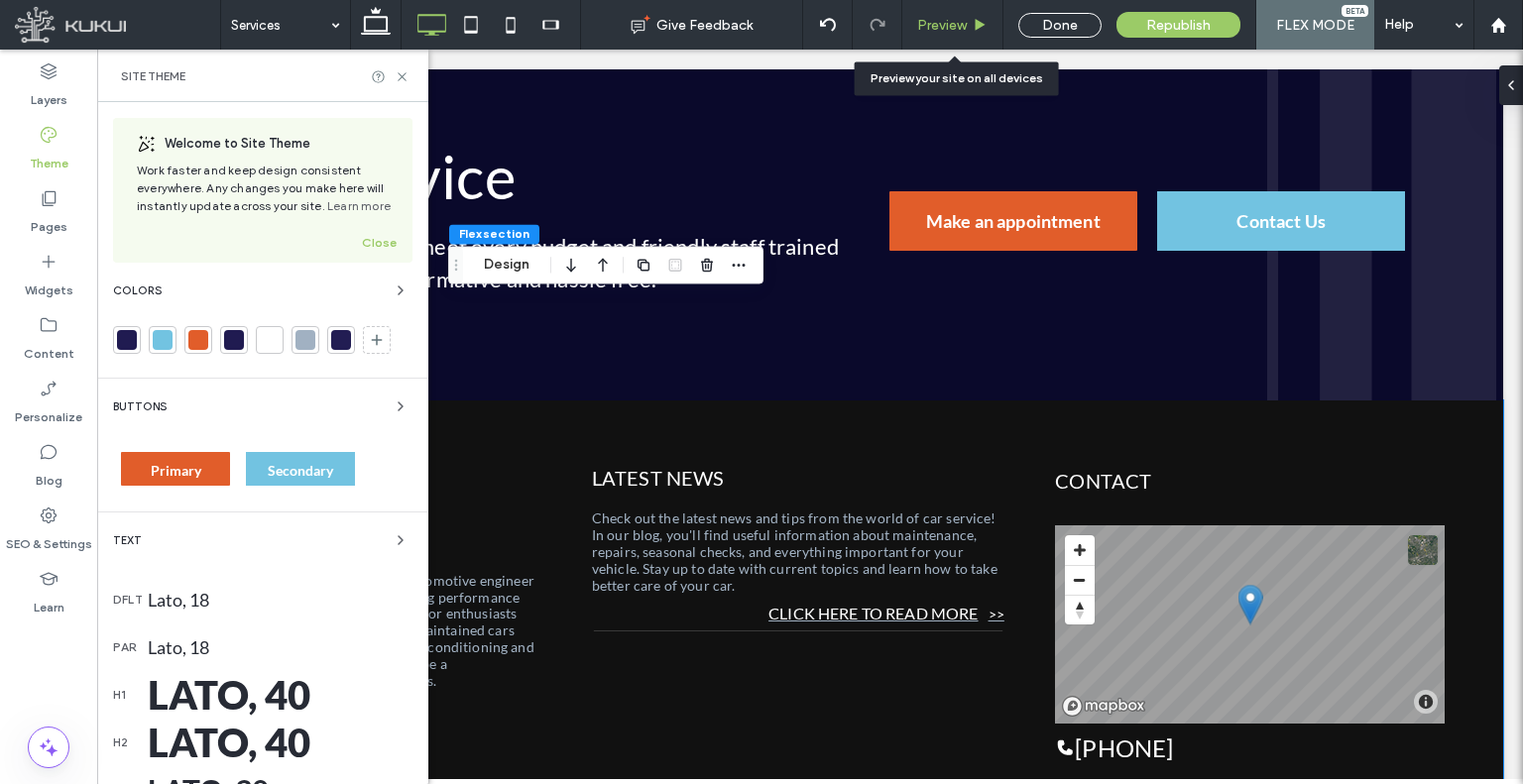 scroll, scrollTop: 3478, scrollLeft: 0, axis: vertical 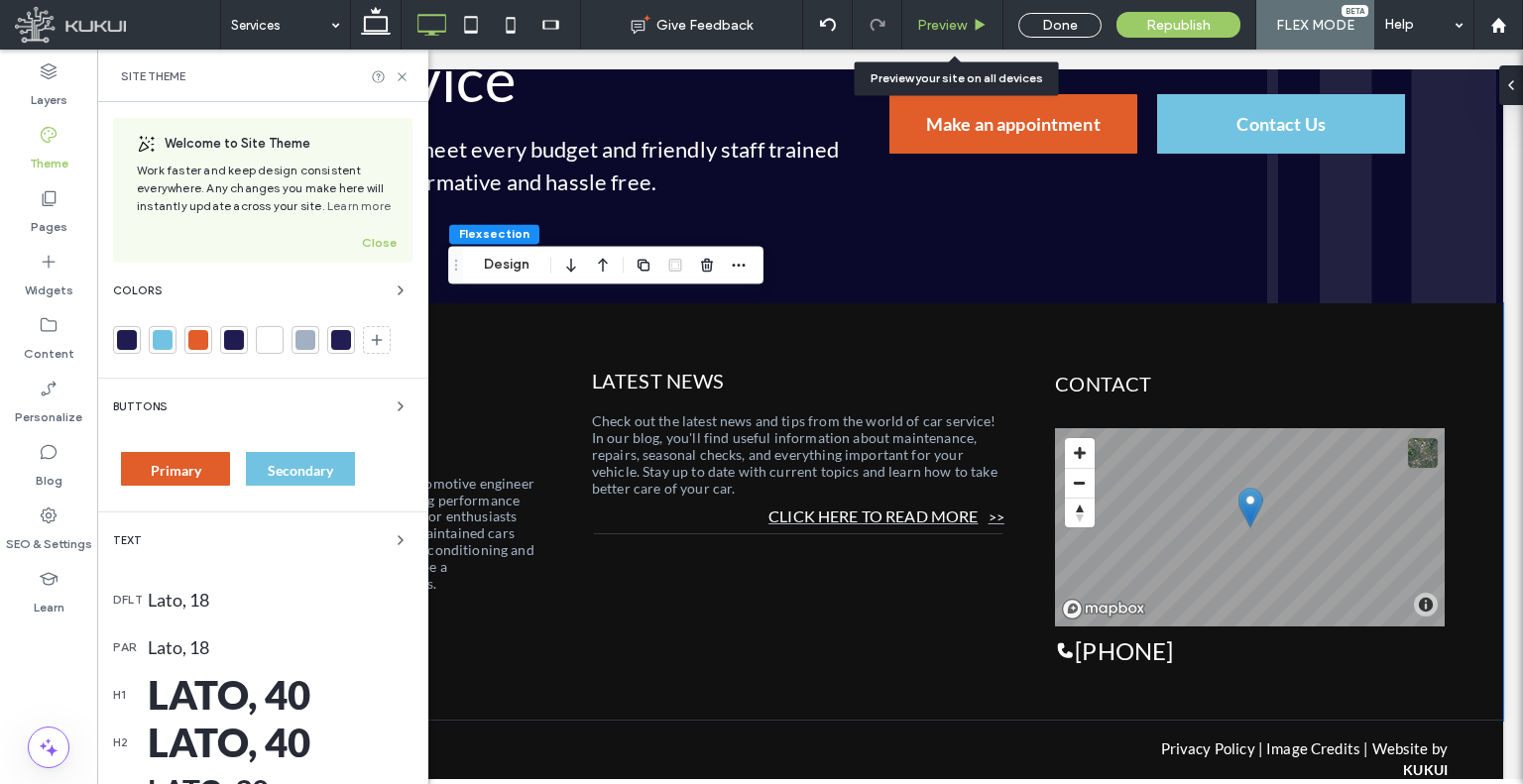 click on "Preview" at bounding box center (942, 25) 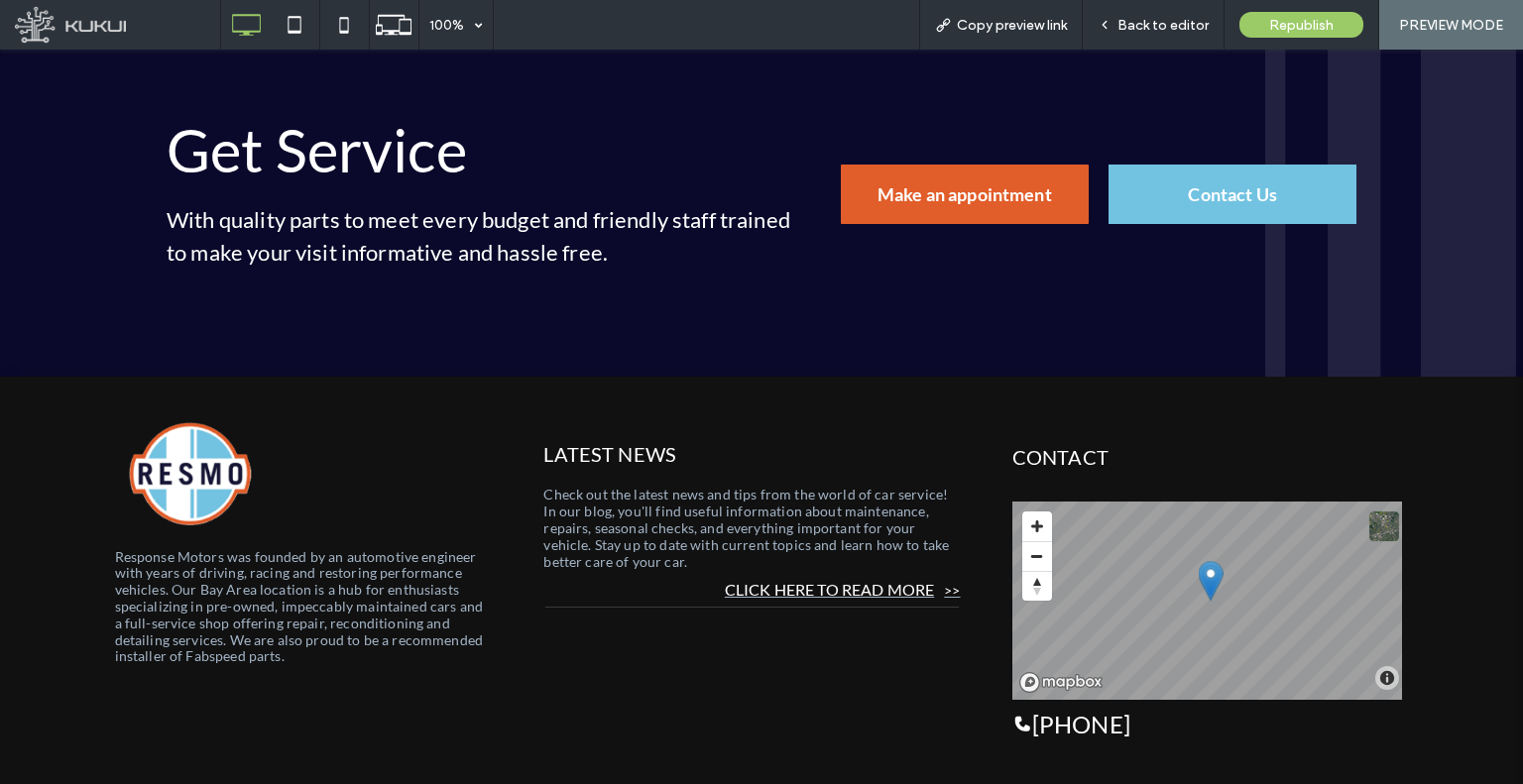 scroll, scrollTop: 3541, scrollLeft: 0, axis: vertical 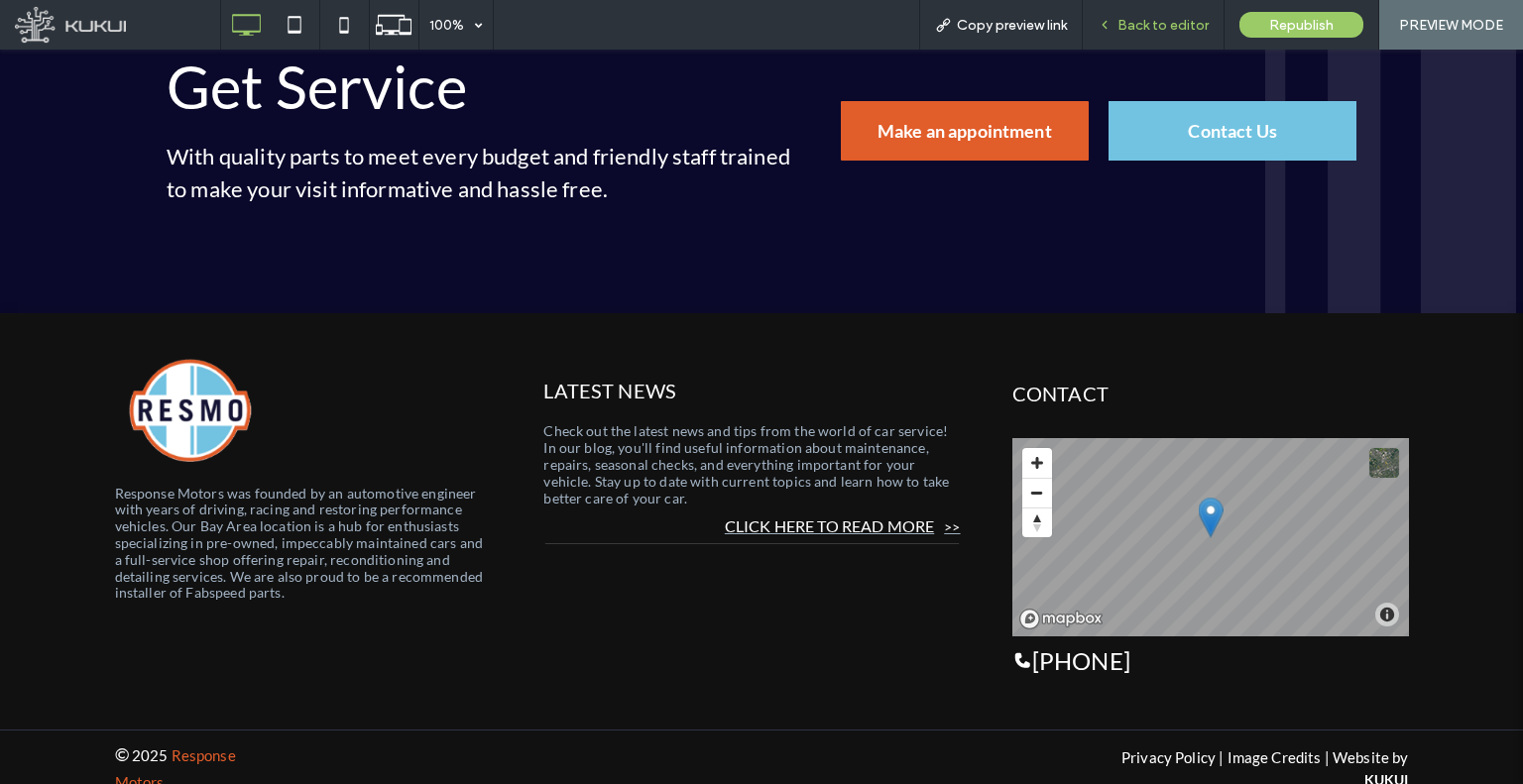 click on "Back to editor" at bounding box center (1153, 25) 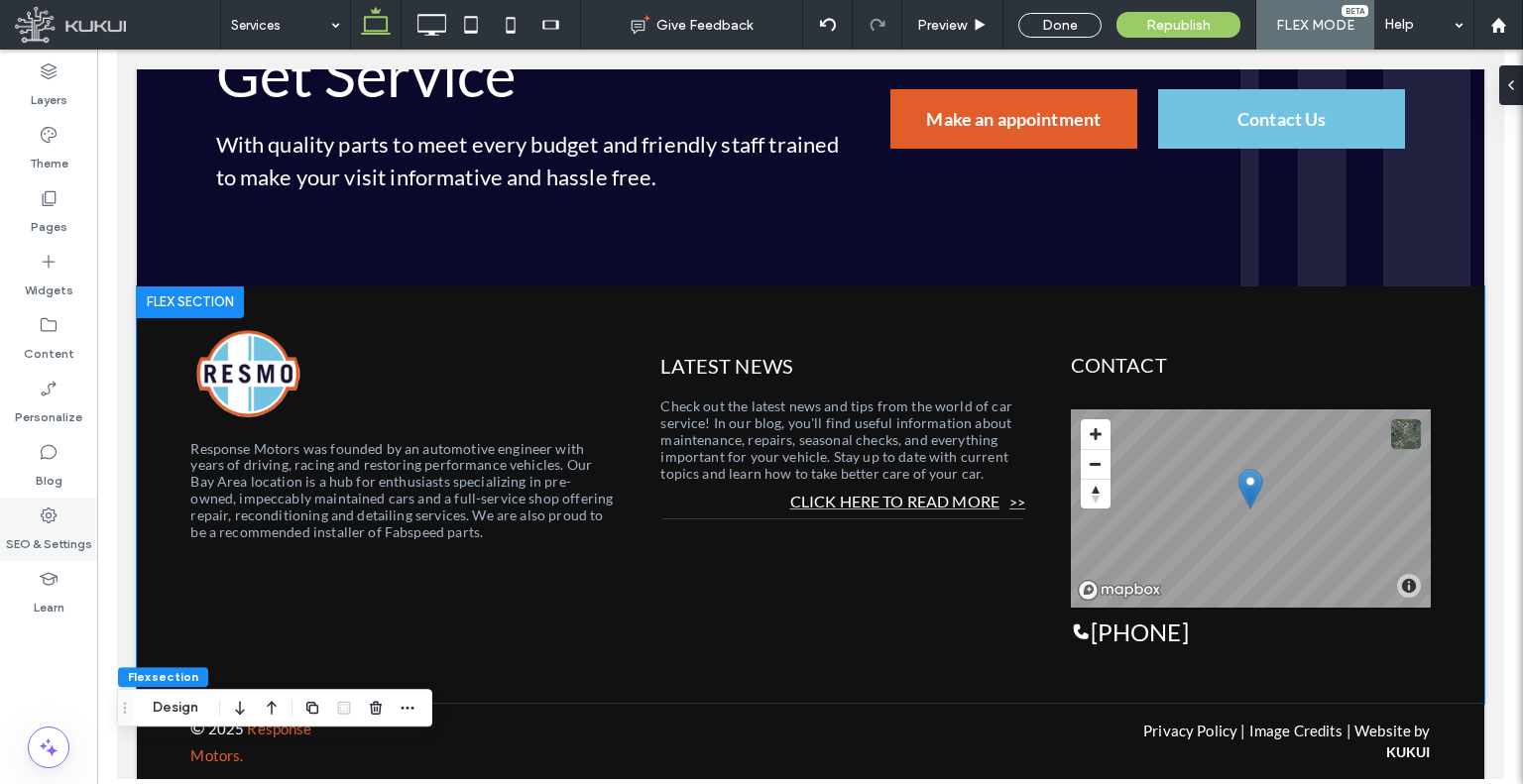 click on "SEO & Settings" at bounding box center [49, 529] 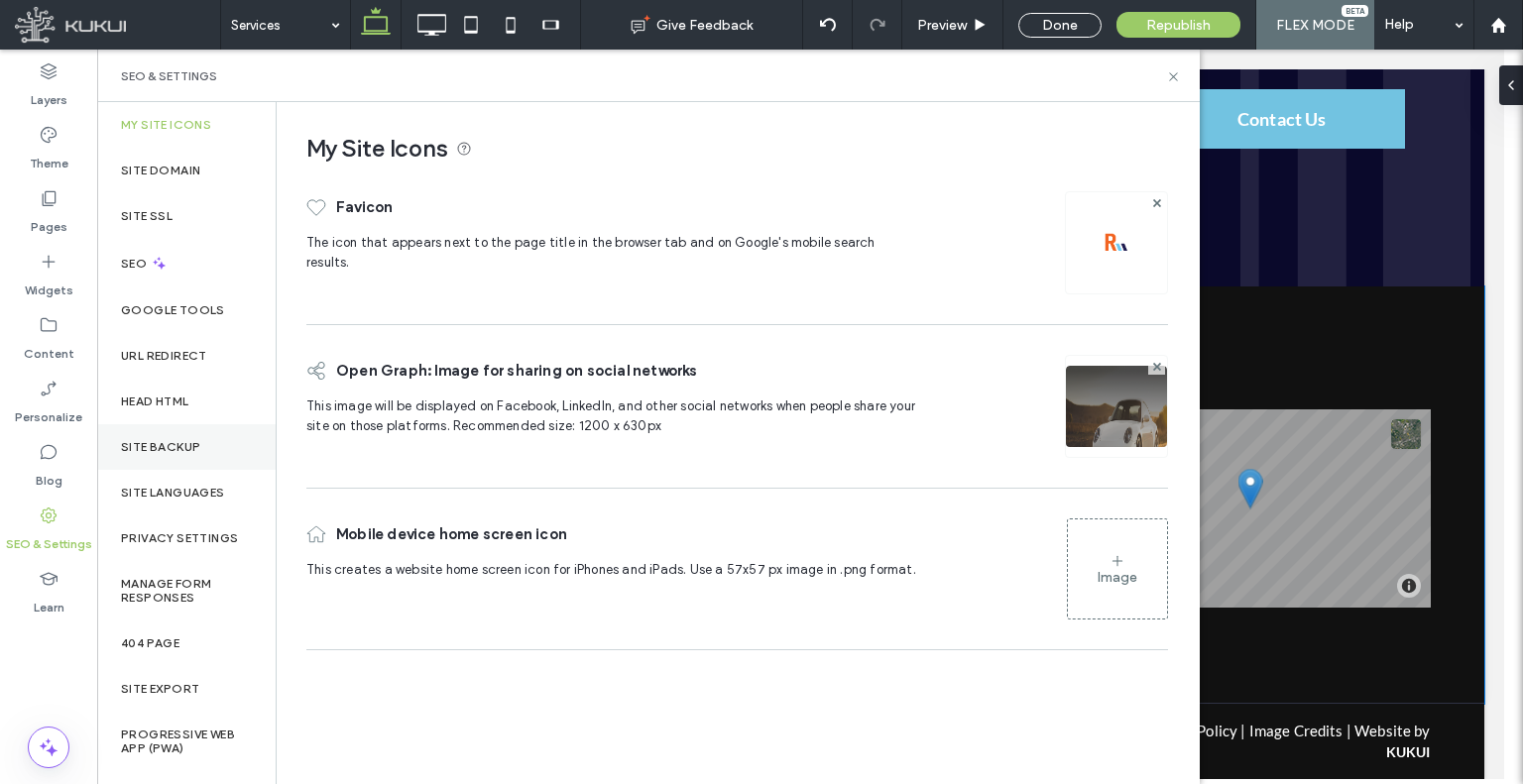 click on "Site Backup" at bounding box center (186, 447) 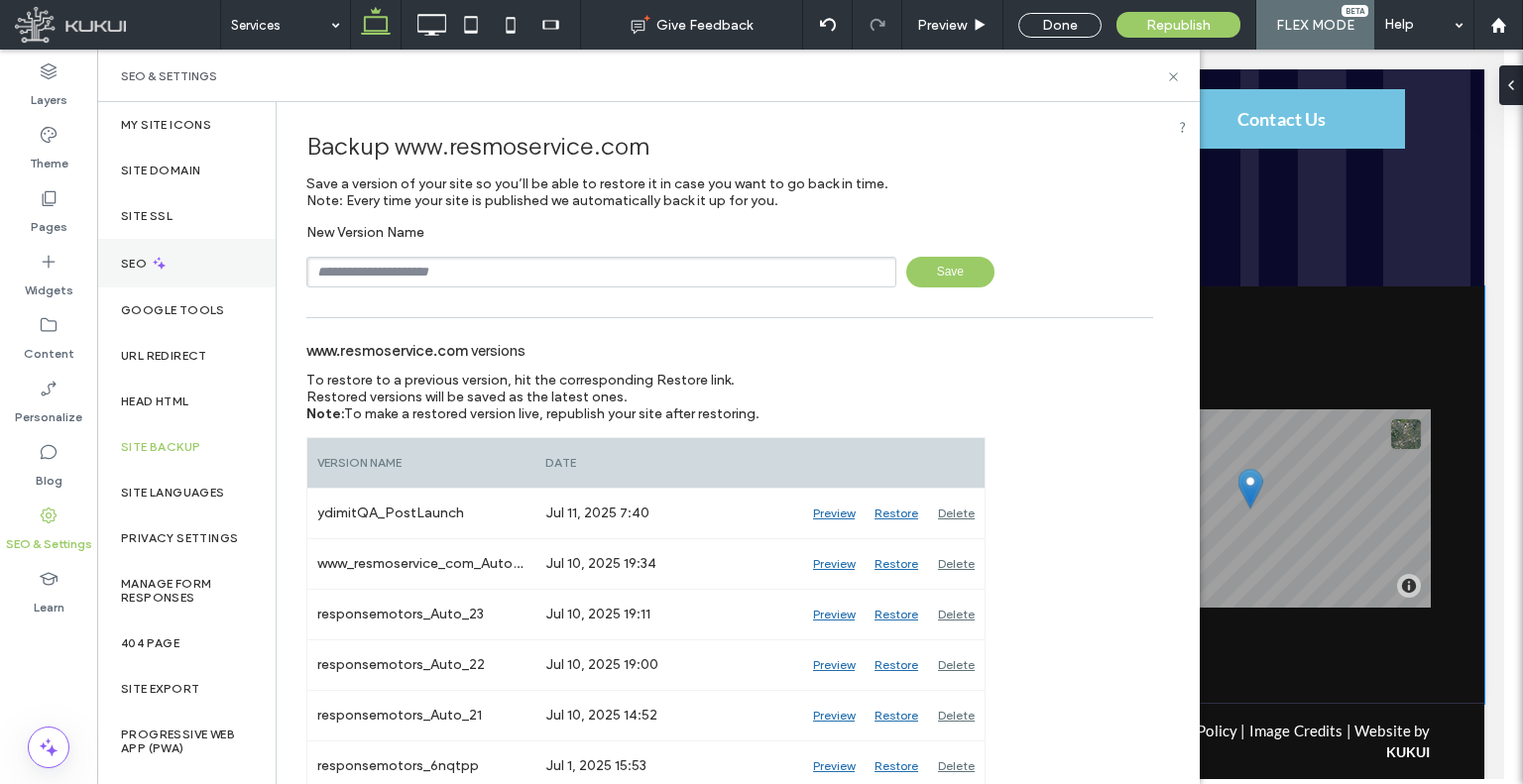 click on "SEO" at bounding box center [186, 263] 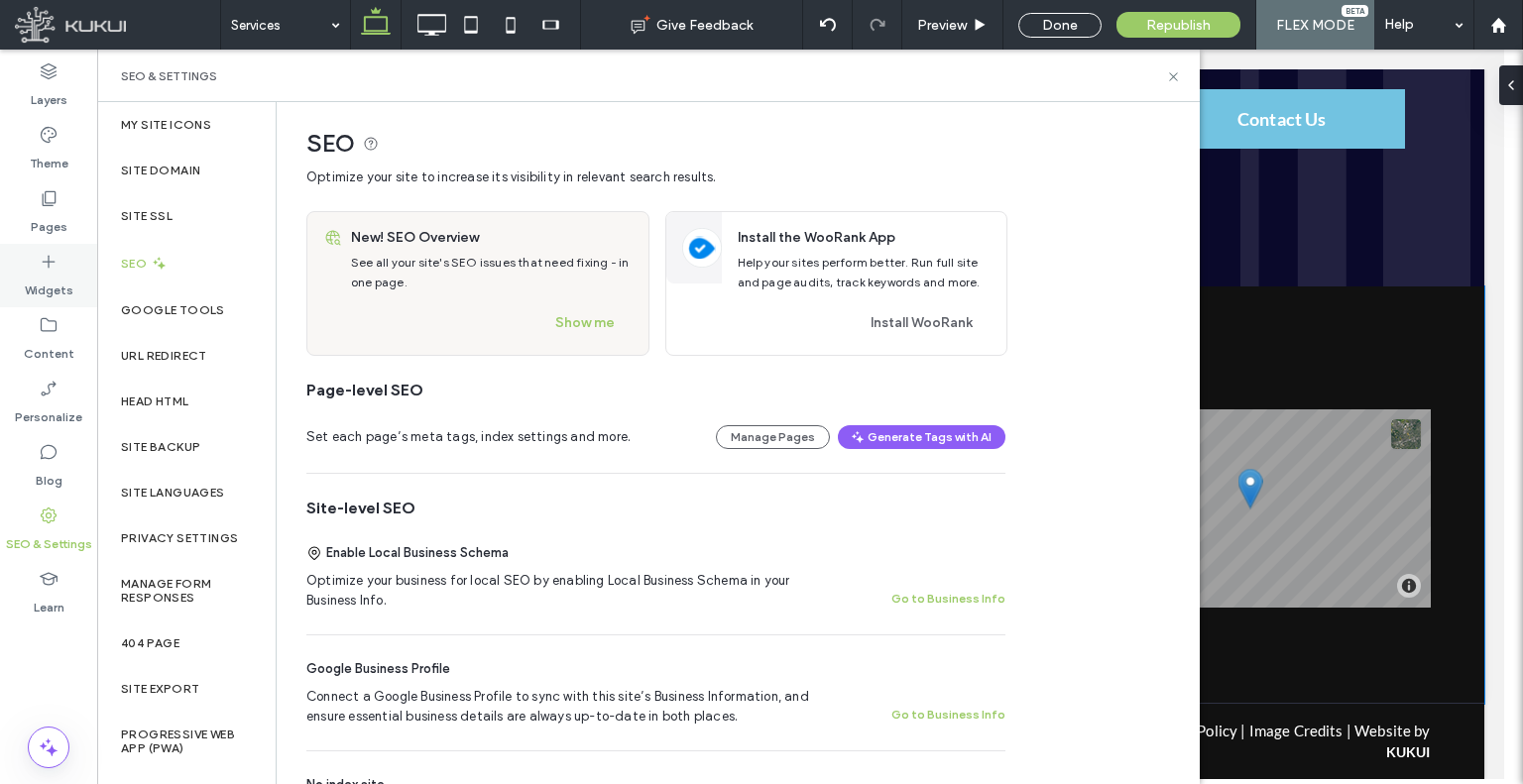 scroll, scrollTop: 0, scrollLeft: 0, axis: both 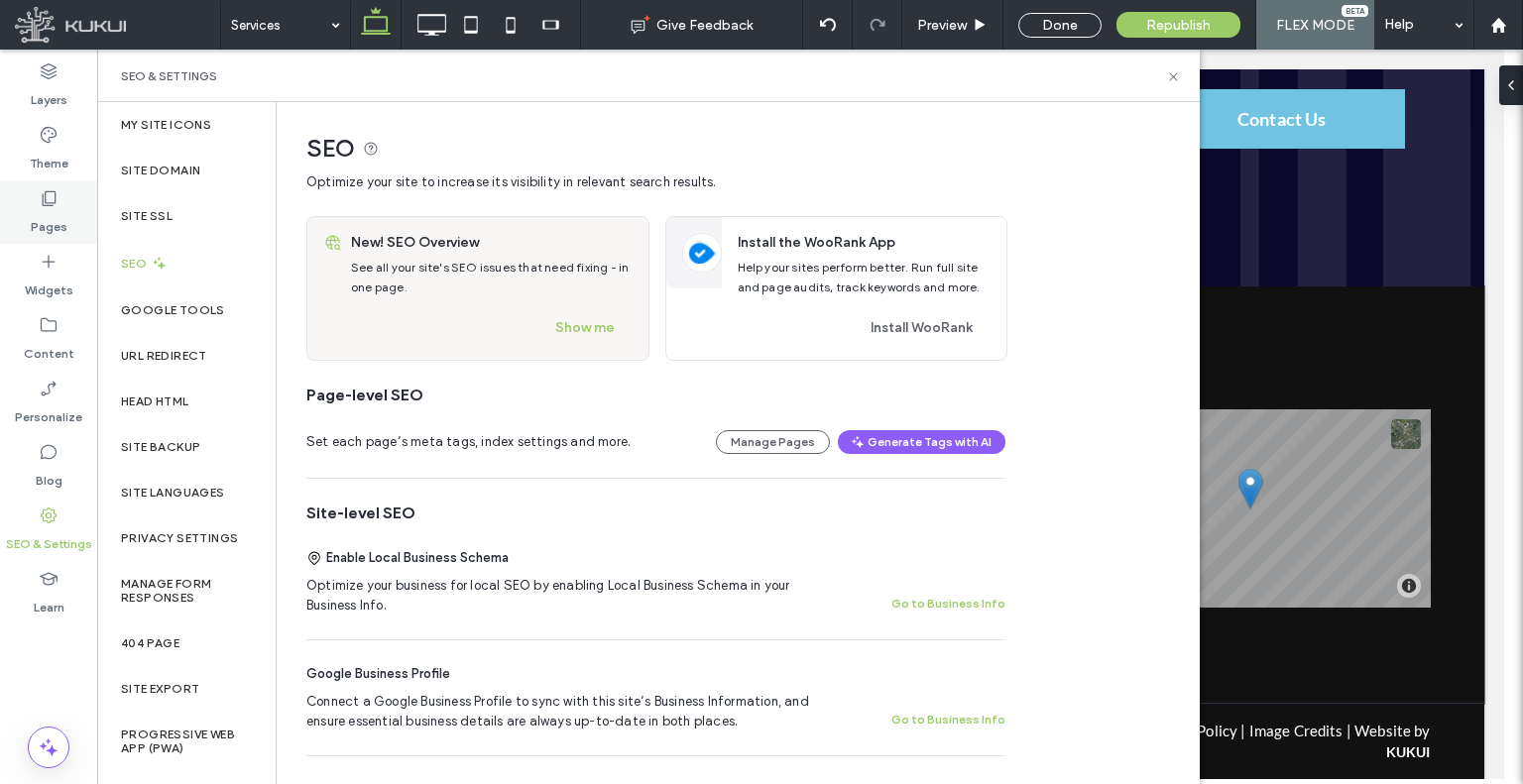 click on "Pages" at bounding box center [49, 212] 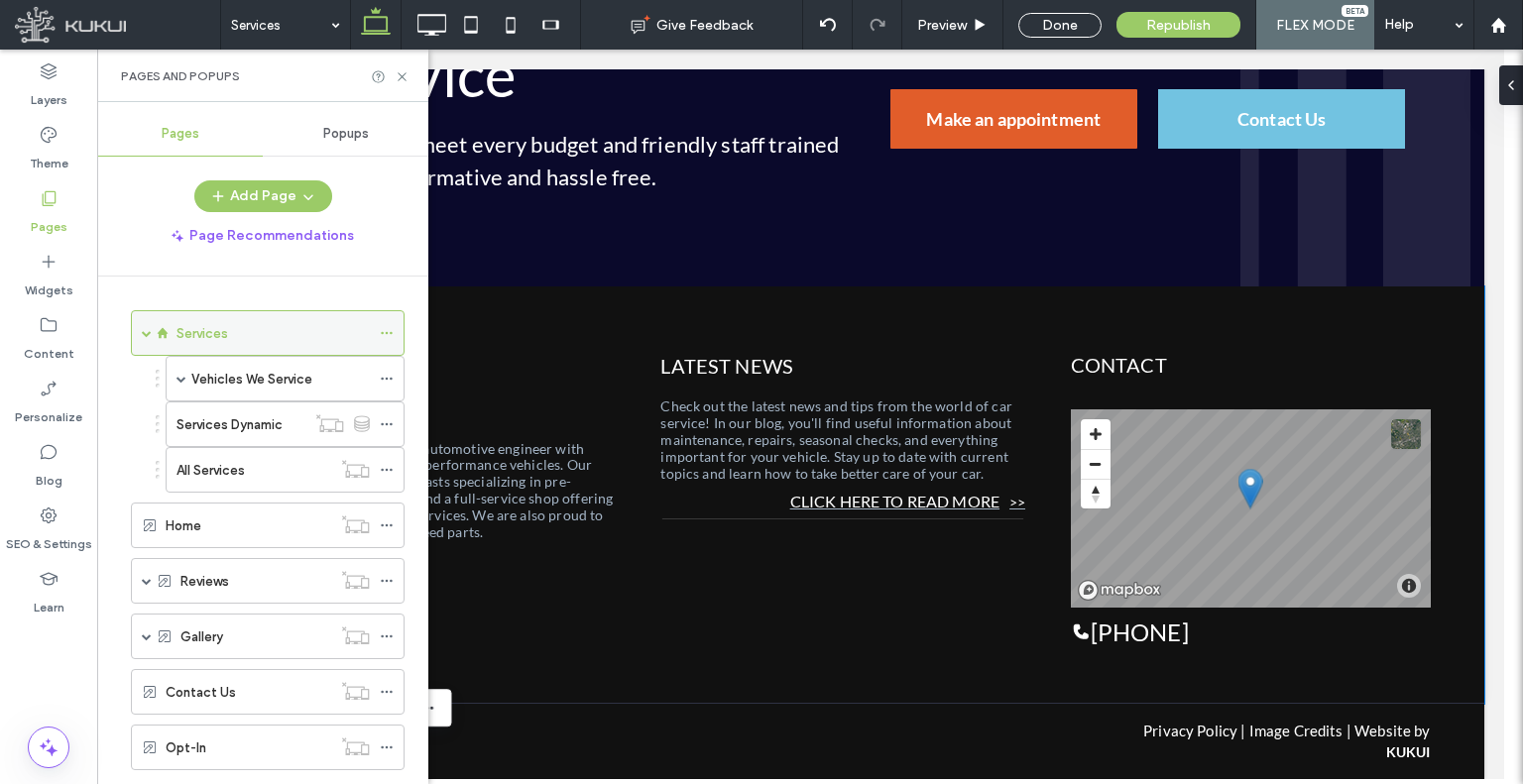 click 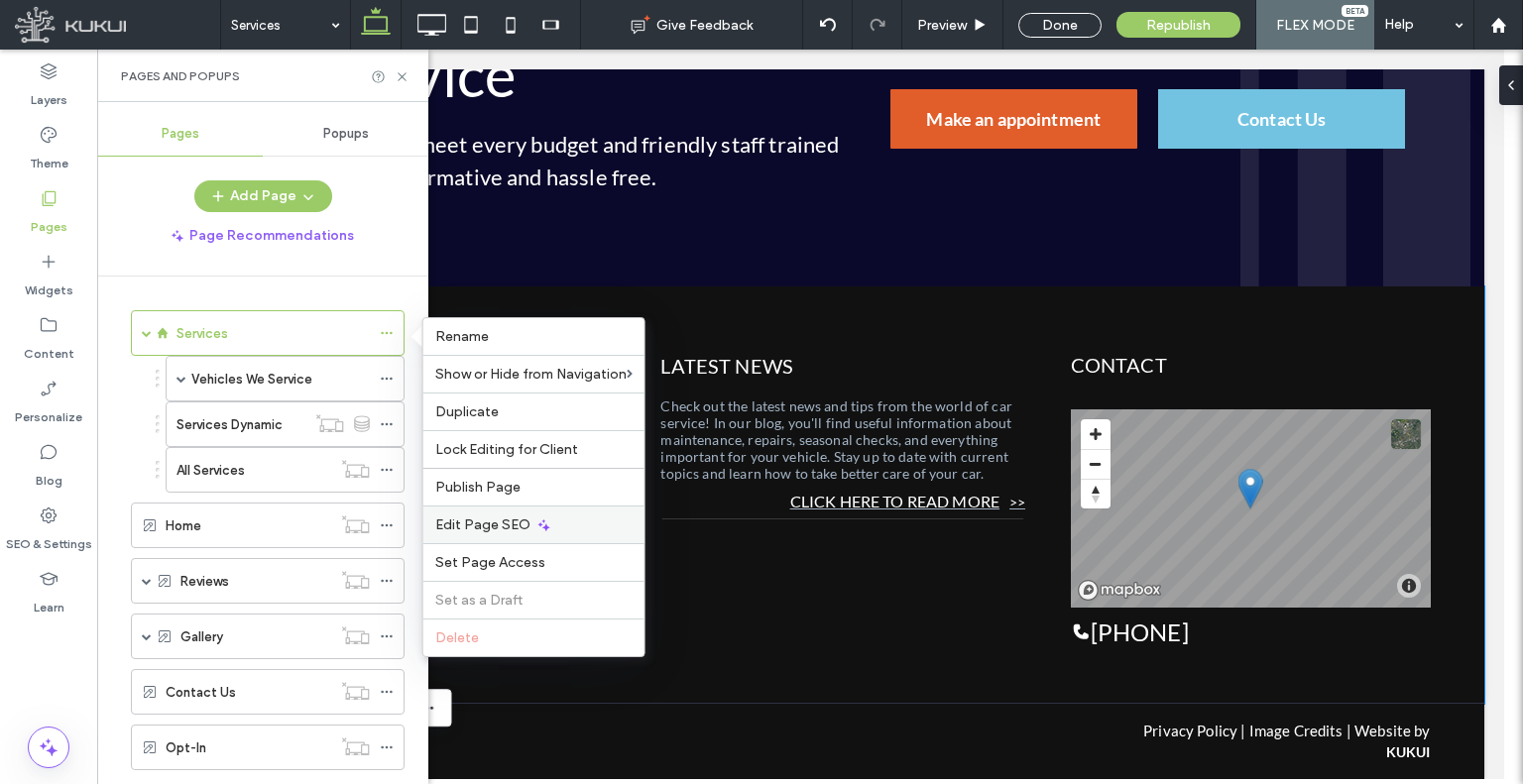 click on "Edit Page SEO" at bounding box center [483, 524] 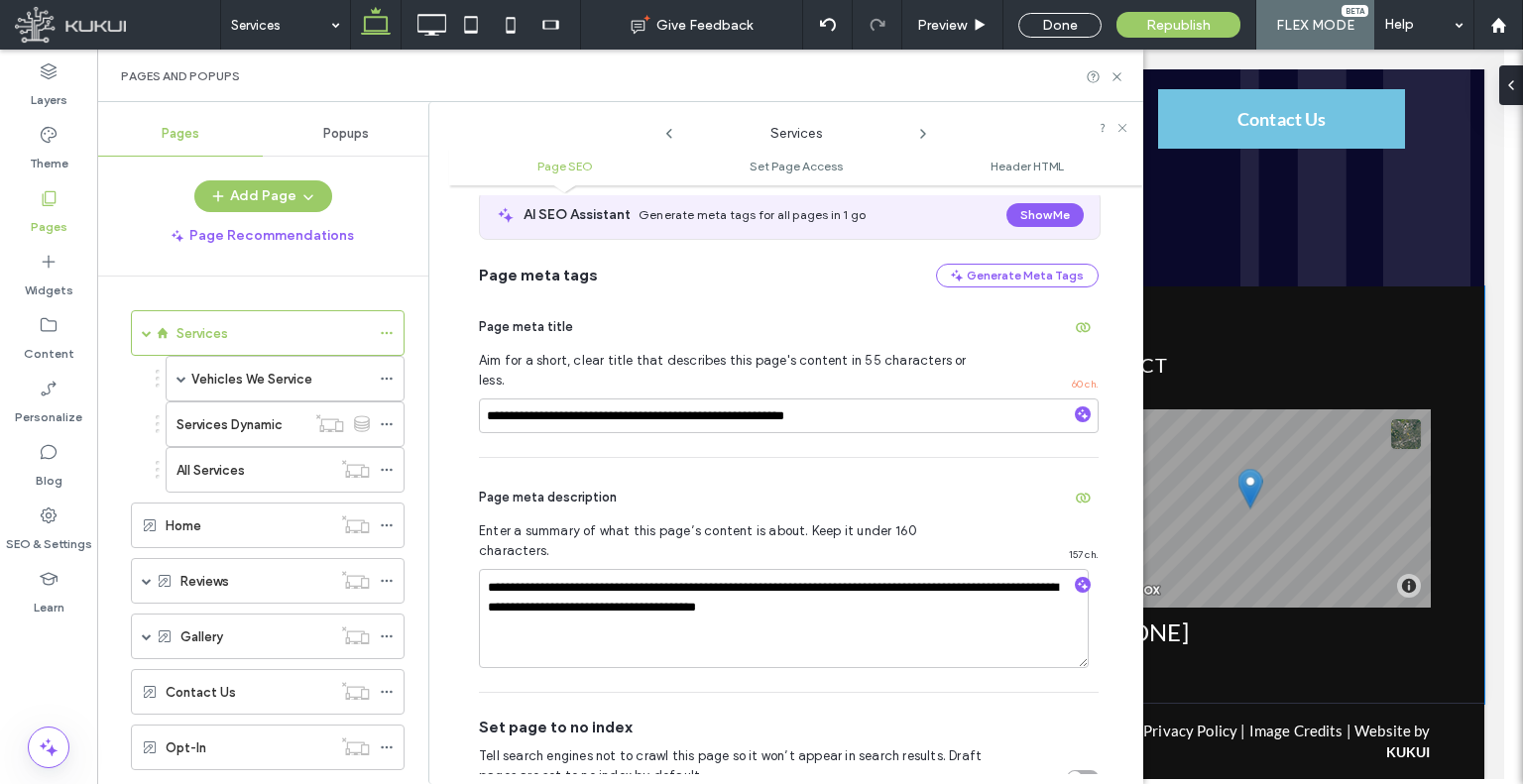 scroll, scrollTop: 109, scrollLeft: 0, axis: vertical 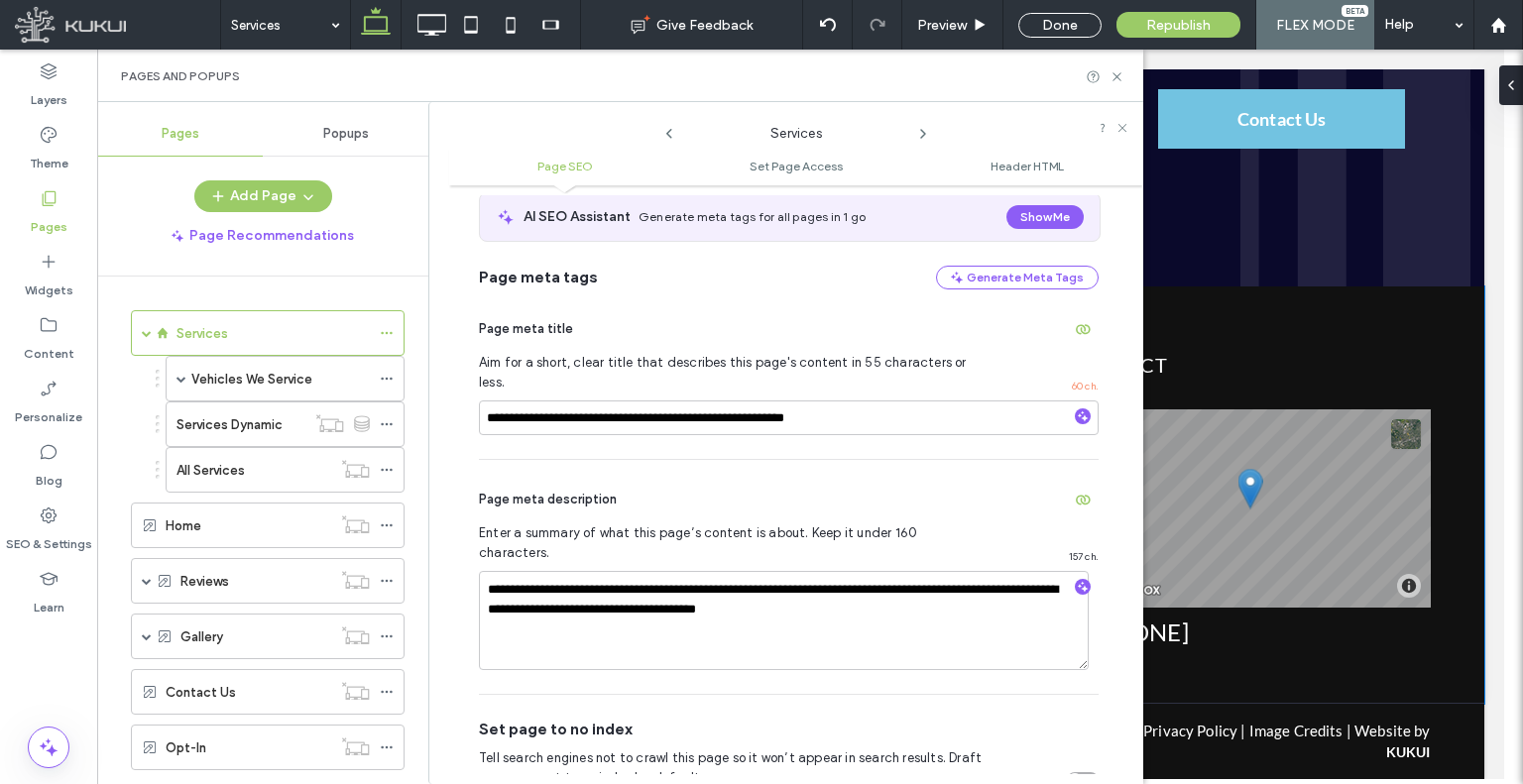 click 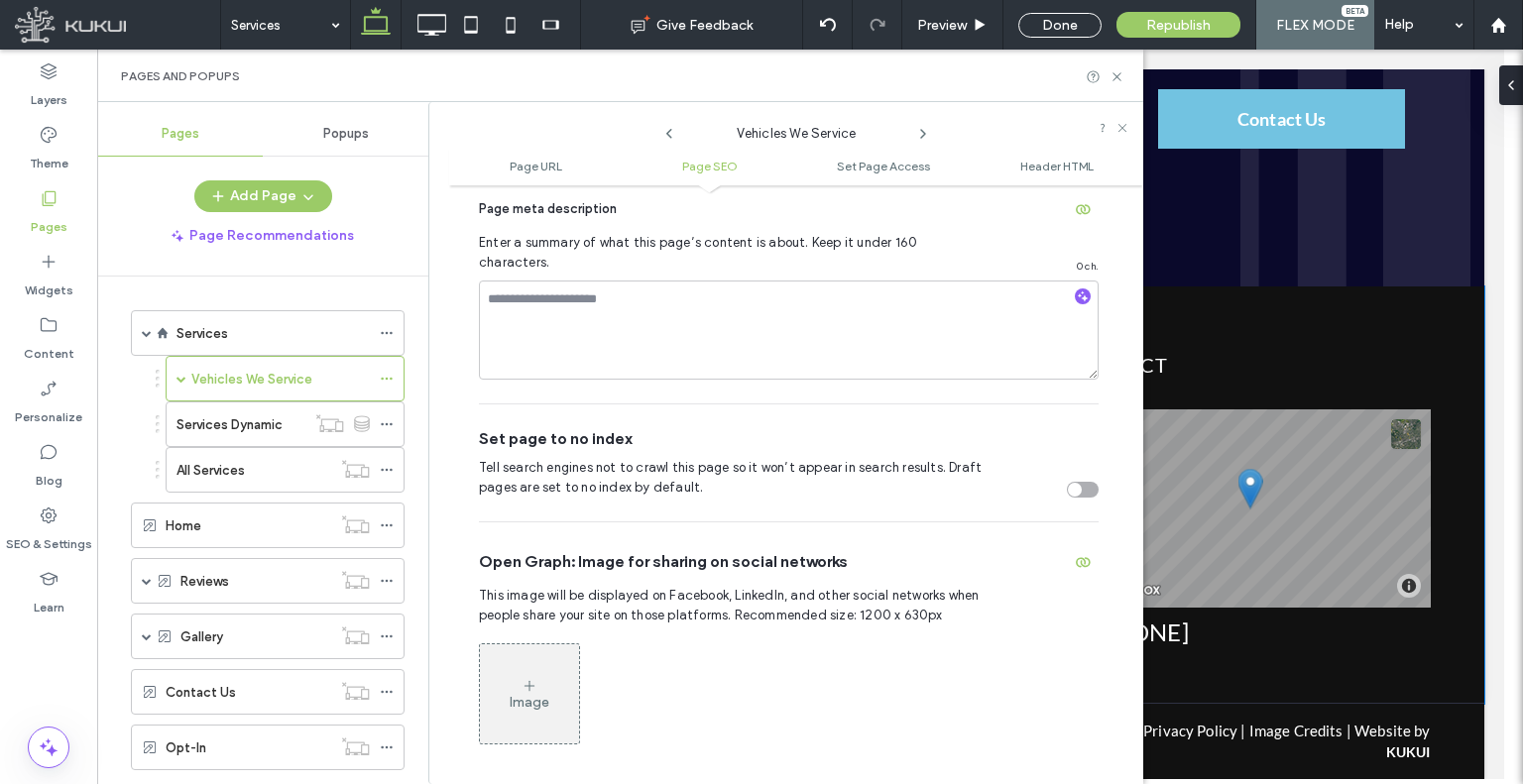 scroll, scrollTop: 668, scrollLeft: 0, axis: vertical 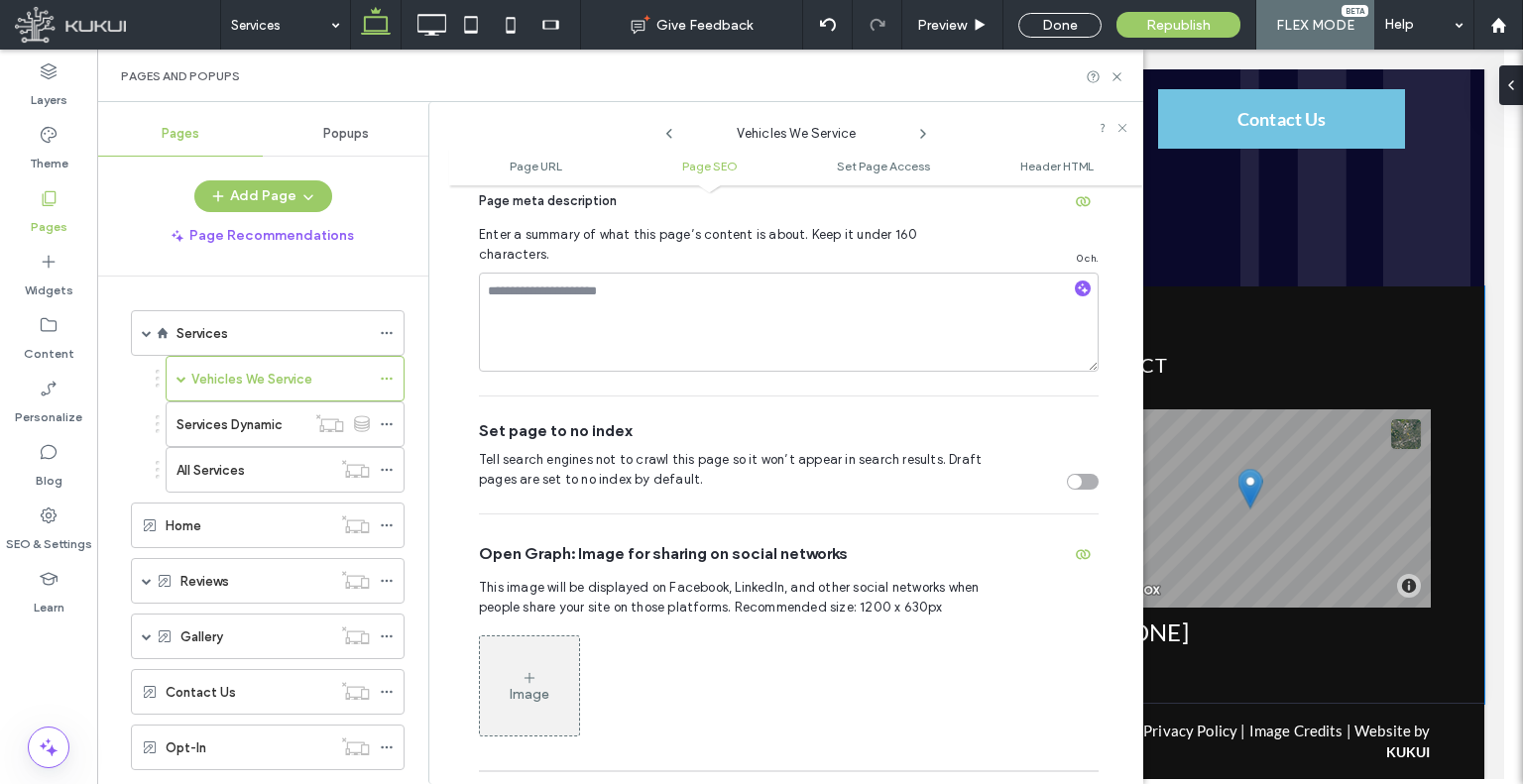 click 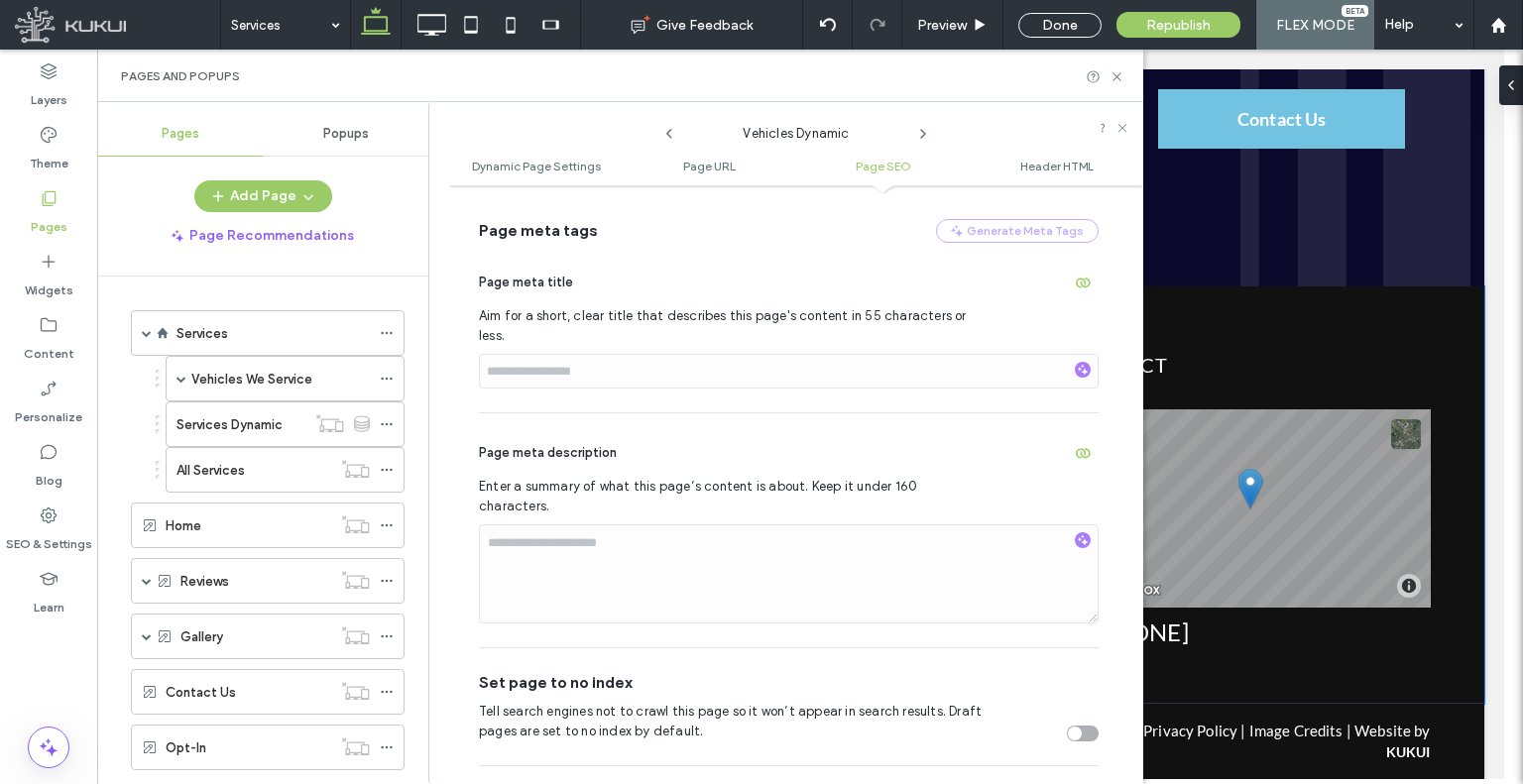 scroll, scrollTop: 555, scrollLeft: 0, axis: vertical 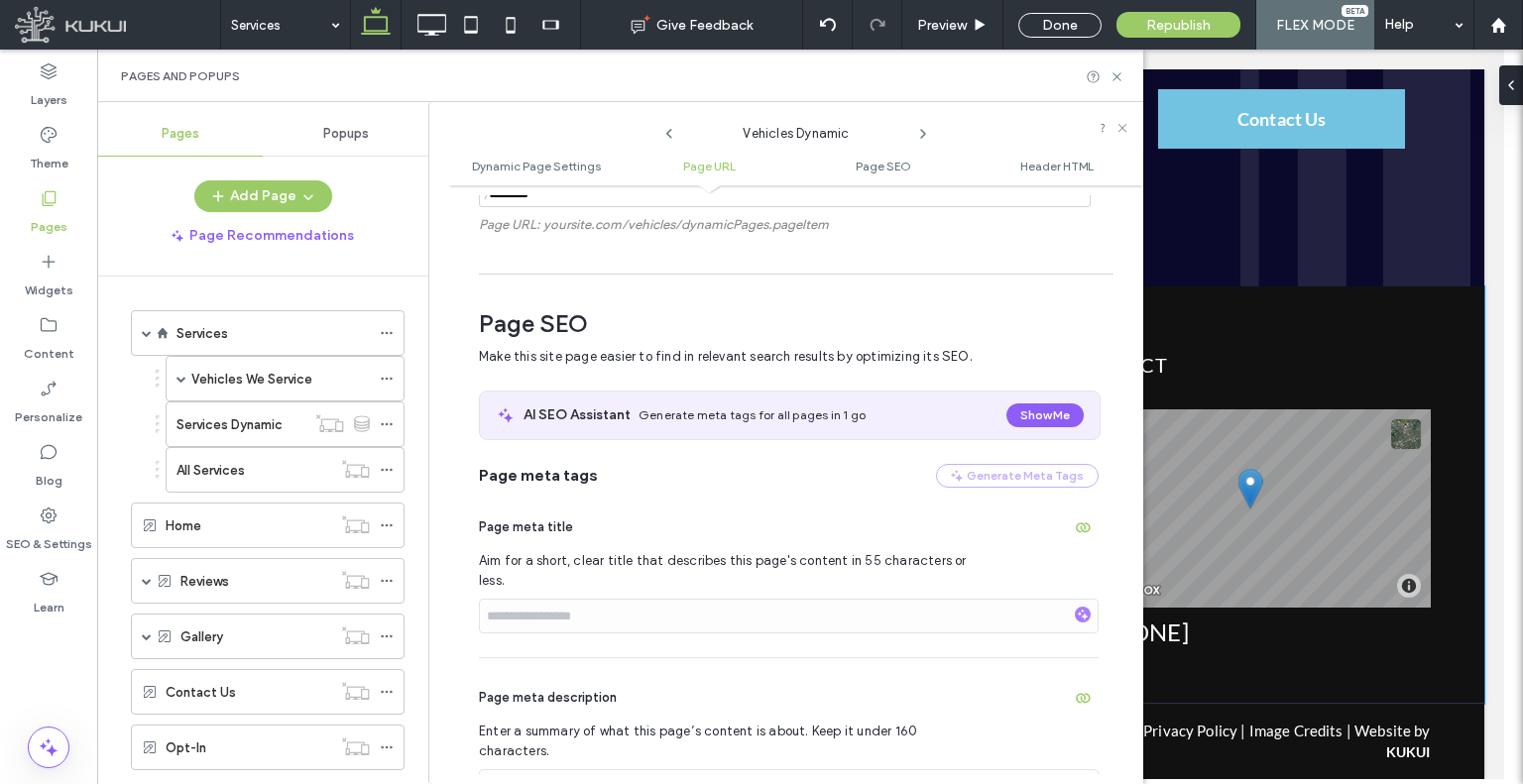 click 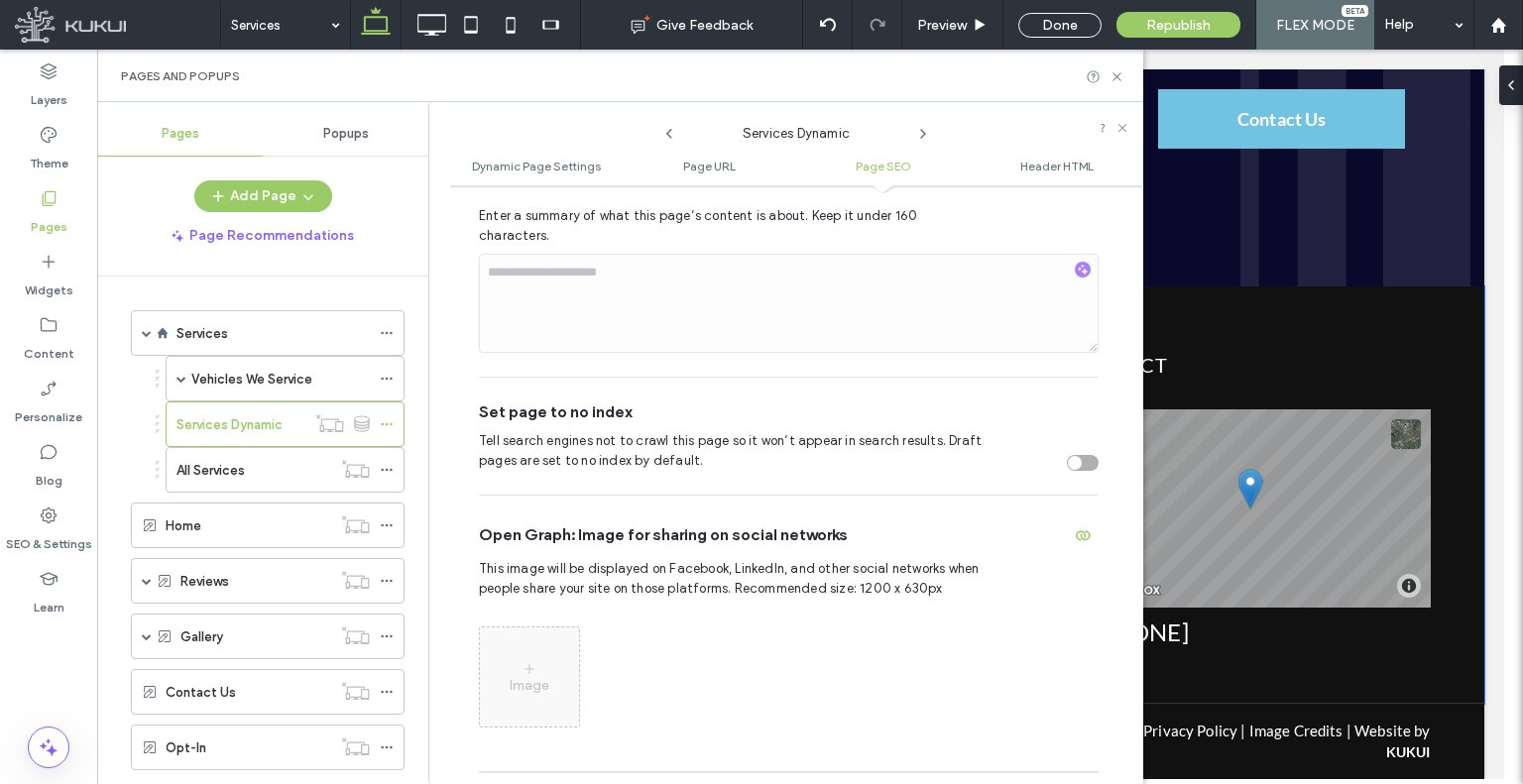 scroll, scrollTop: 952, scrollLeft: 0, axis: vertical 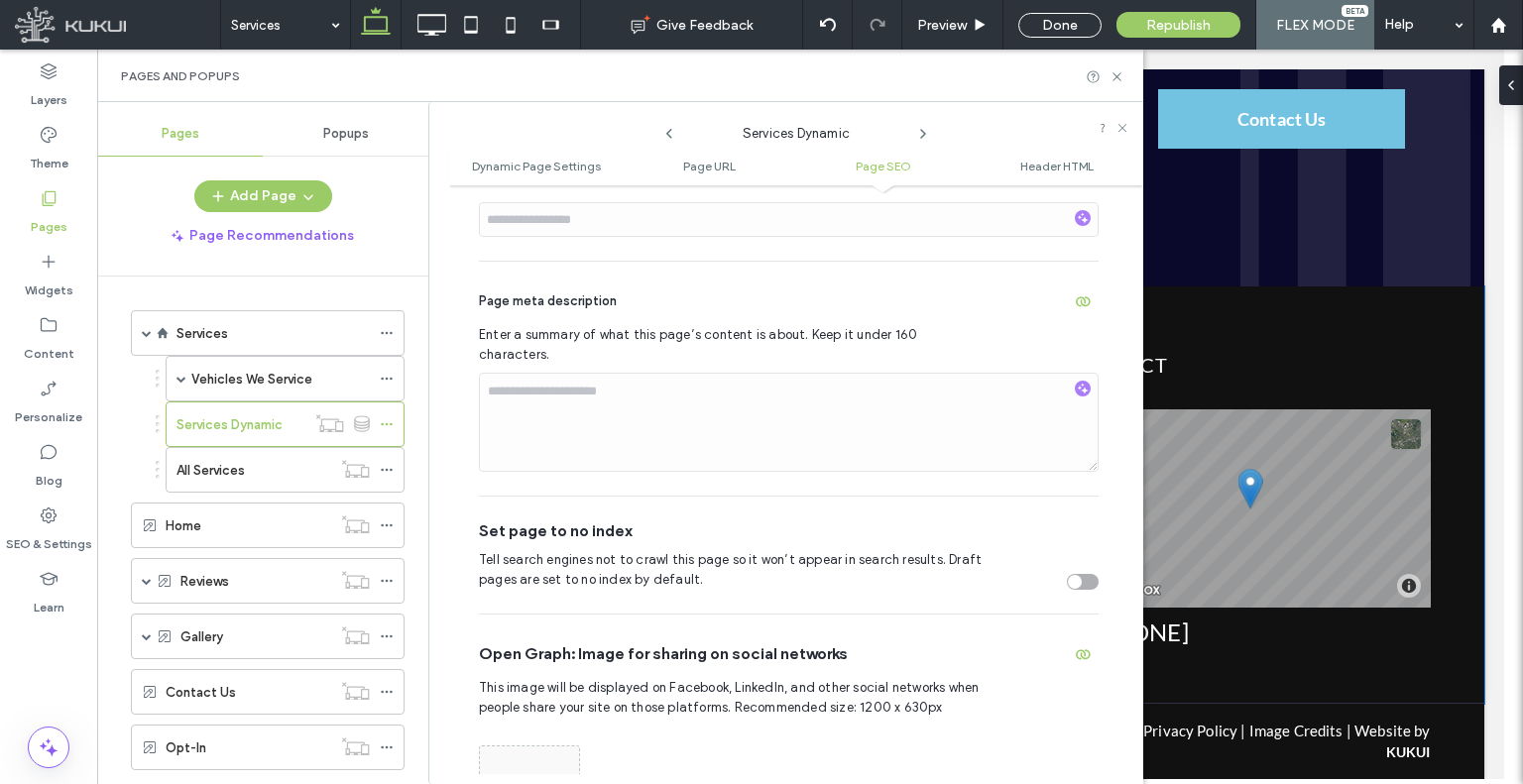 click 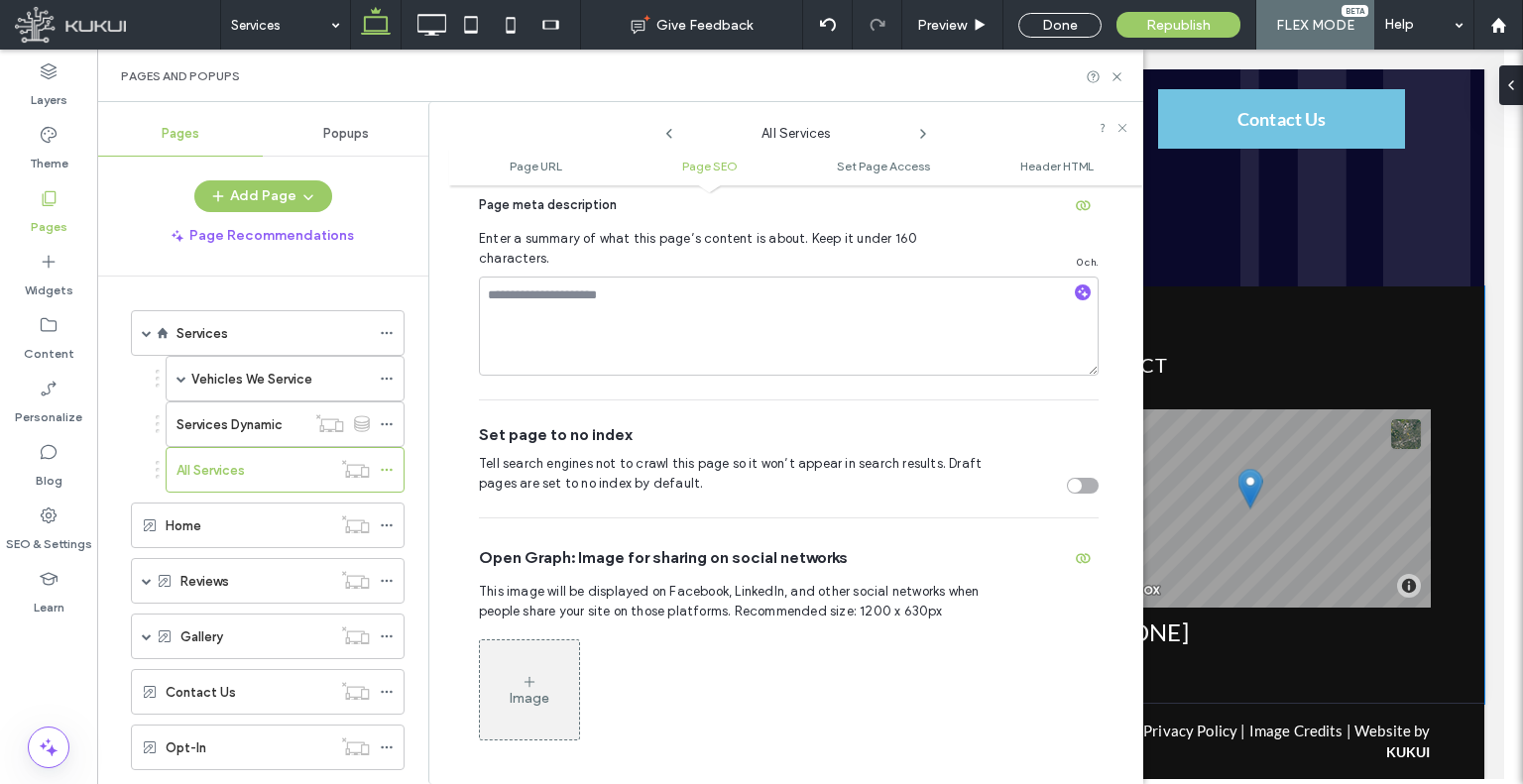 scroll, scrollTop: 668, scrollLeft: 0, axis: vertical 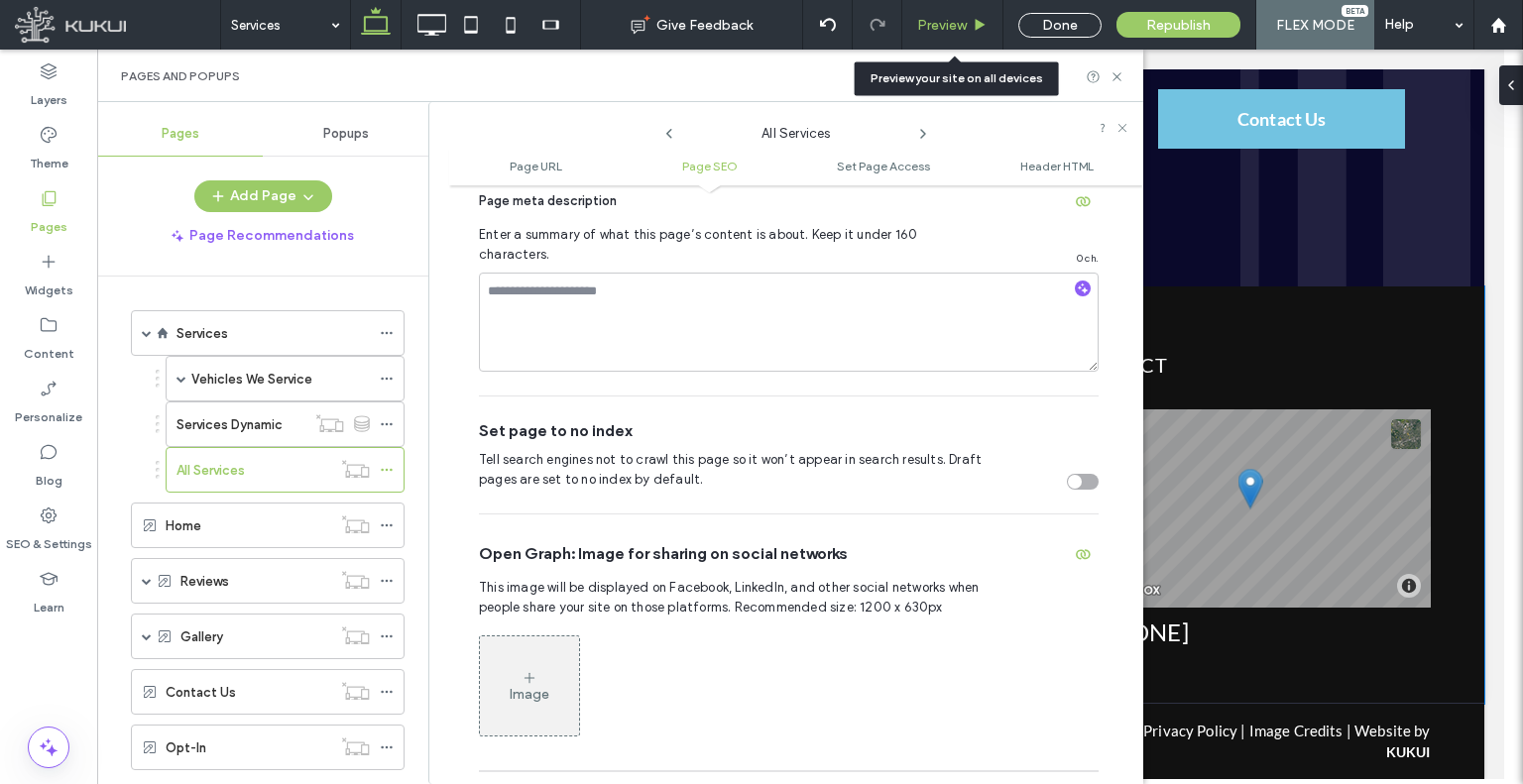click on "Preview" at bounding box center (942, 25) 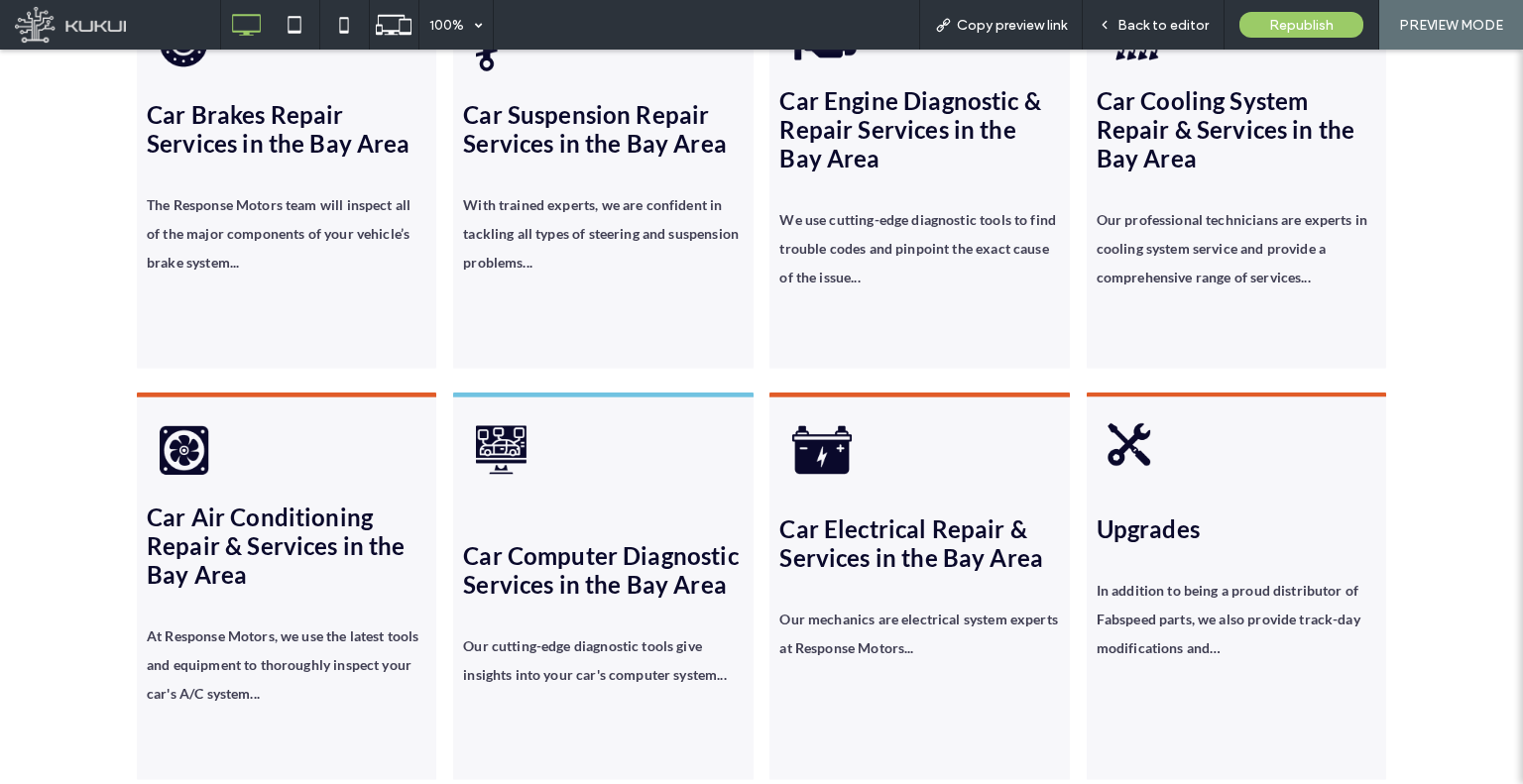 scroll, scrollTop: 1467, scrollLeft: 0, axis: vertical 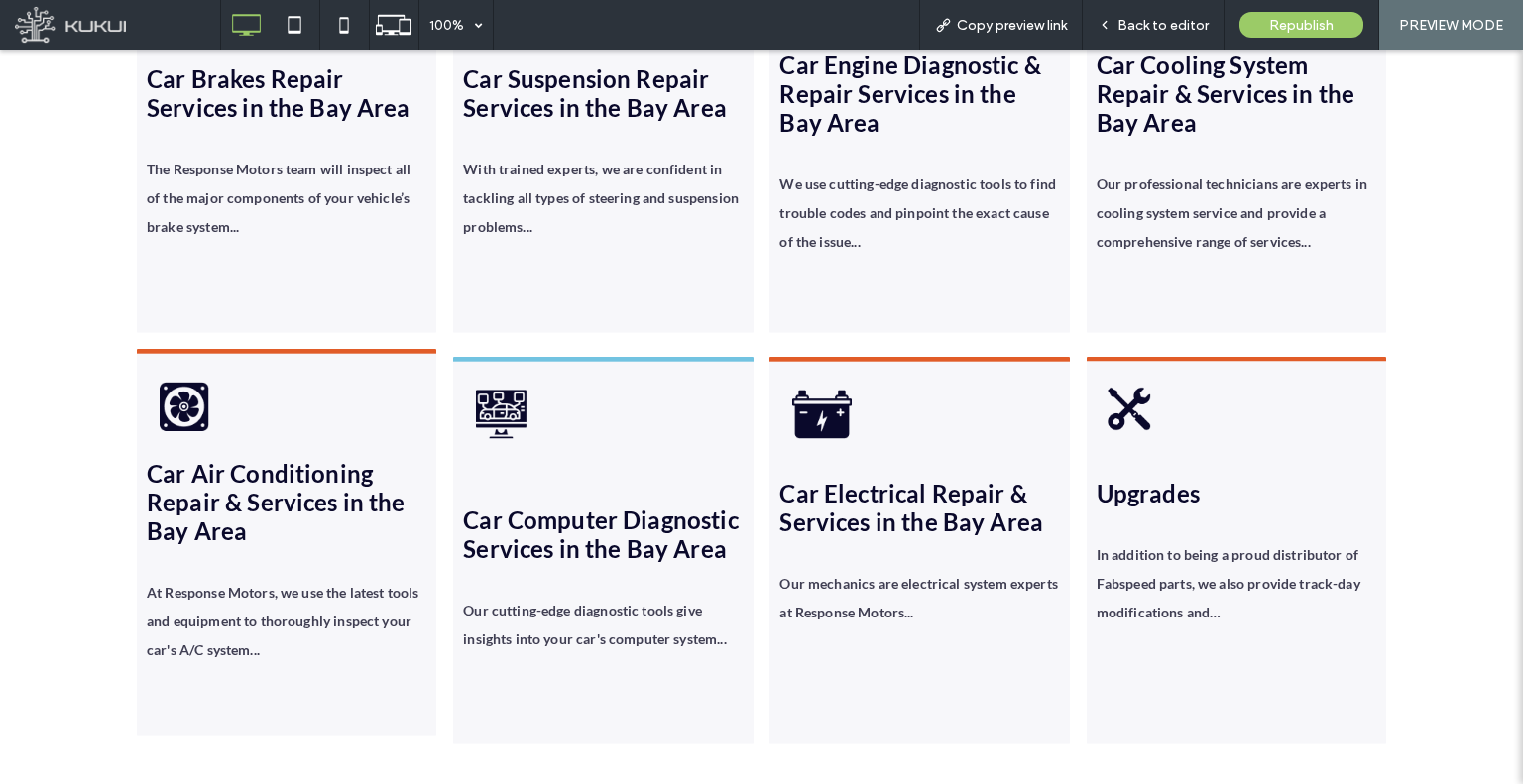 click on "Car Air Conditioning Repair & Services in the Bay Area   At Response Motors, we use the latest tools and equipment to thoroughly inspect your car's A/C system..." at bounding box center [287, 542] 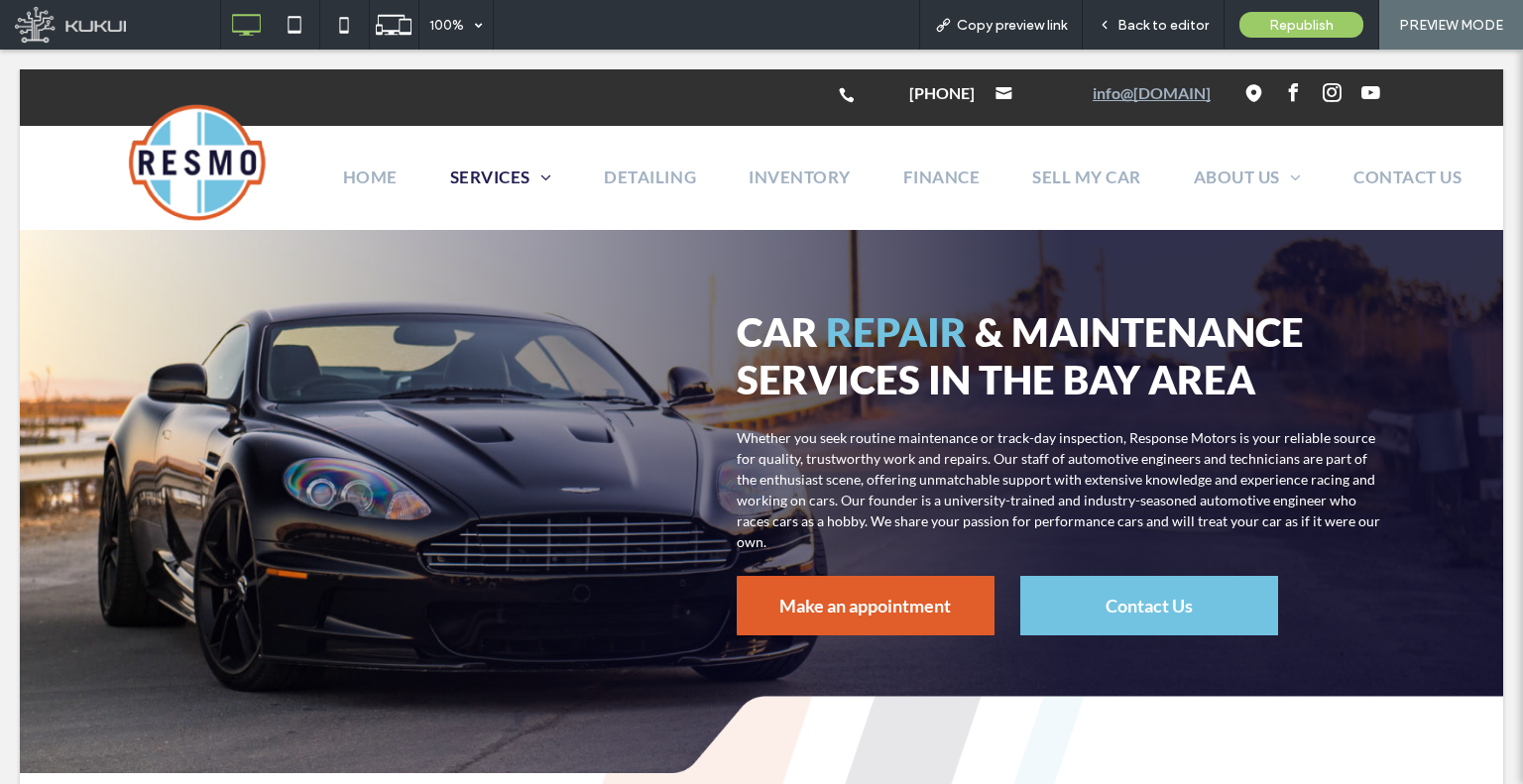 scroll, scrollTop: 0, scrollLeft: 0, axis: both 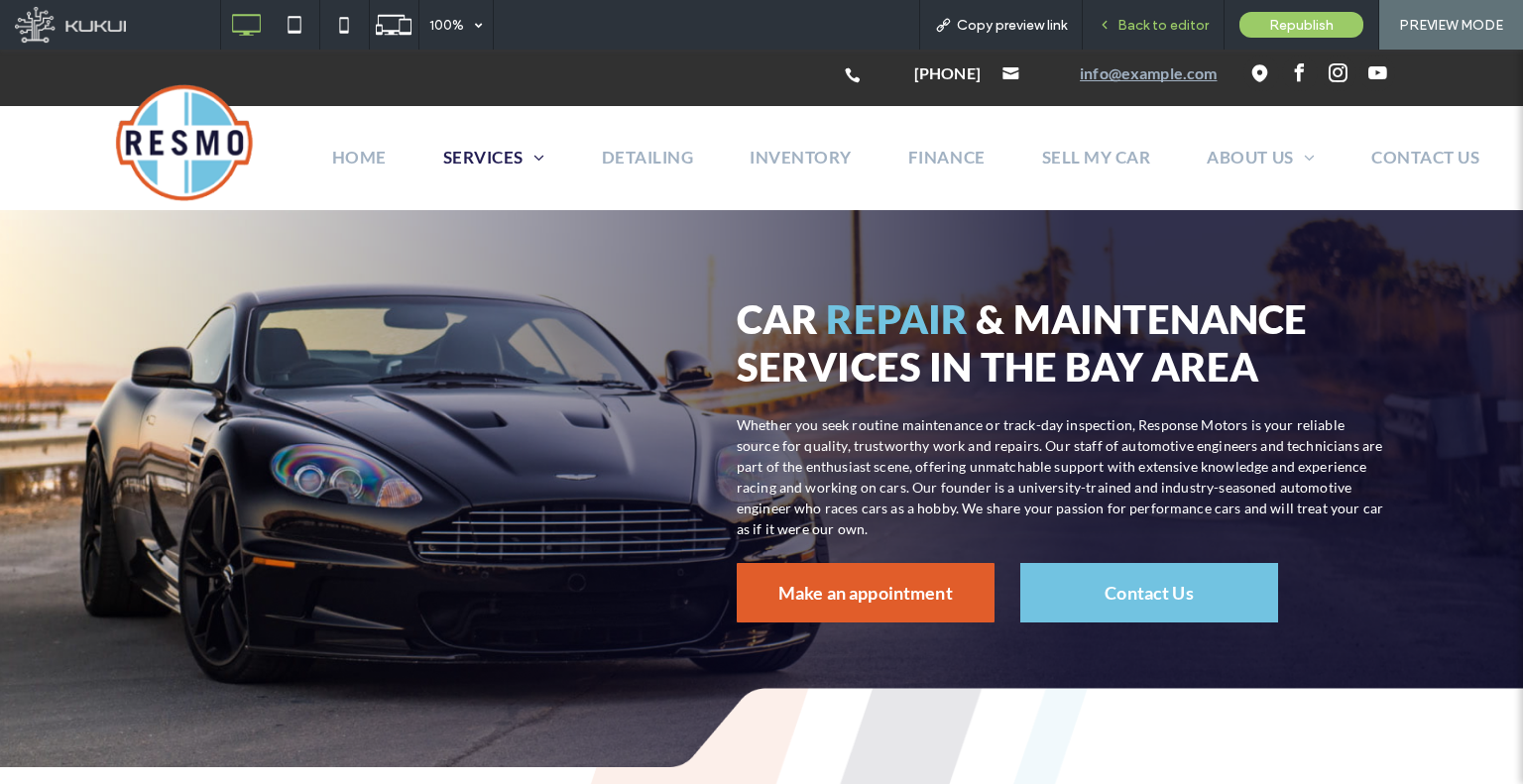 click on "Back to editor" at bounding box center (1163, 25) 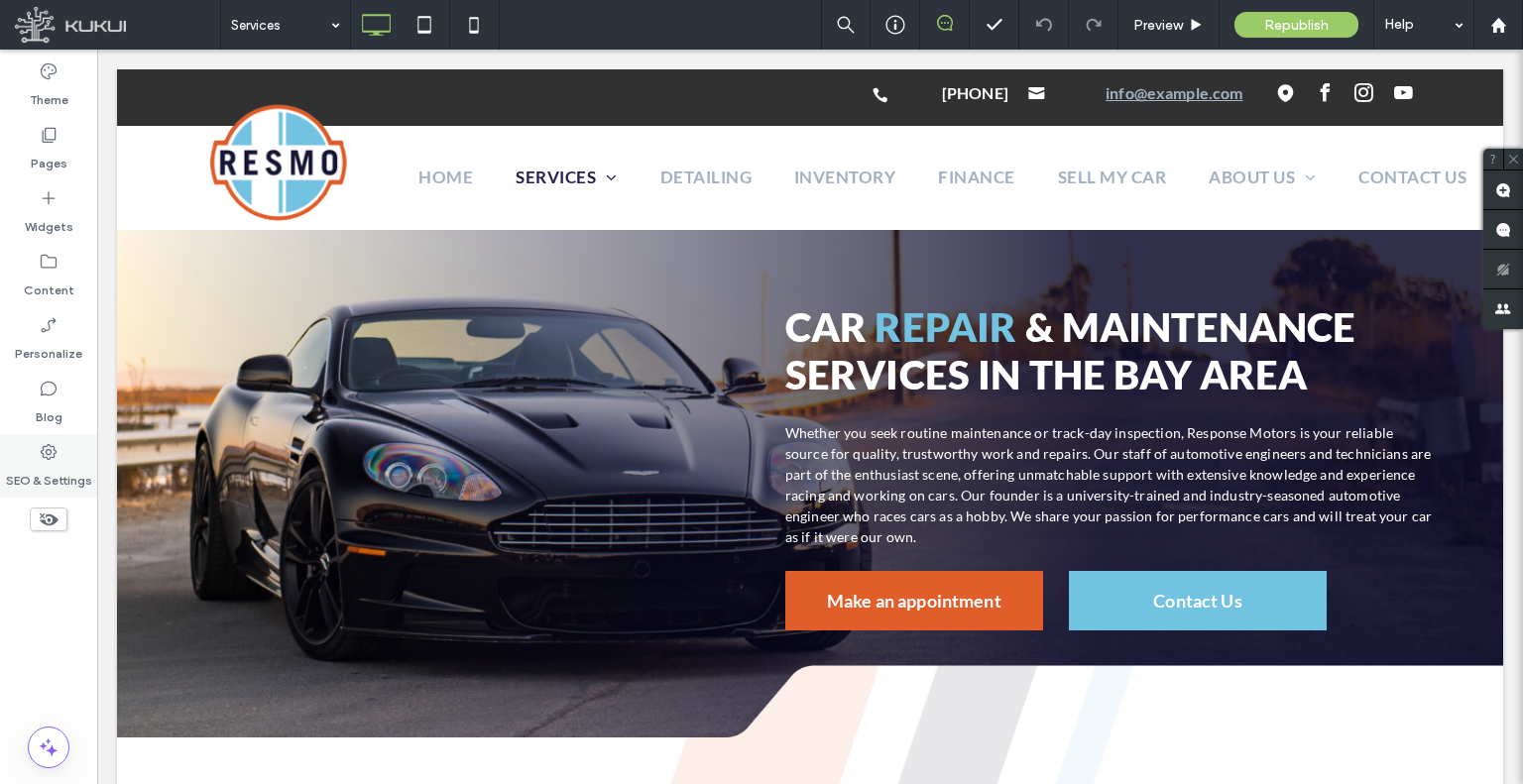 click on "SEO & Settings" at bounding box center [49, 466] 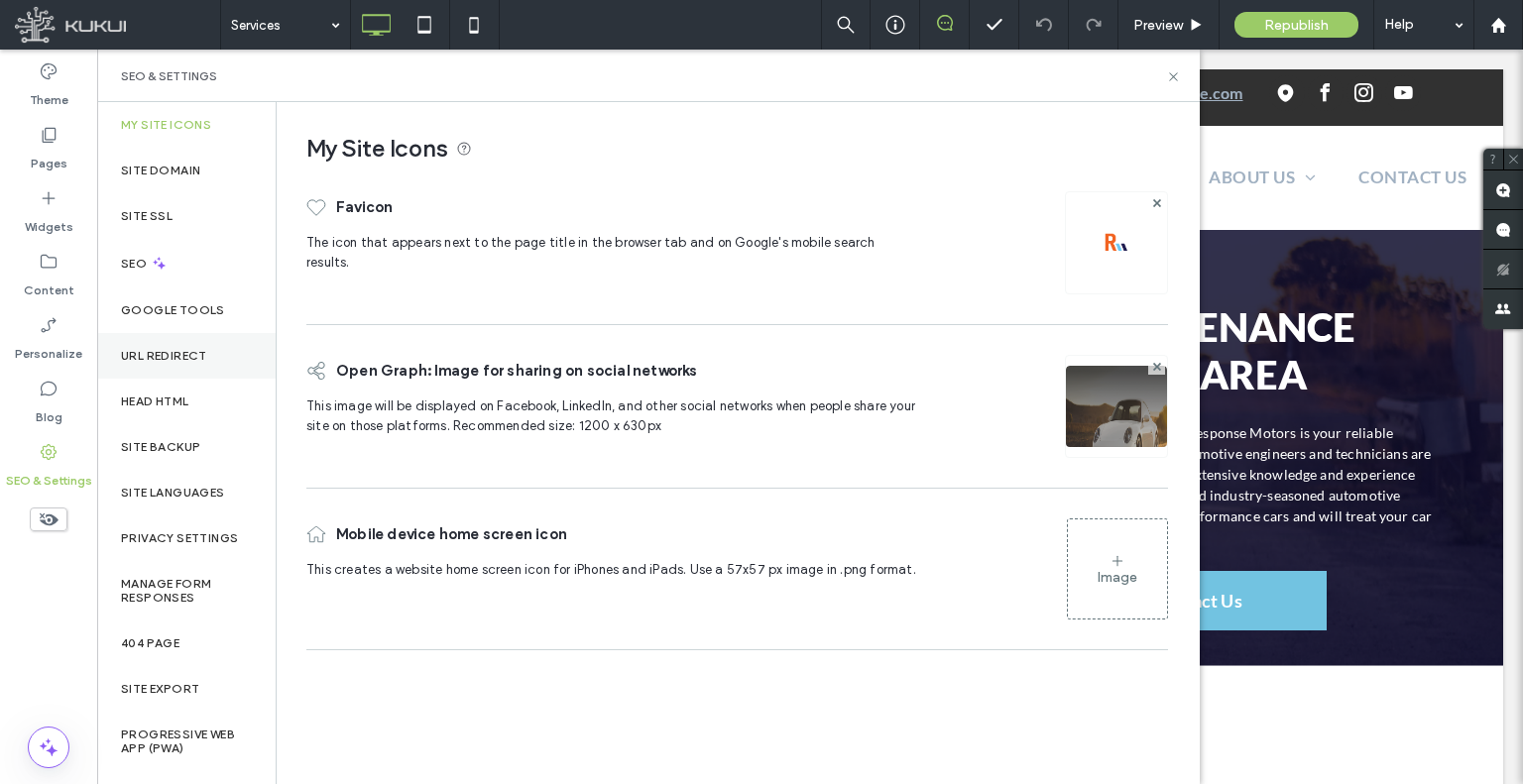click on "URL Redirect" at bounding box center [186, 356] 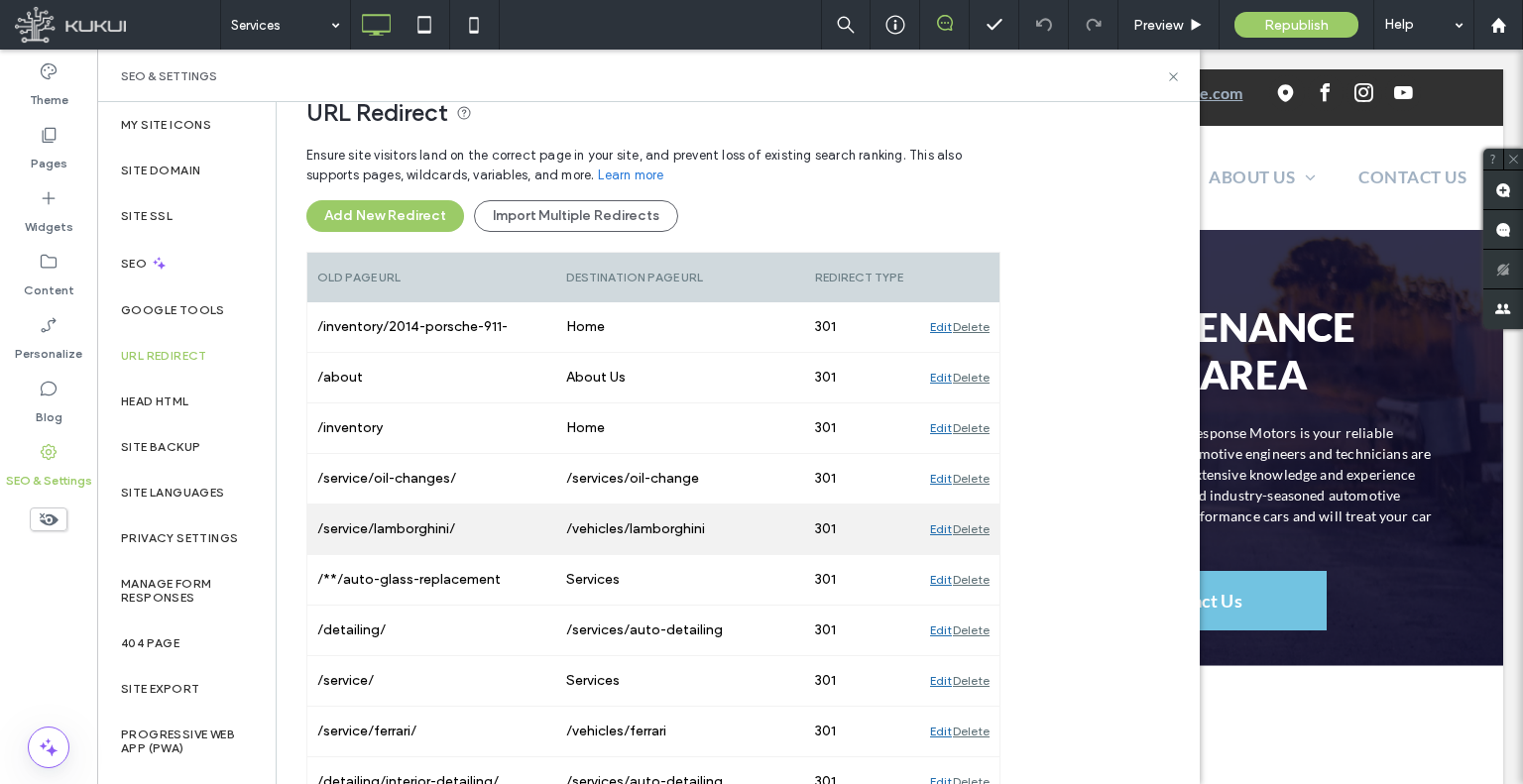 scroll, scrollTop: 297, scrollLeft: 0, axis: vertical 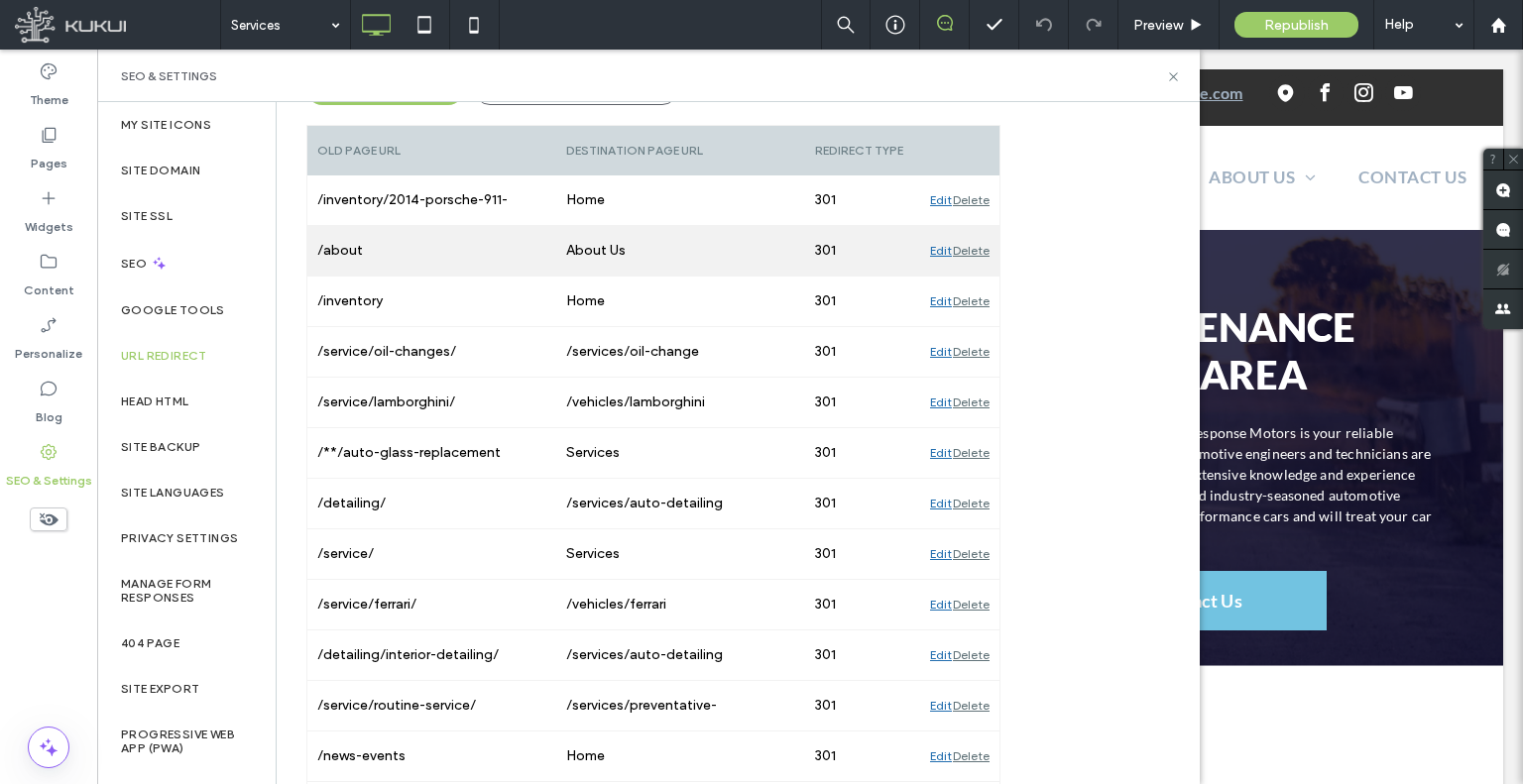 click on "/about" at bounding box center (431, 251) 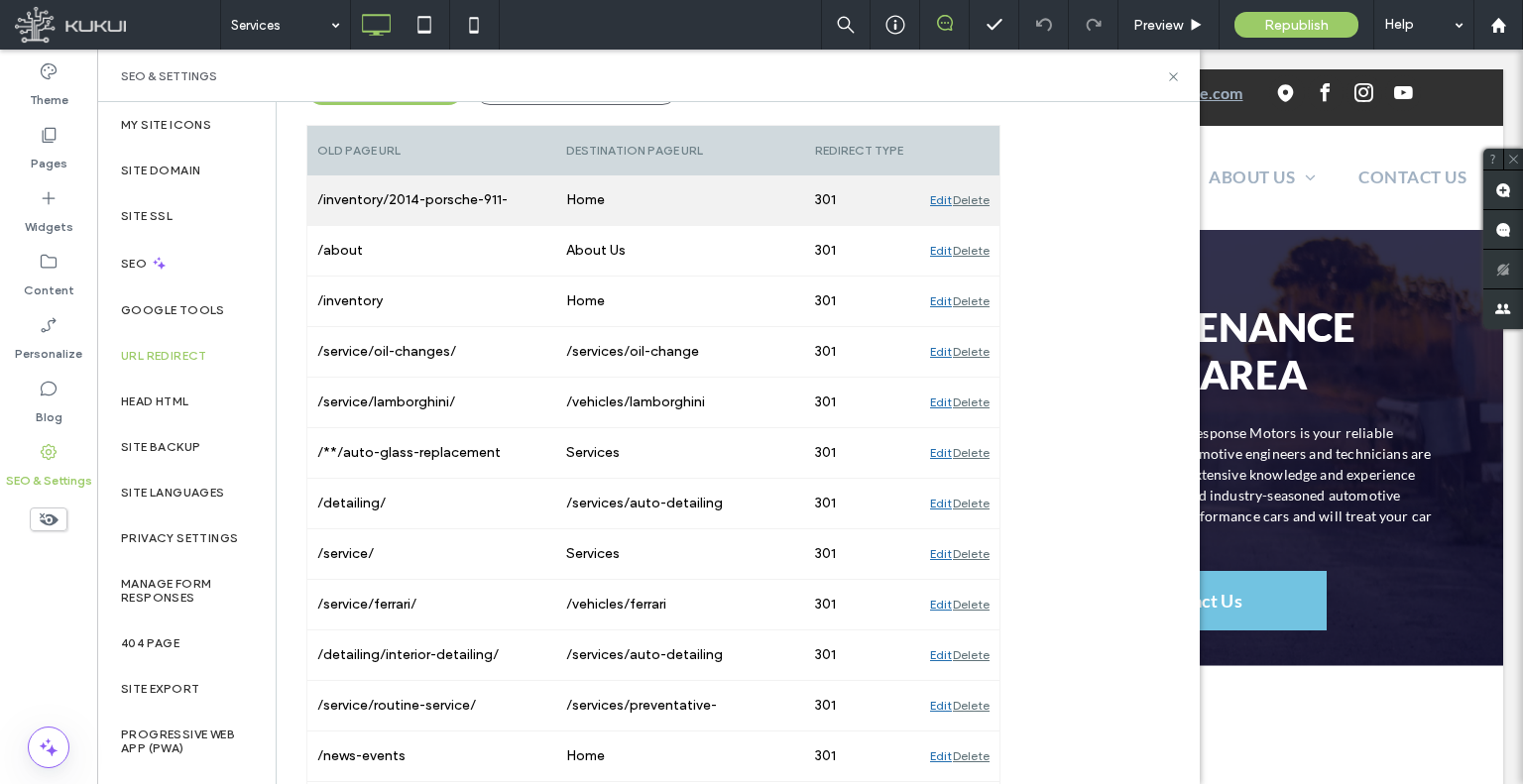 click on "/inventory/2014-porsche-911-carrera-4s-coupe-2d-6/" at bounding box center (431, 200) 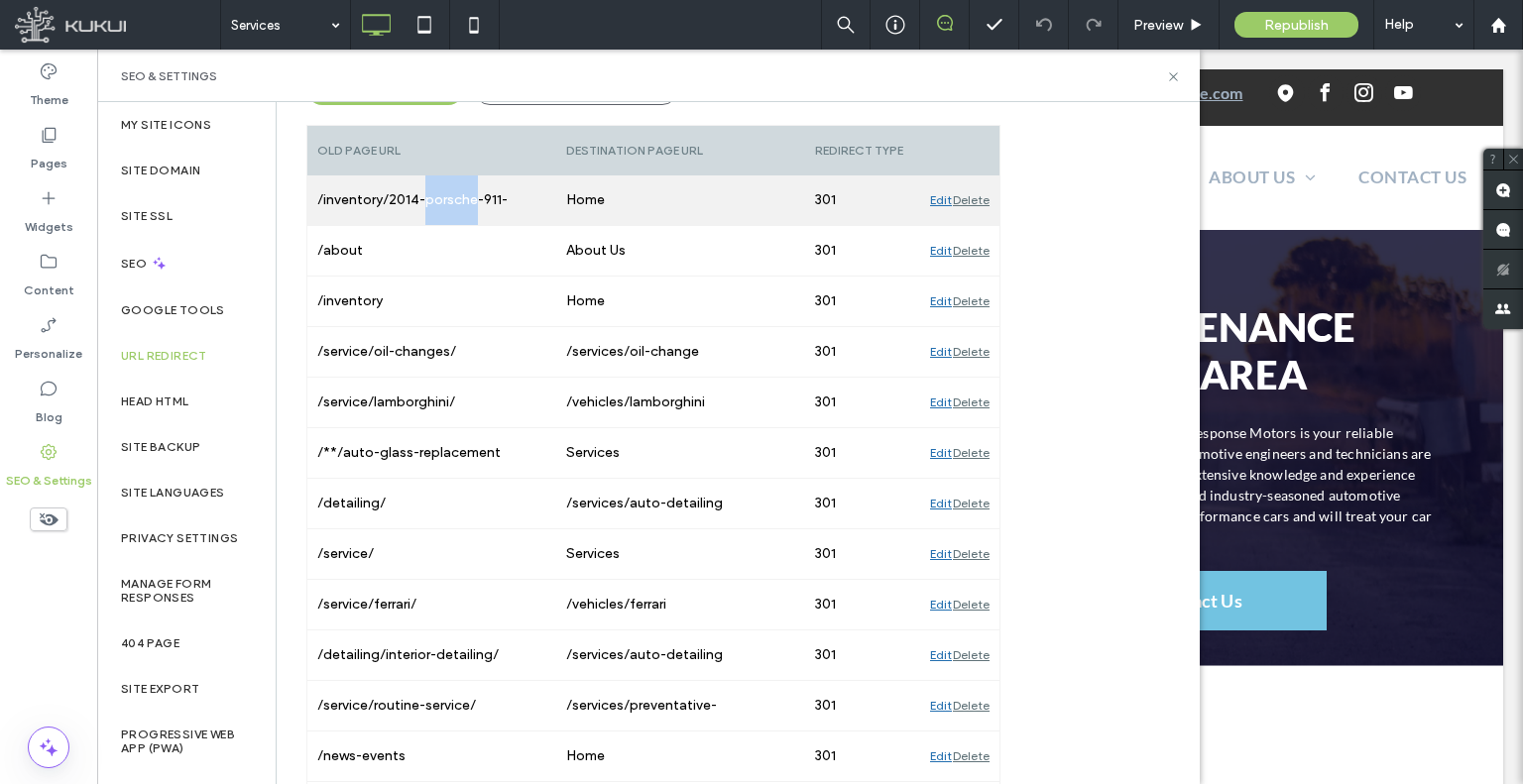 click on "/inventory/2014-porsche-911-carrera-4s-coupe-2d-6/" at bounding box center (431, 200) 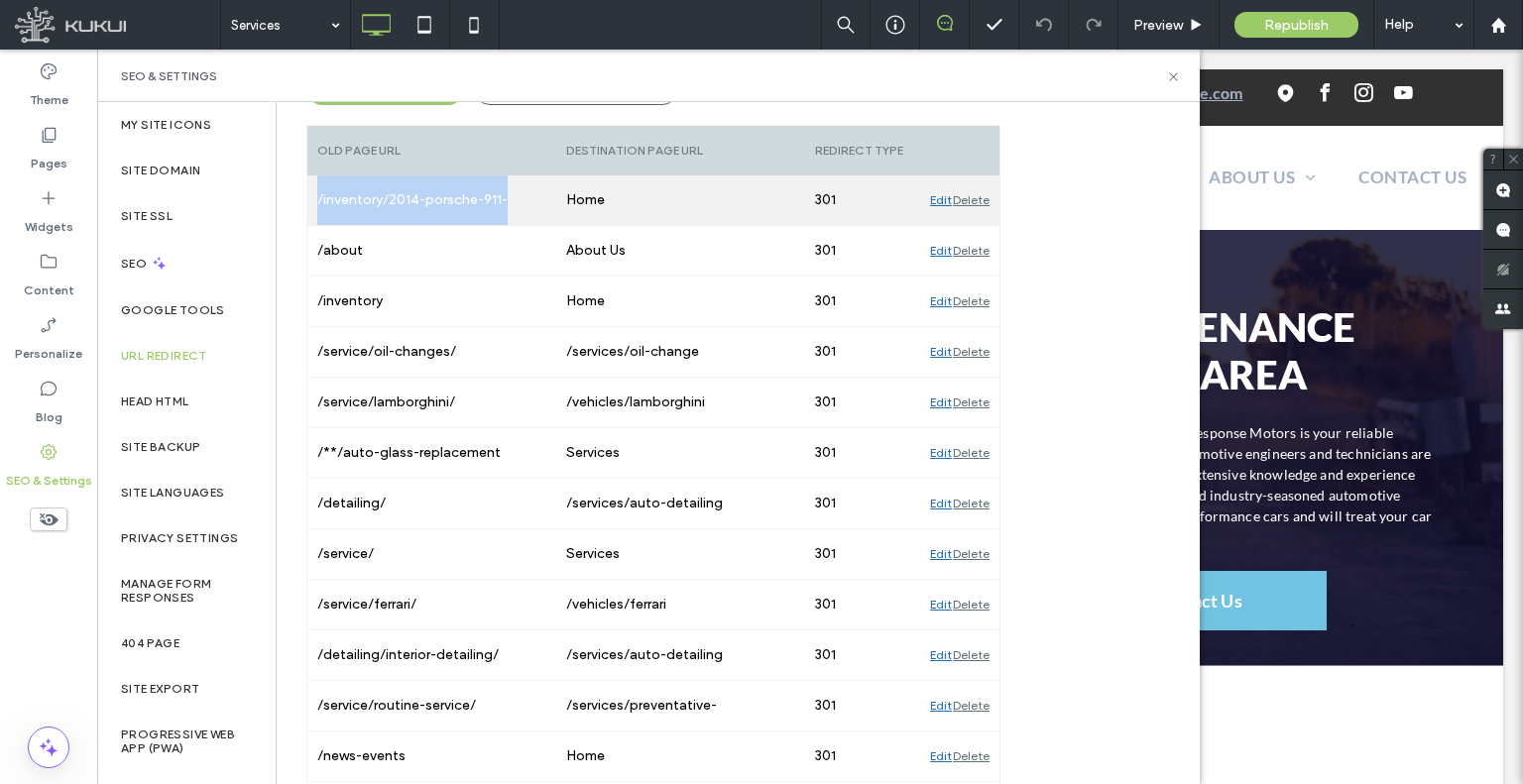 click on "/inventory/2014-porsche-911-carrera-4s-coupe-2d-6/" at bounding box center [431, 200] 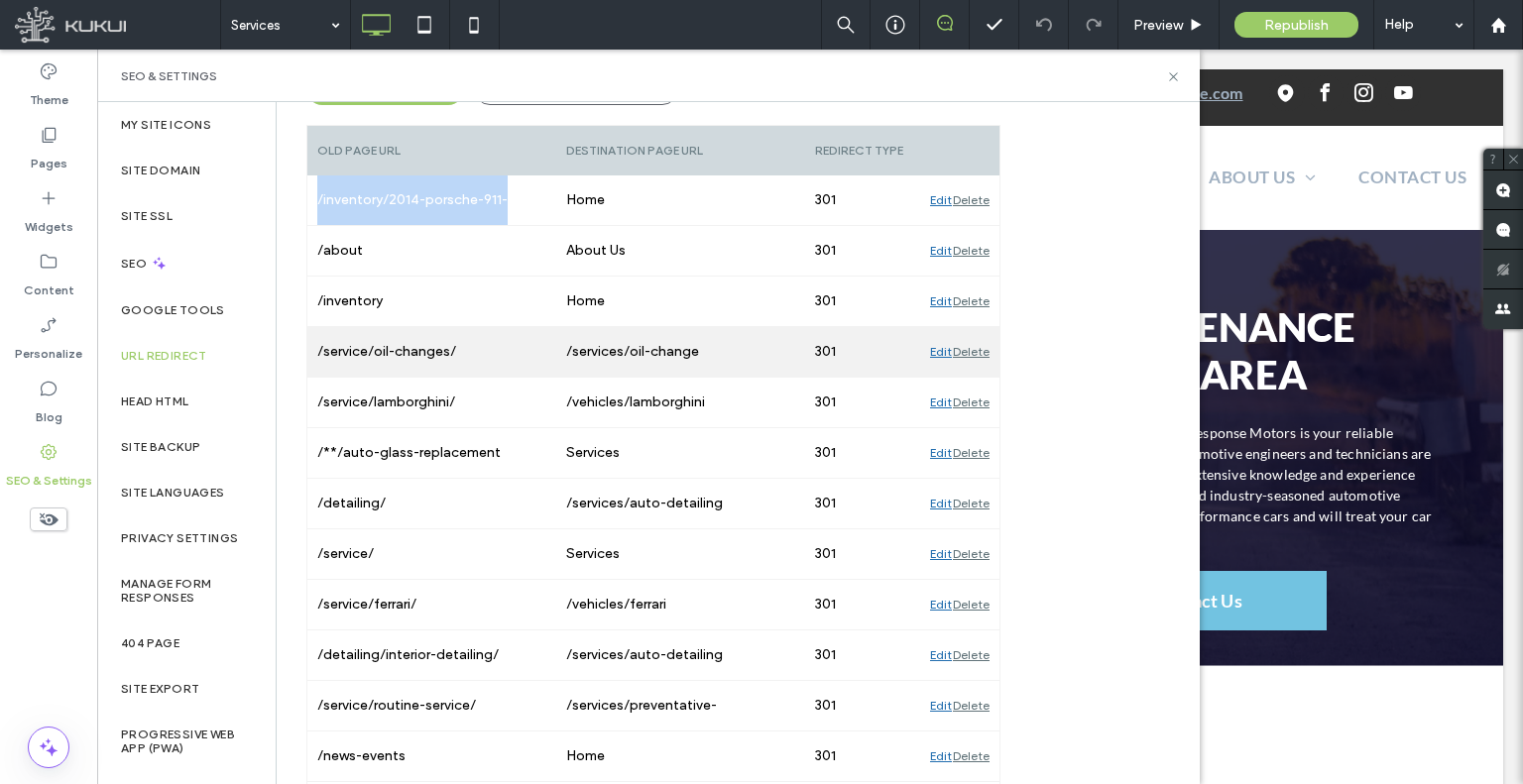 copy on "/inventory/2014-porsche-911-carrera-4s-coupe-2d-6/" 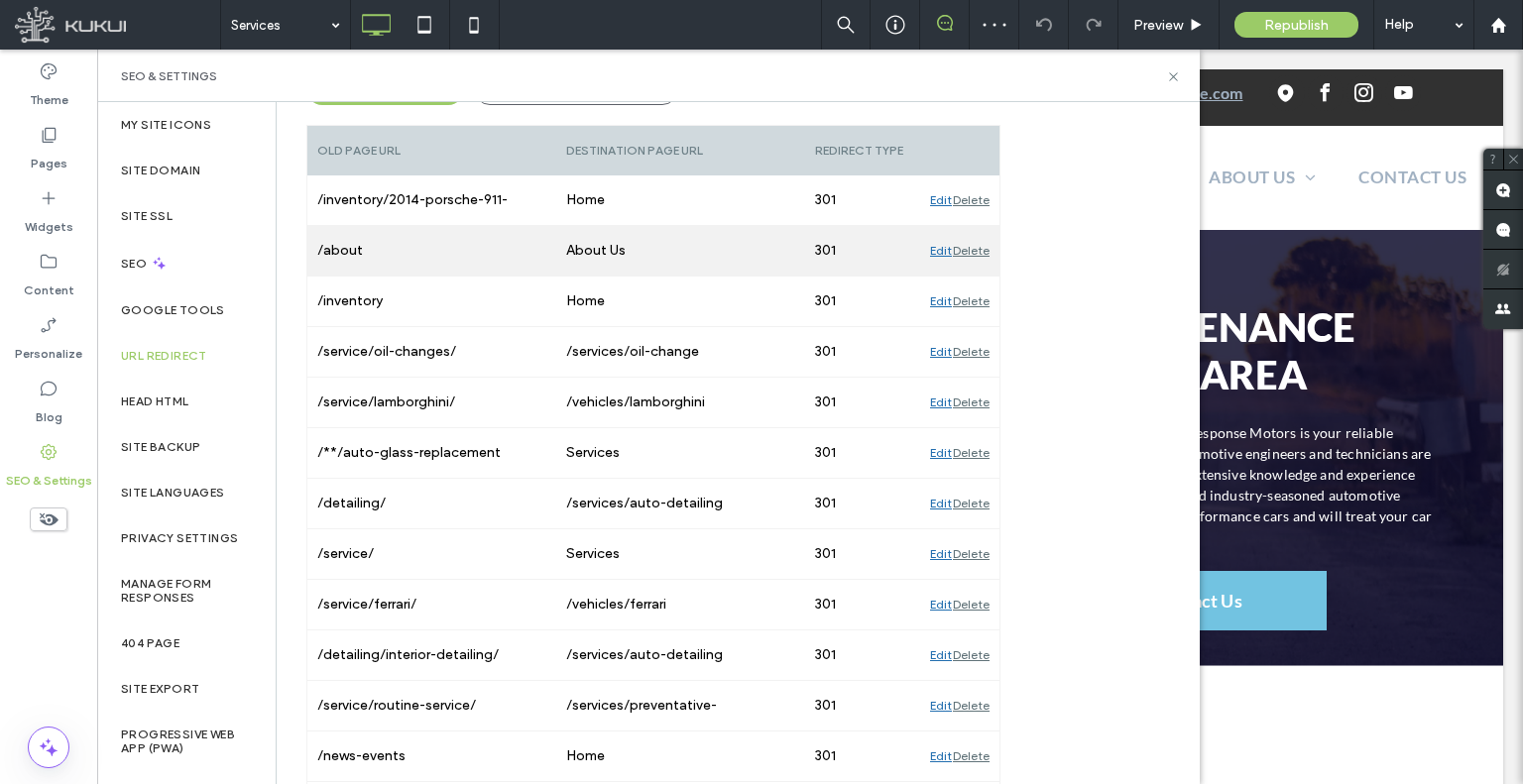 click on "/about" at bounding box center [431, 251] 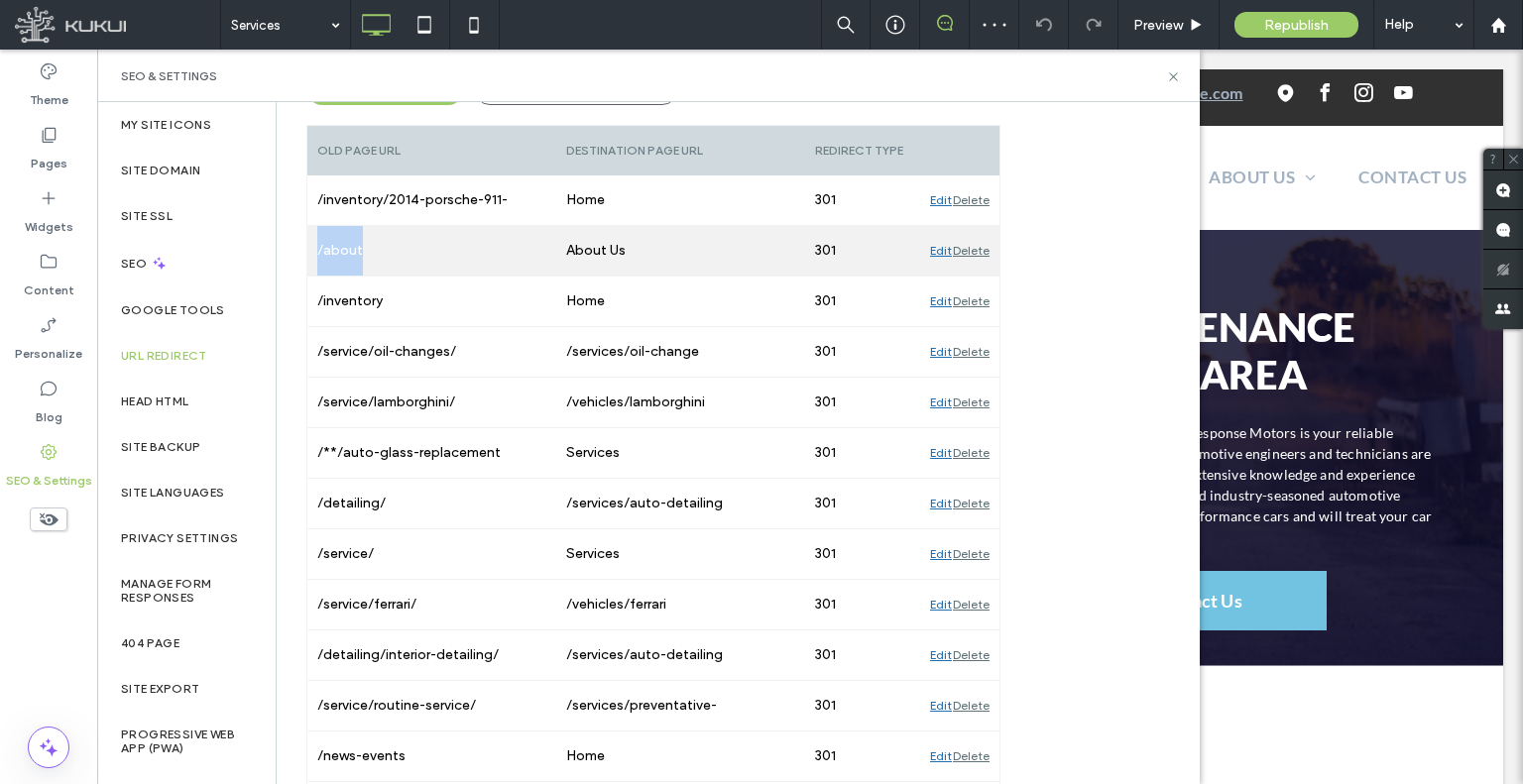click on "/about" at bounding box center (431, 251) 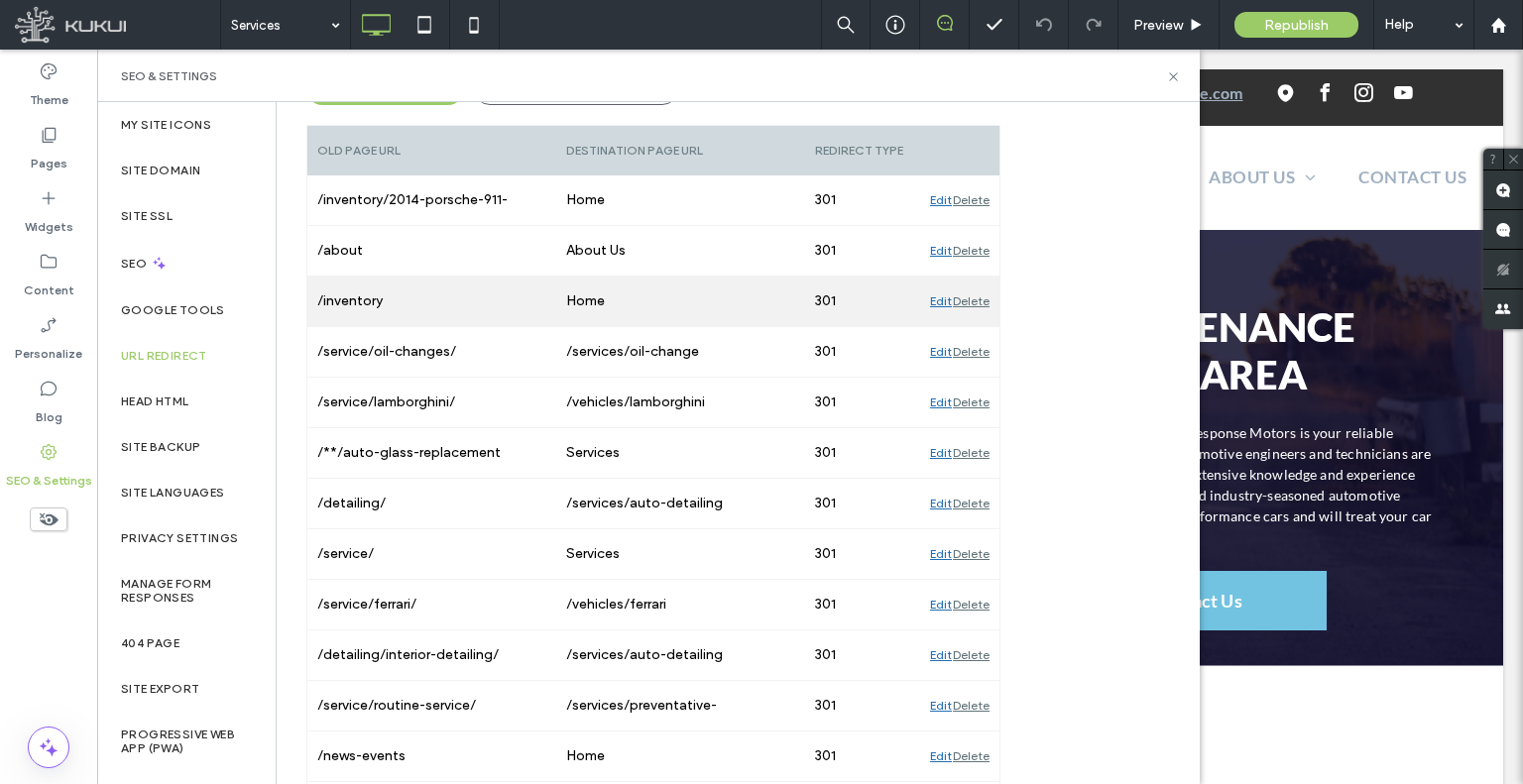 click on "/inventory" at bounding box center [431, 301] 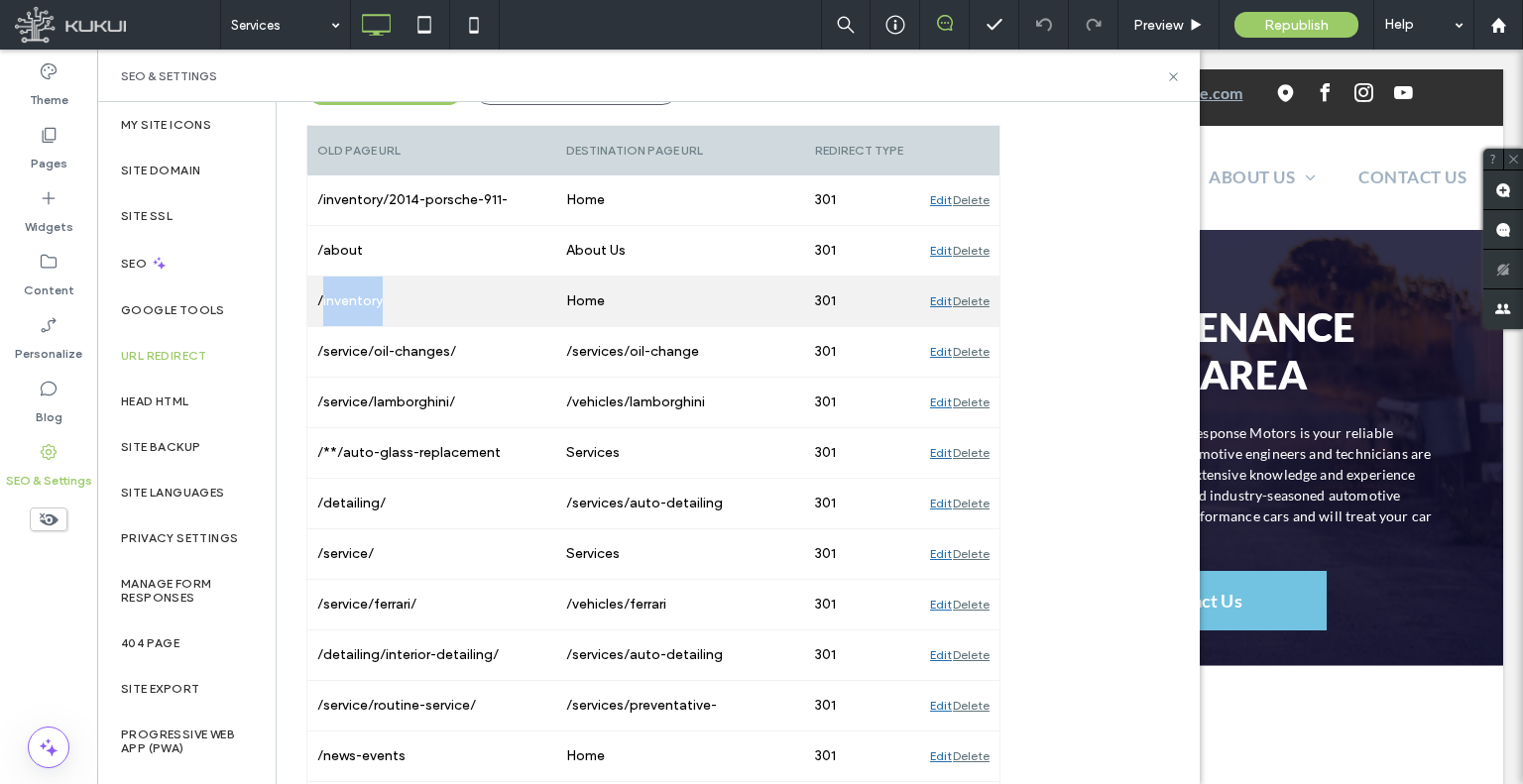 click on "/inventory" at bounding box center [431, 301] 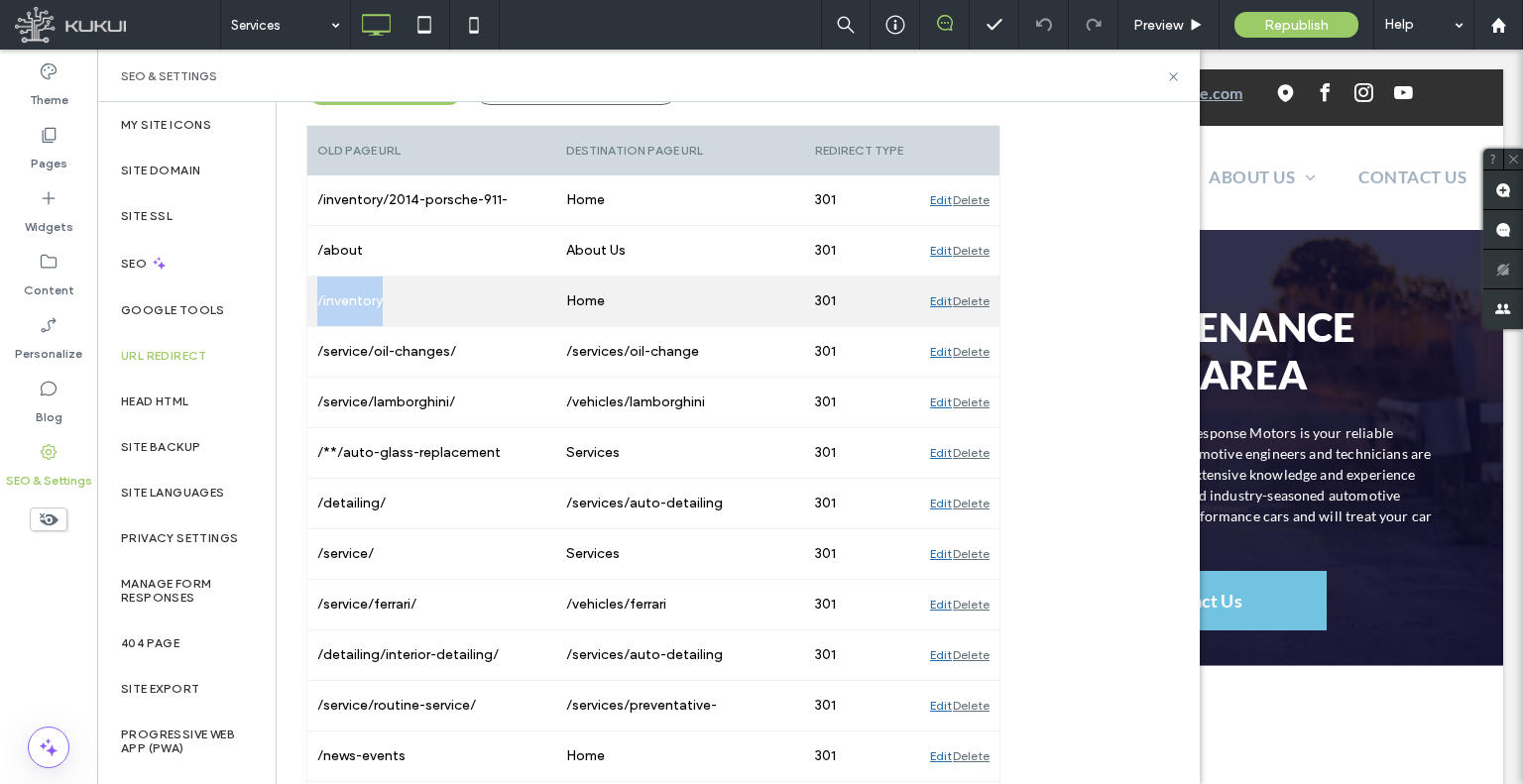 click on "/inventory" at bounding box center (431, 301) 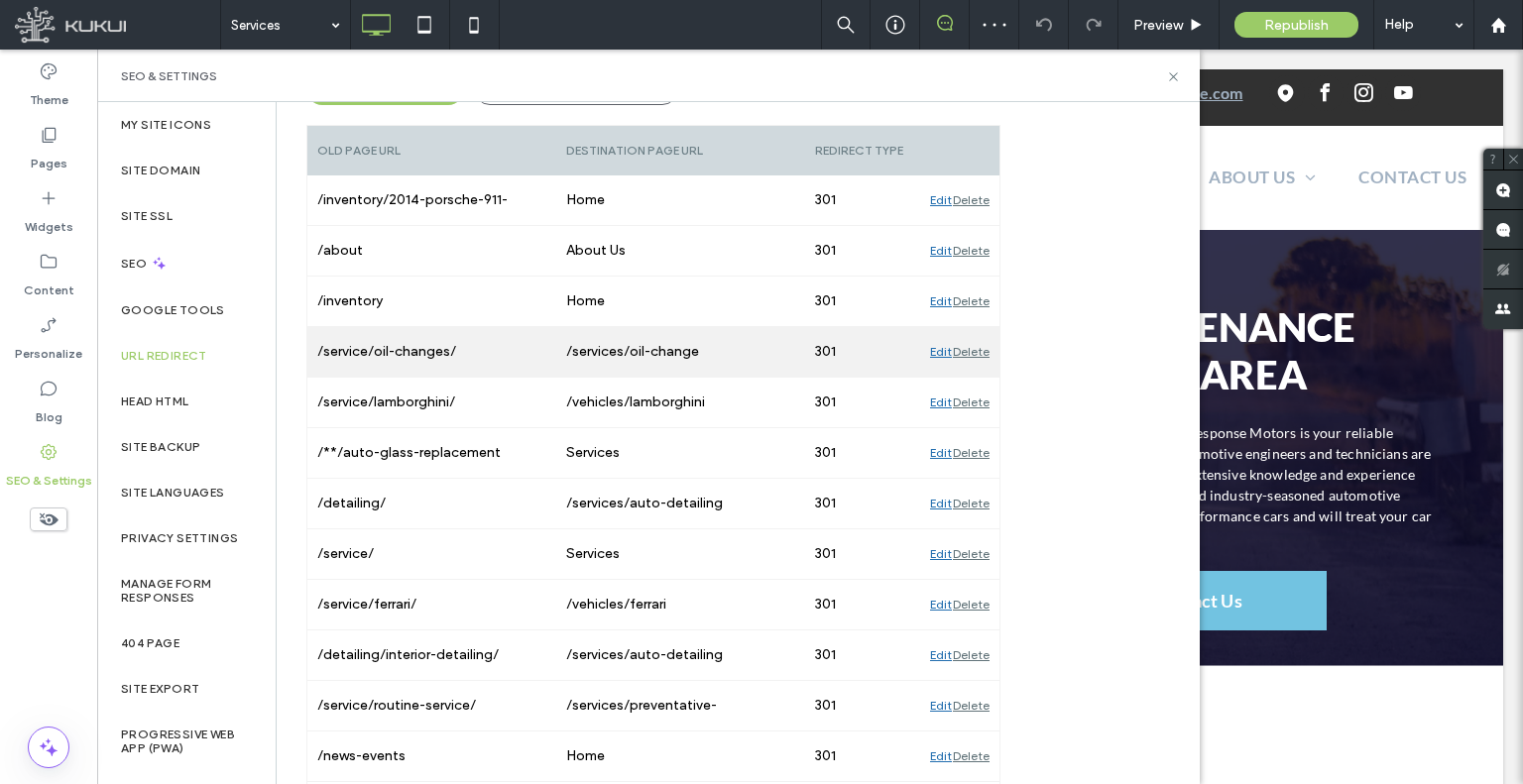 click on "/service/oil-changes/" at bounding box center (431, 352) 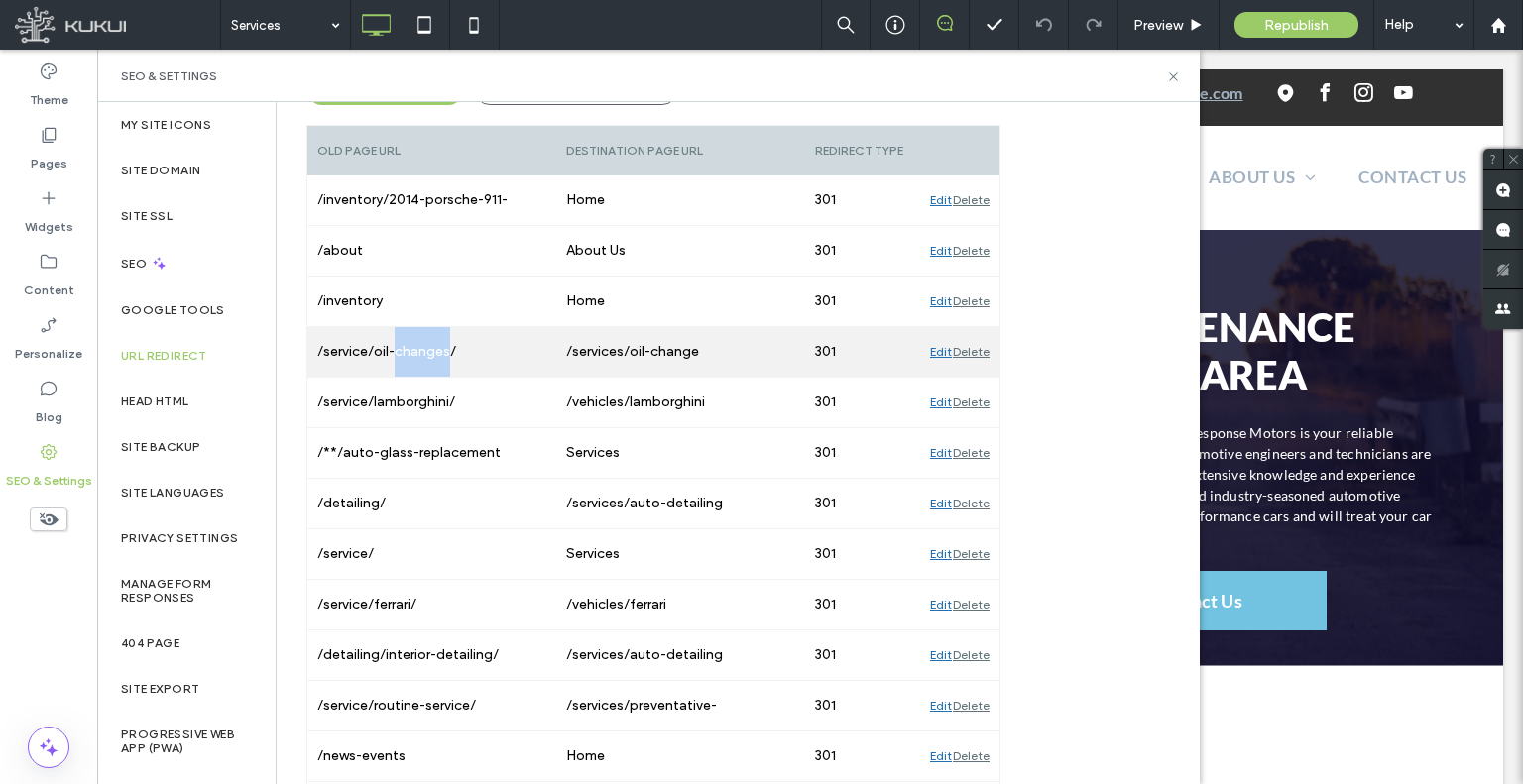 click on "/service/oil-changes/" at bounding box center (431, 352) 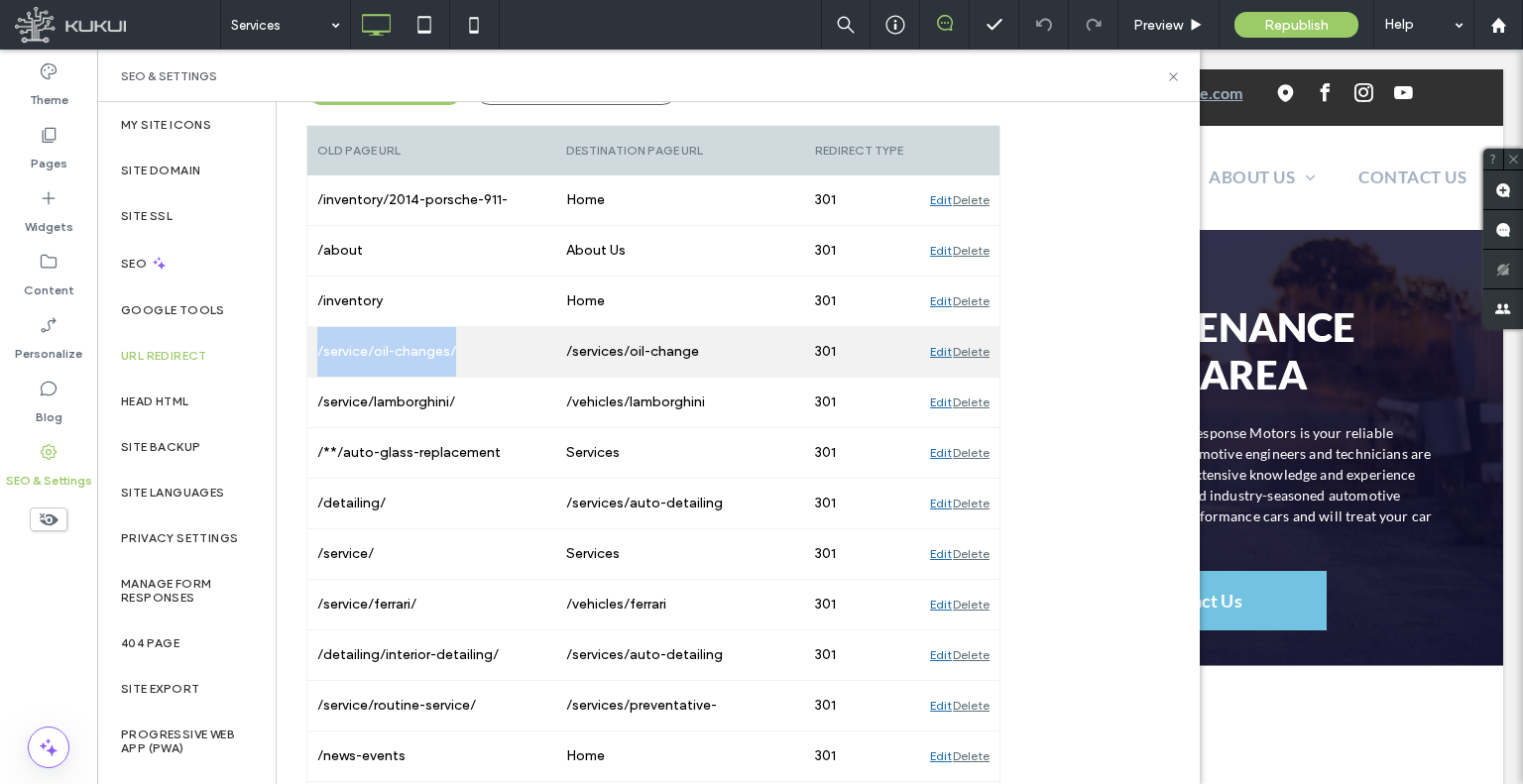 click on "/service/oil-changes/" at bounding box center [431, 352] 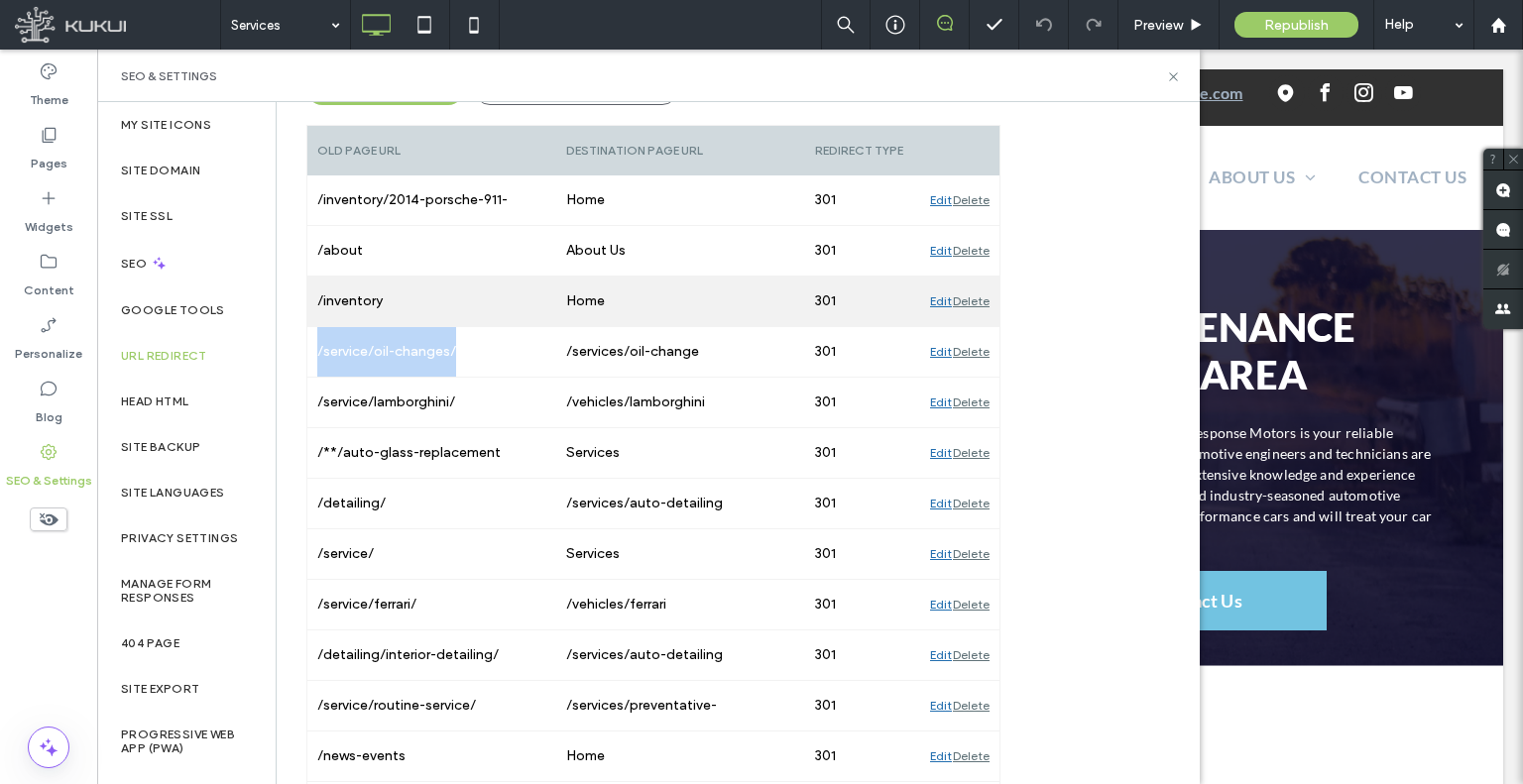 copy on "/service/oil-changes/" 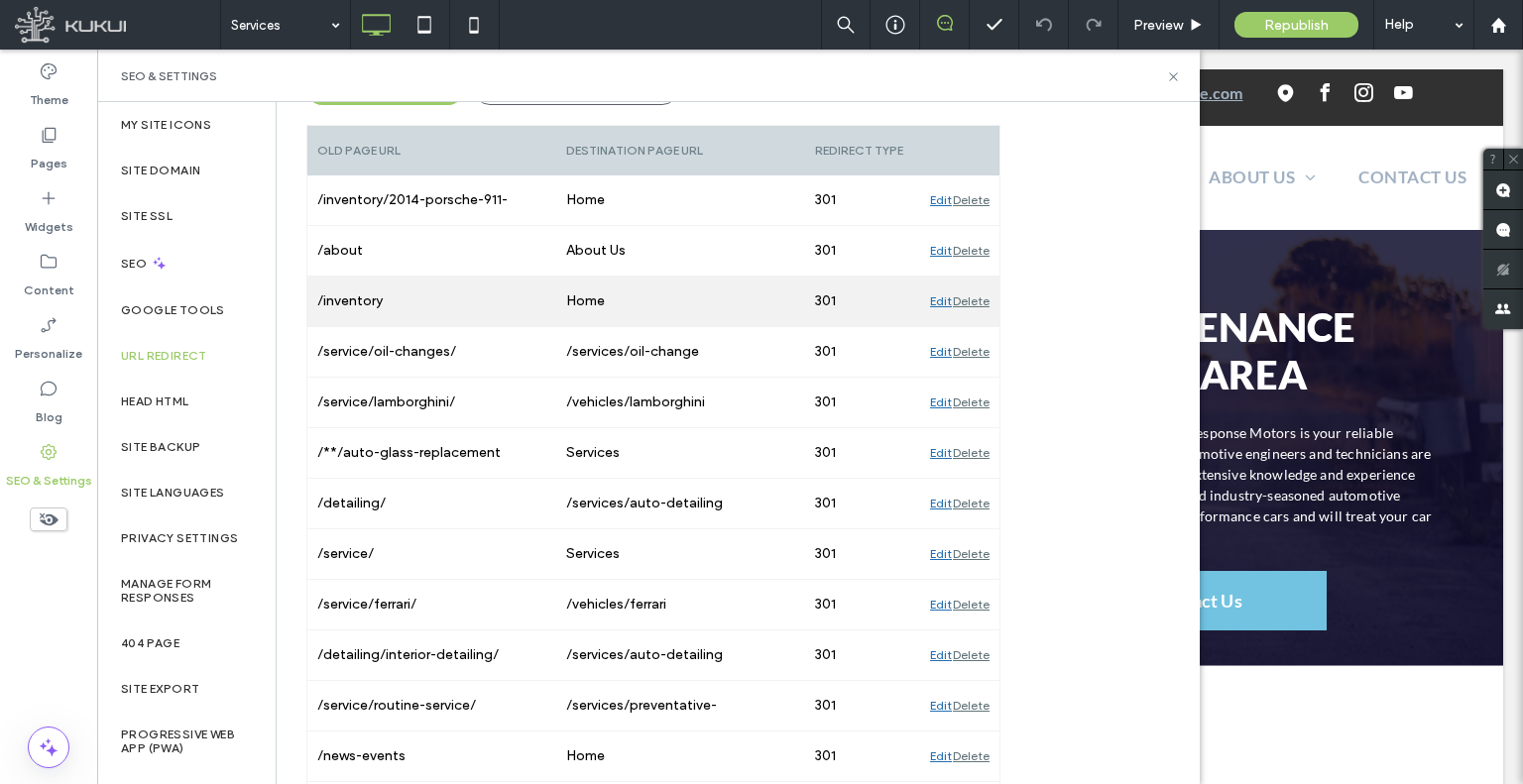 click on "/inventory" at bounding box center [431, 301] 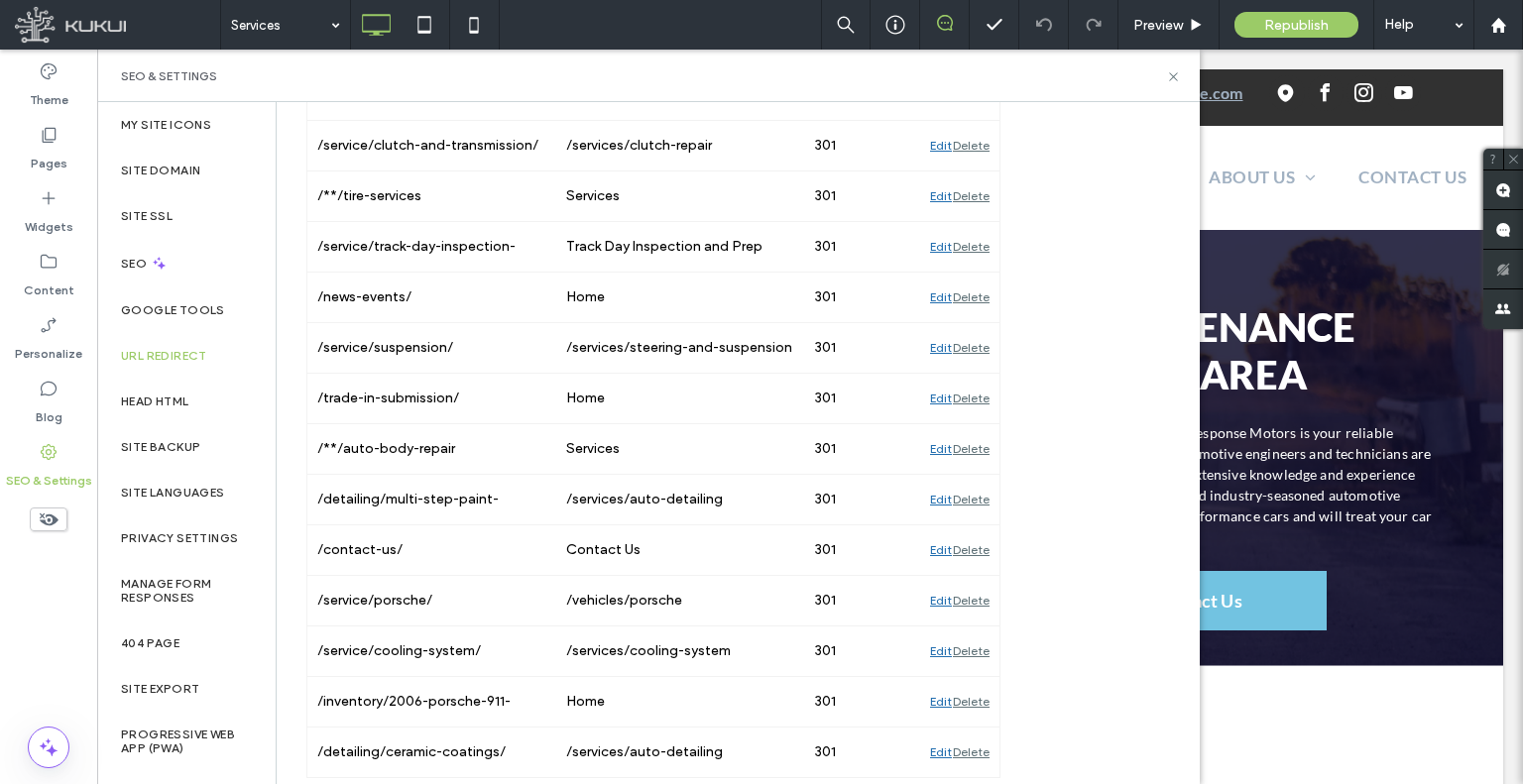 scroll, scrollTop: 2026, scrollLeft: 0, axis: vertical 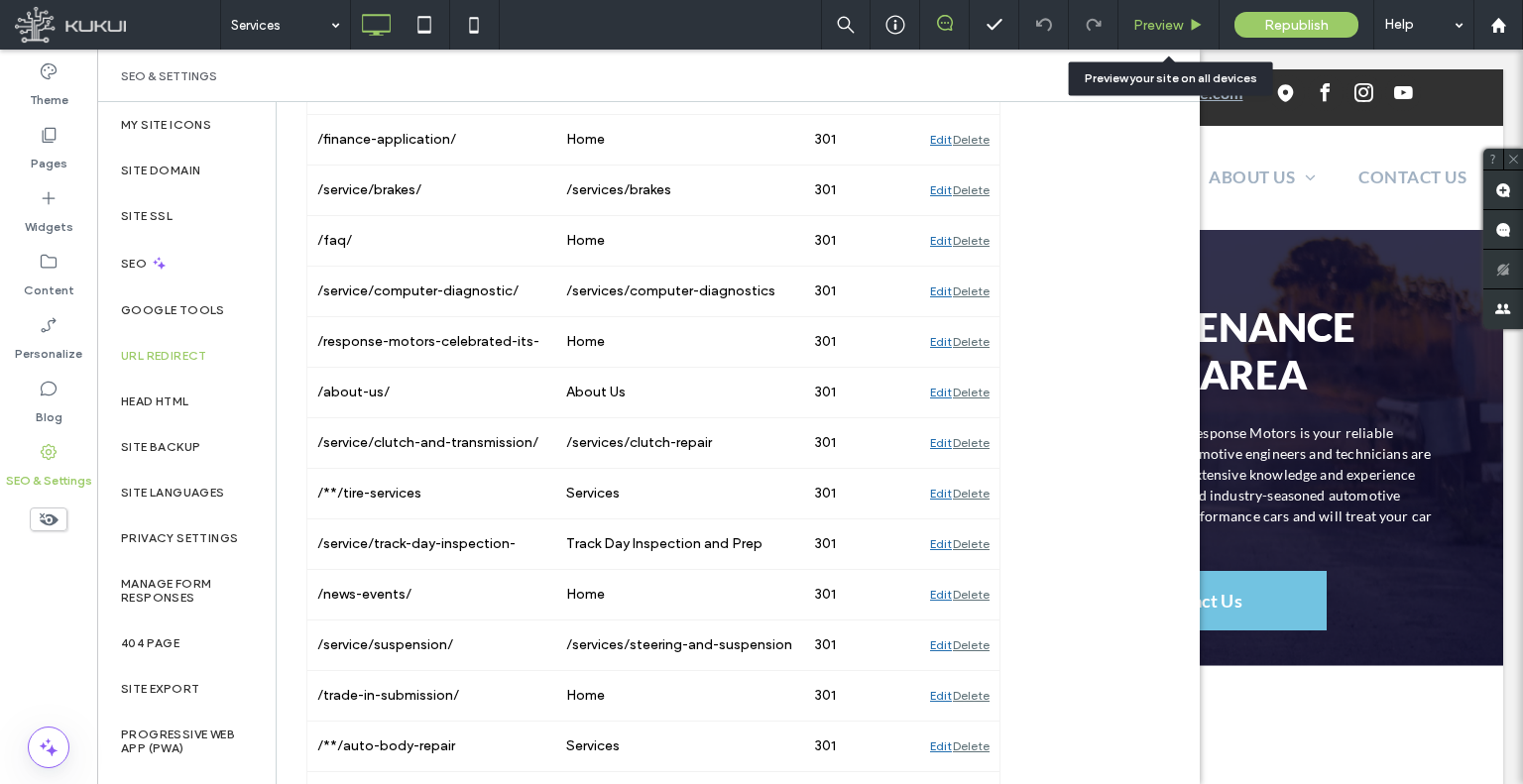 click on "Preview" at bounding box center [1158, 25] 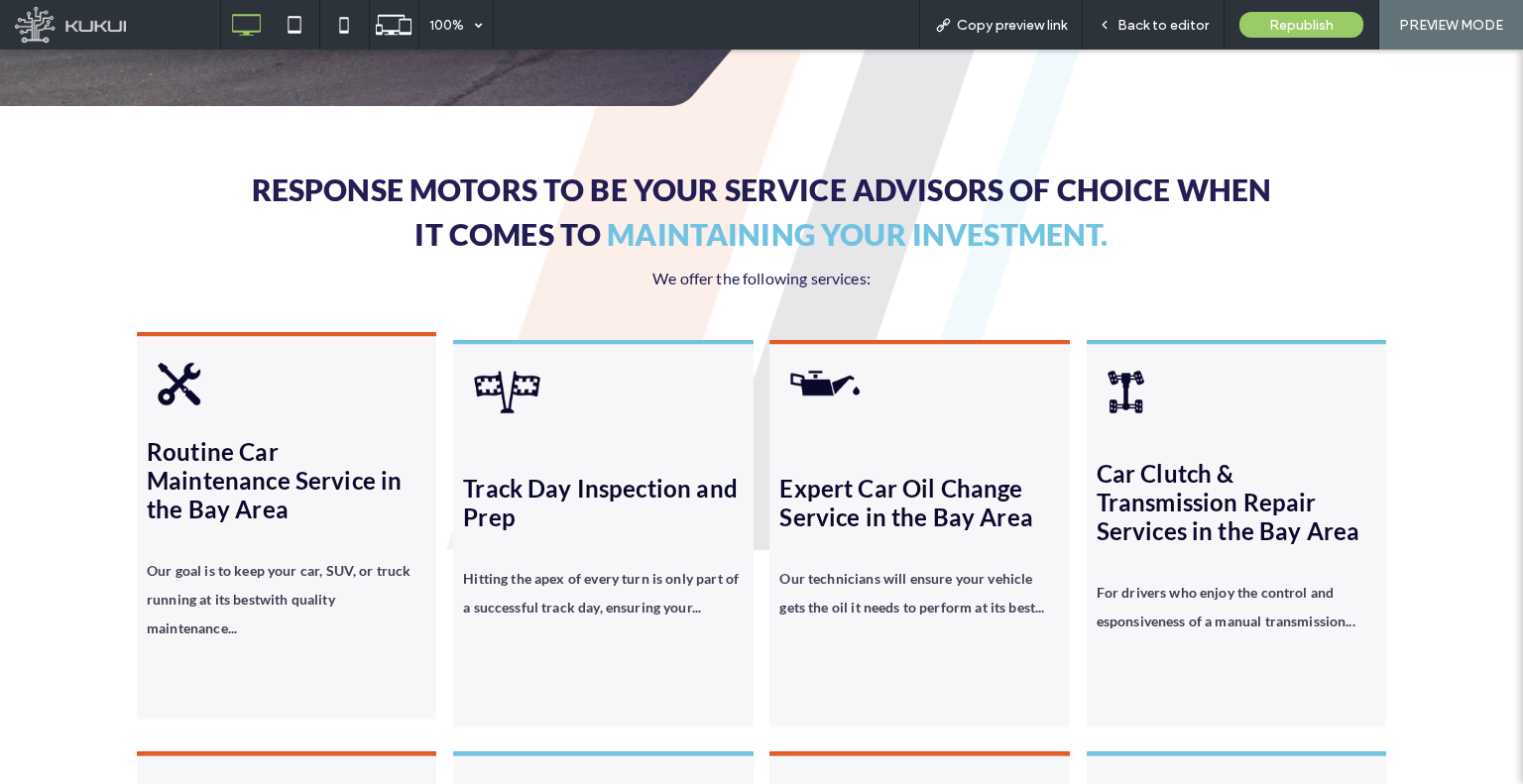 scroll, scrollTop: 694, scrollLeft: 0, axis: vertical 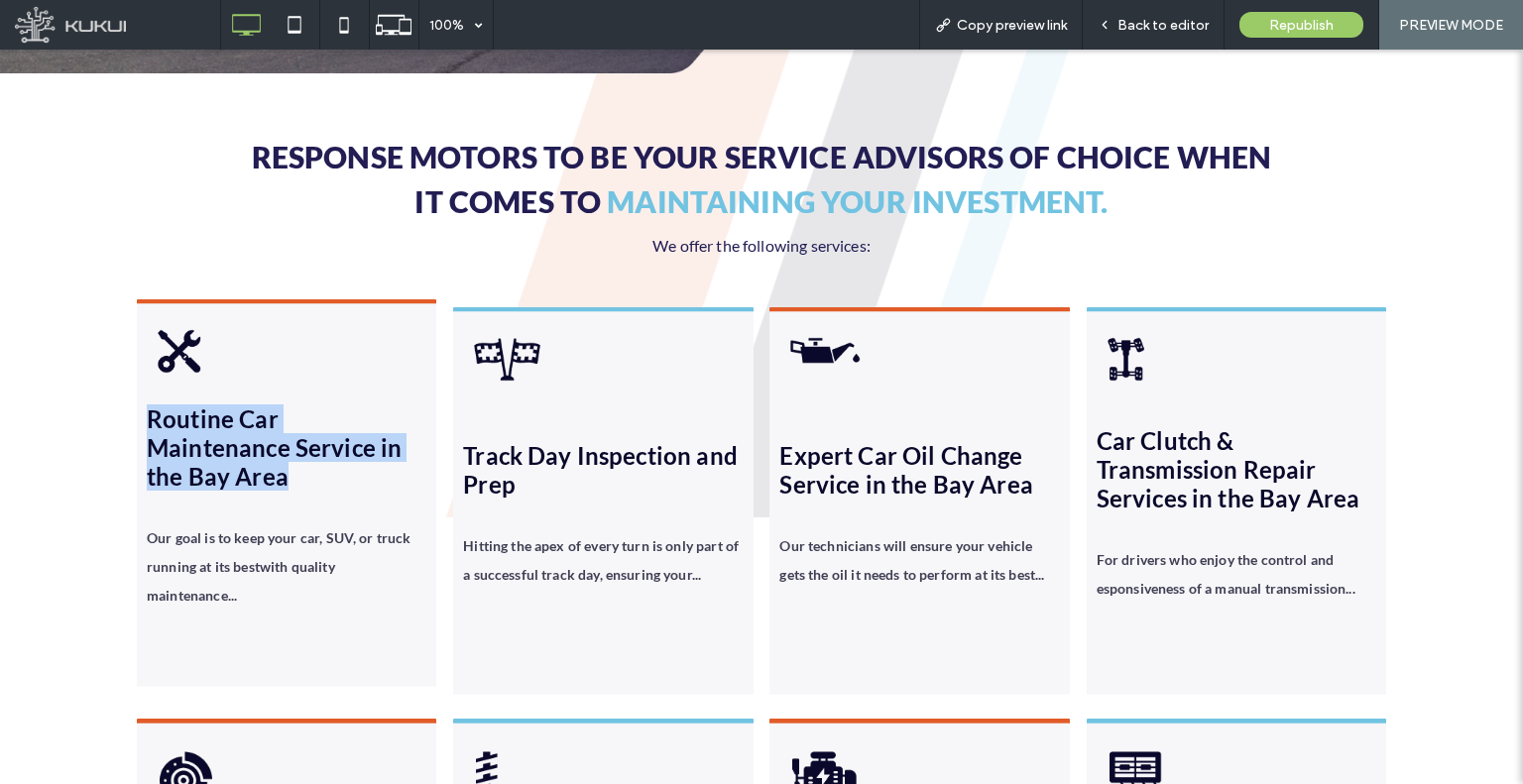 drag, startPoint x: 94, startPoint y: 399, endPoint x: 409, endPoint y: 461, distance: 321.0436 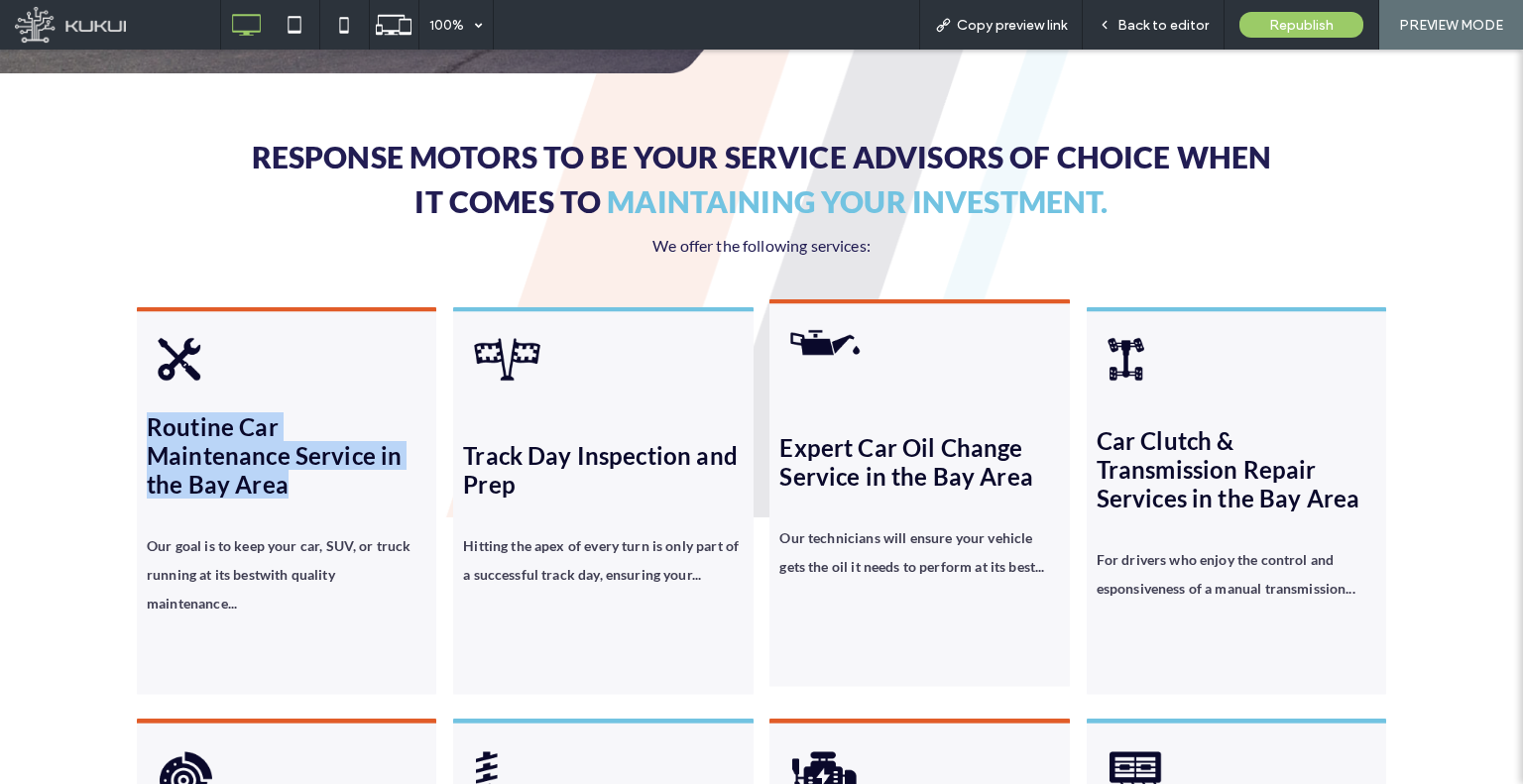 copy on "Routine Car Maintenance Service in the Bay Area" 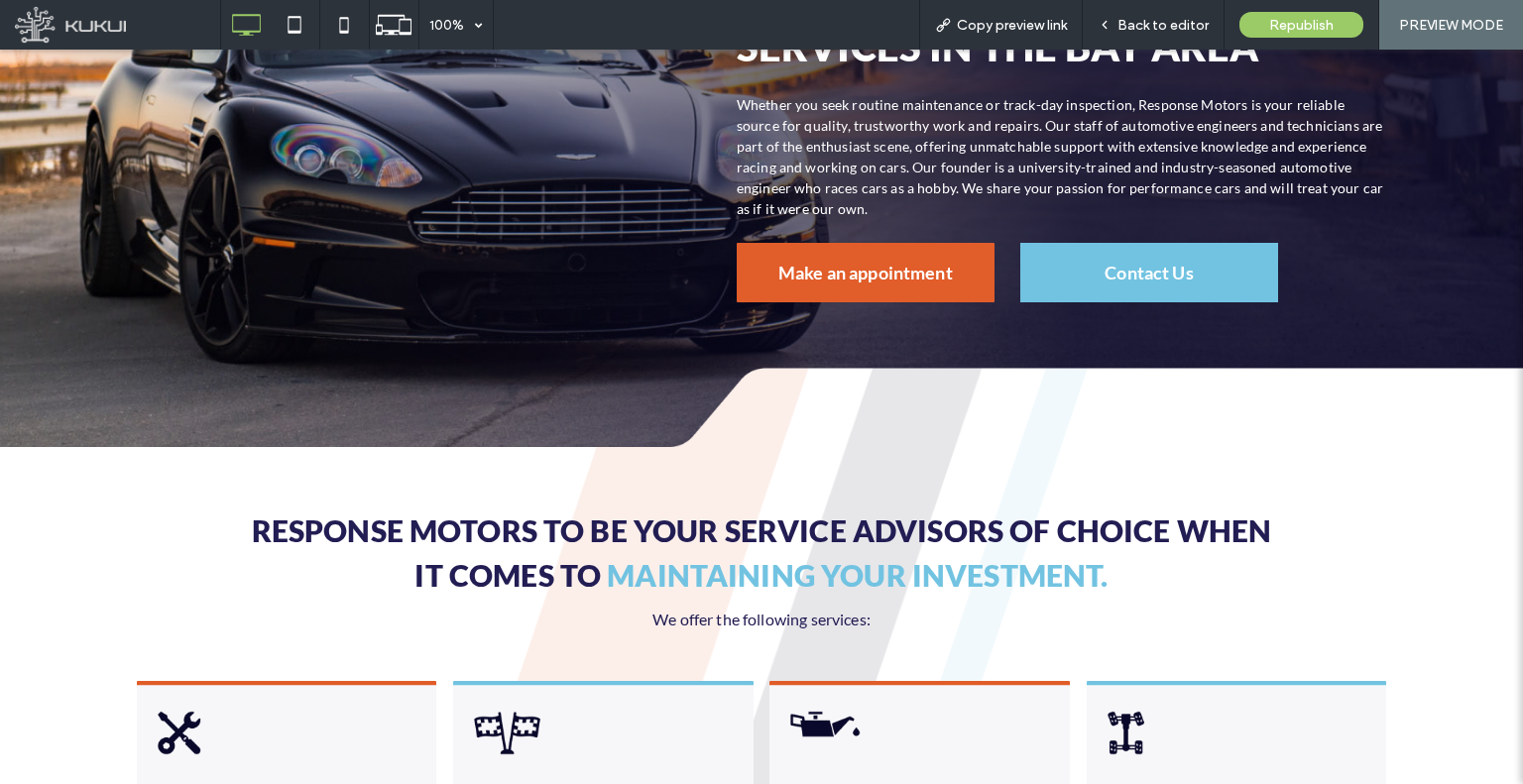scroll, scrollTop: 297, scrollLeft: 0, axis: vertical 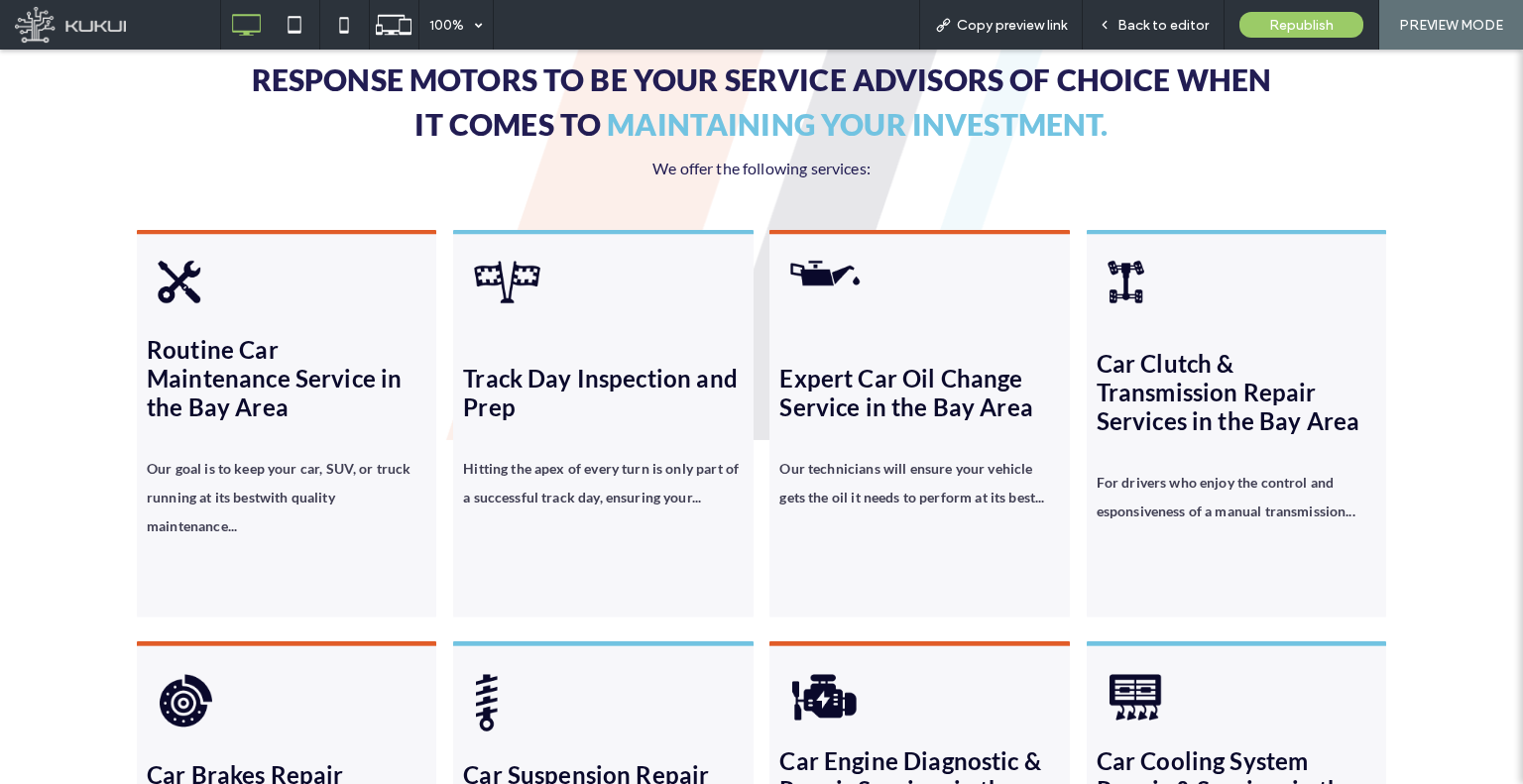 click on "Response Motors to be your service advisors of choice when it comes to
maintaining your investment." at bounding box center [762, 102] 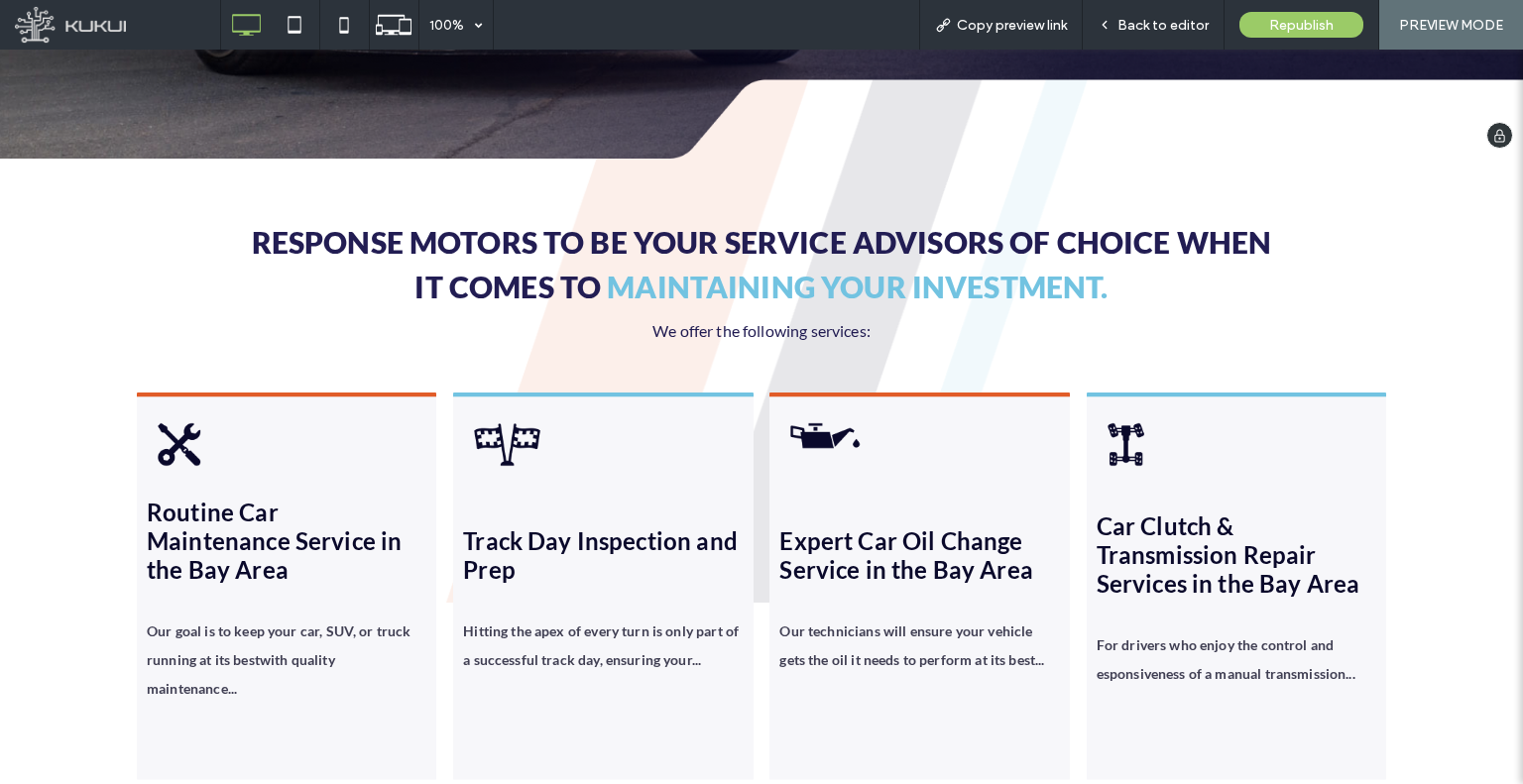 scroll, scrollTop: 573, scrollLeft: 0, axis: vertical 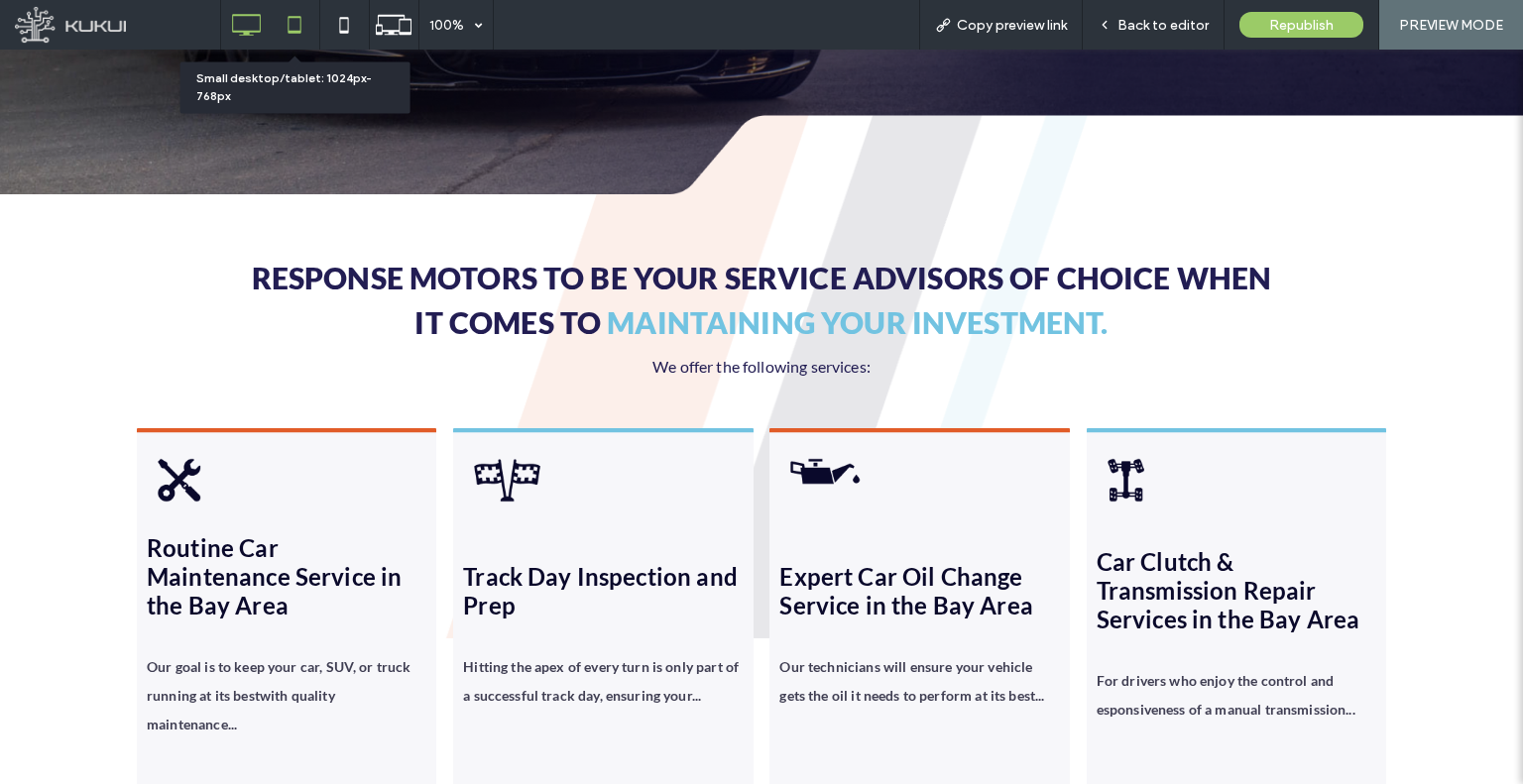 click 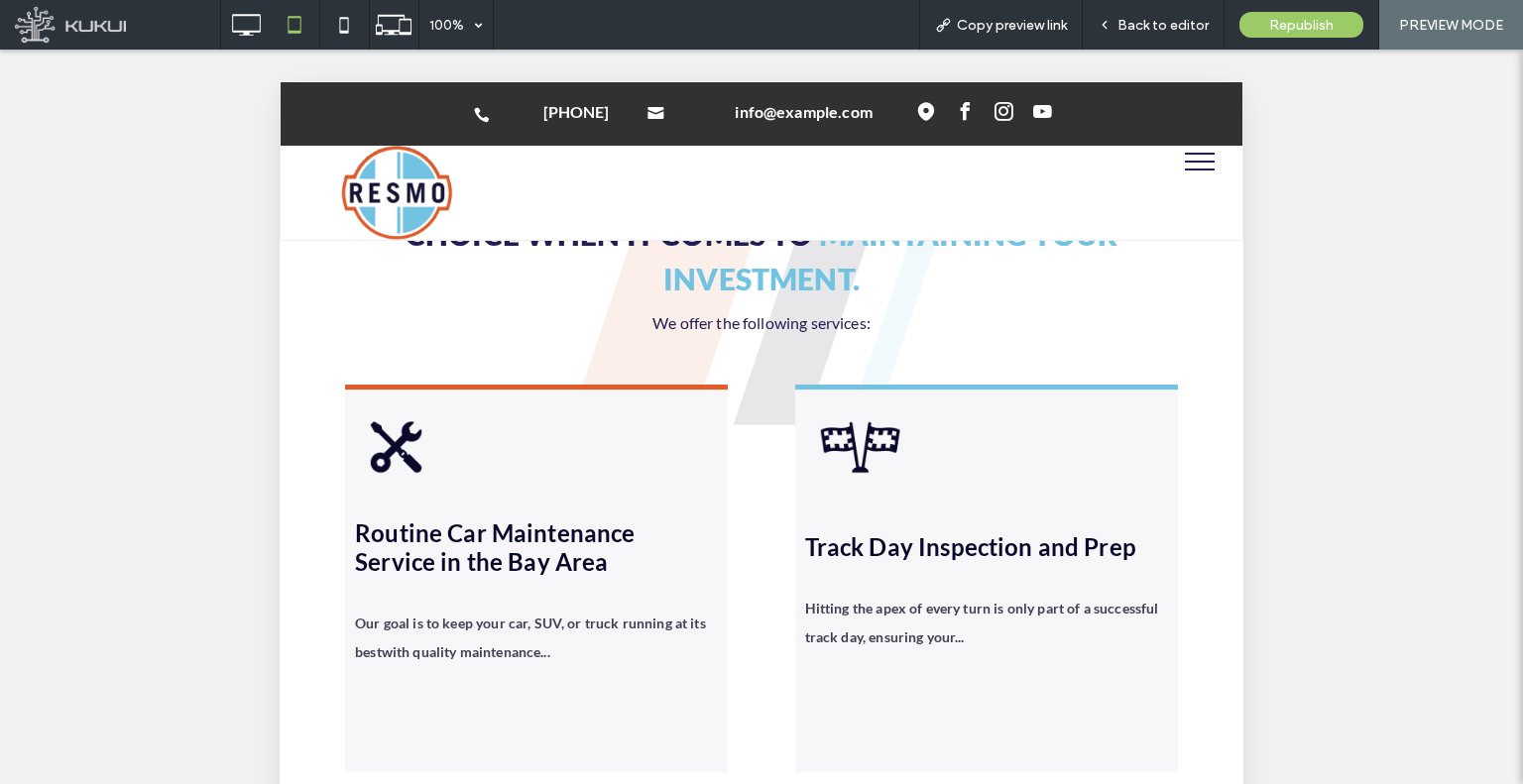 click at bounding box center (1200, 162) 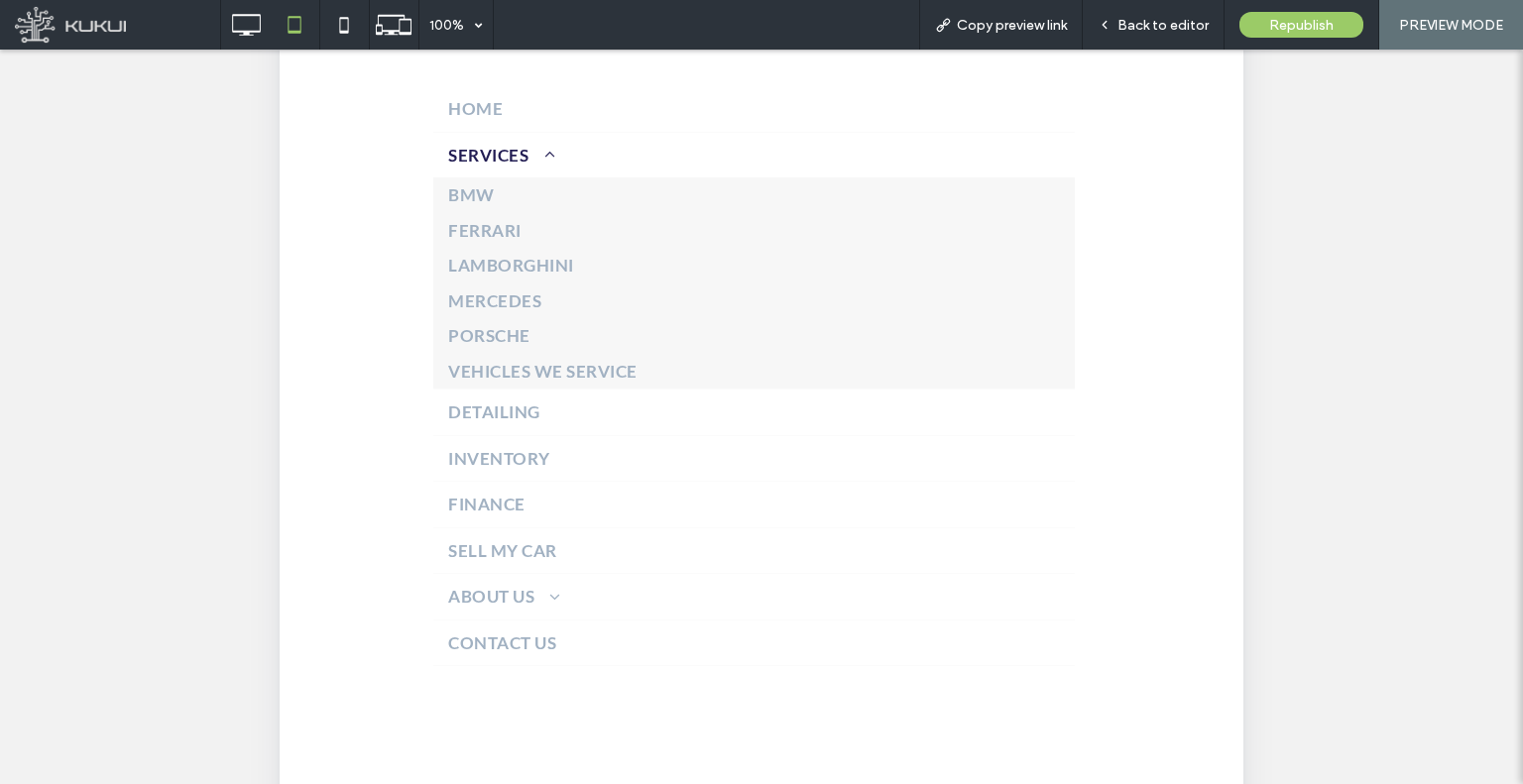 scroll, scrollTop: 198, scrollLeft: 0, axis: vertical 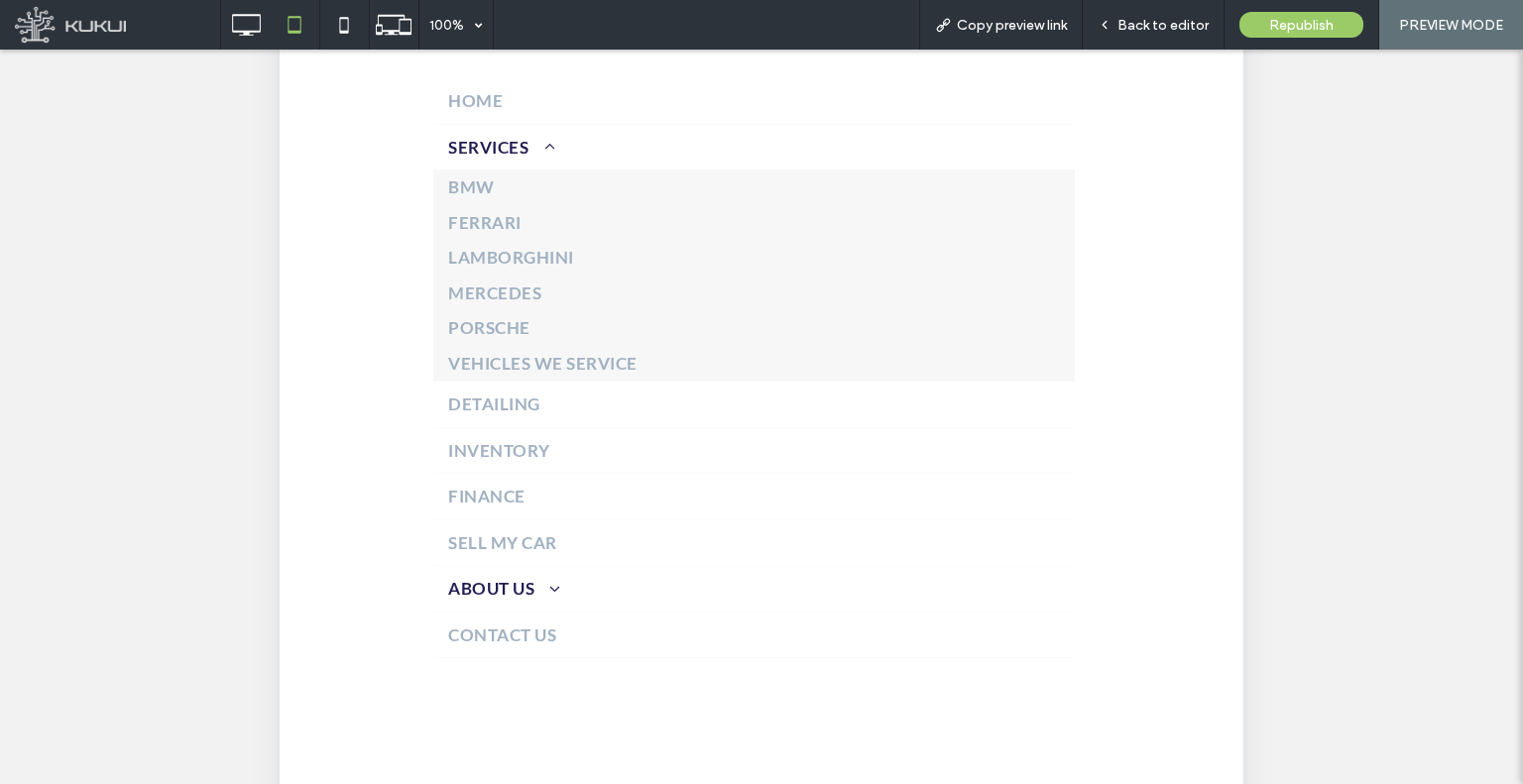 click at bounding box center (547, 588) 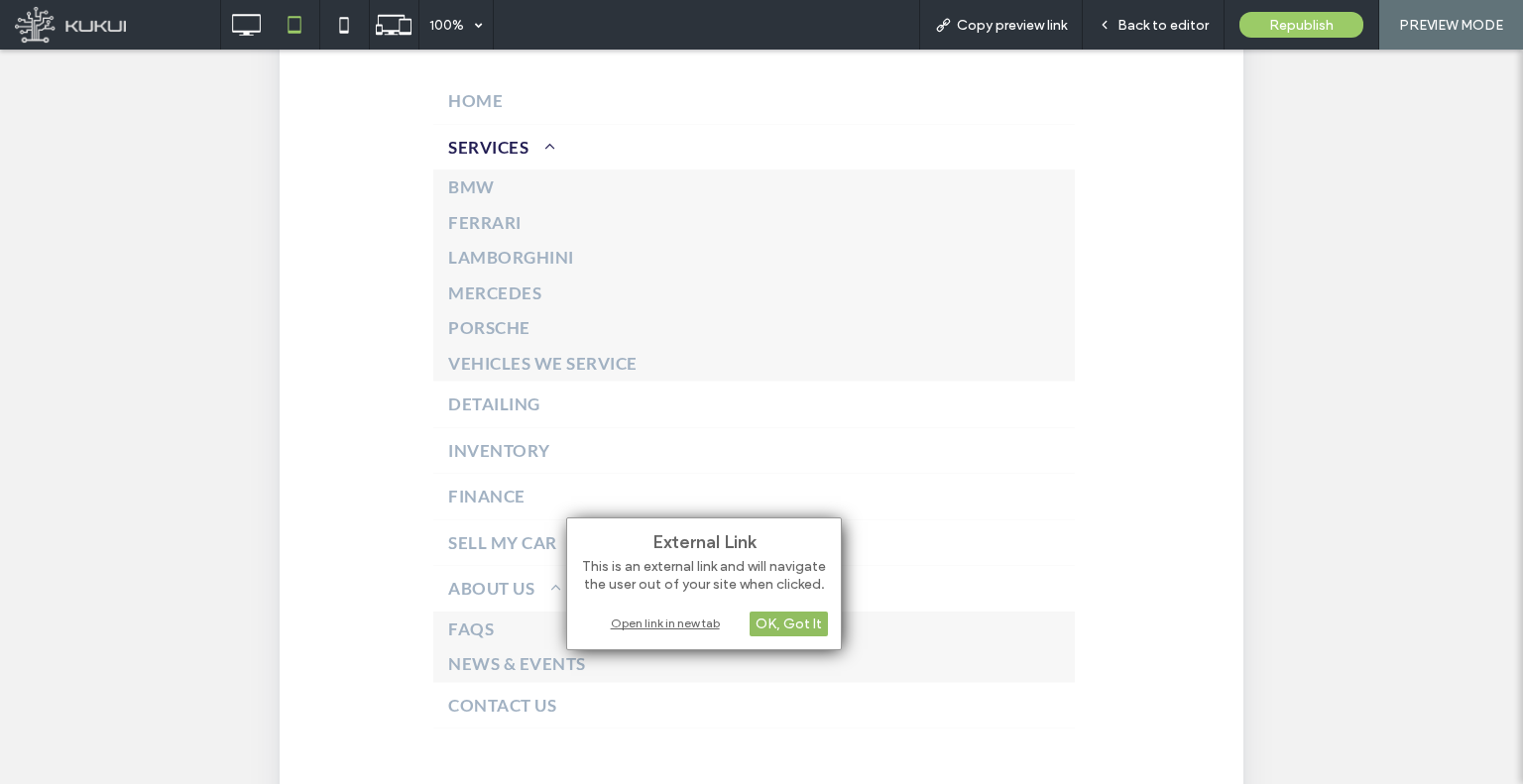 click on "OK, Got It" at bounding box center [788, 623] 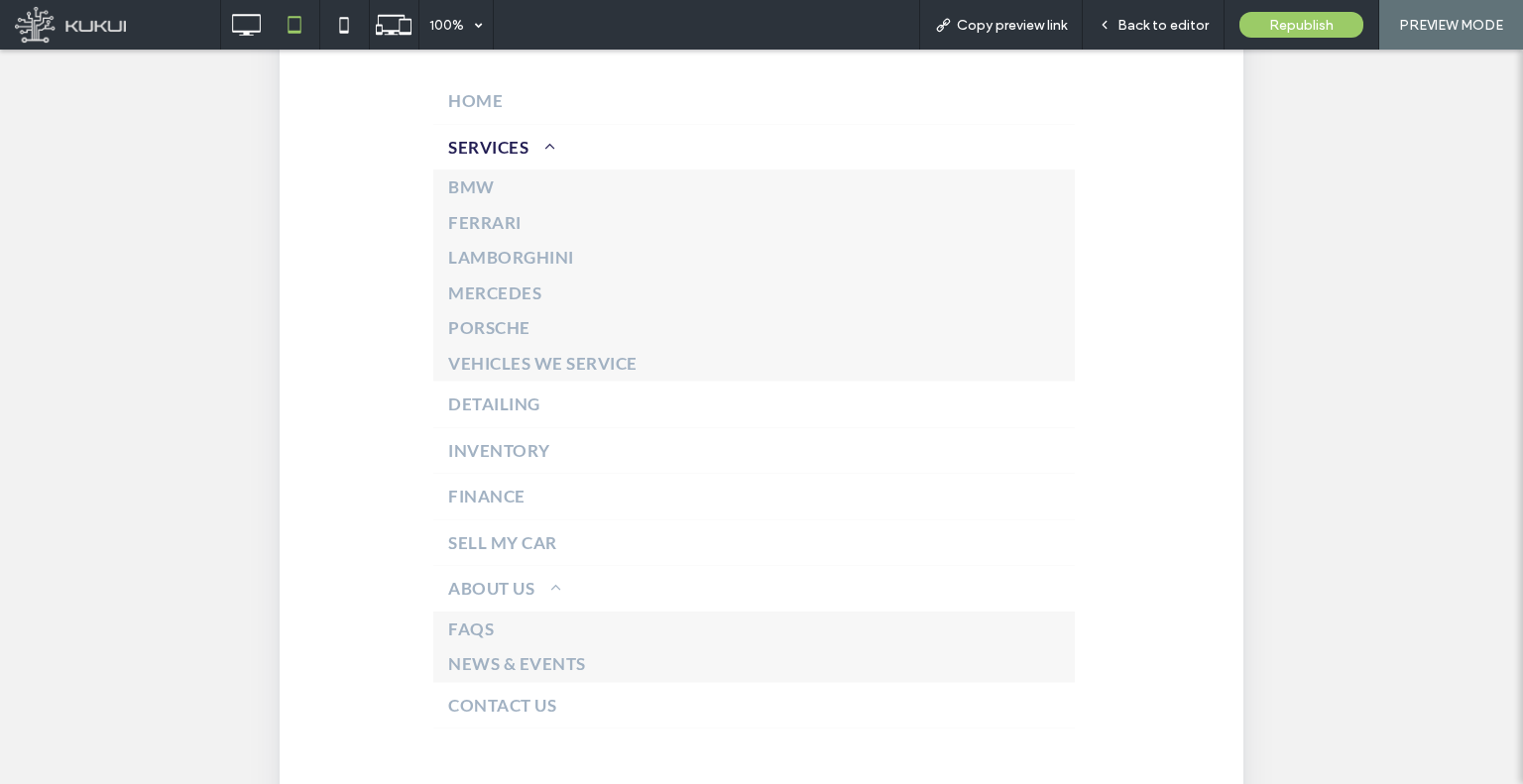 scroll, scrollTop: 0, scrollLeft: 0, axis: both 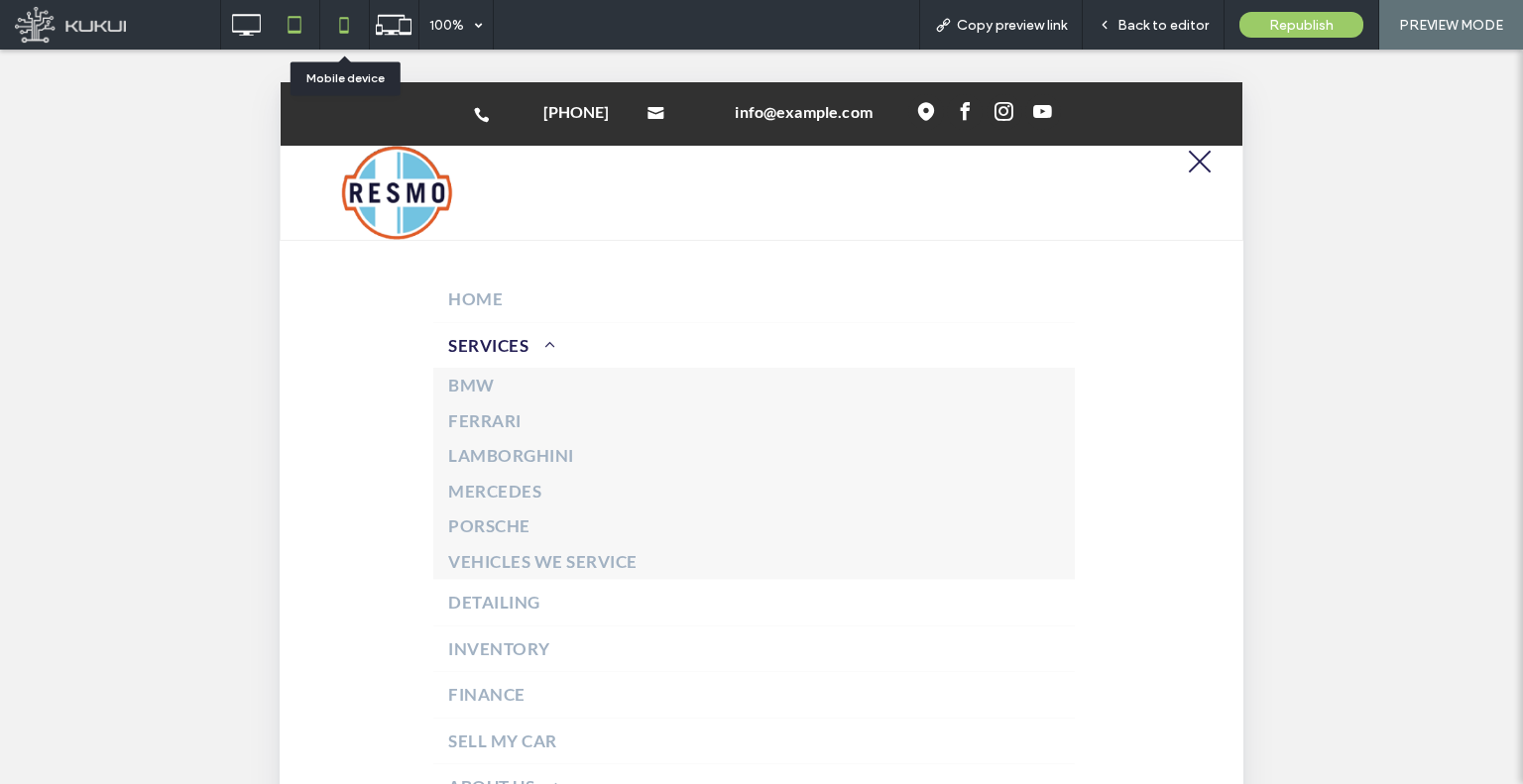 click 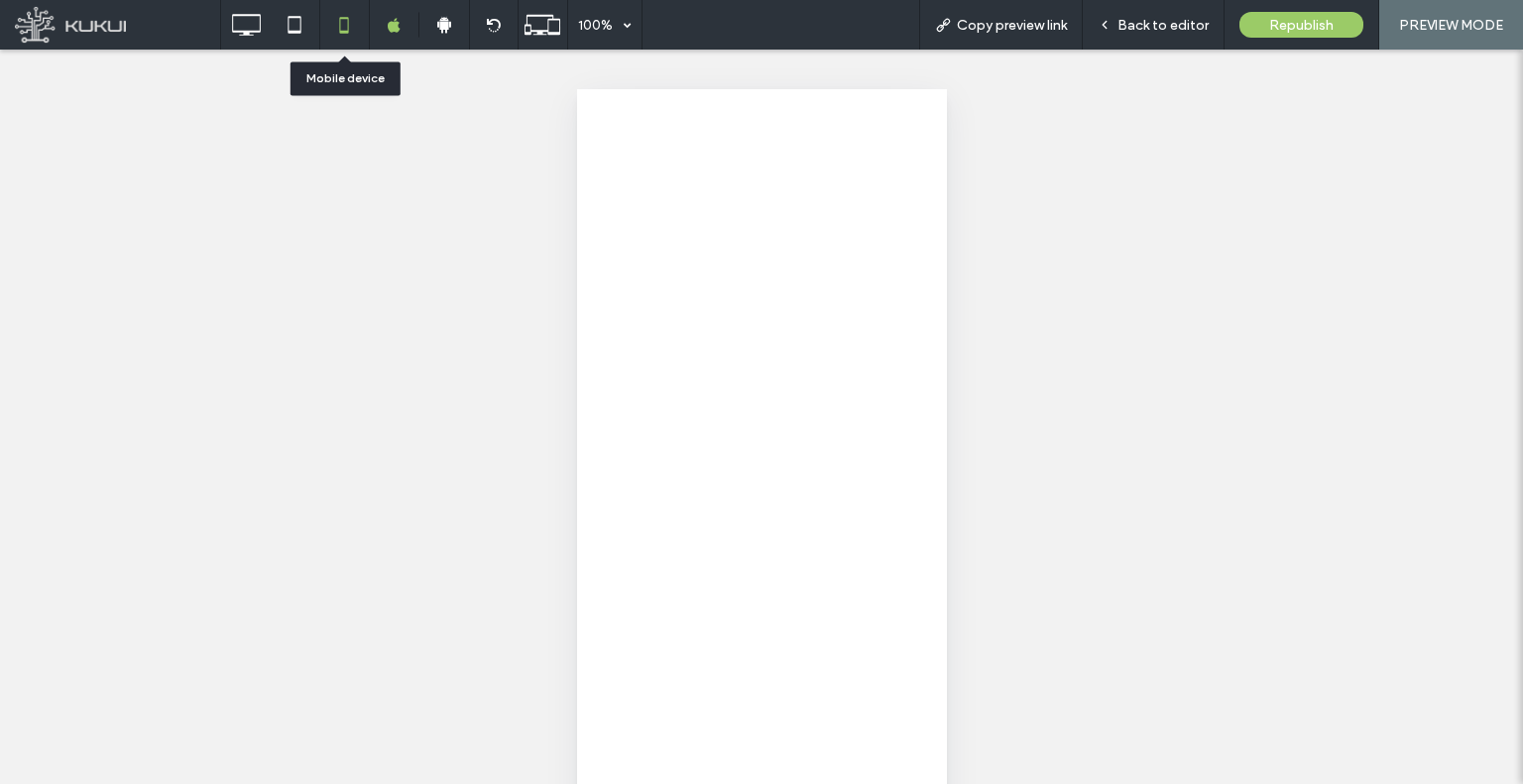 scroll, scrollTop: 0, scrollLeft: 0, axis: both 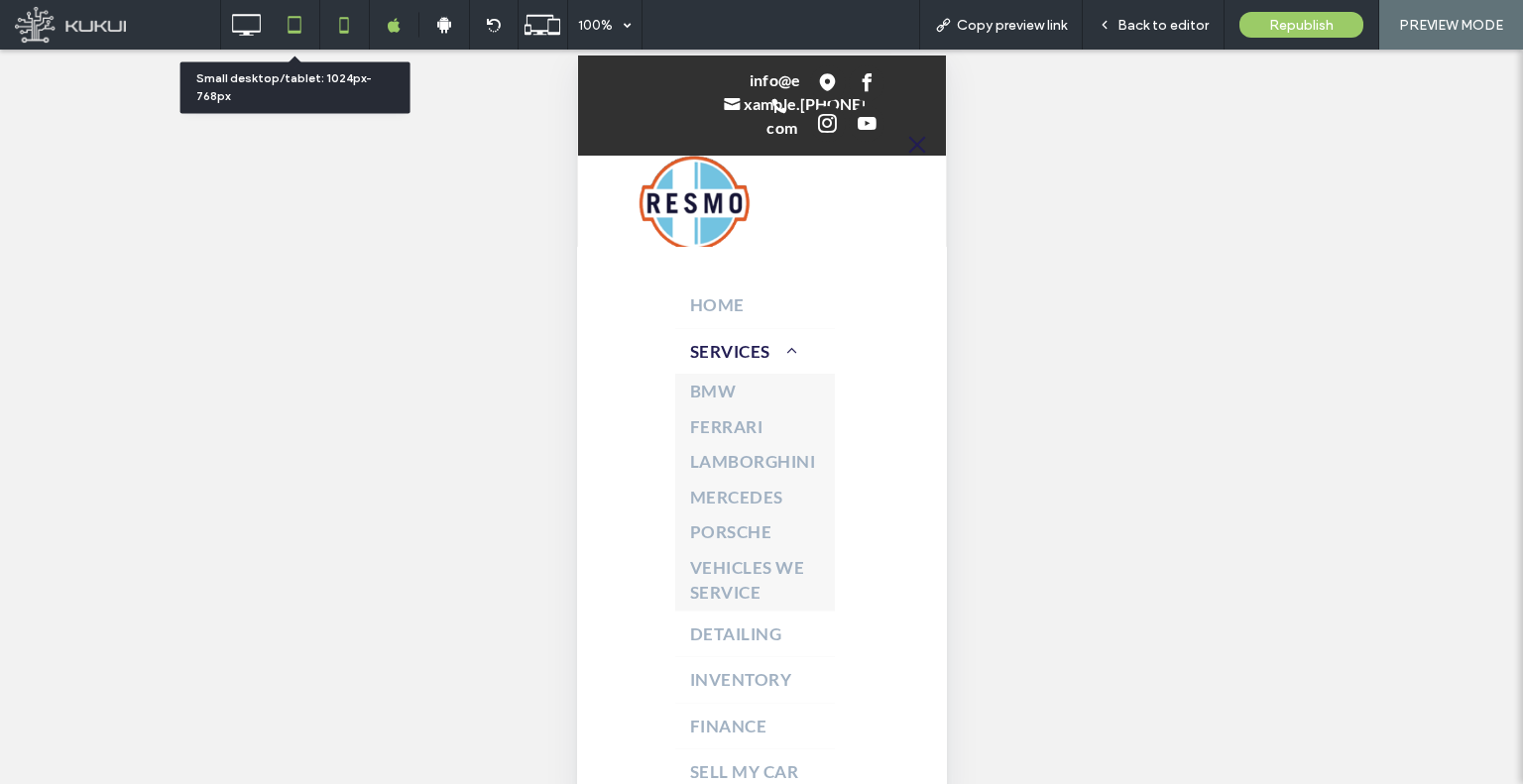 click 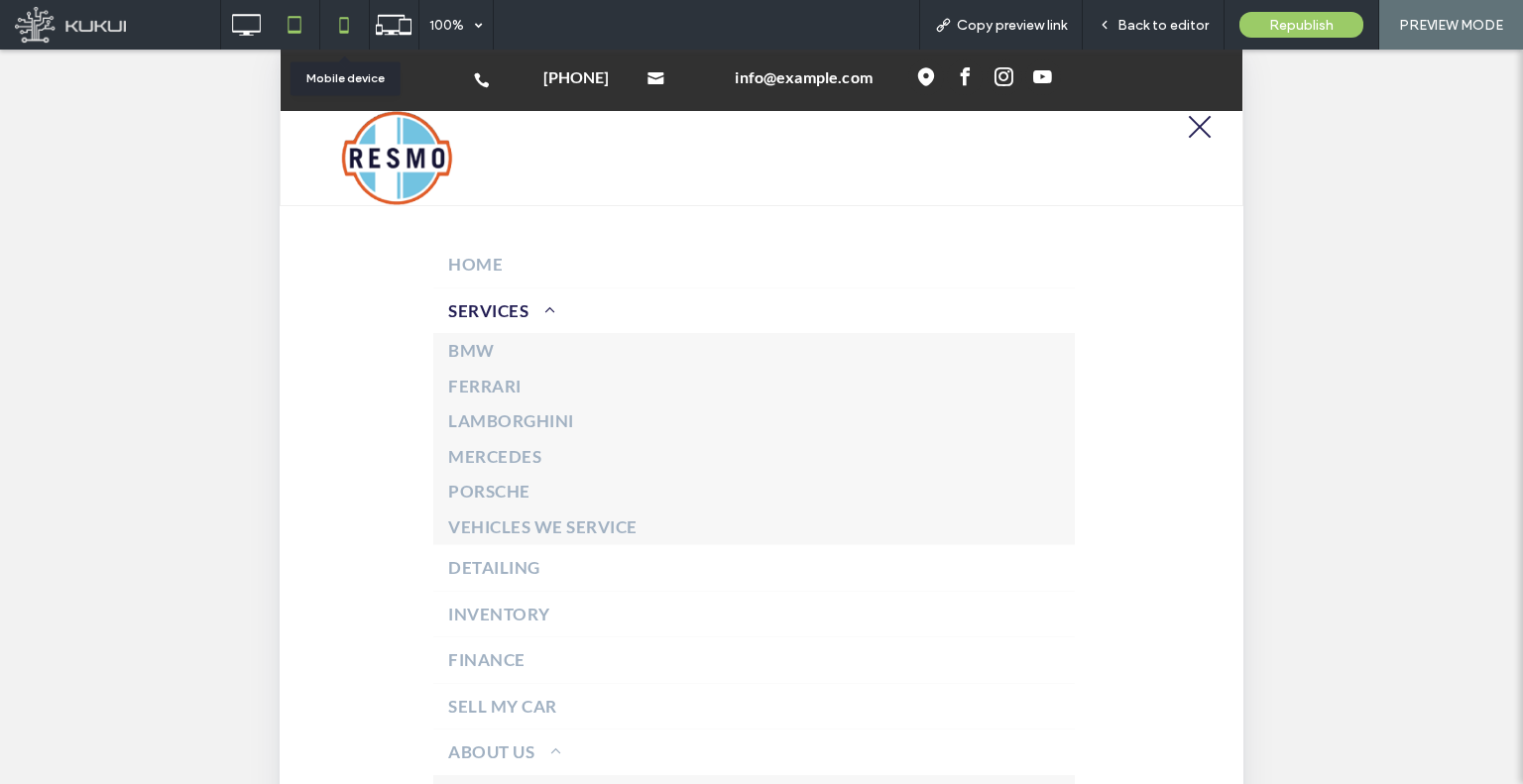 click 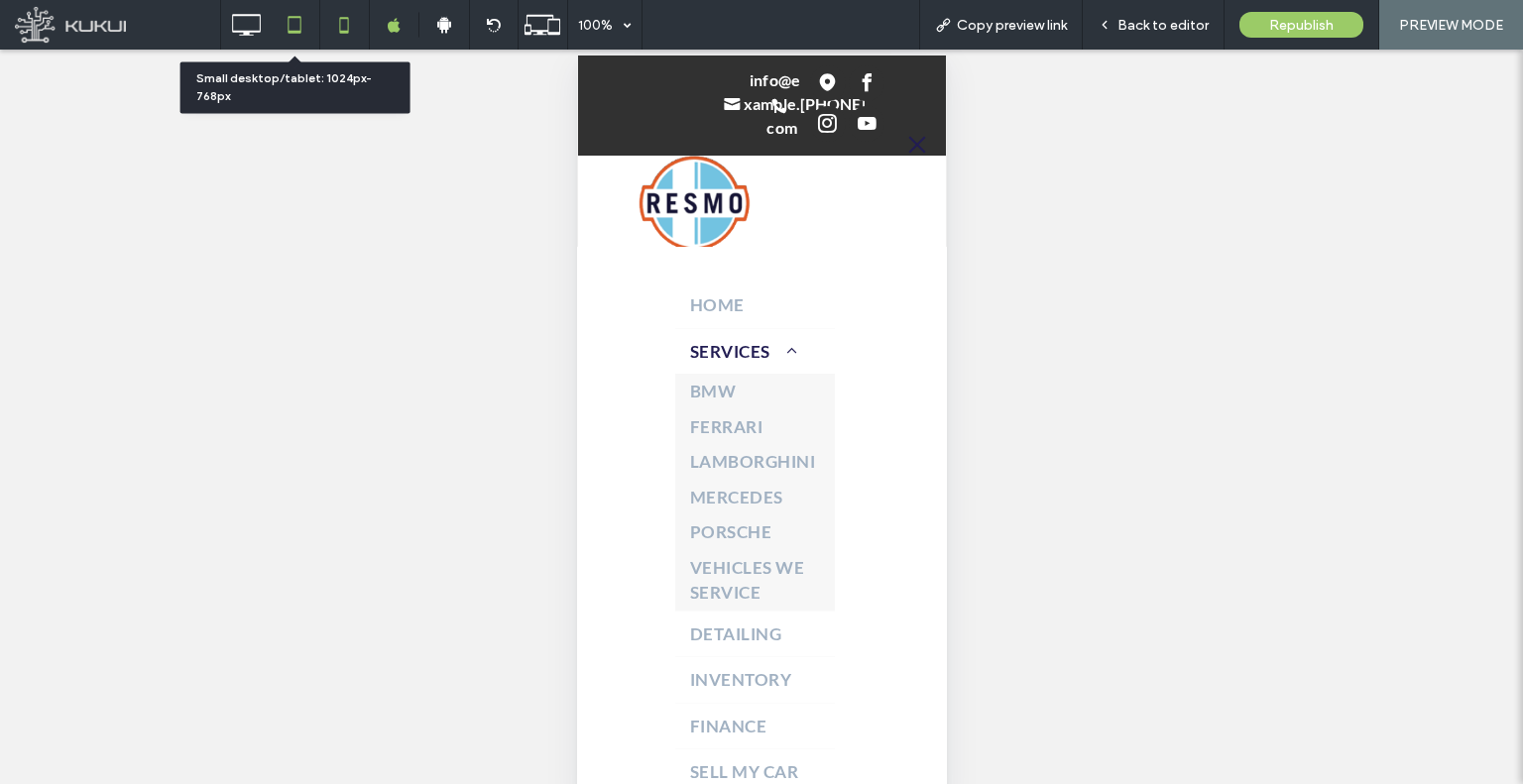 click 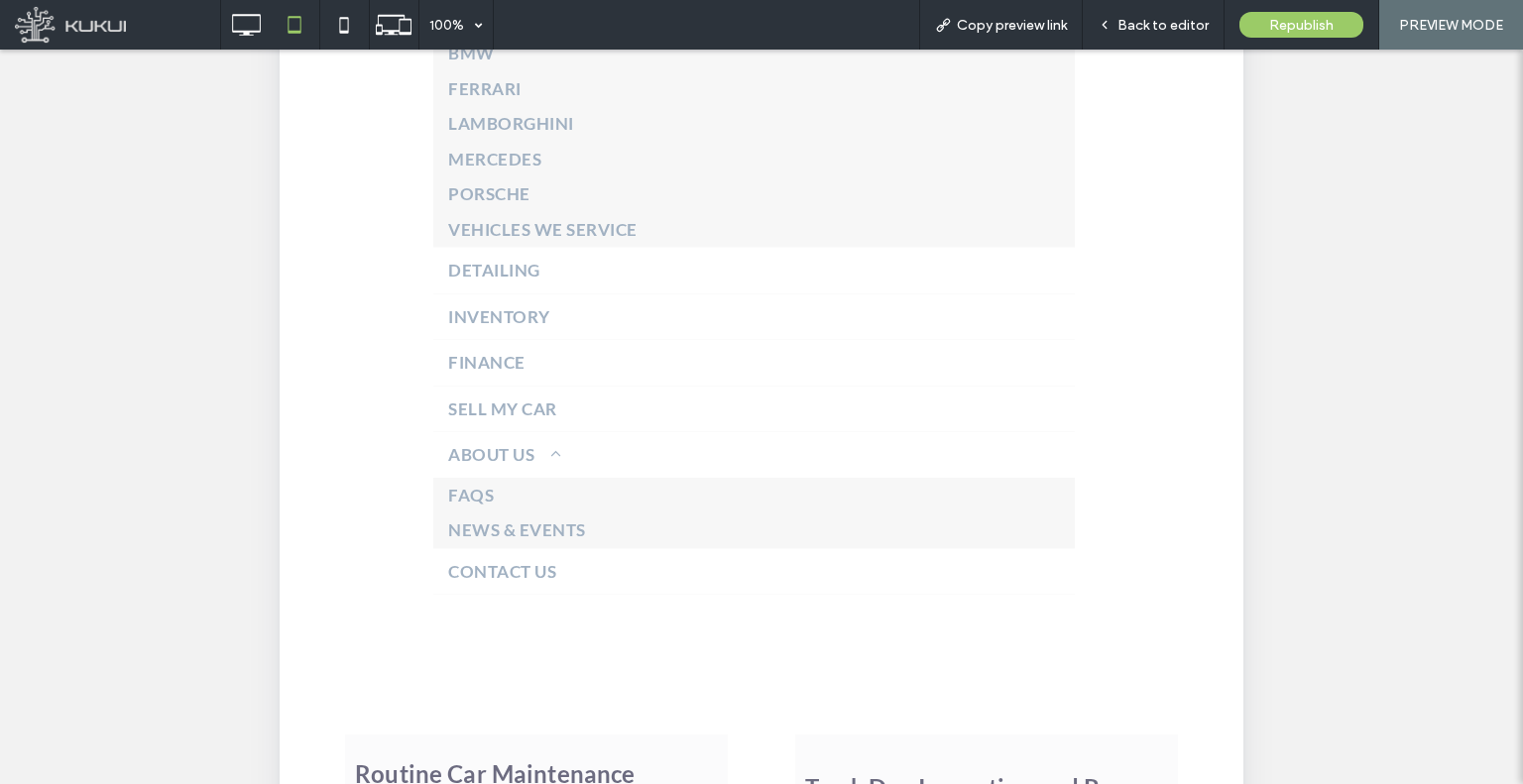scroll, scrollTop: 35, scrollLeft: 0, axis: vertical 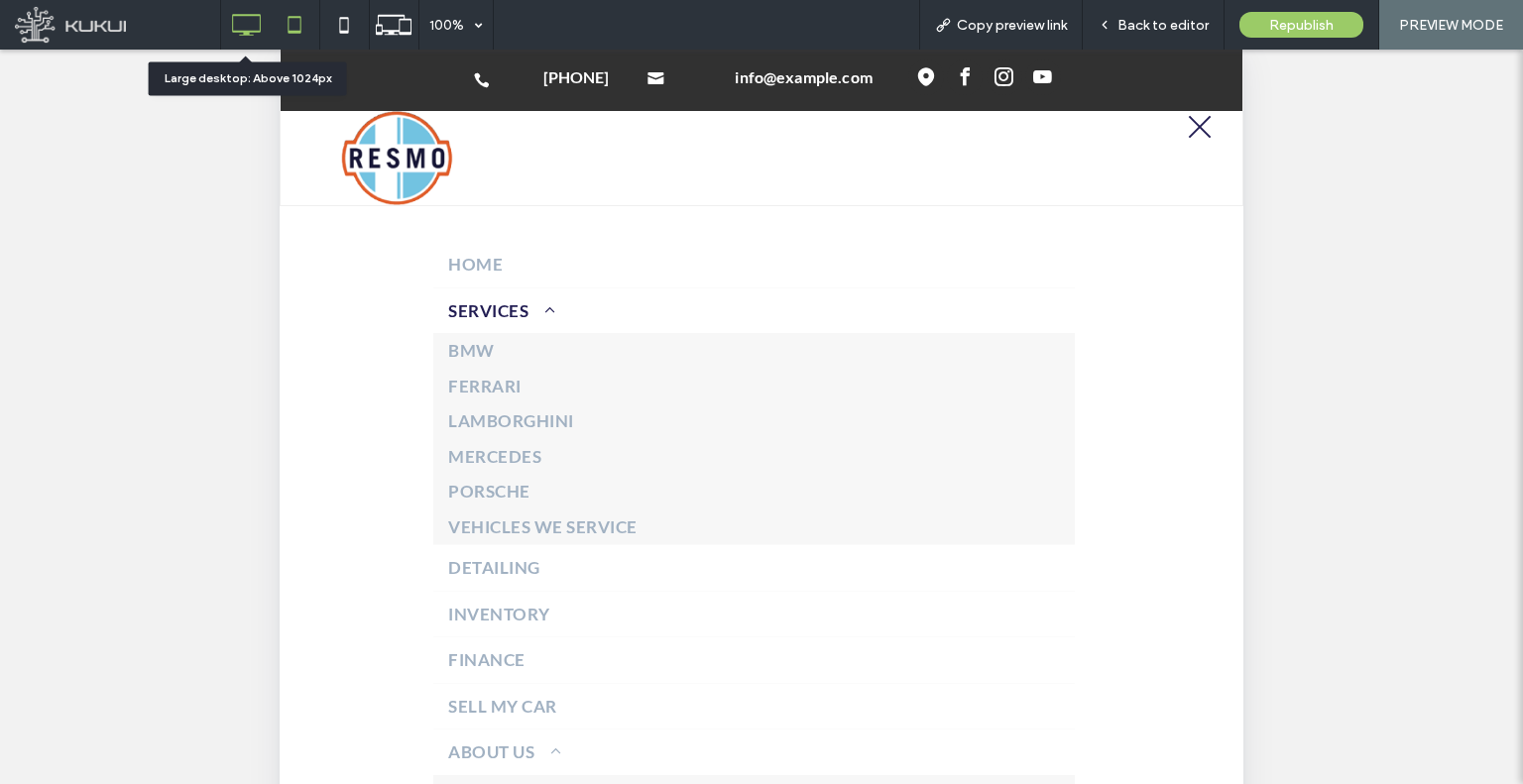 click 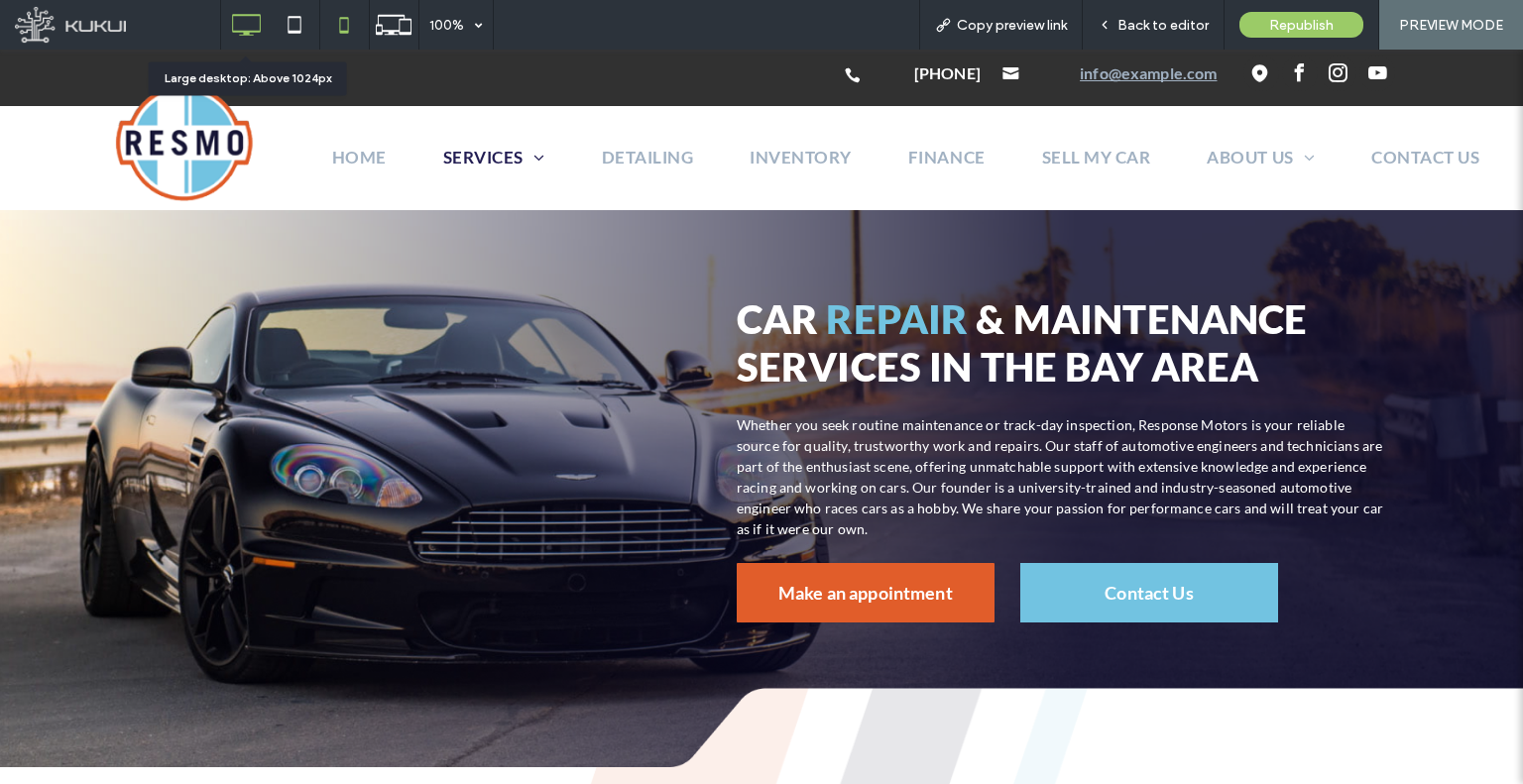 scroll, scrollTop: 0, scrollLeft: 0, axis: both 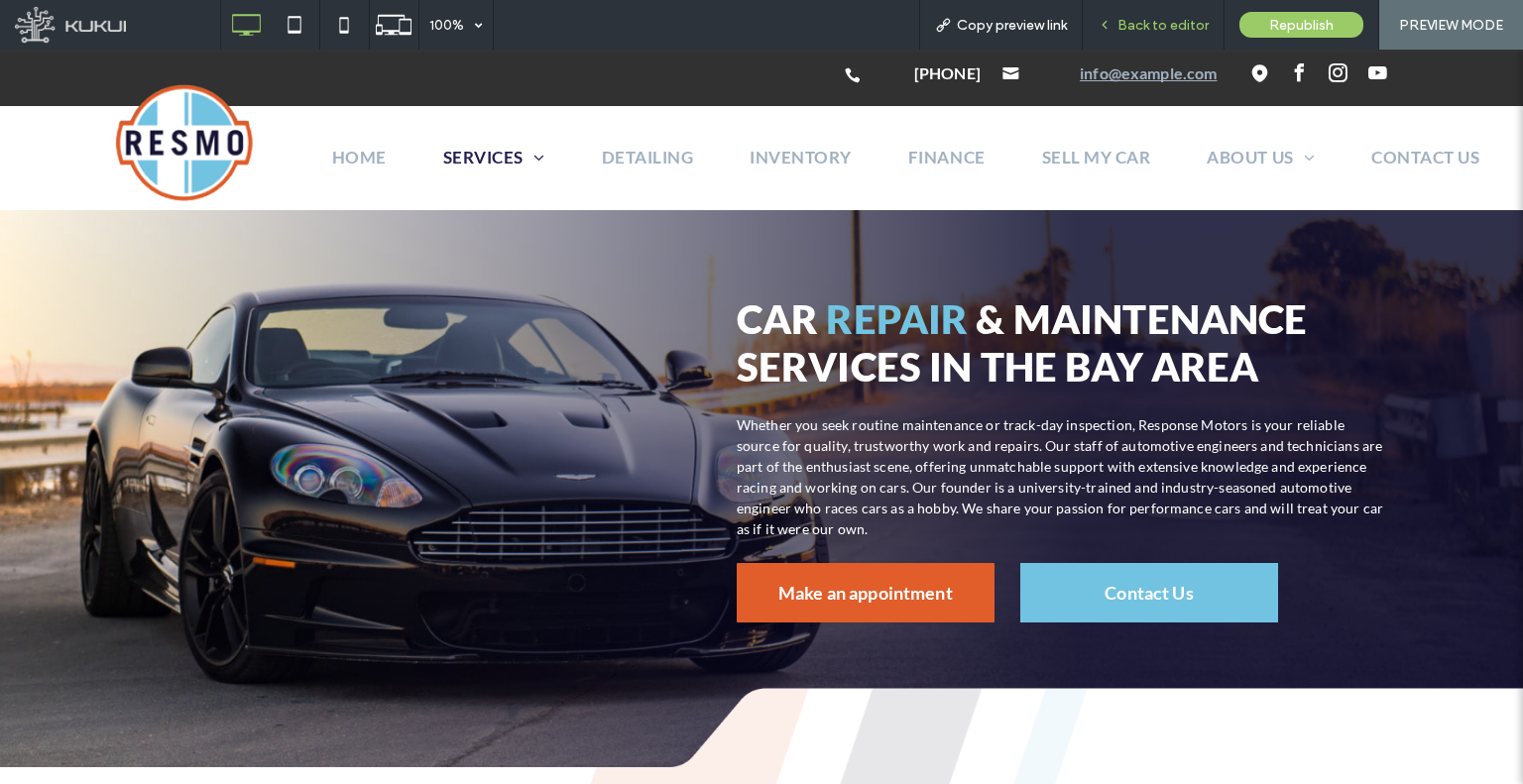 click on "Back to editor" at bounding box center [1163, 25] 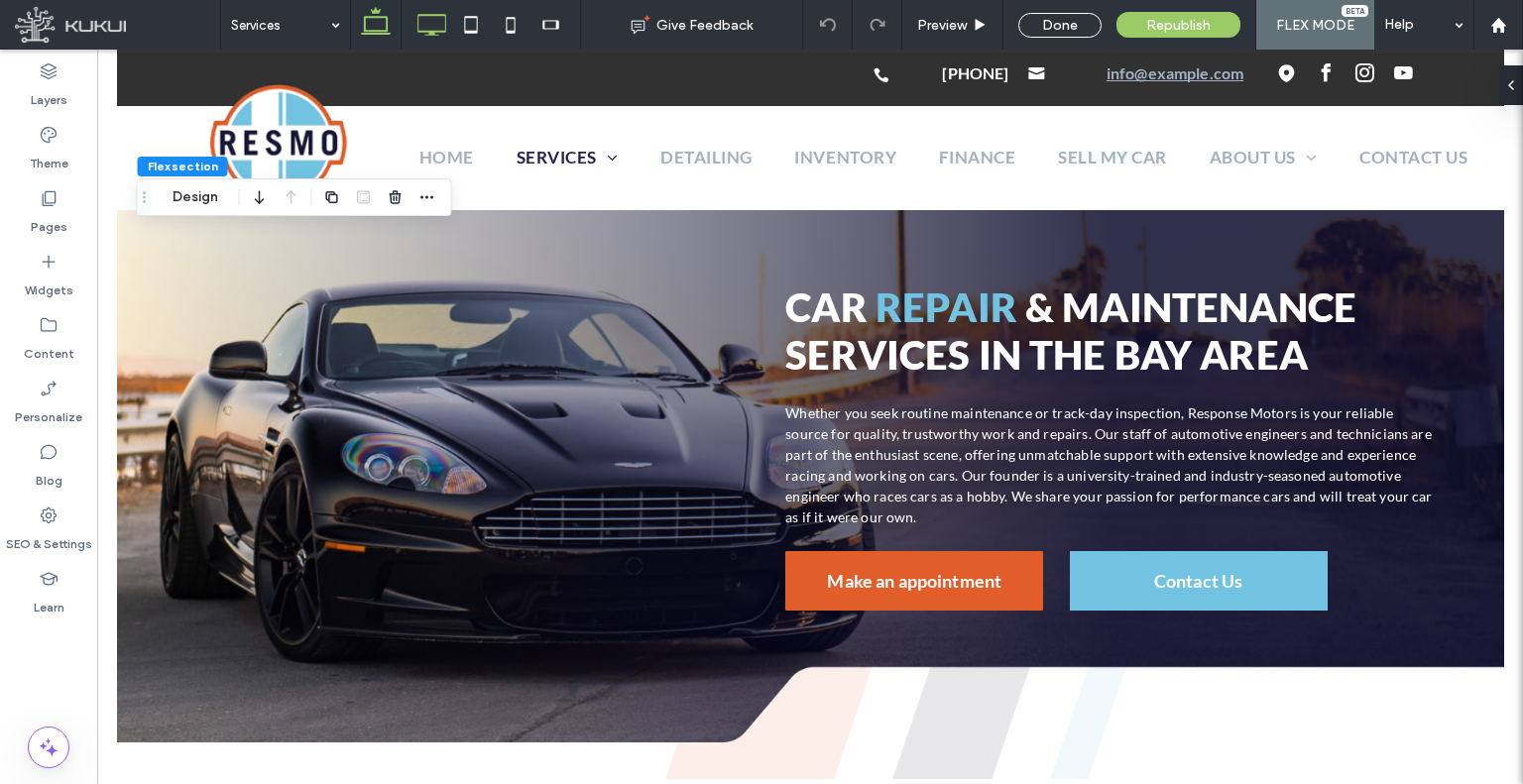 click 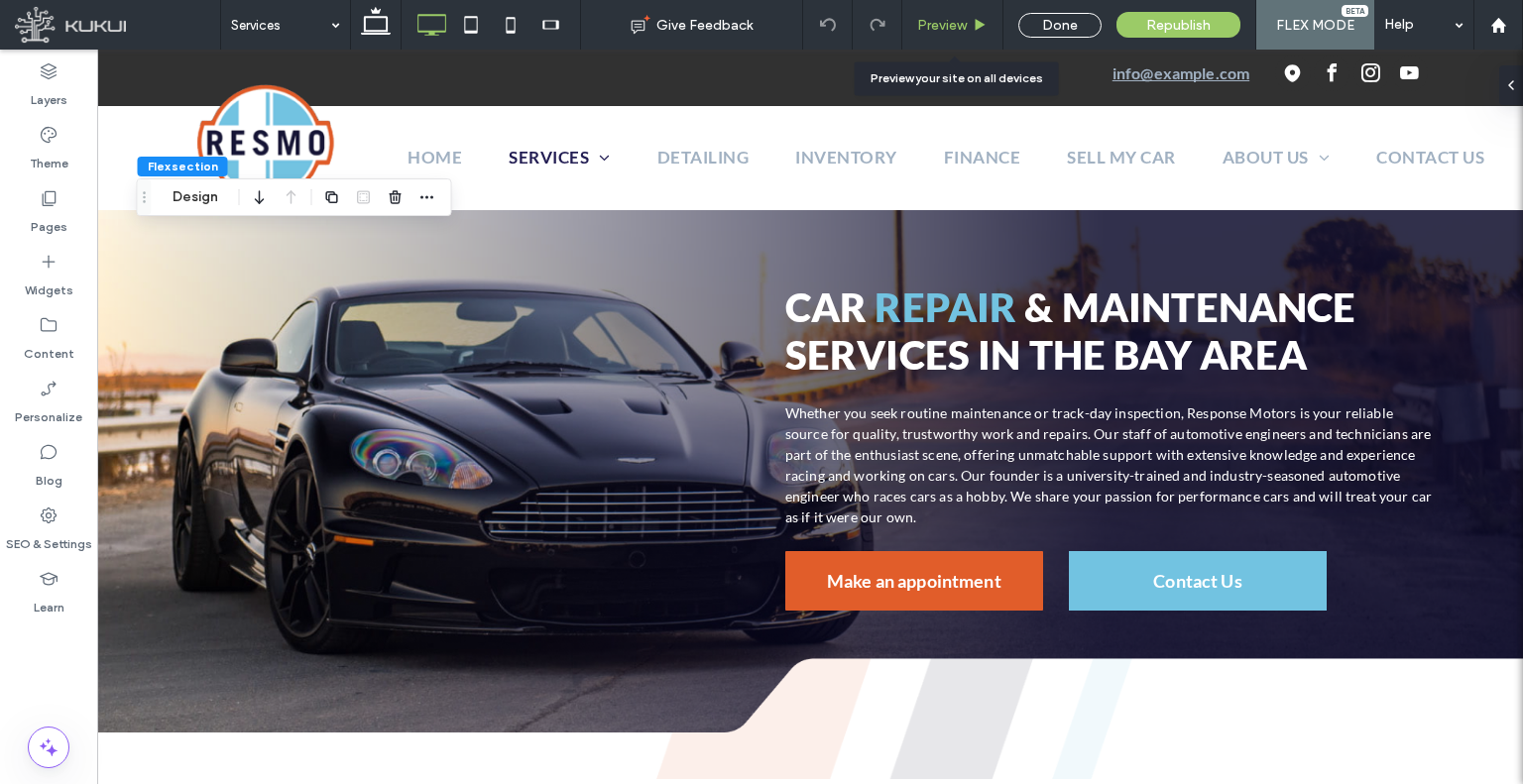 click 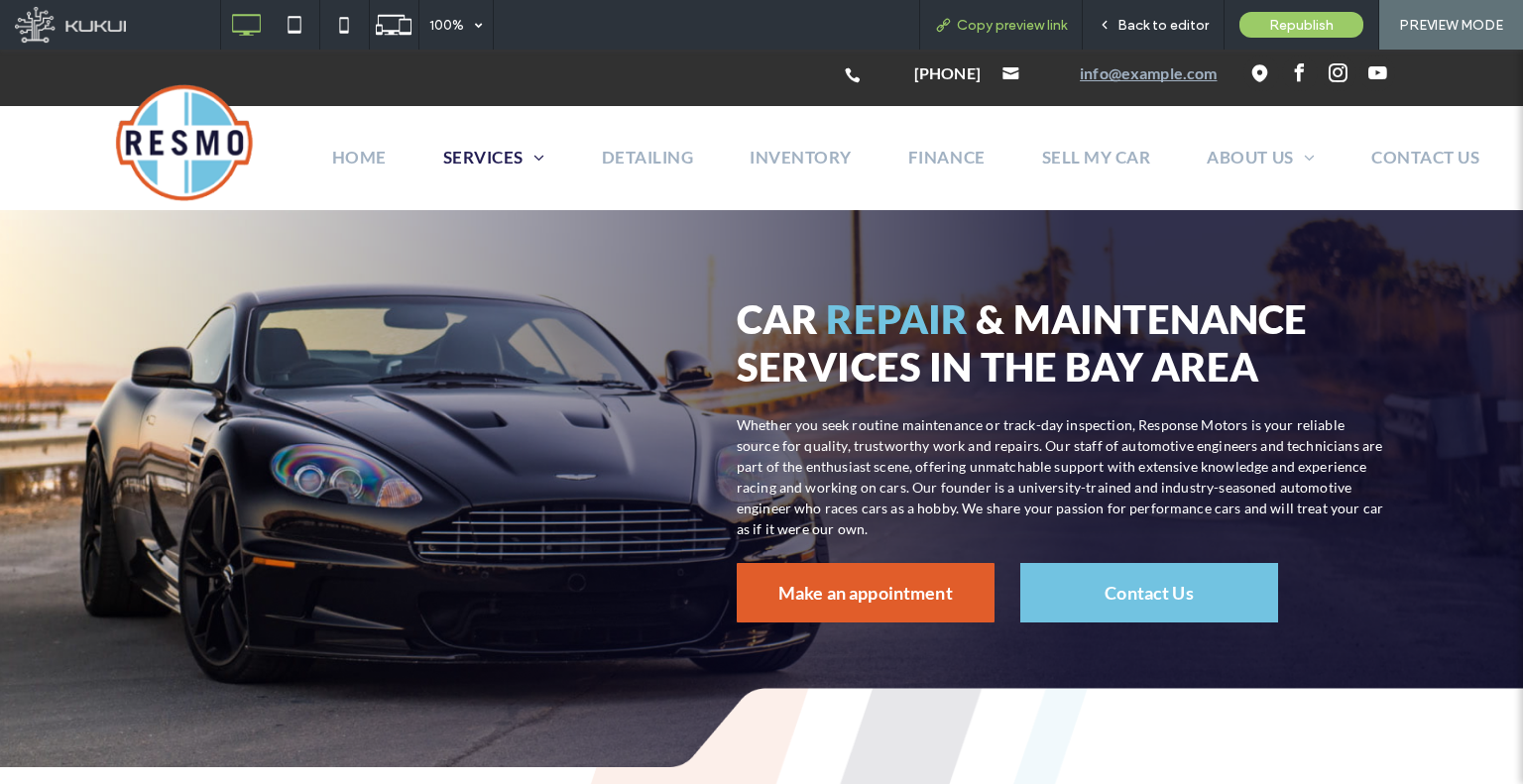 click on "Copy preview link" at bounding box center [1011, 25] 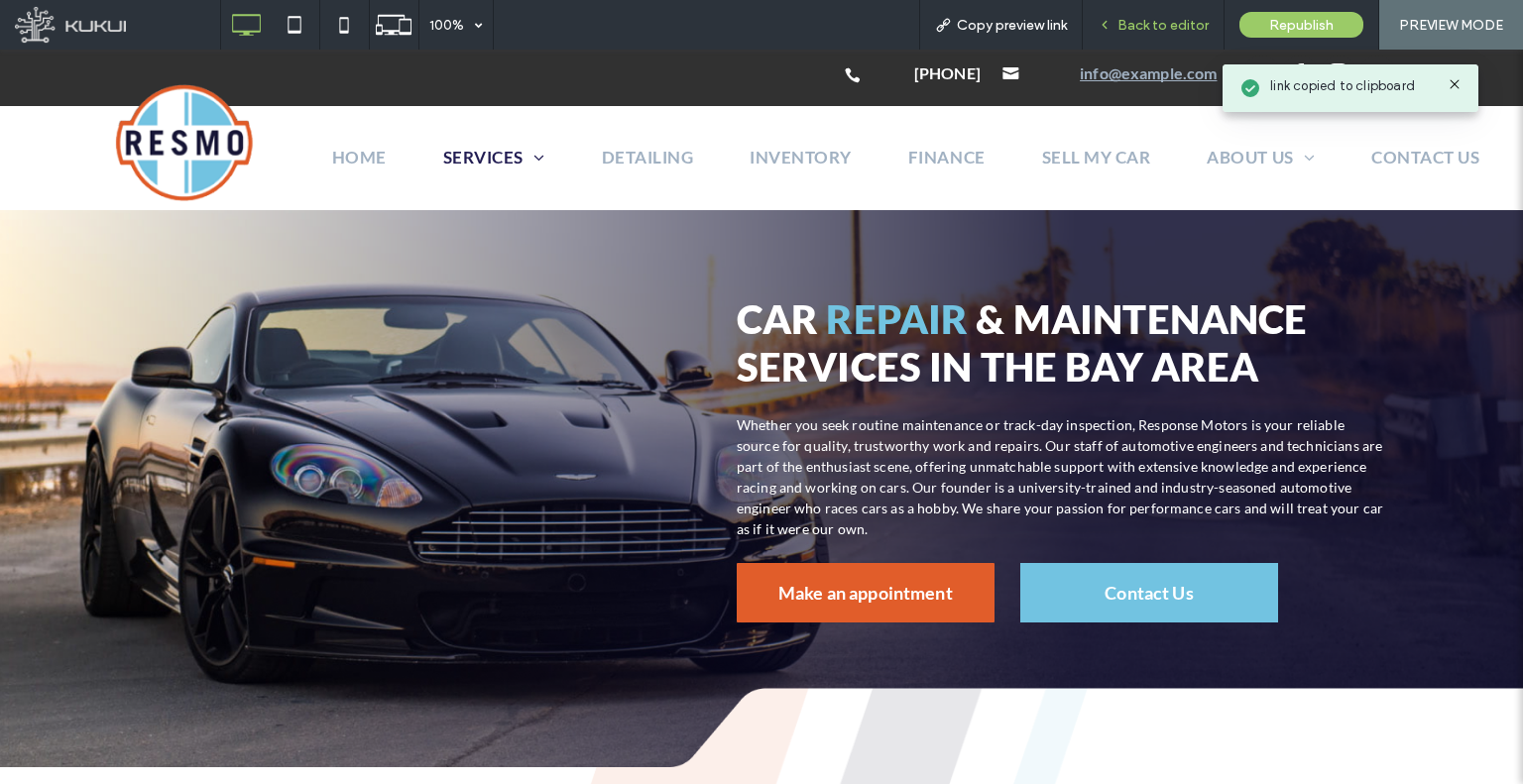 click on "Back to editor" at bounding box center [1163, 25] 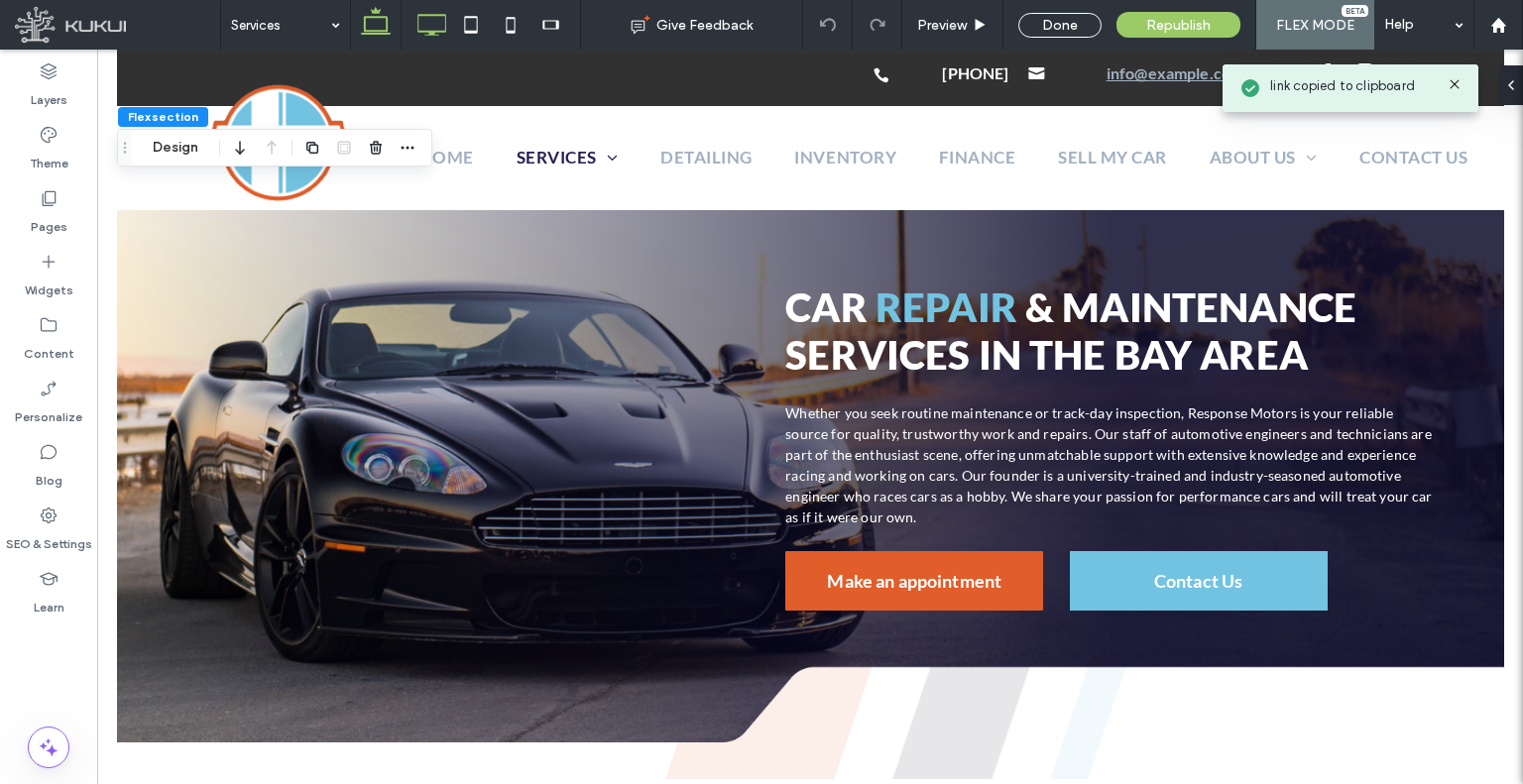 click 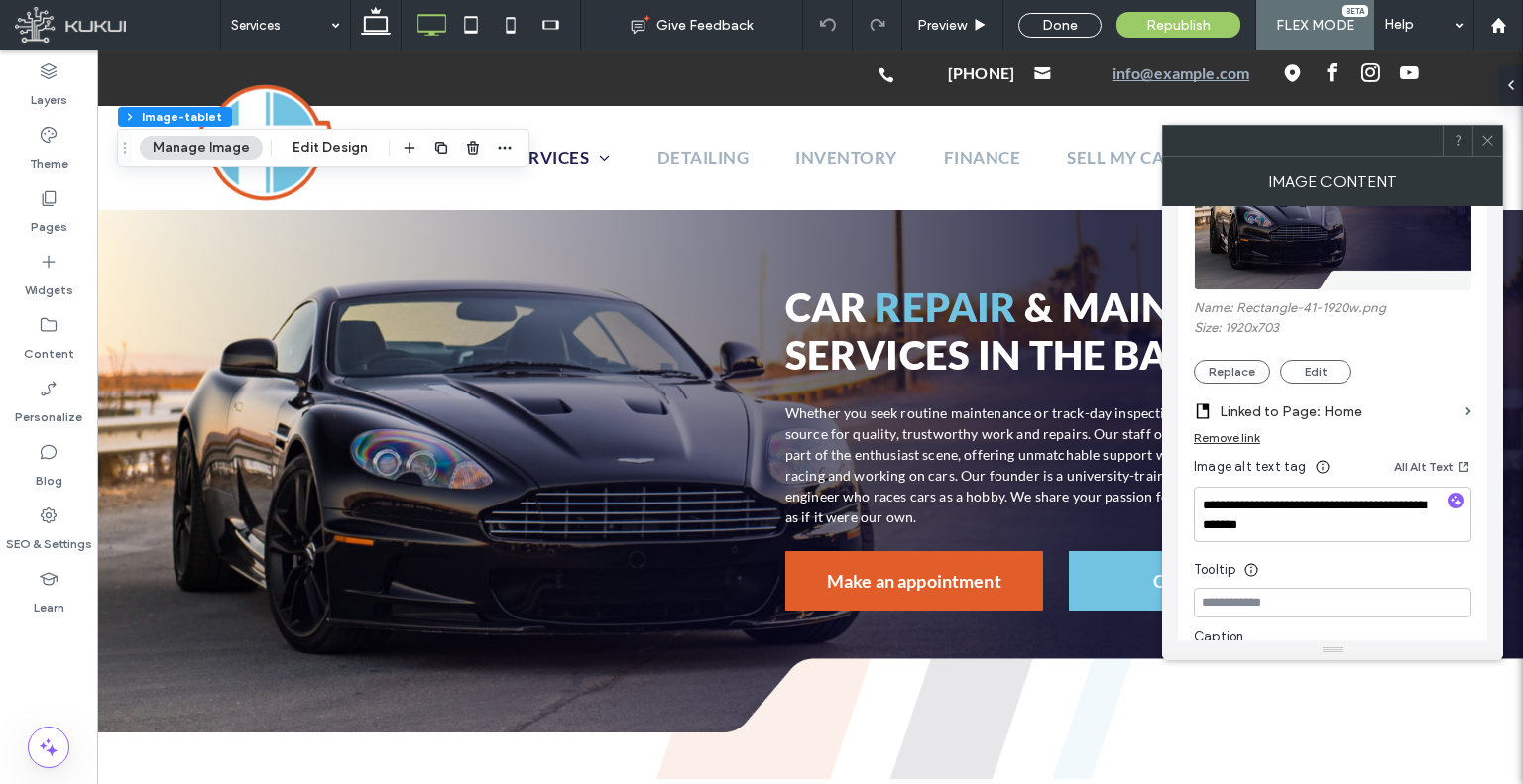 scroll, scrollTop: 198, scrollLeft: 0, axis: vertical 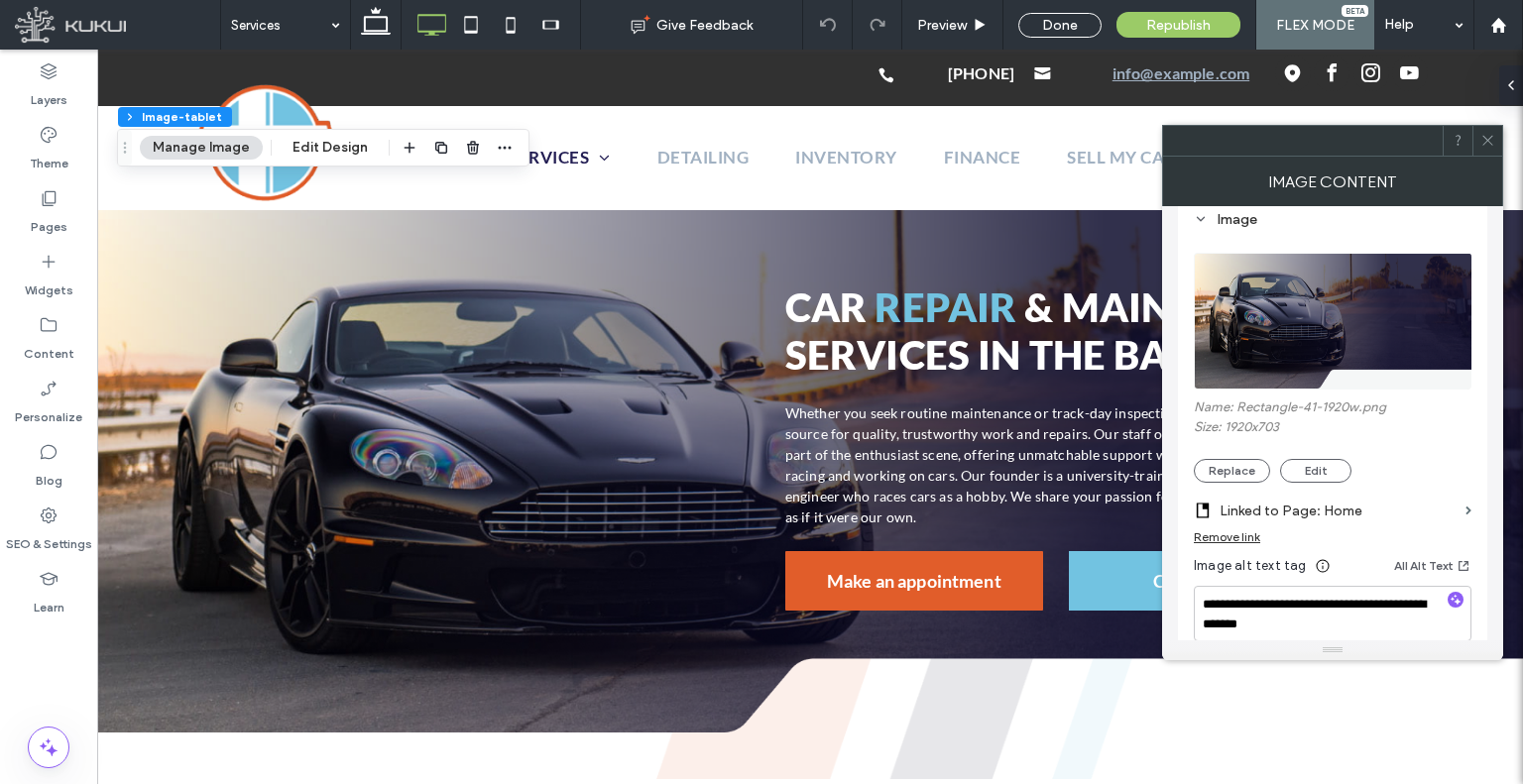 click 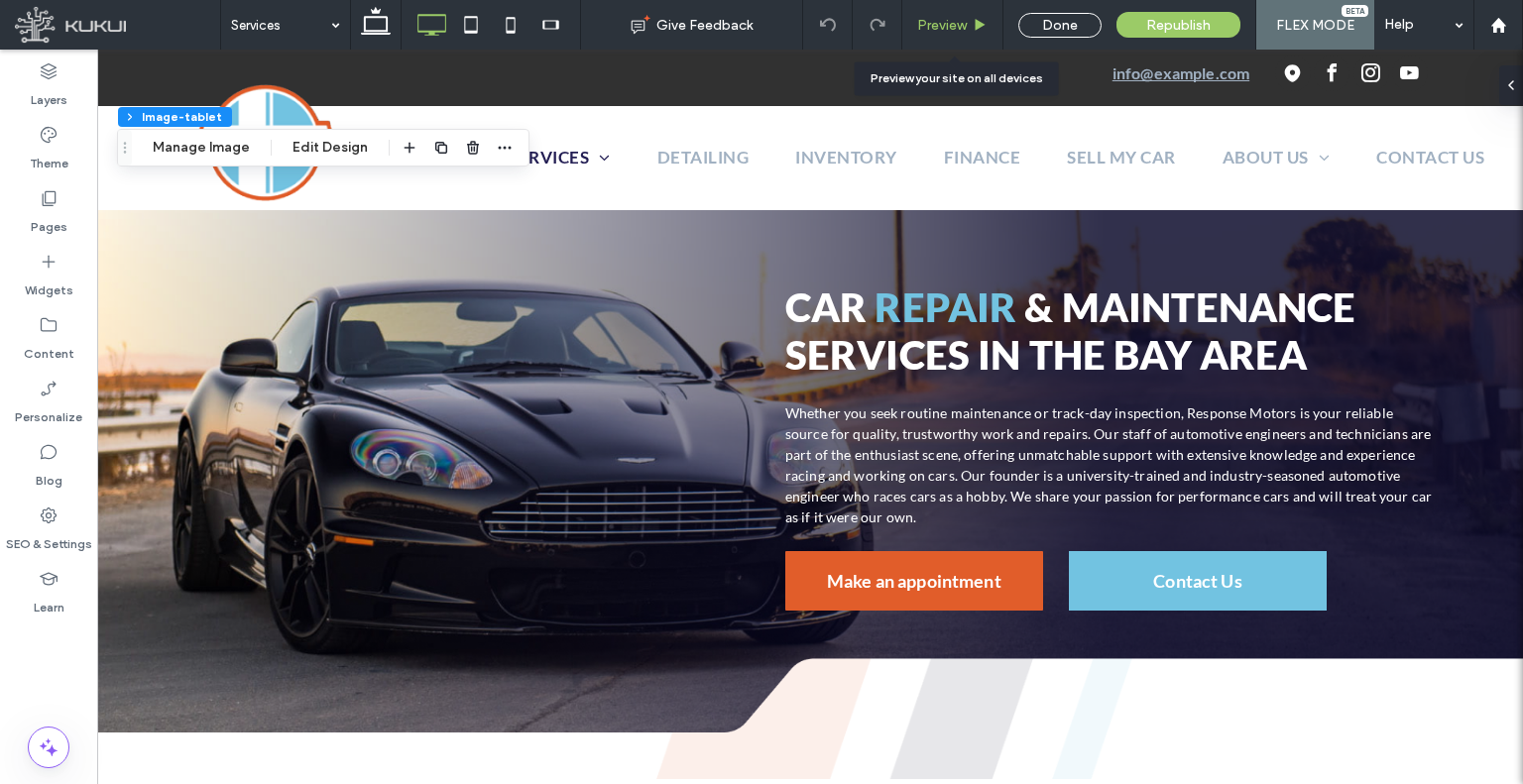 click on "Preview" at bounding box center [953, 25] 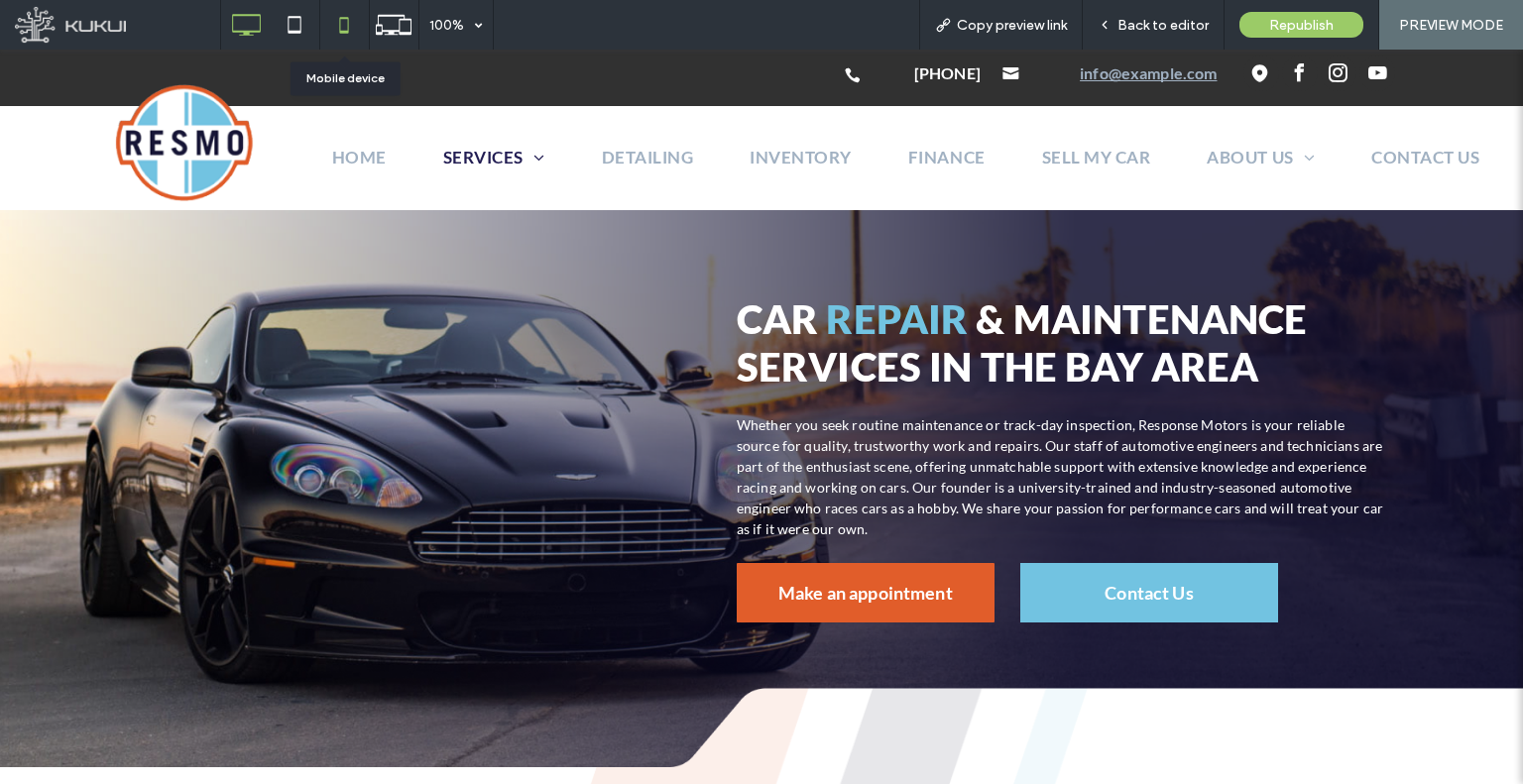 click 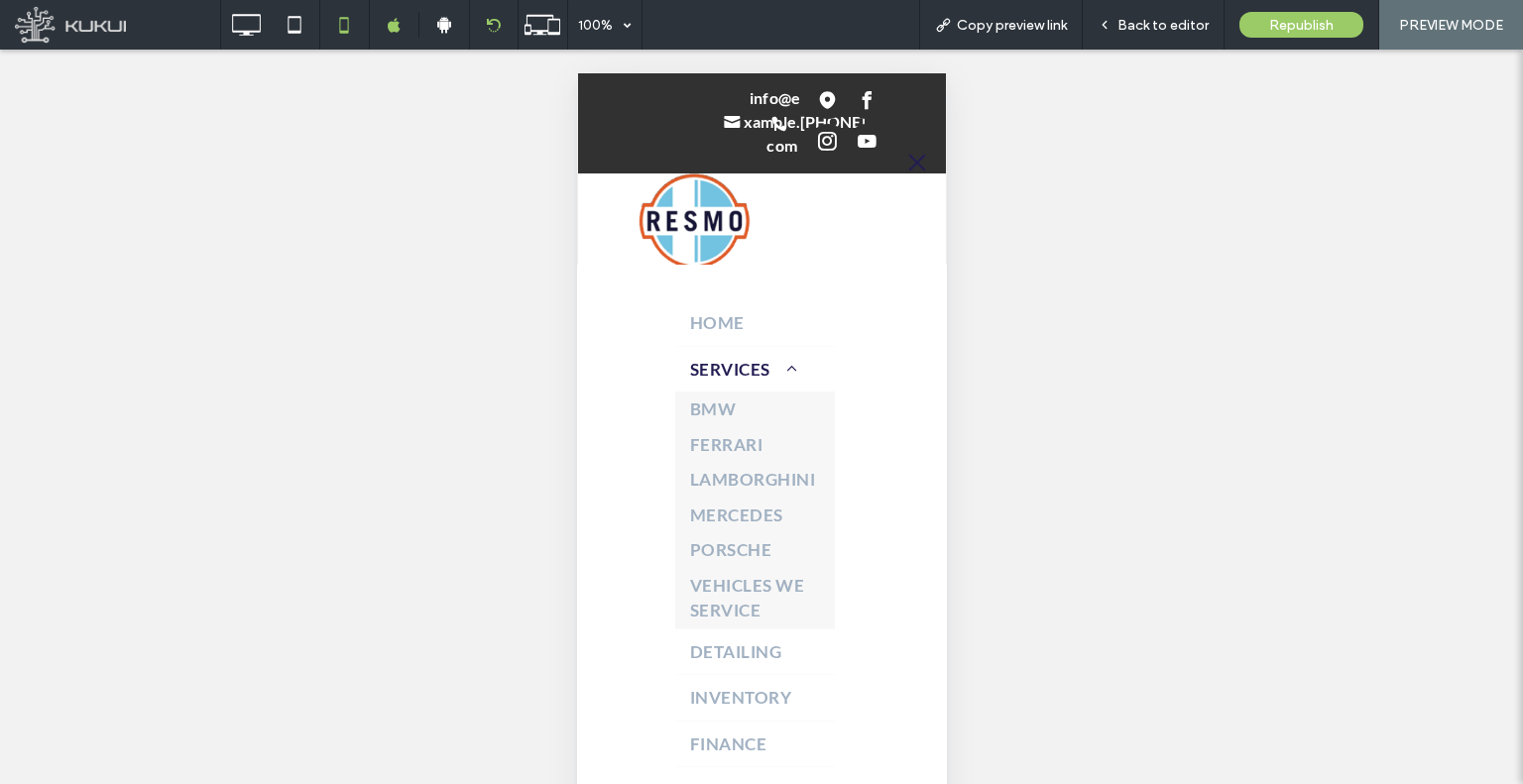scroll, scrollTop: 0, scrollLeft: 0, axis: both 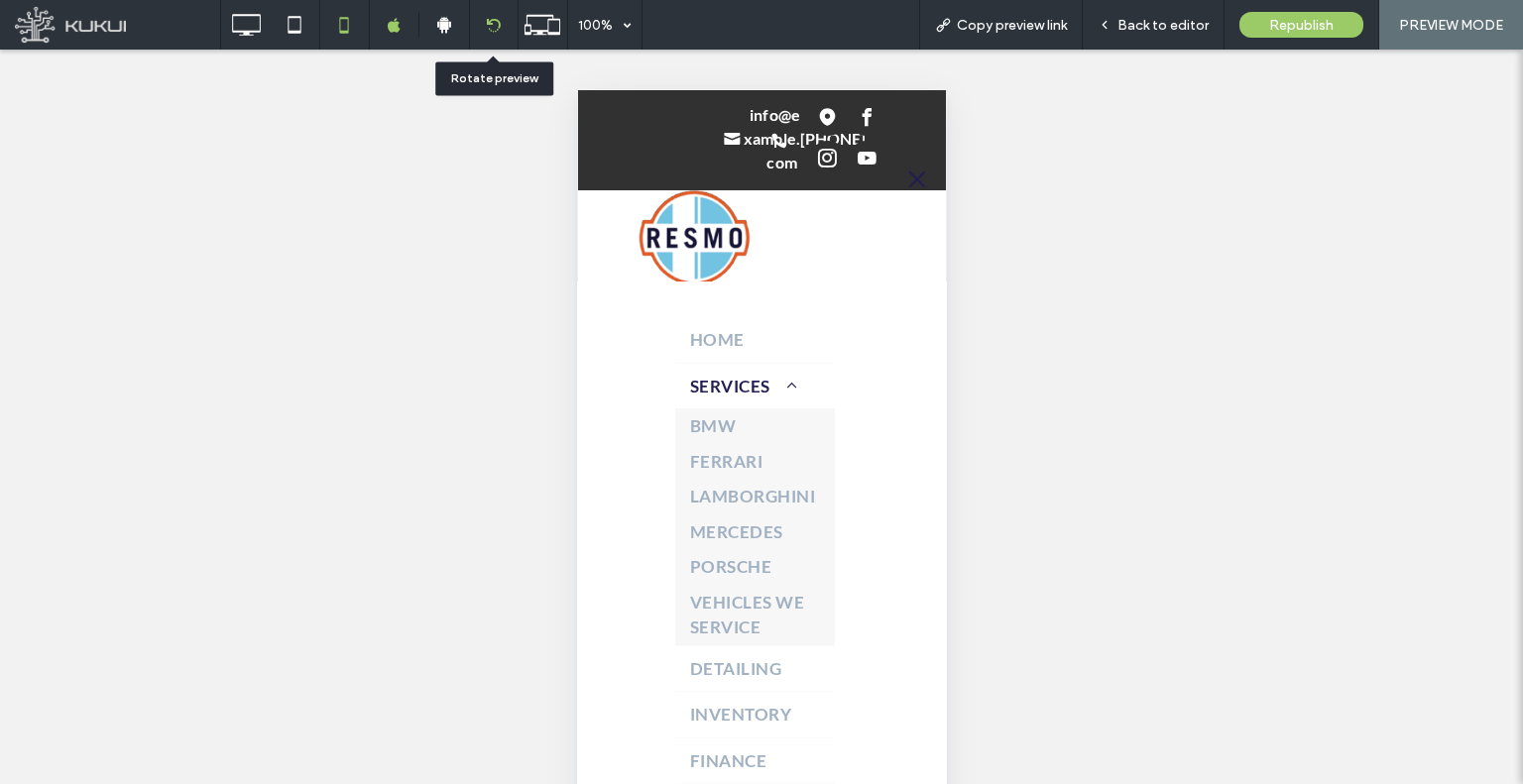 click at bounding box center [494, 25] 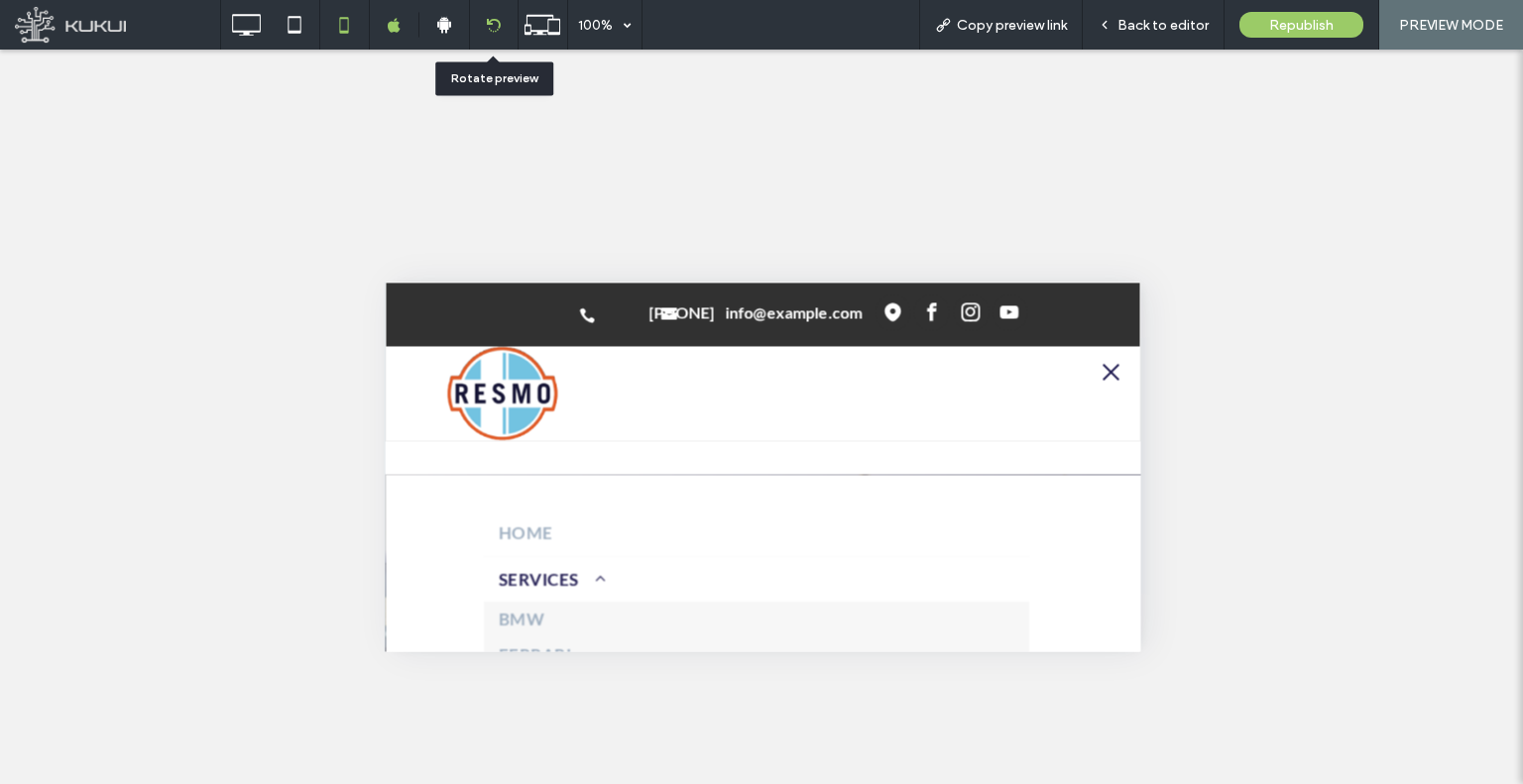 click at bounding box center (494, 25) 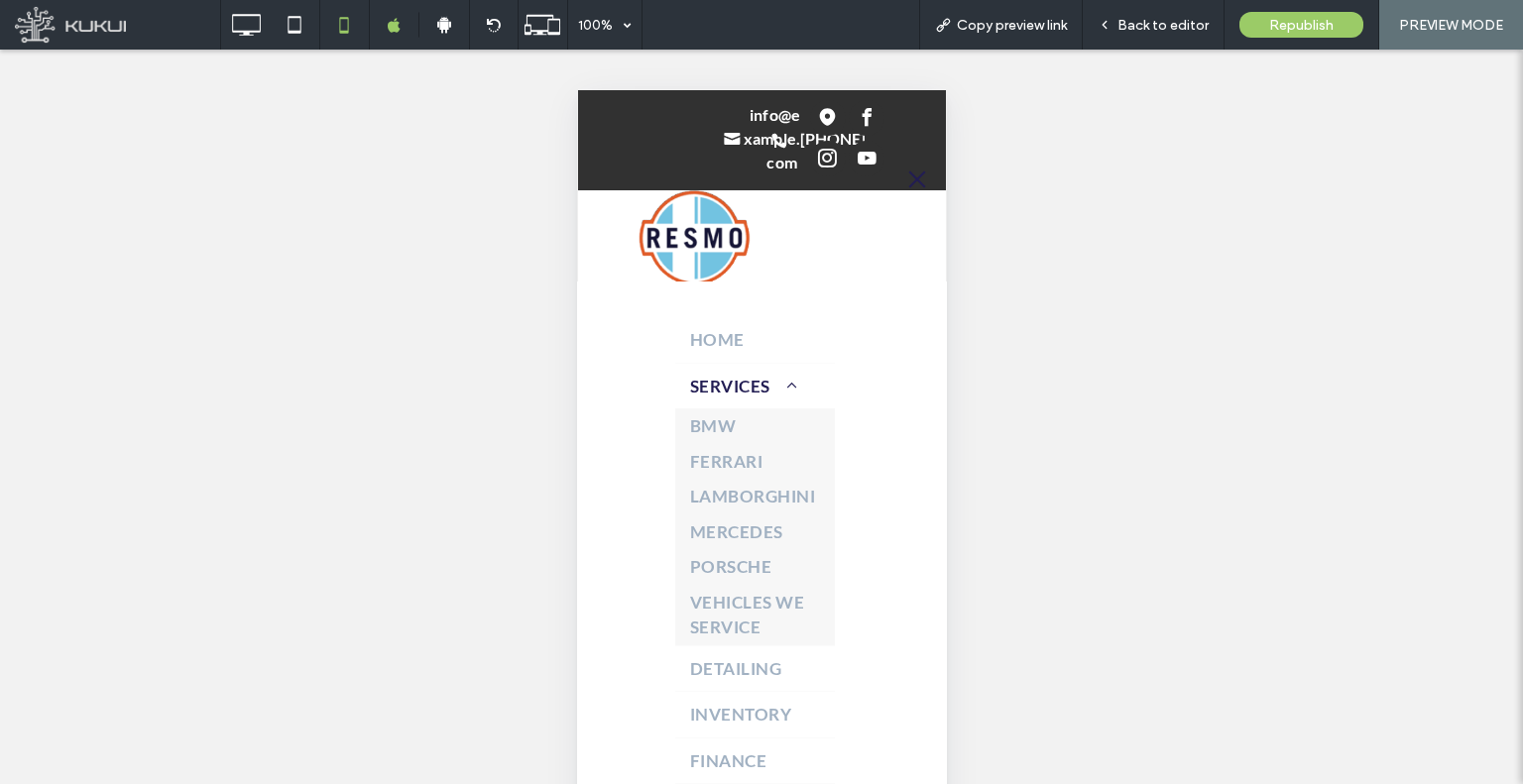 click on "Back to editor" at bounding box center (1163, 25) 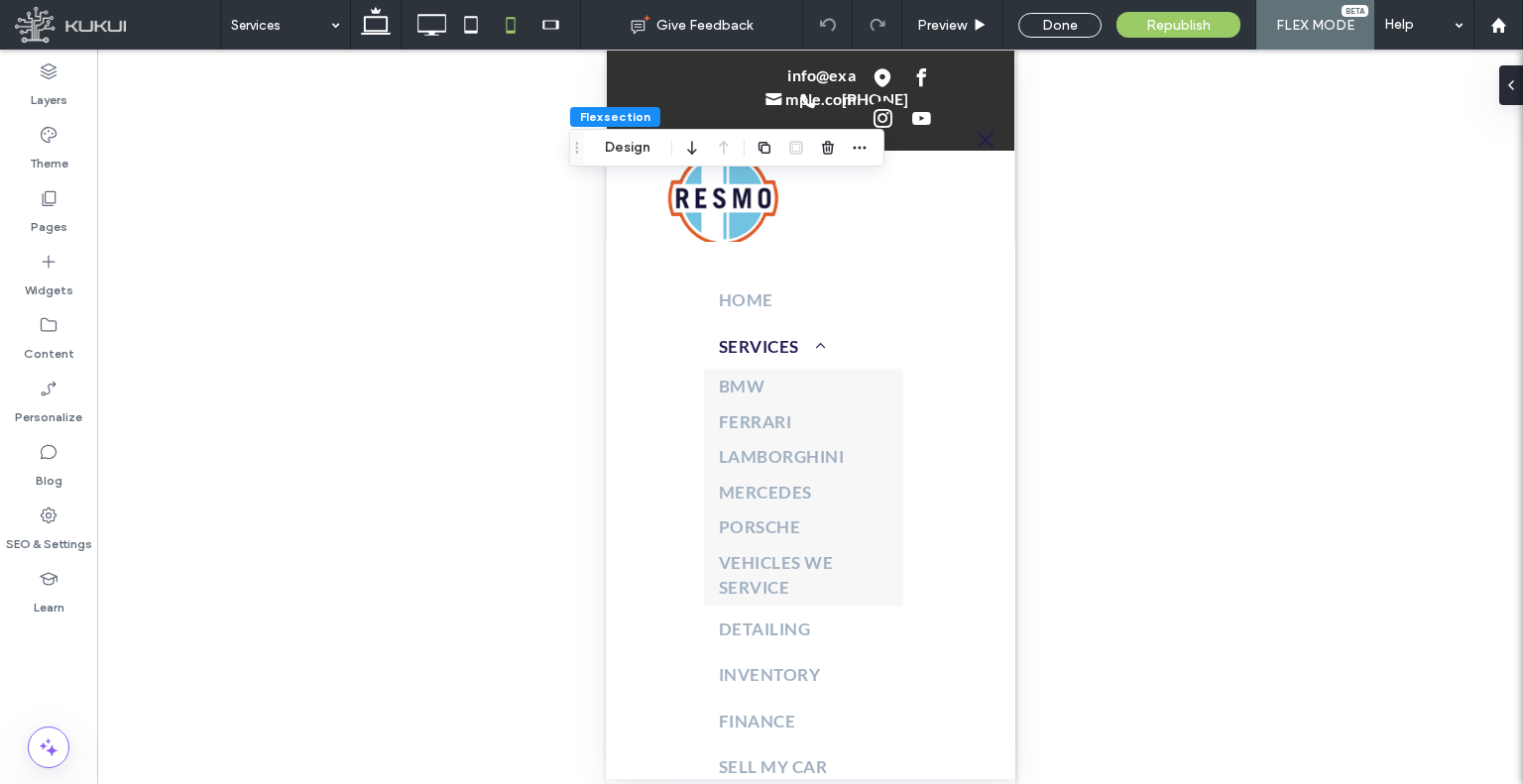 scroll, scrollTop: 0, scrollLeft: 0, axis: both 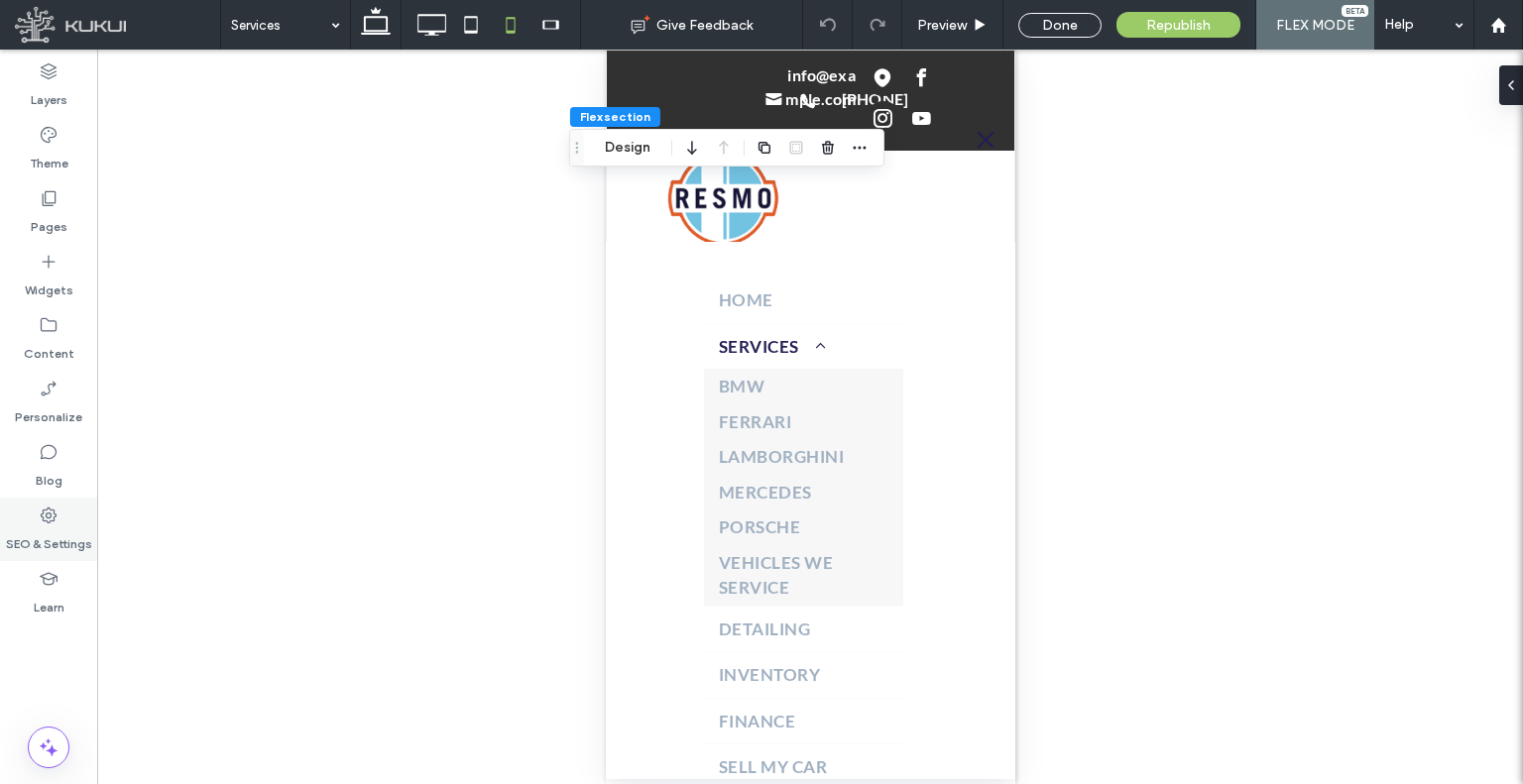 click on "SEO & Settings" at bounding box center [49, 539] 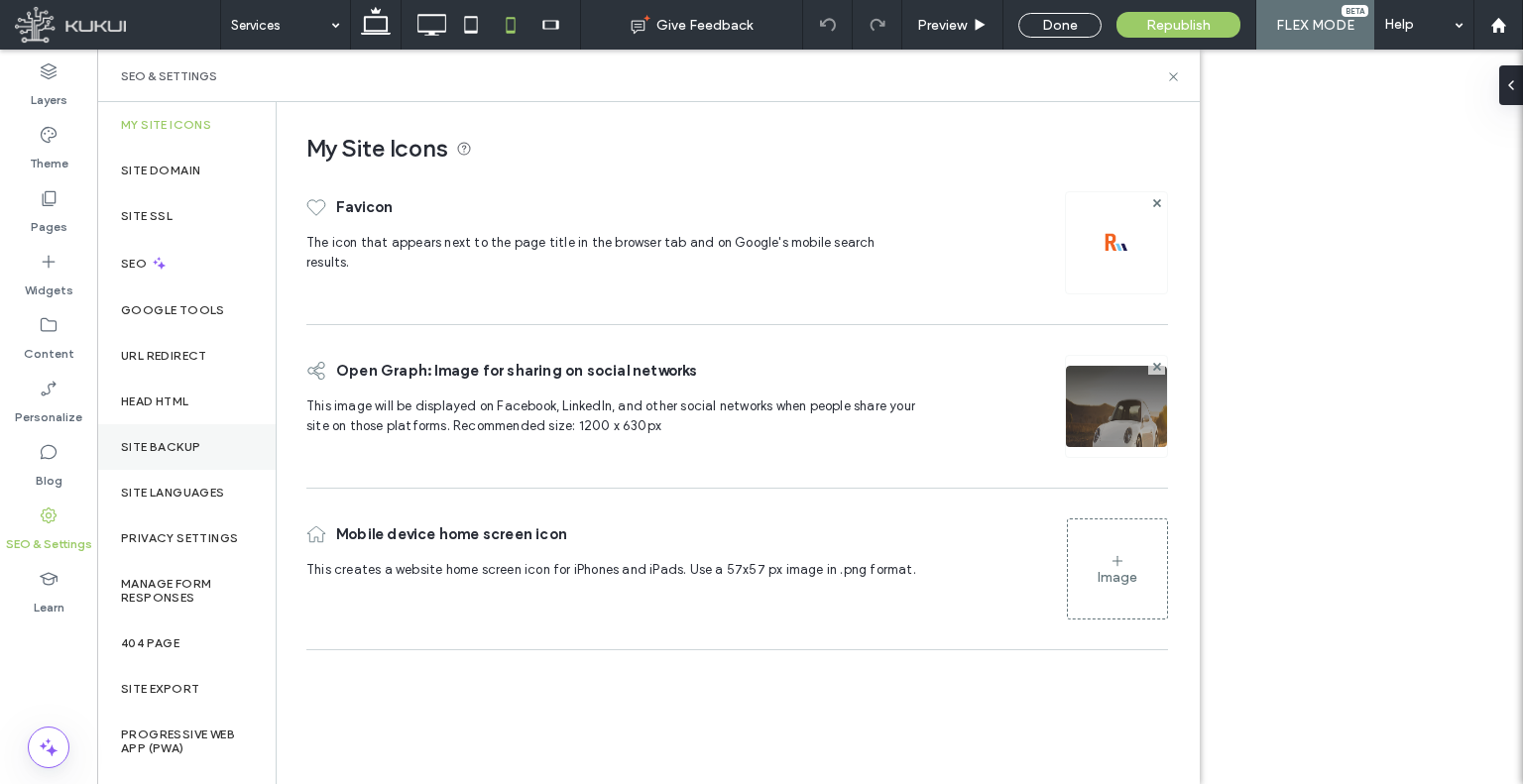 click on "Site Backup" at bounding box center (186, 447) 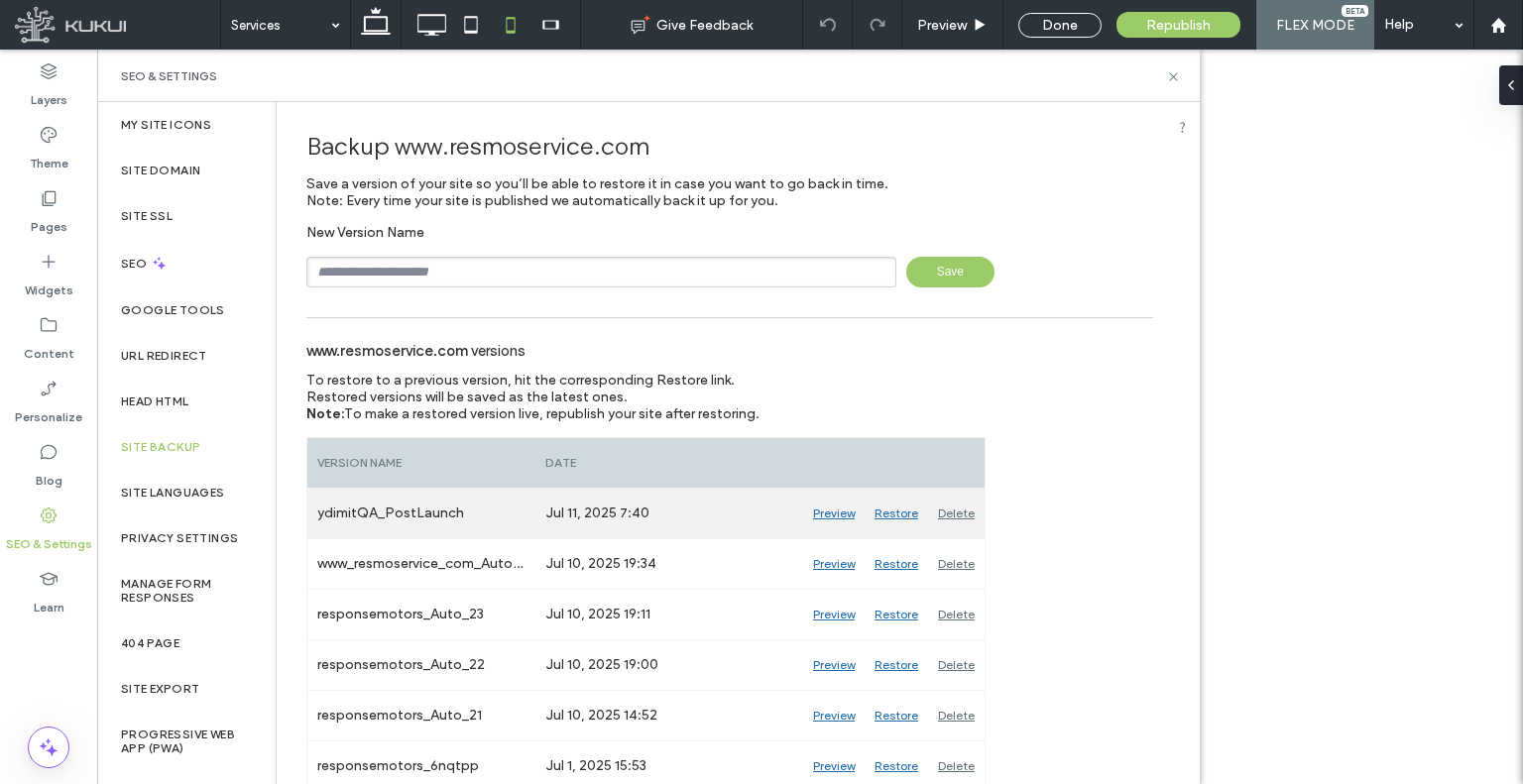 click on "Restore" at bounding box center (896, 513) 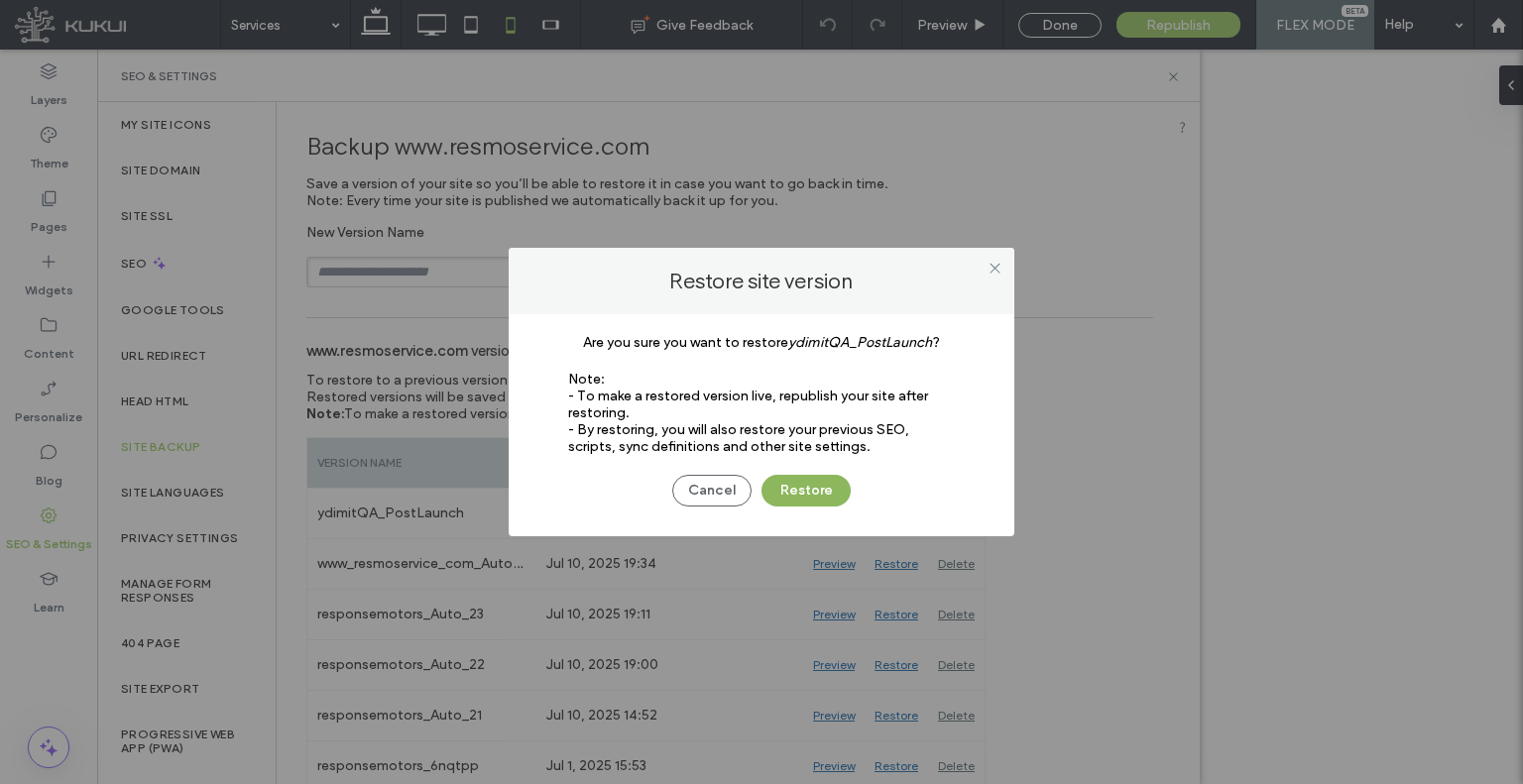 click on "Restore" at bounding box center [806, 491] 